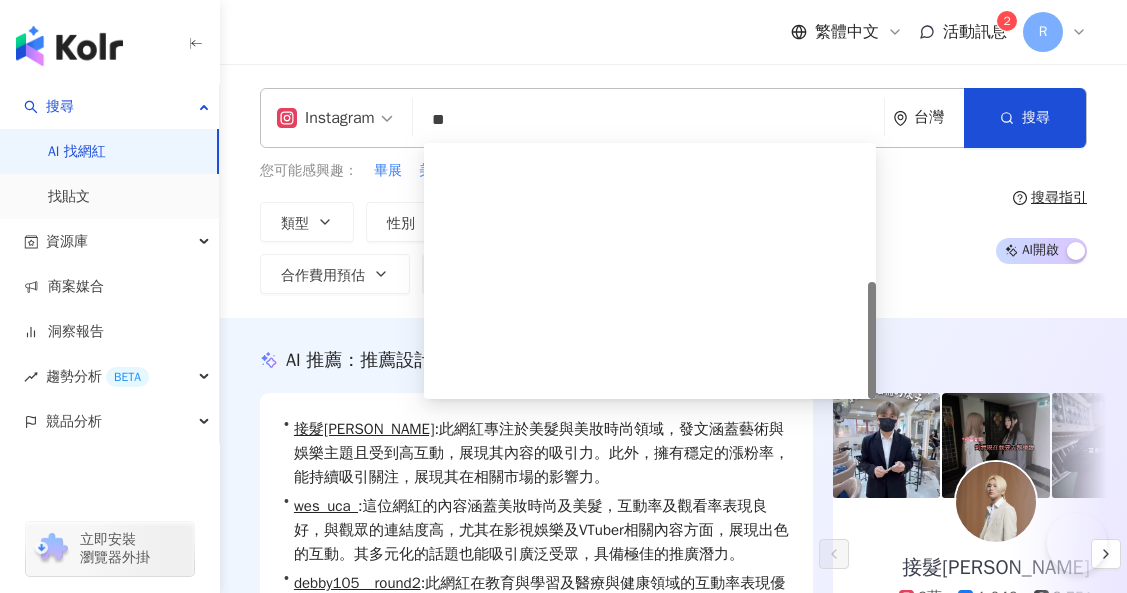 scroll, scrollTop: 525, scrollLeft: 0, axis: vertical 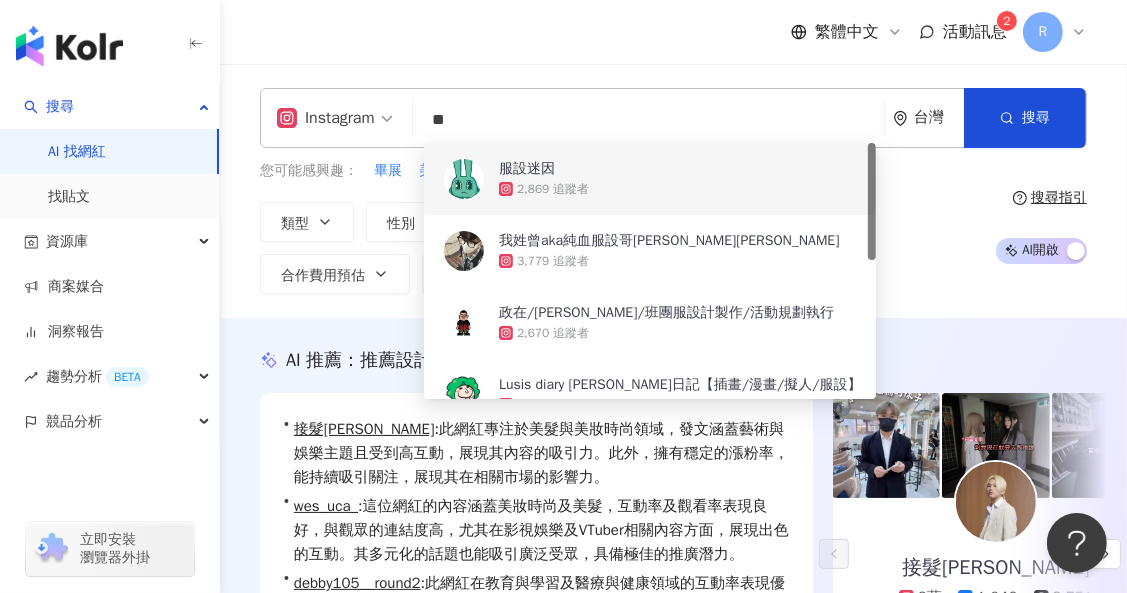 drag, startPoint x: 545, startPoint y: 124, endPoint x: 333, endPoint y: 107, distance: 212.68051 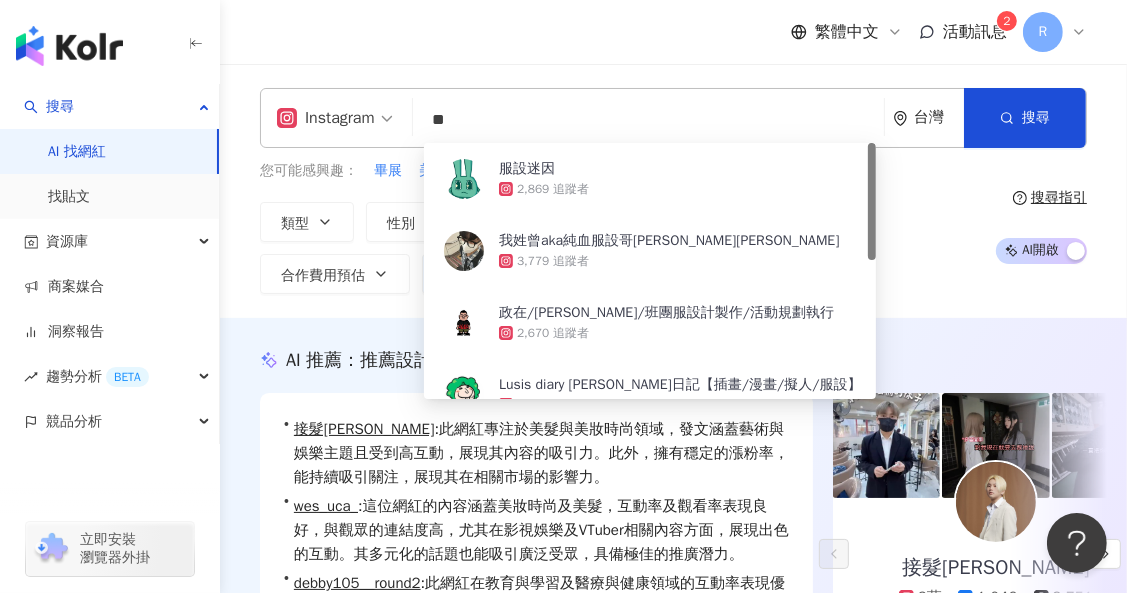 type on "*" 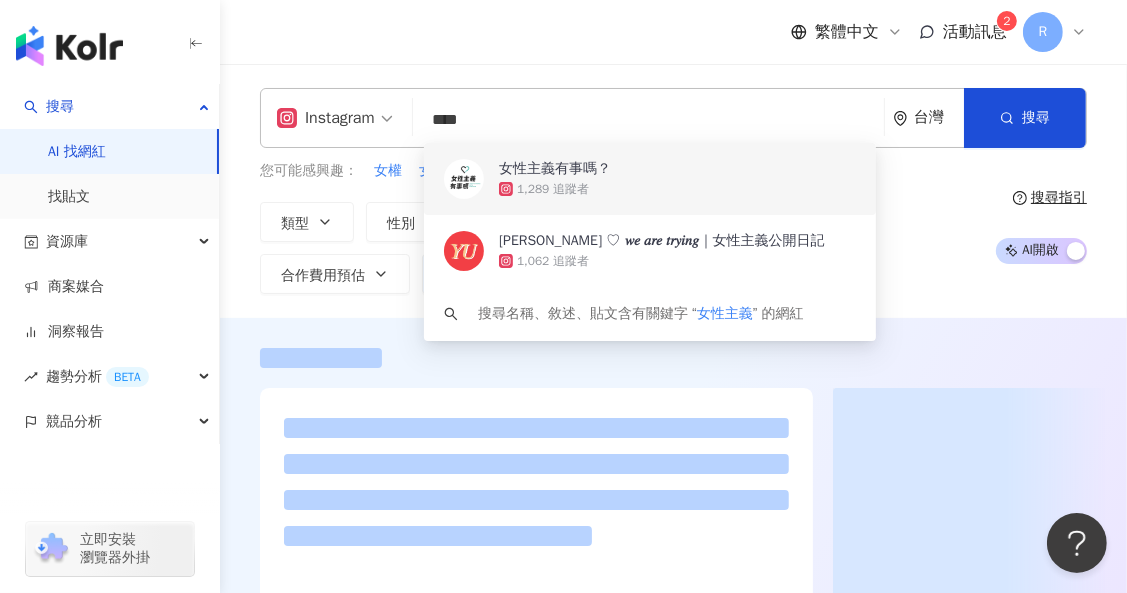 click on "繁體中文 活動訊息 2 R" at bounding box center (673, 32) 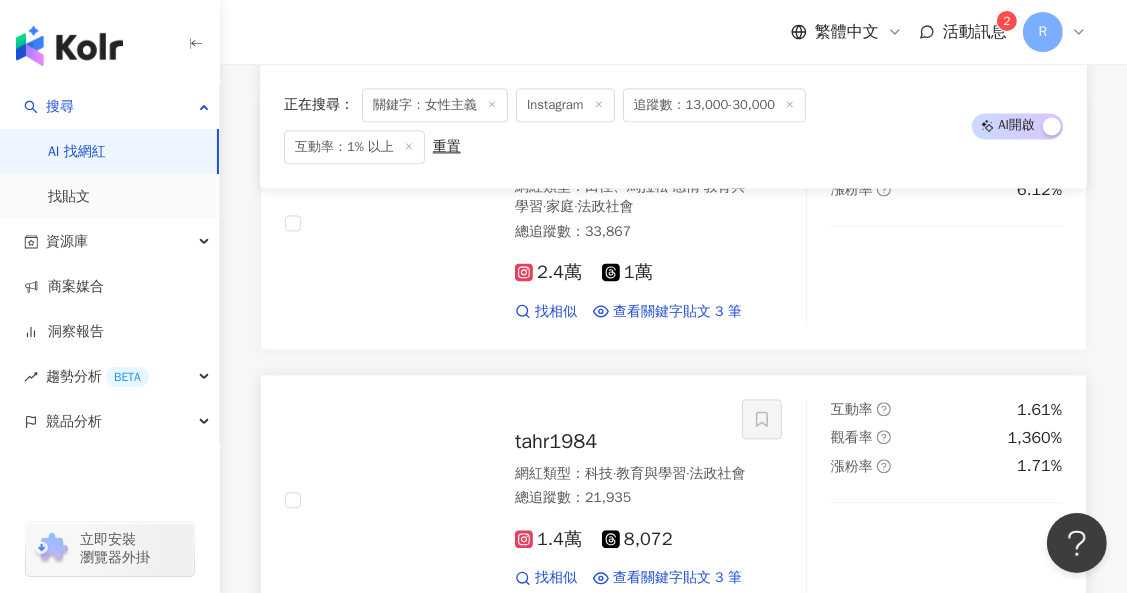 scroll, scrollTop: 3094, scrollLeft: 0, axis: vertical 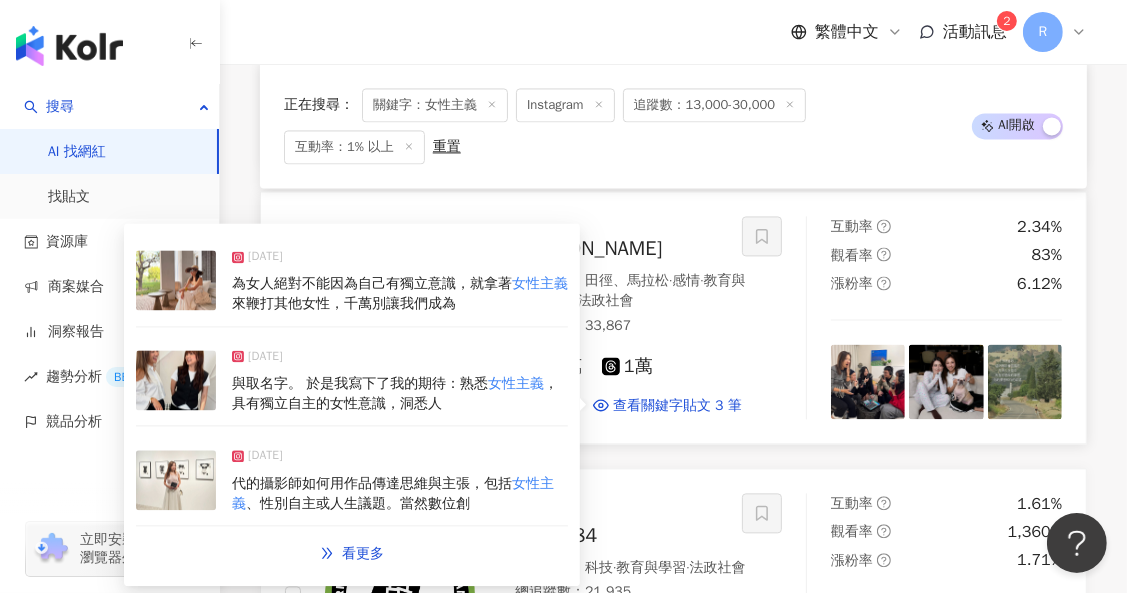 click on "2025/4/9" at bounding box center (400, 361) 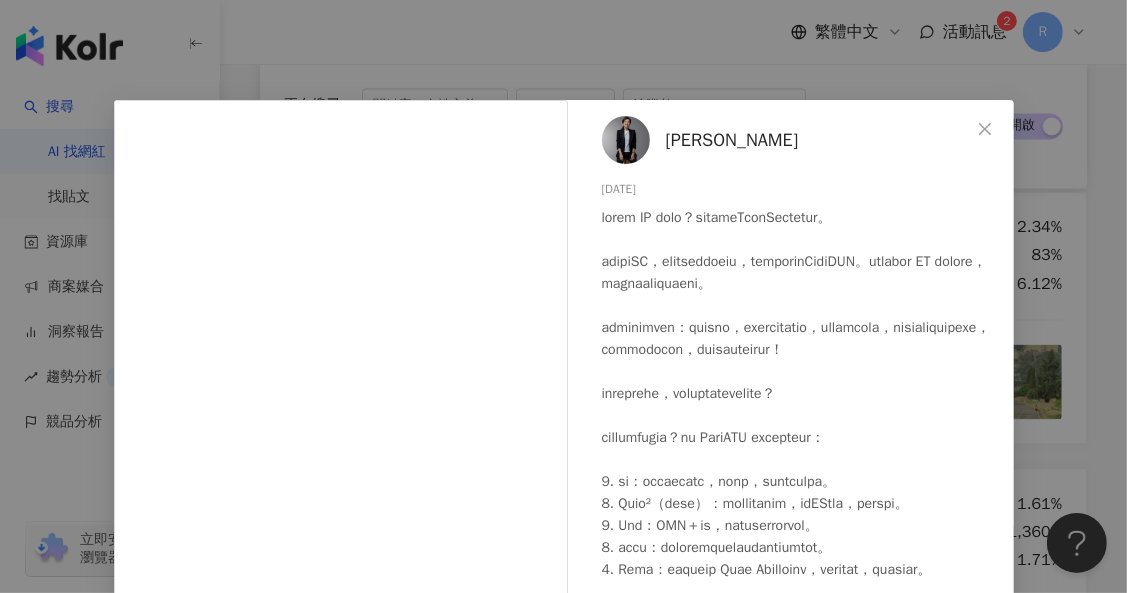 click on "Cindy Yueh 岳啟儒 2025/4/9 142 4 查看原始貼文" at bounding box center (563, 296) 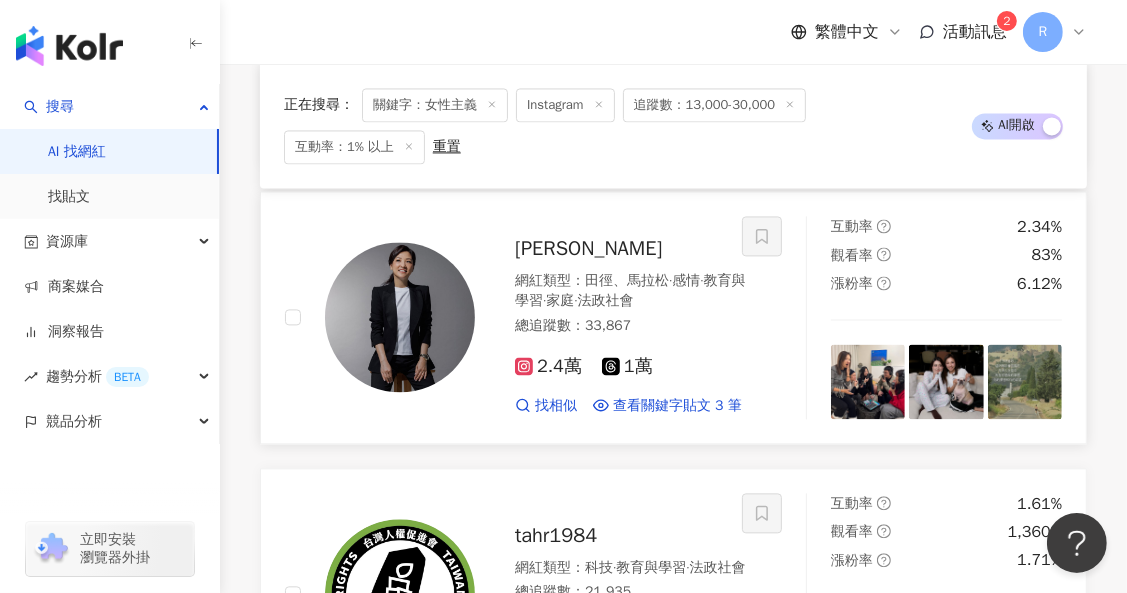 click at bounding box center [400, 317] 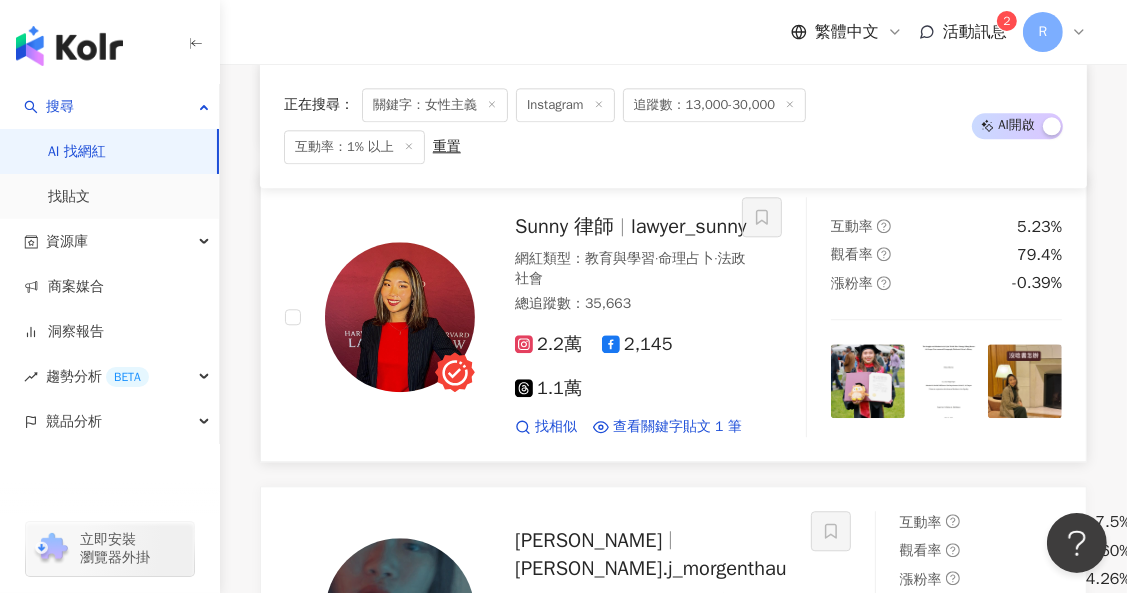 scroll, scrollTop: 3672, scrollLeft: 0, axis: vertical 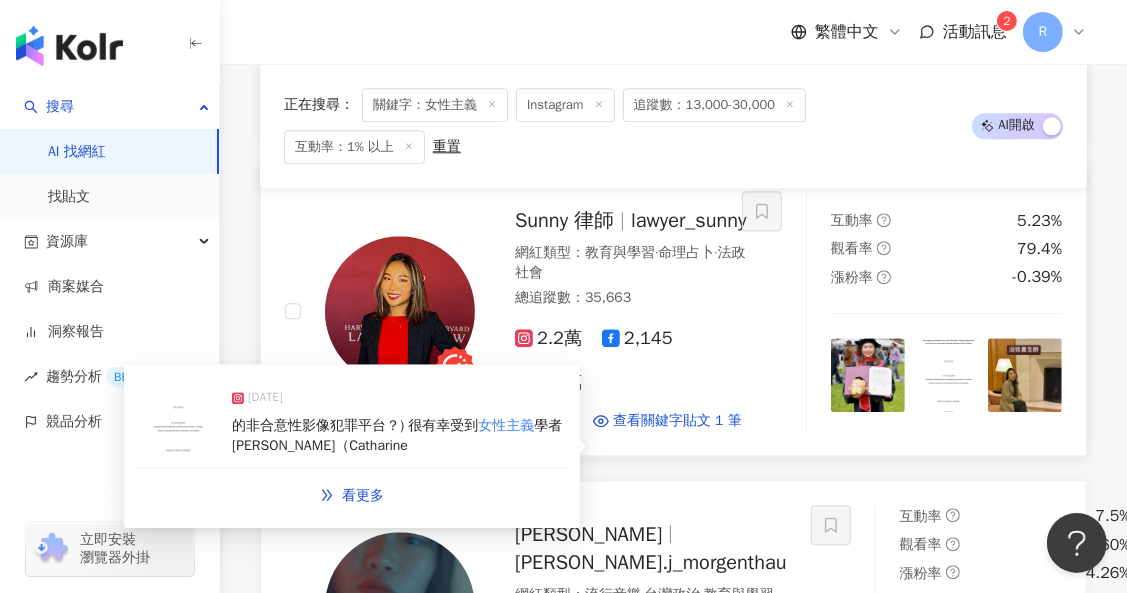click on "的非合意性影像犯罪平台？)
很有幸受到 女性主義 學者麥金農（Catharine" at bounding box center [400, 435] 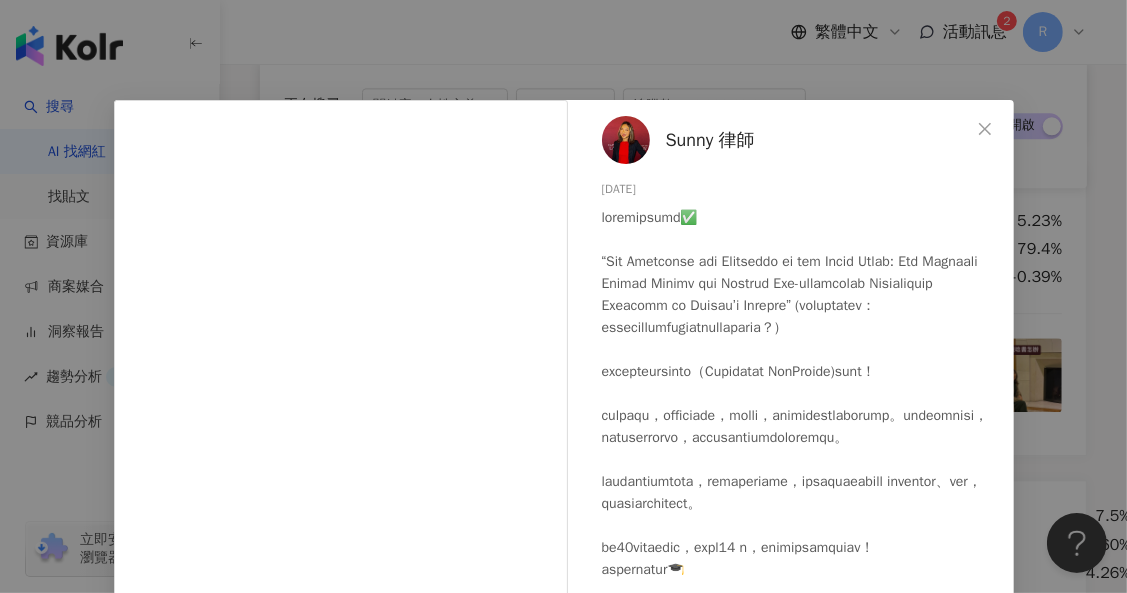 click on "Sunny 律師 2025/5/17 1,016 17 查看原始貼文" at bounding box center [563, 296] 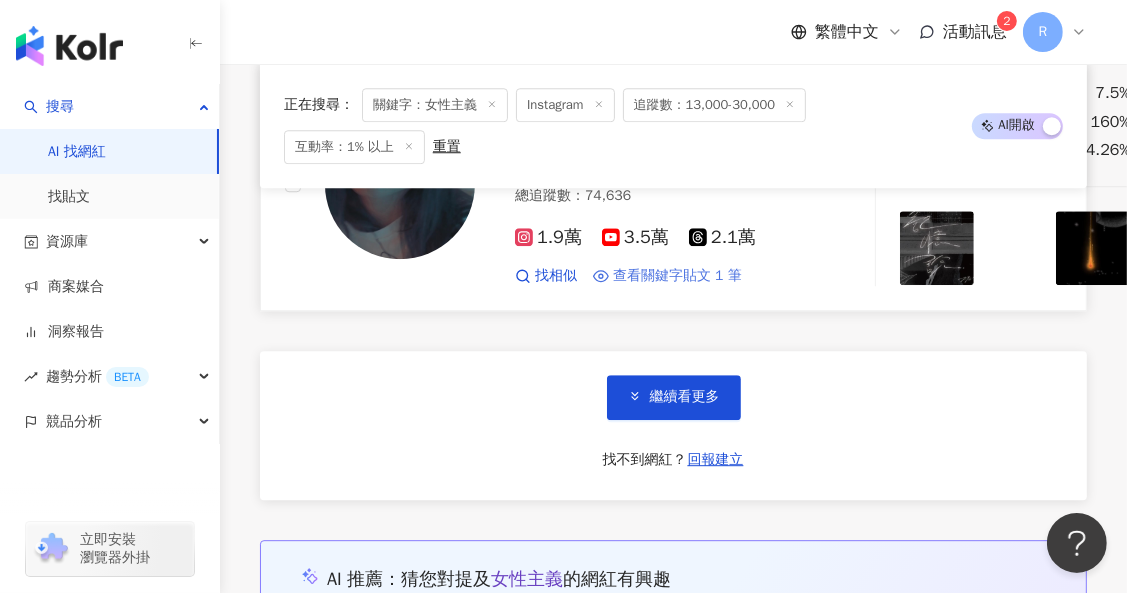 scroll, scrollTop: 4027, scrollLeft: 0, axis: vertical 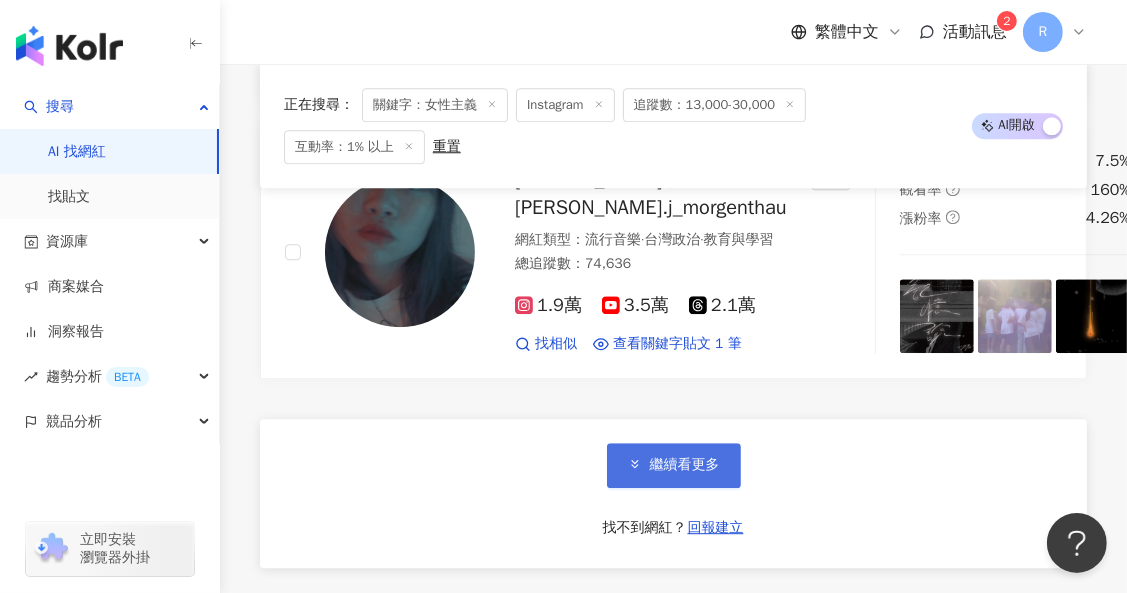 click on "繼續看更多" at bounding box center (674, 465) 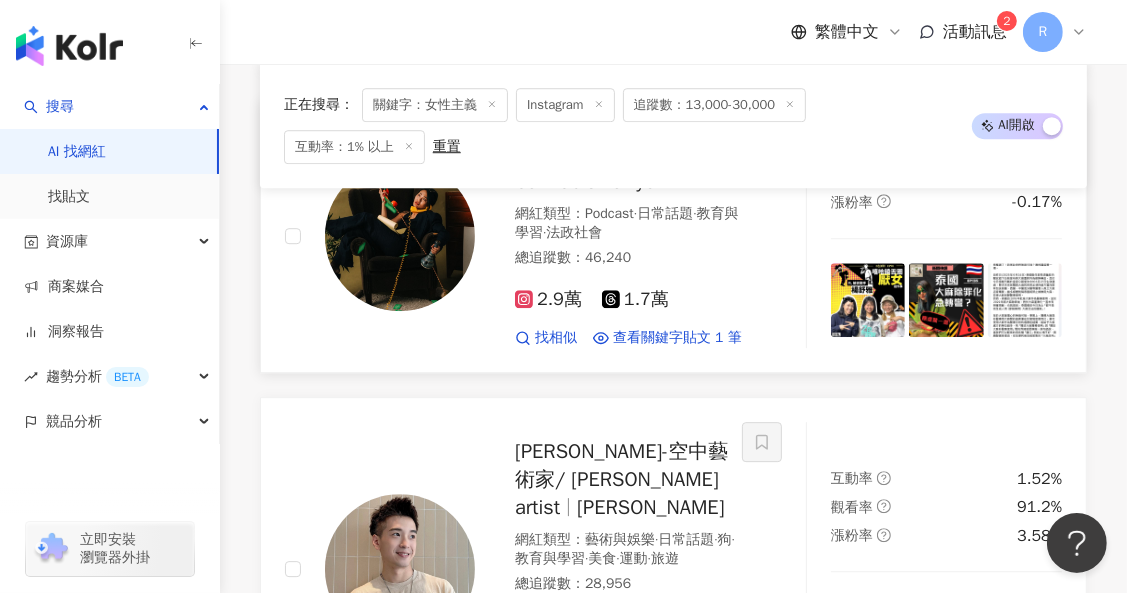 scroll, scrollTop: 4331, scrollLeft: 0, axis: vertical 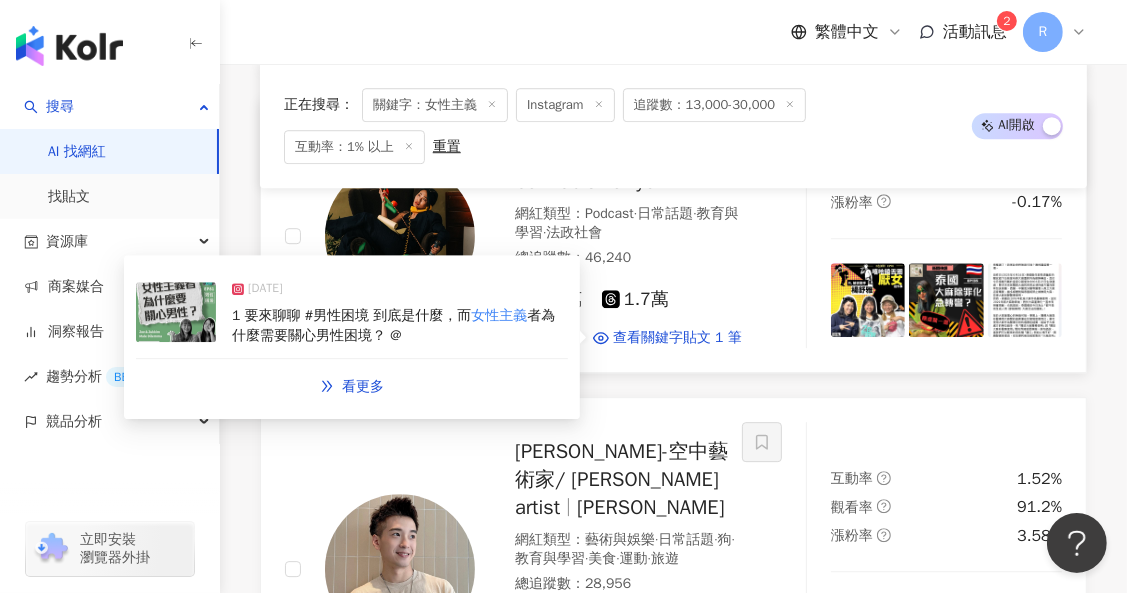 click on "者為什麼需要關心男性困境？
@" at bounding box center (393, 325) 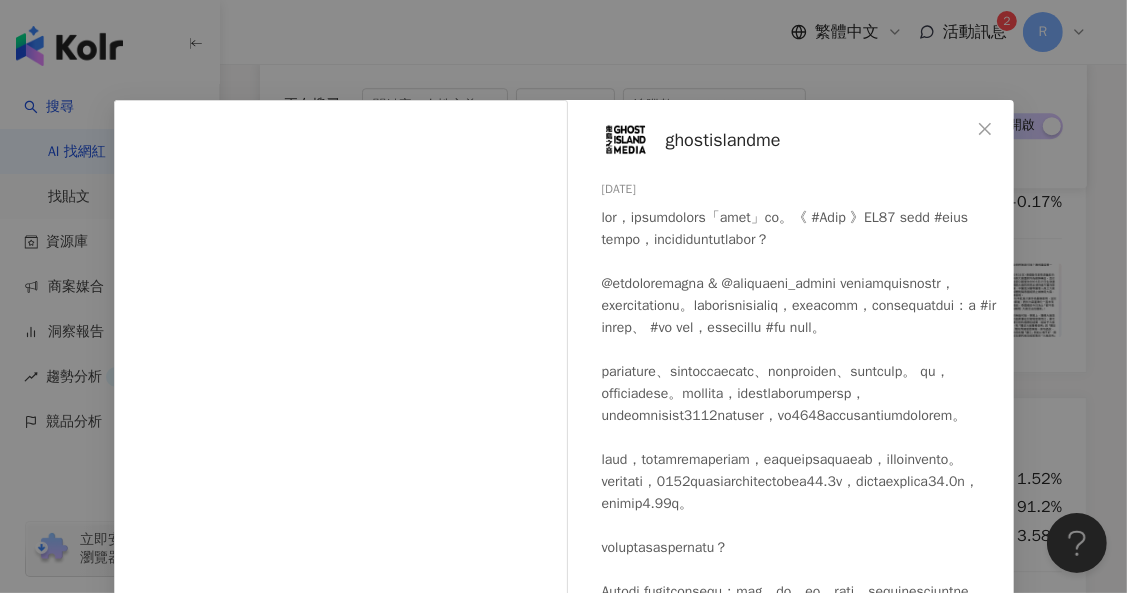 click on "ghostislandme 2024/12/30 145 3 查看原始貼文" at bounding box center (563, 296) 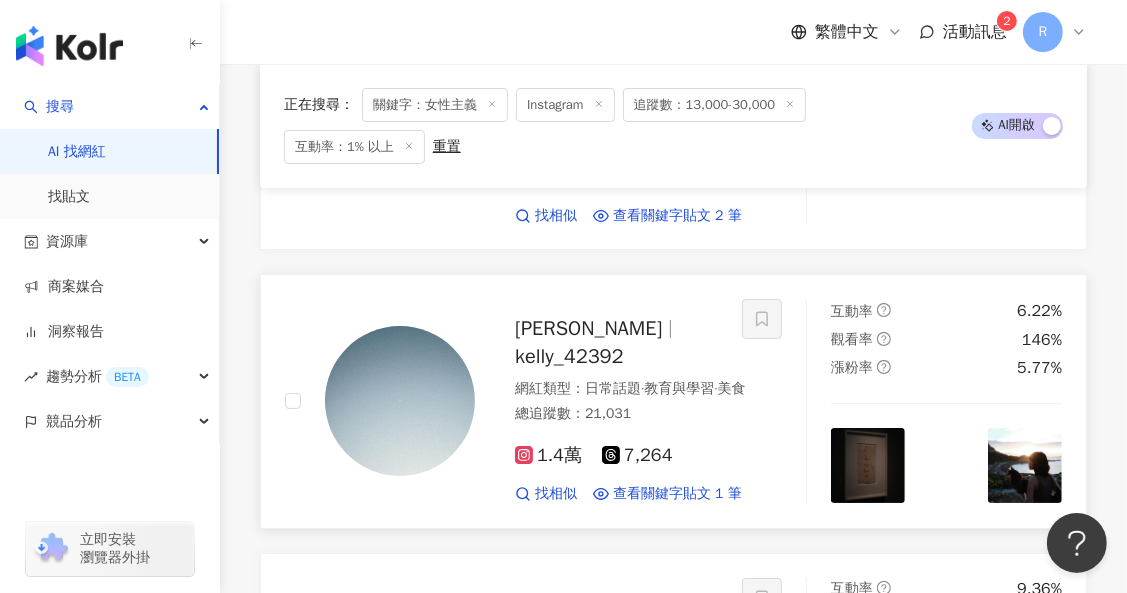 scroll, scrollTop: 5804, scrollLeft: 0, axis: vertical 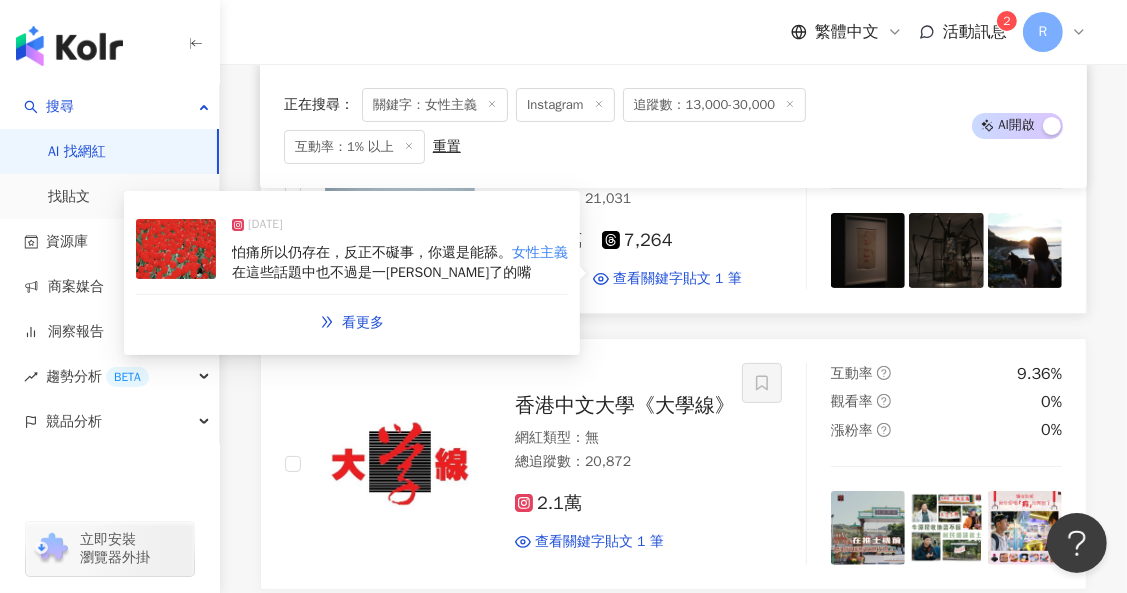 click on "怕痛所以仍存在，反正不礙事，你還是能舔。 女性主義 在這些話題中也不過是一張噤了的嘴" at bounding box center [400, 262] 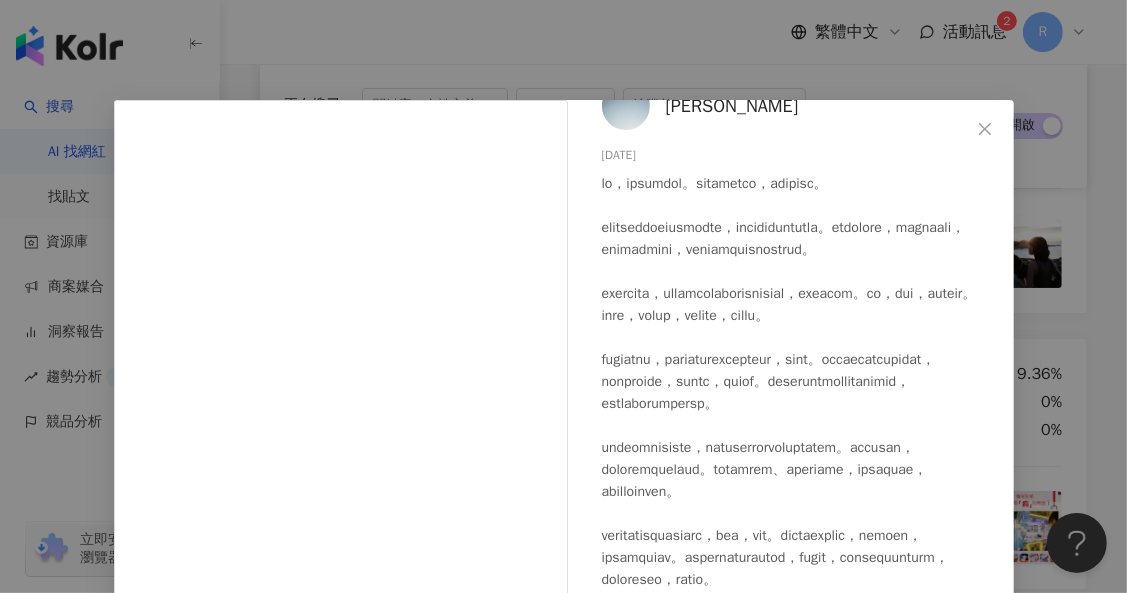 scroll, scrollTop: 166, scrollLeft: 0, axis: vertical 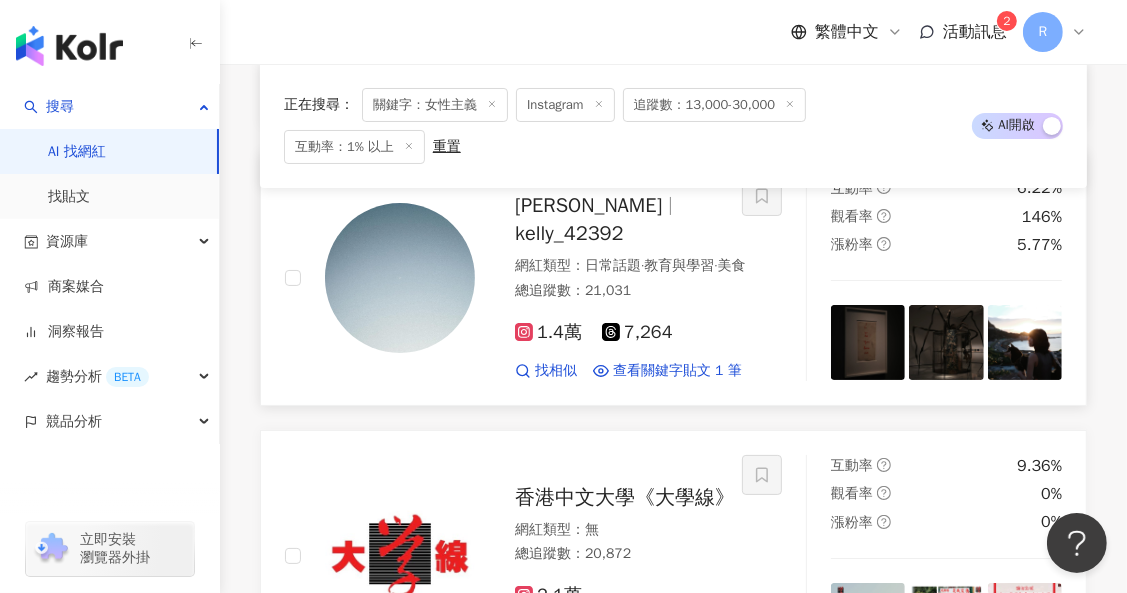 click at bounding box center (400, 278) 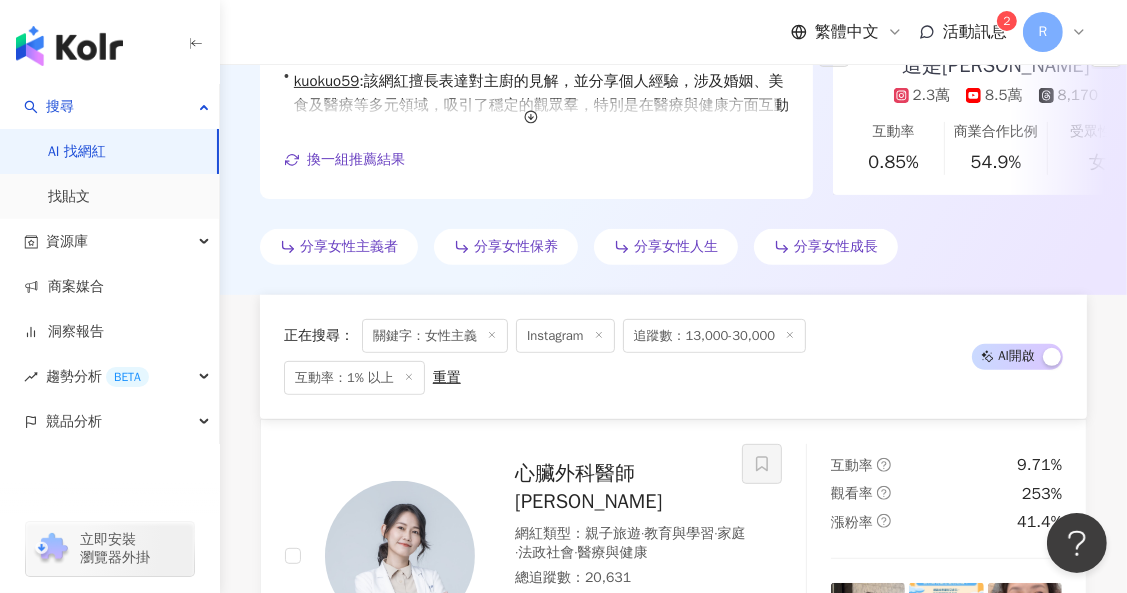 scroll, scrollTop: 0, scrollLeft: 0, axis: both 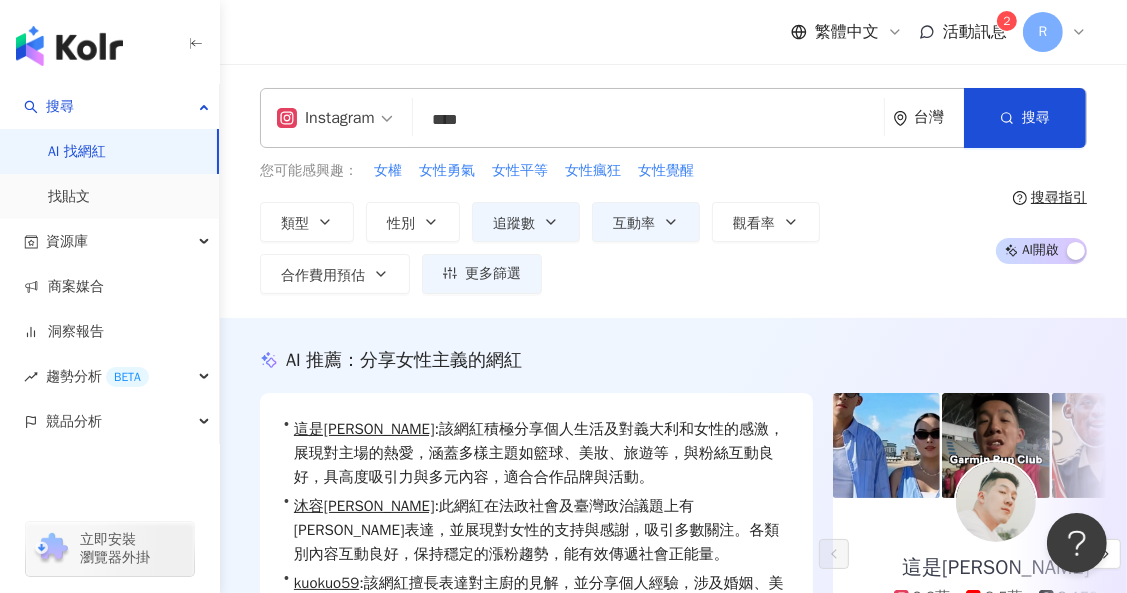 click on "****" at bounding box center (648, 120) 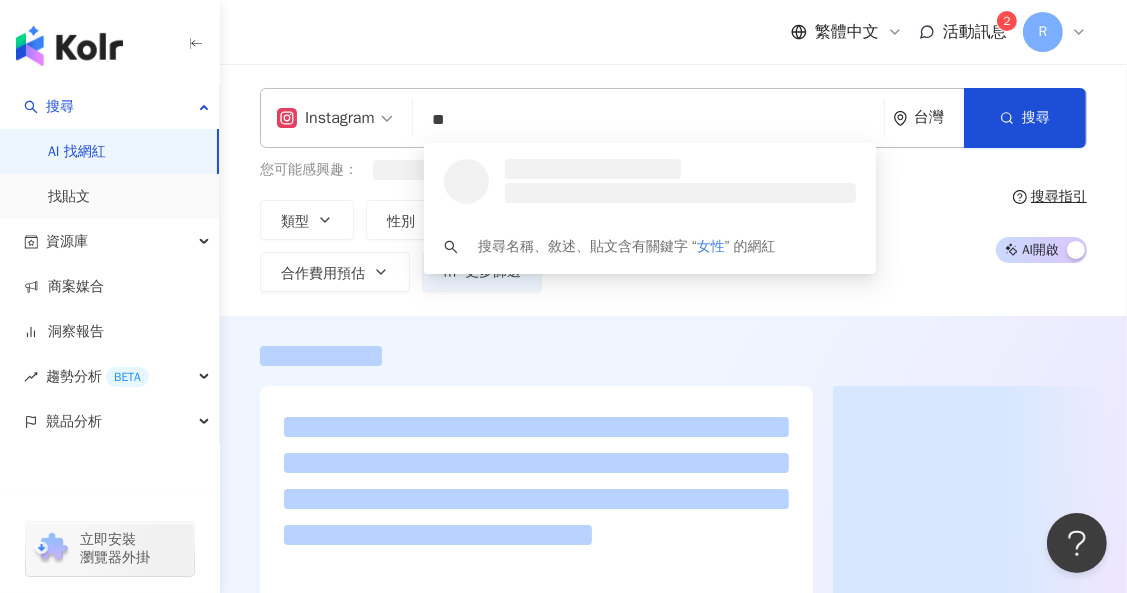 click on "繁體中文 活動訊息 2 R" at bounding box center (673, 32) 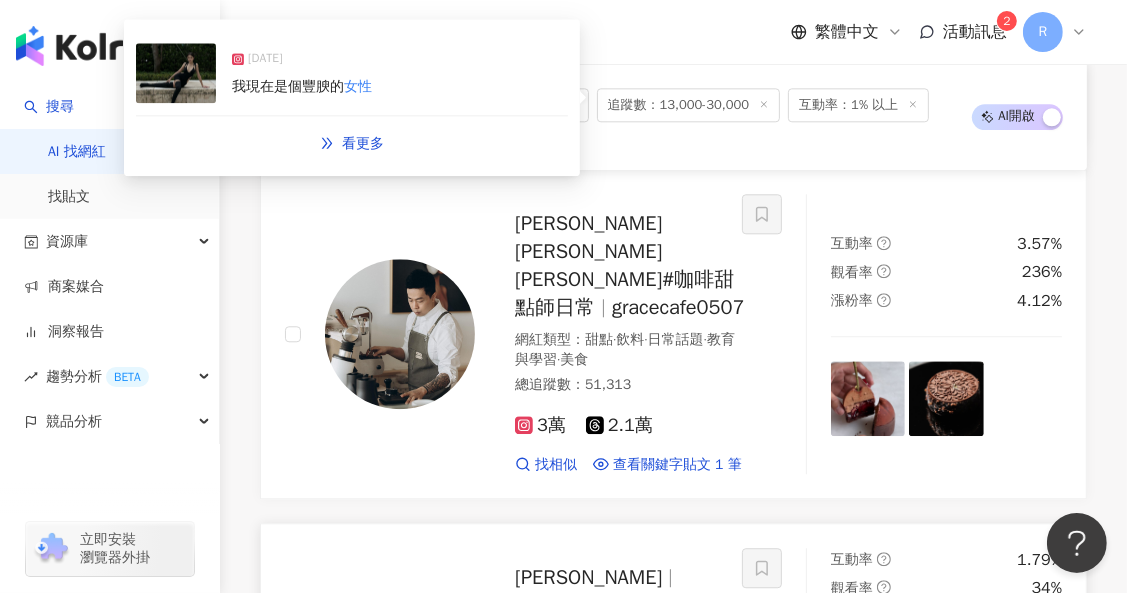 scroll, scrollTop: 4012, scrollLeft: 0, axis: vertical 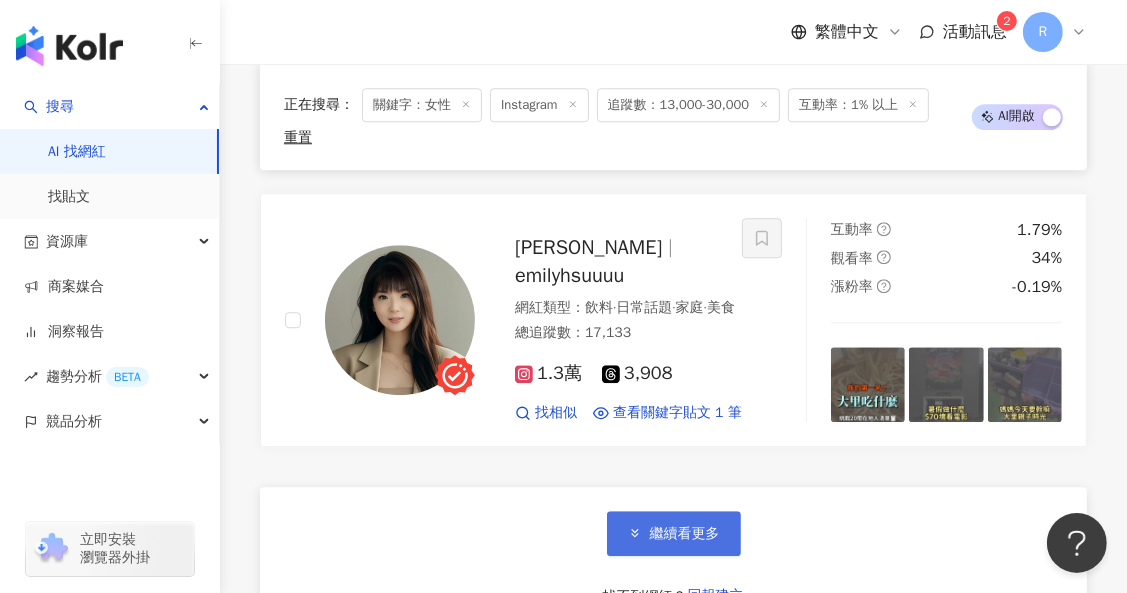 click on "繼續看更多" at bounding box center (685, 534) 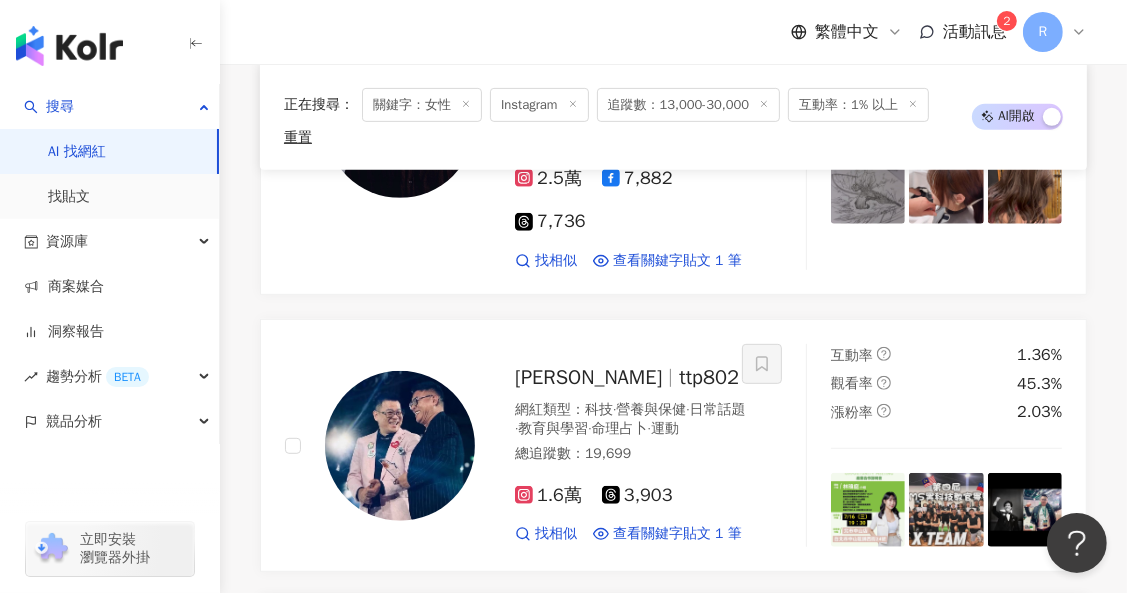 scroll, scrollTop: 6392, scrollLeft: 0, axis: vertical 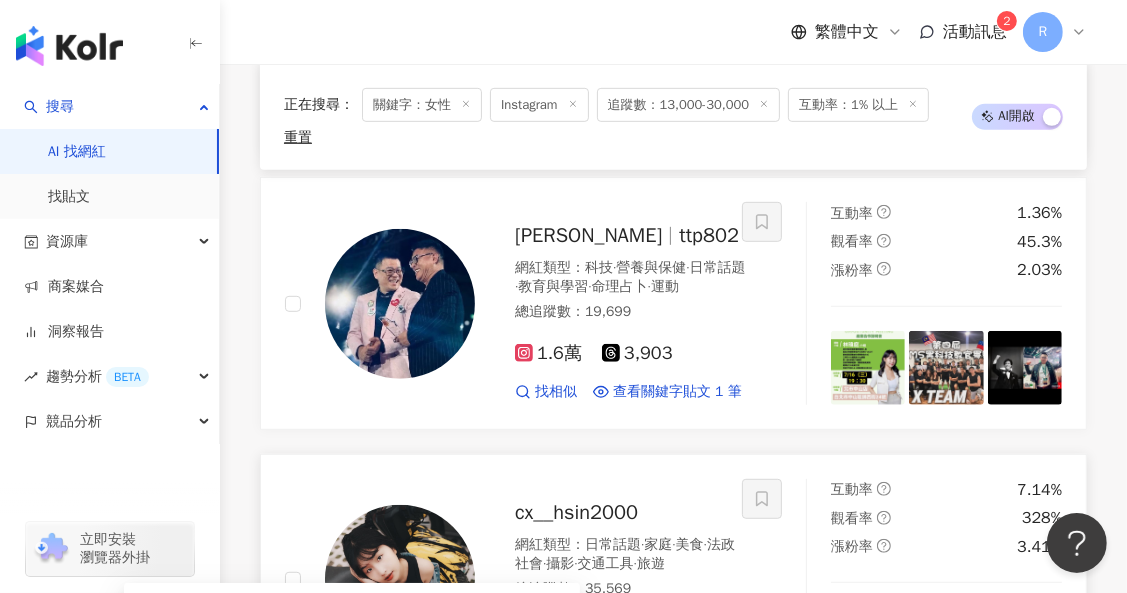 click on "-根據科學研究顯示，高達百分之90%的男" at bounding box center (359, 644) 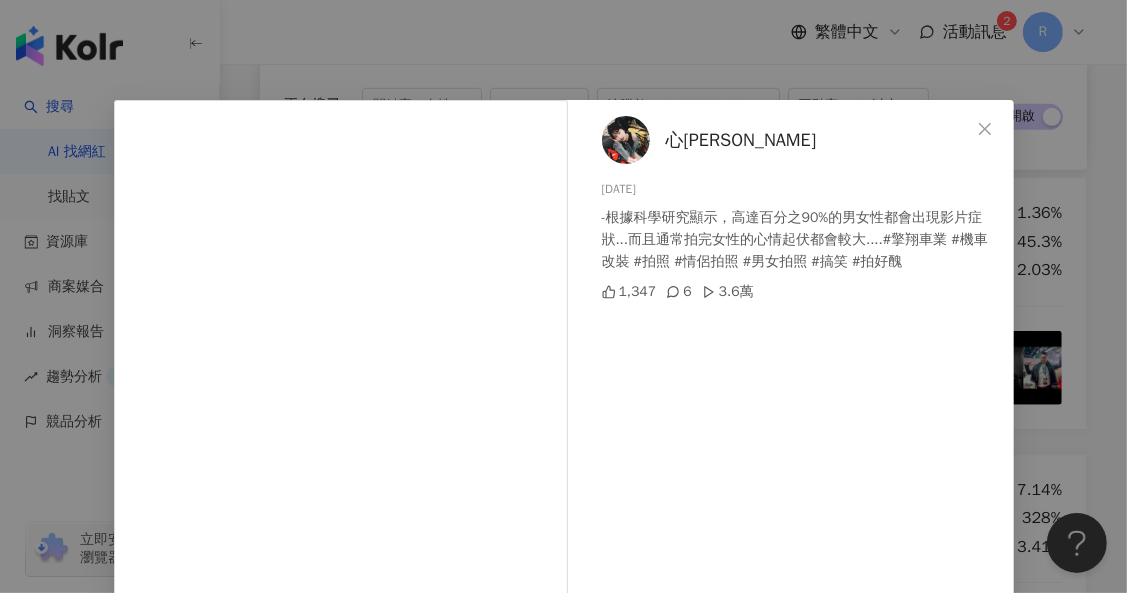 click on "心雅 2024/8/20 -根據科學研究顯示，高達百分之90%的男女性都會出現影片症狀...而且通常拍完女性的心情起伏都會較大....#擎翔車業 #機車改裝 #拍照 #情侶拍照 #男女拍照 #搞笑 #拍好醜 1,347 6 3.6萬 查看原始貼文" at bounding box center [563, 296] 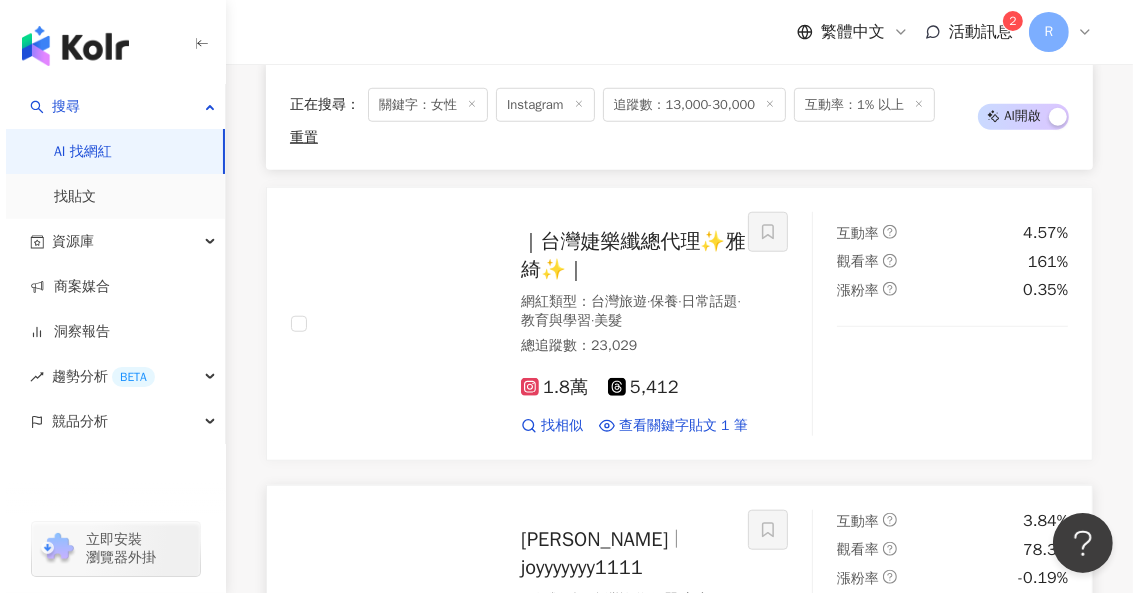scroll, scrollTop: 6880, scrollLeft: 0, axis: vertical 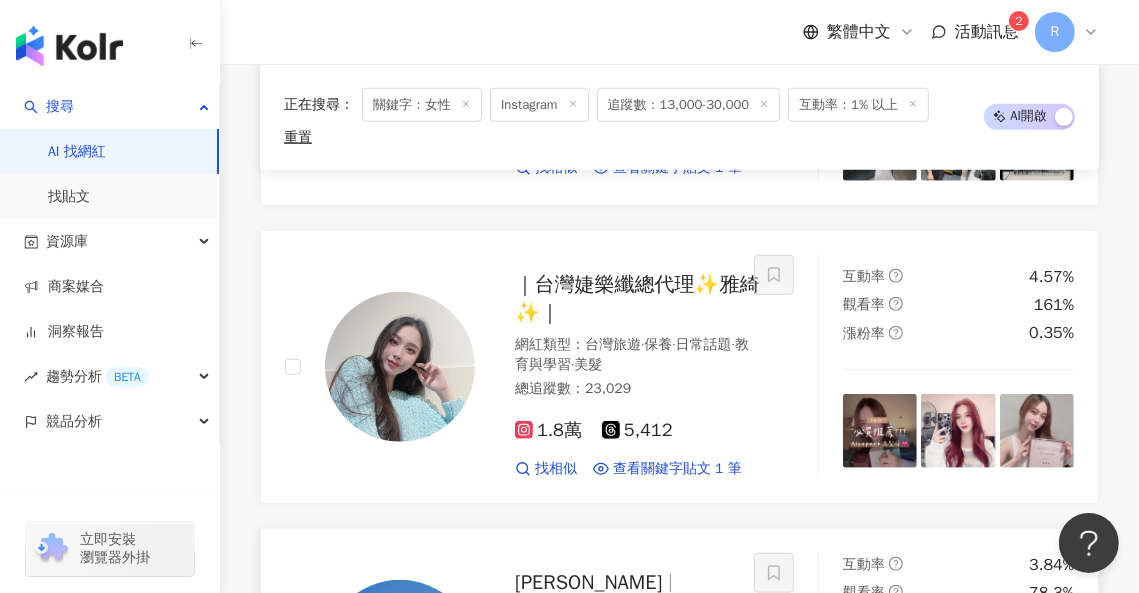 click on "查看關鍵字貼文 1 筆" at bounding box center (677, 748) 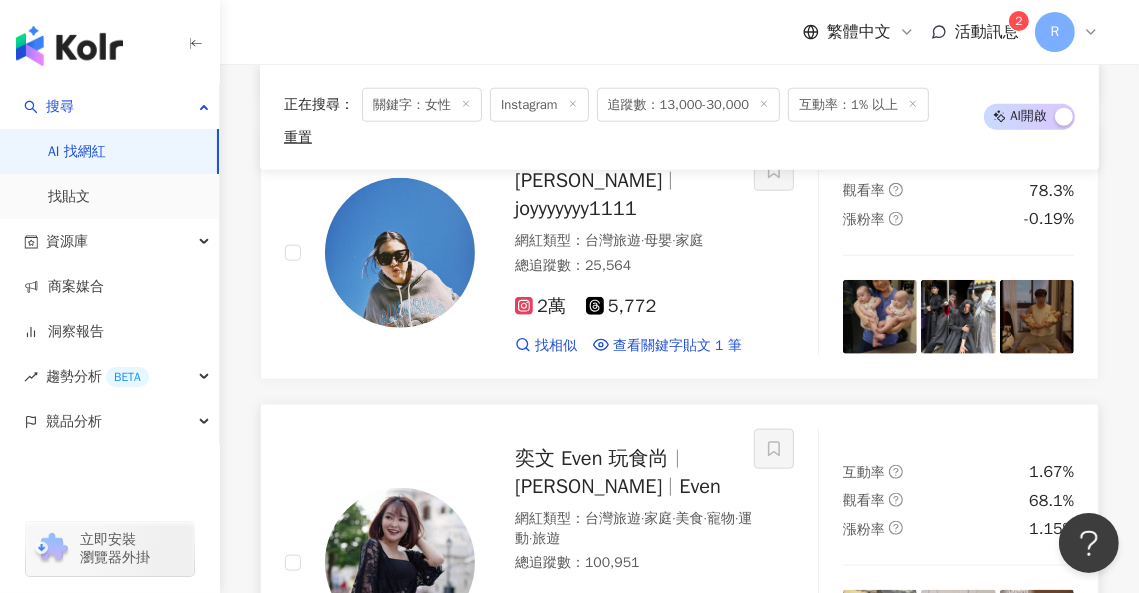 scroll, scrollTop: 7399, scrollLeft: 0, axis: vertical 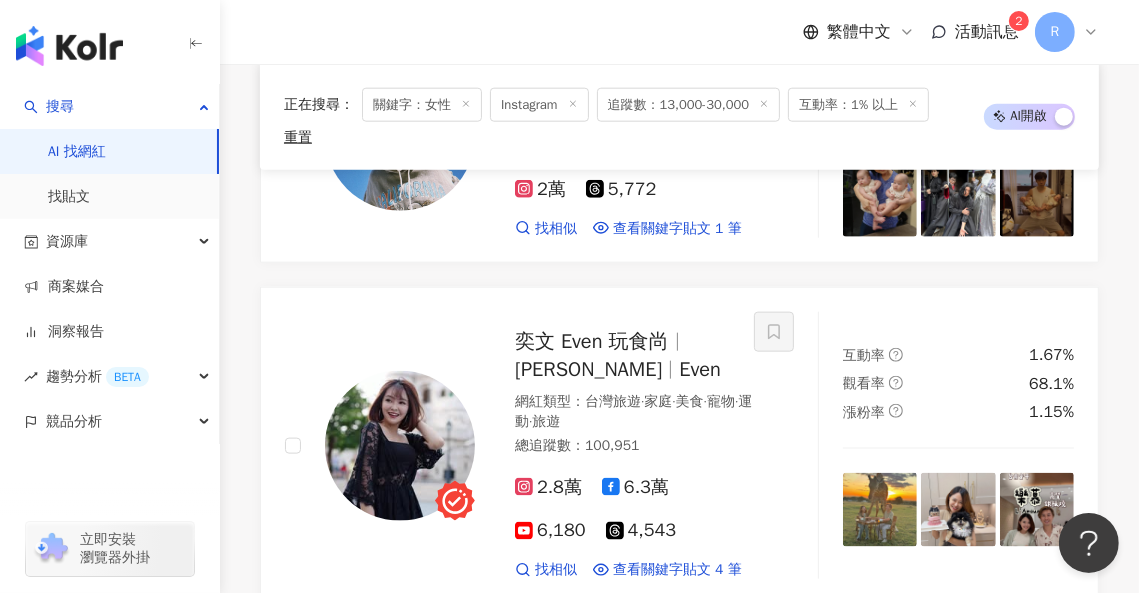 click on "繼續看更多" at bounding box center (680, 690) 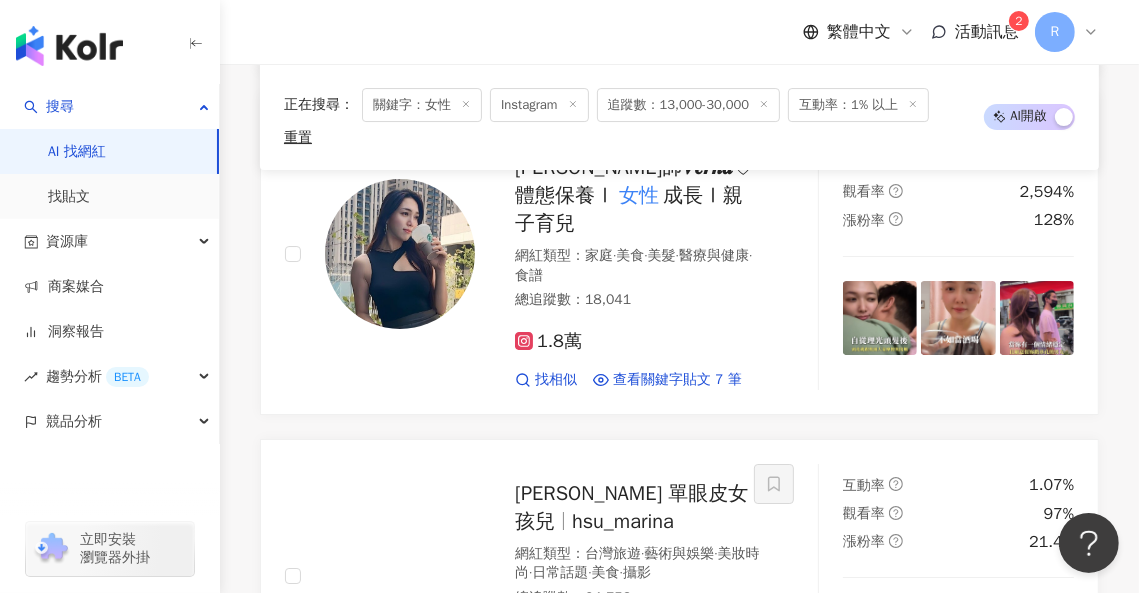 scroll, scrollTop: 10872, scrollLeft: 0, axis: vertical 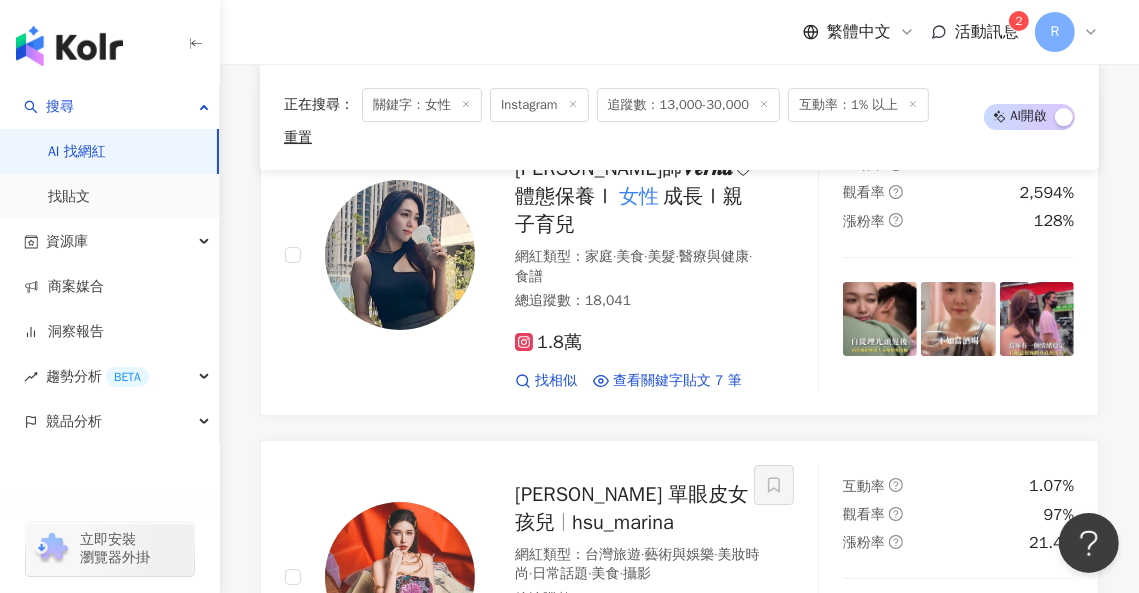 click on "繼續看更多" at bounding box center [680, 800] 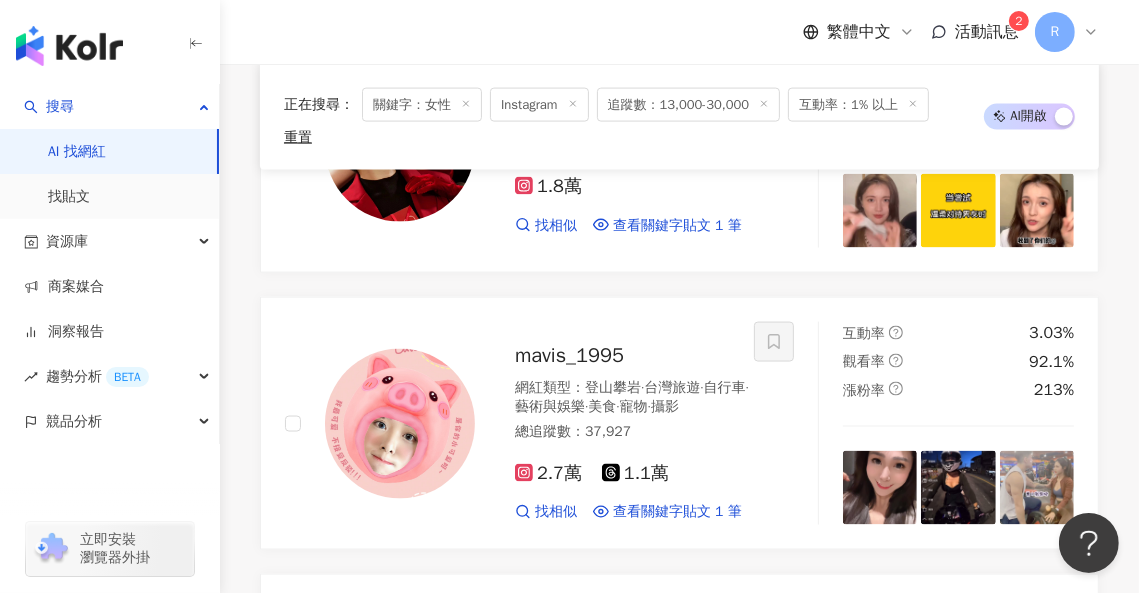 scroll, scrollTop: 13653, scrollLeft: 0, axis: vertical 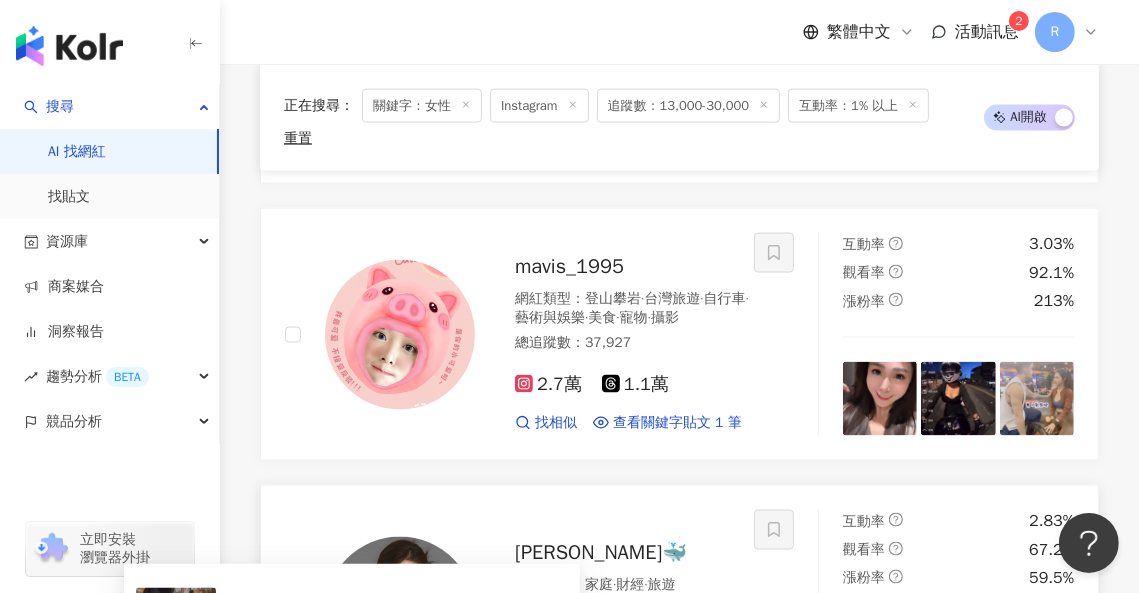 click on "2025/3/9 有底氣
#單親 #媽媽 #離婚 #現代 女性  #能力 #底氣" at bounding box center [352, 711] 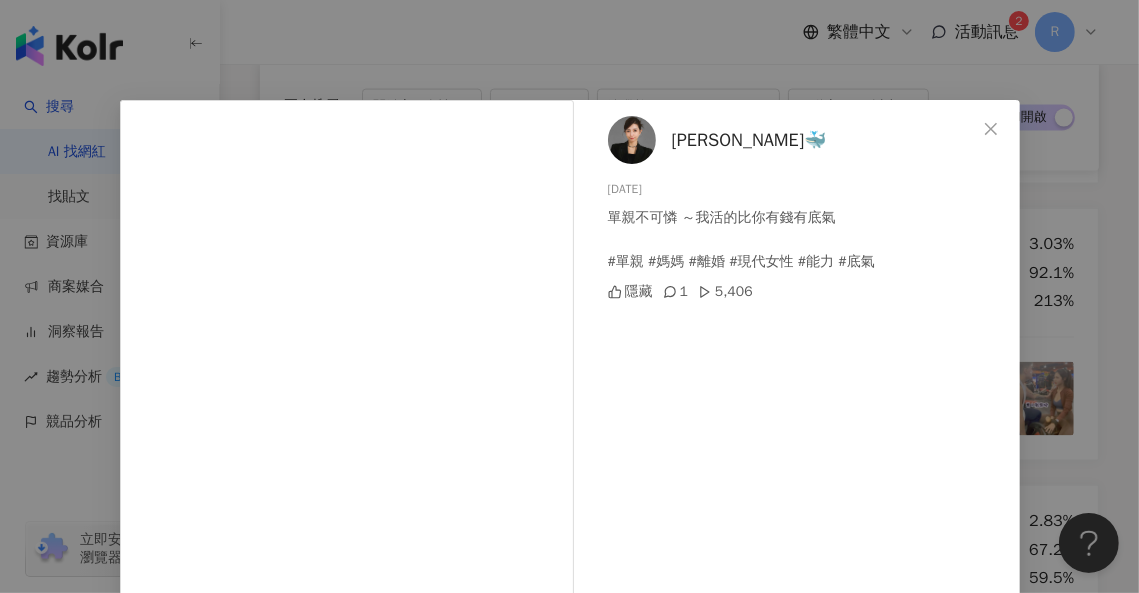 click on "Hanna Pang🐳 2025/3/9 單親不可憐 ～我活的比你有錢有底氣
#單親 #媽媽 #離婚 #現代女性 #能力 #底氣 隱藏 1 5,406 查看原始貼文" at bounding box center [569, 296] 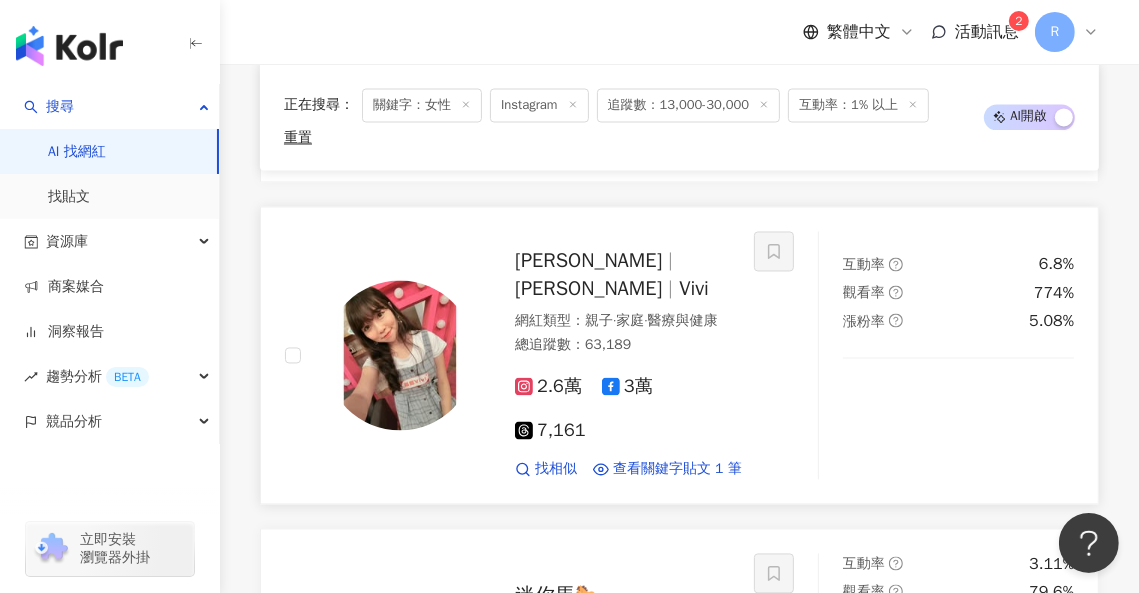 scroll, scrollTop: 14212, scrollLeft: 0, axis: vertical 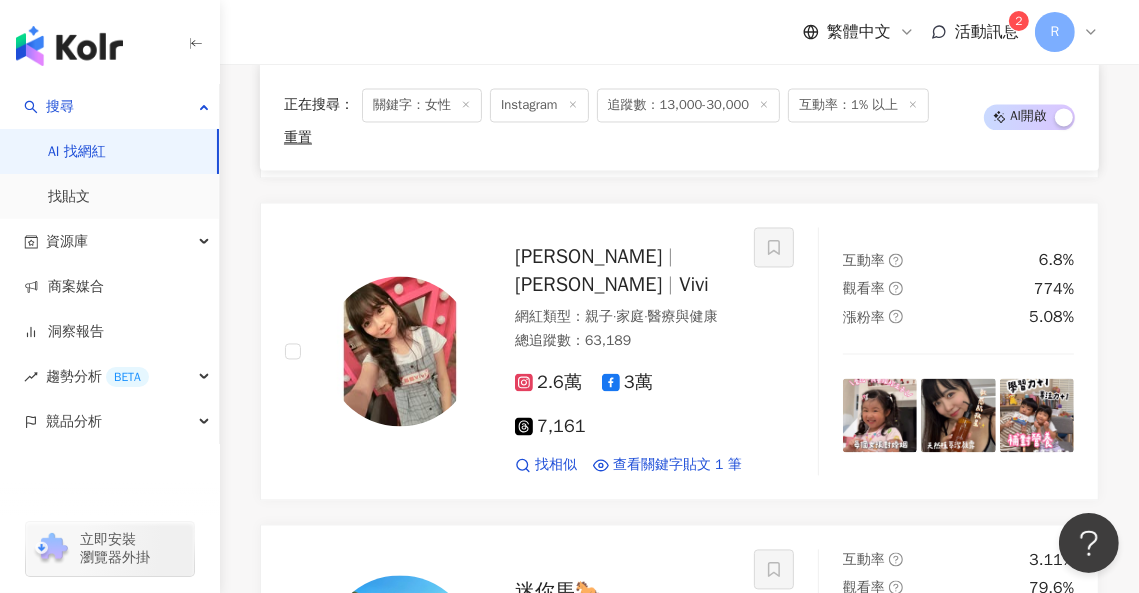 click on "繼續看更多" at bounding box center [691, 864] 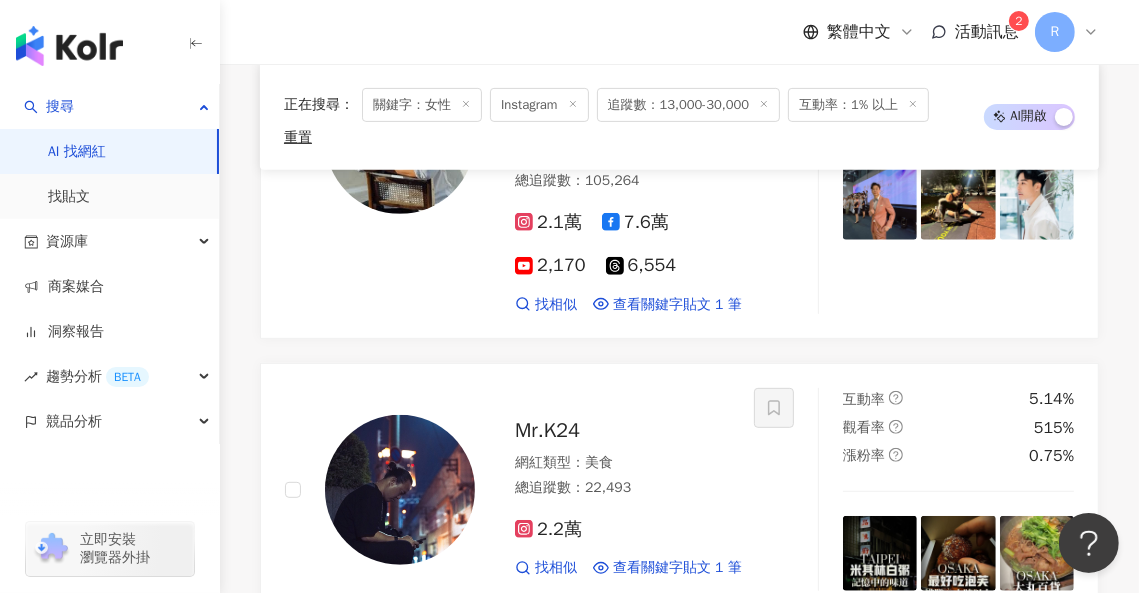 scroll, scrollTop: 17861, scrollLeft: 0, axis: vertical 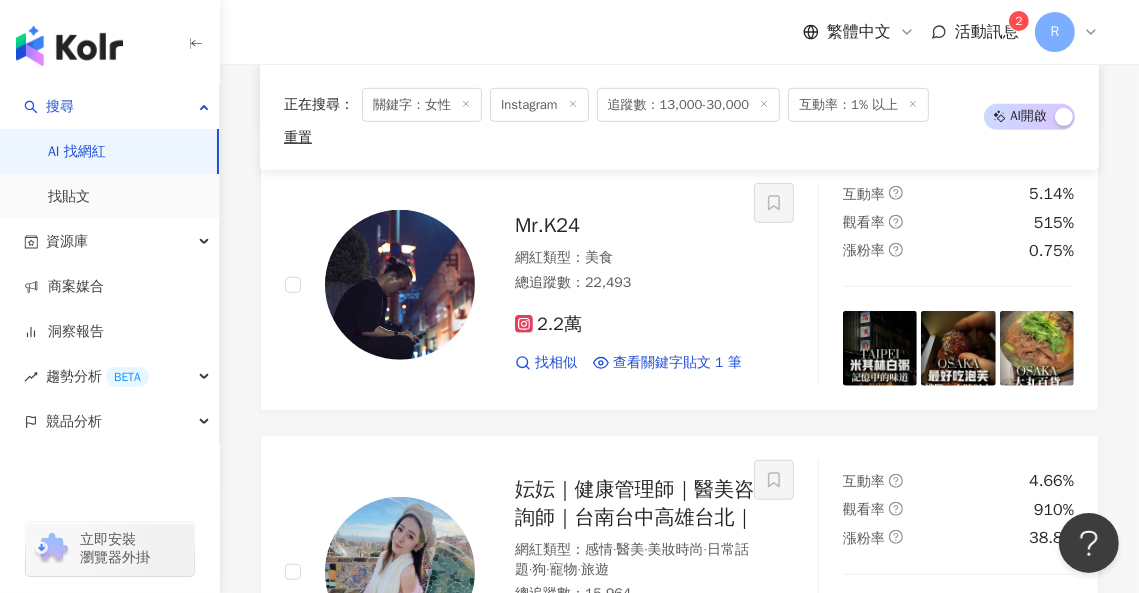 click on "繼續看更多" at bounding box center (691, 795) 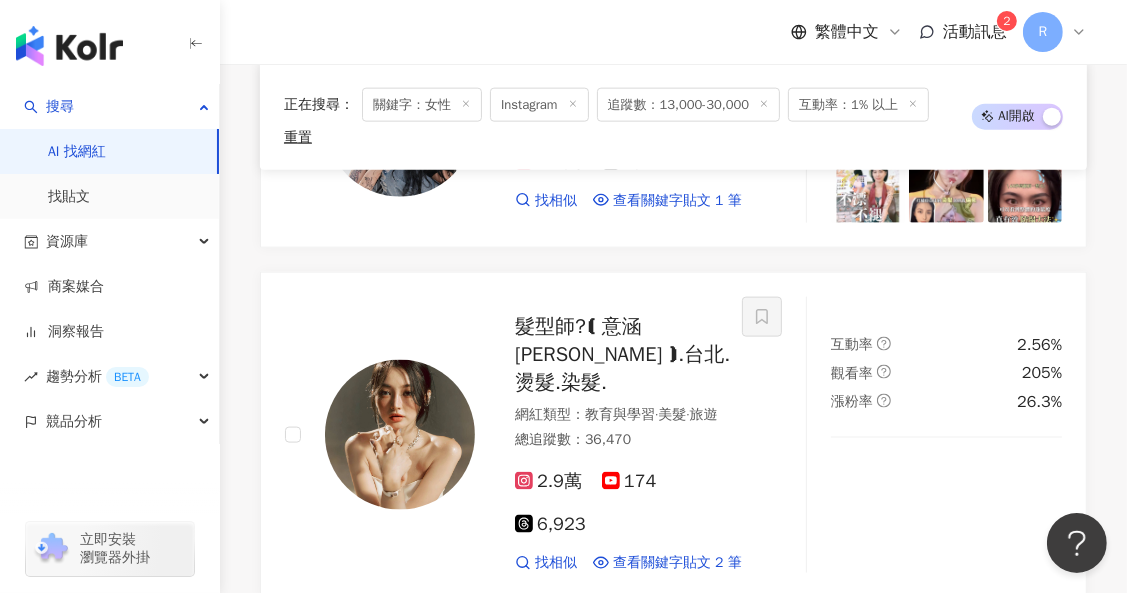 scroll, scrollTop: 18783, scrollLeft: 0, axis: vertical 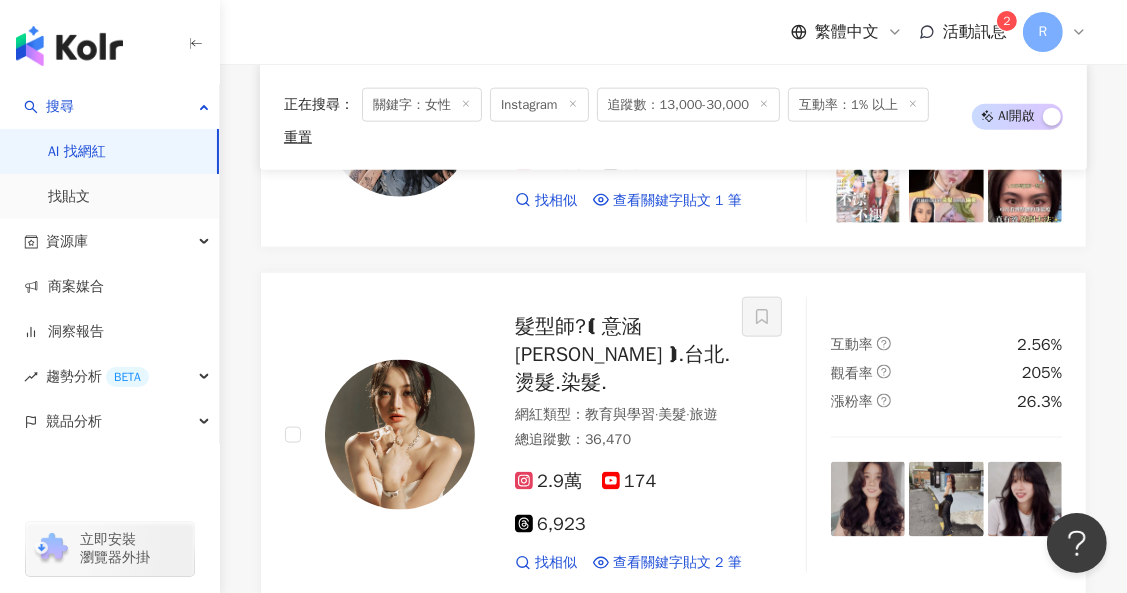 click at bounding box center [868, 845] 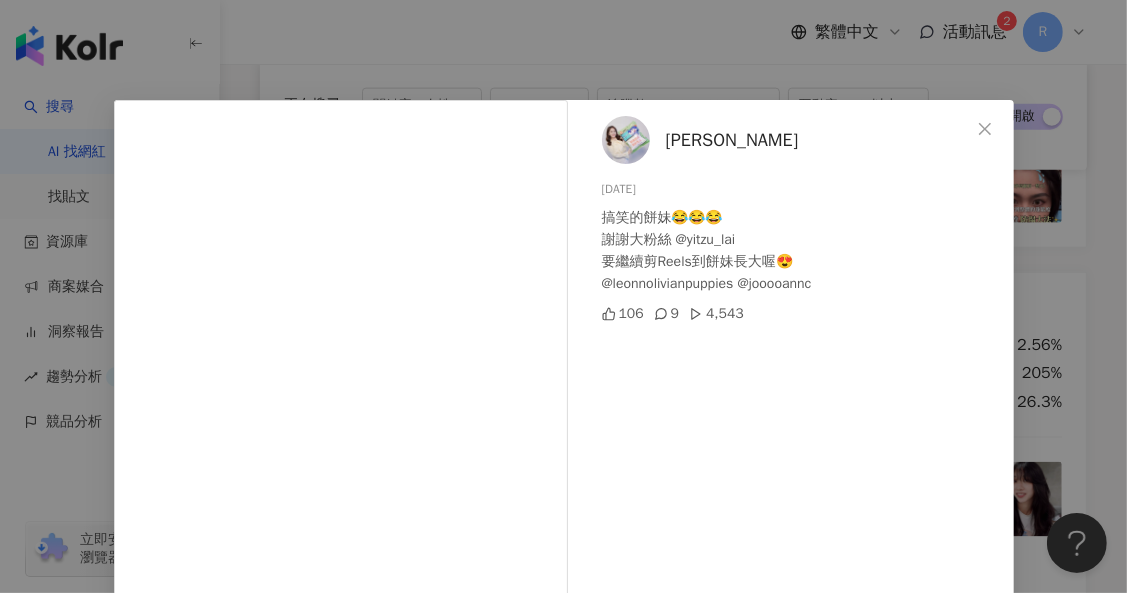 click on "張珈瑄ChiaHsuanChang 2025/7/27 搞笑的餅妹😂😂😂
謝謝大粉絲 @yitzu_lai
要繼續剪Reels到餅妹長大喔😍
@leonnolivianpuppies @jooooannc 106 9 4,543 查看原始貼文" at bounding box center [563, 296] 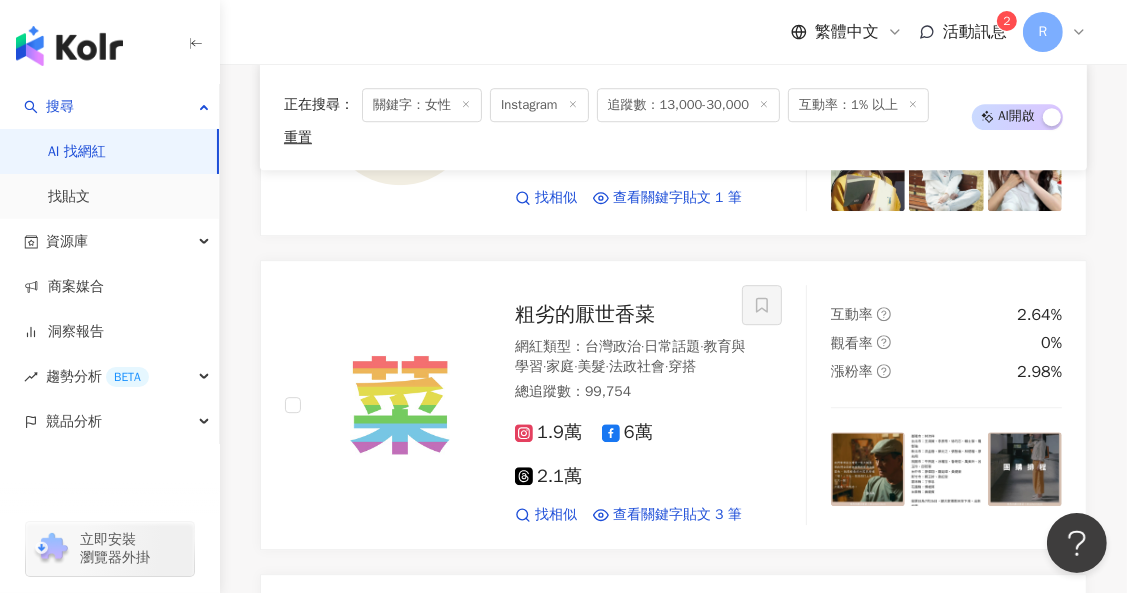scroll, scrollTop: 21367, scrollLeft: 0, axis: vertical 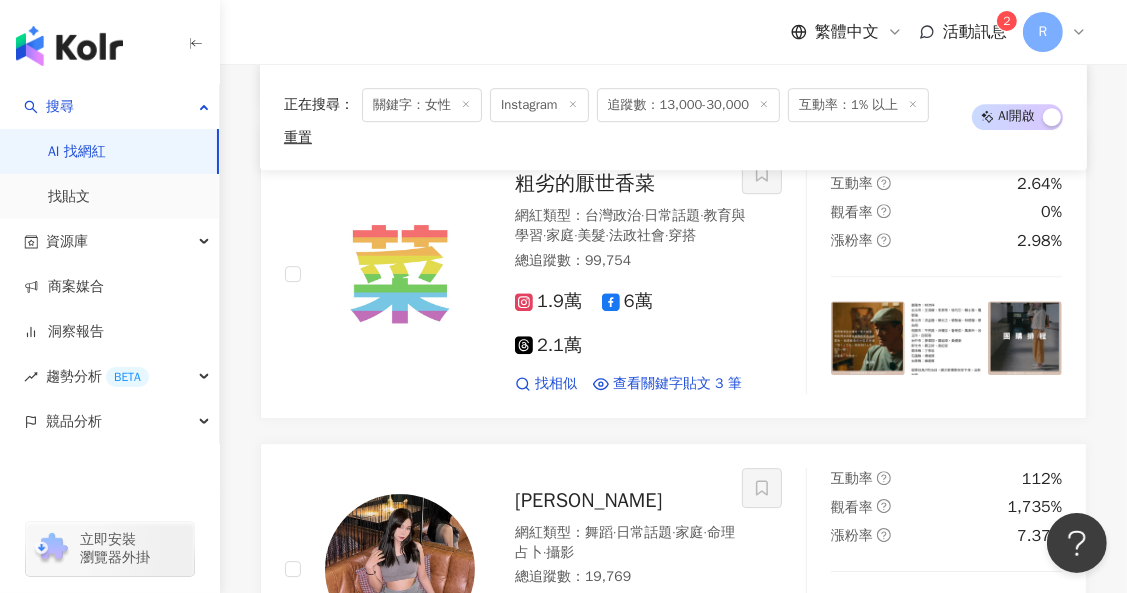 click on "繼續看更多" at bounding box center [674, 1079] 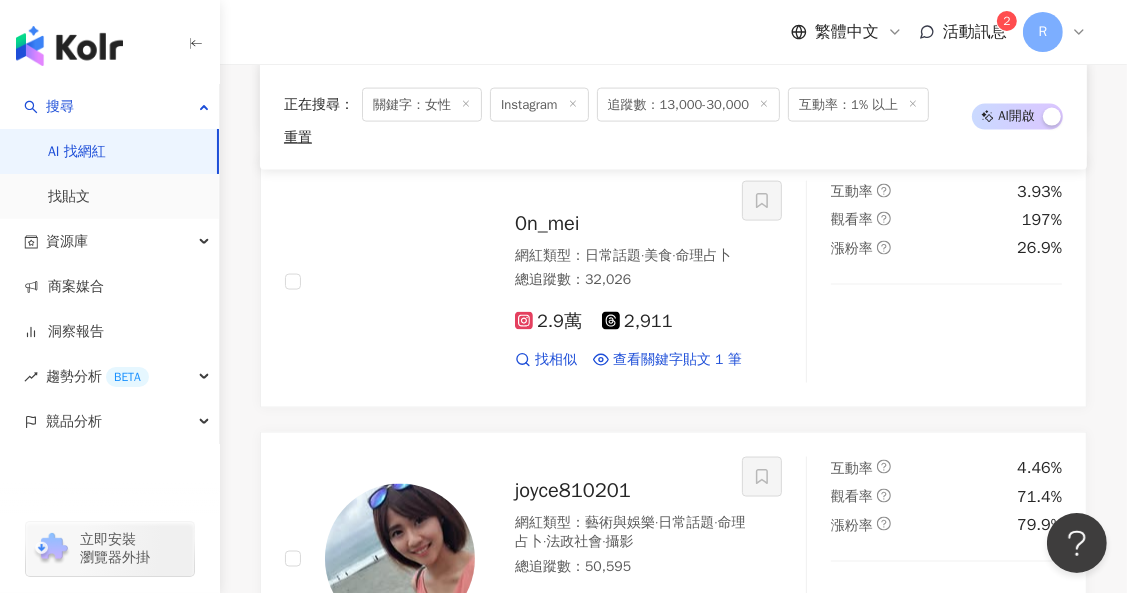 scroll, scrollTop: 24677, scrollLeft: 0, axis: vertical 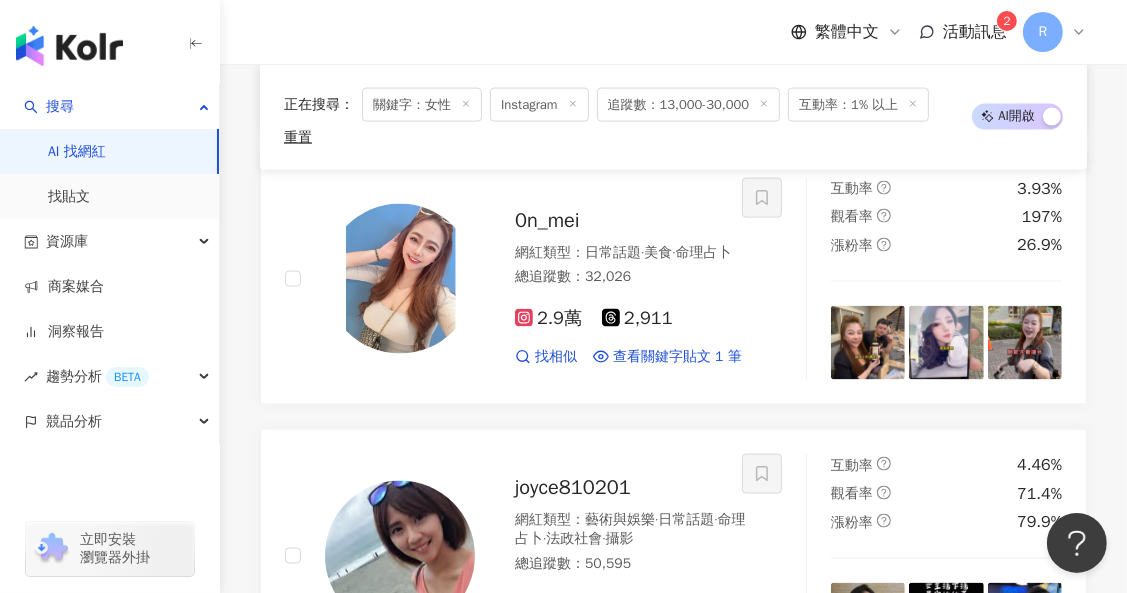 click on "錯落的層次和貼膚的線條，
讓過往重塑都會 女性 骨架的服裝罩上一層粉色氤氳。
我喜" at bounding box center [400, 1185] 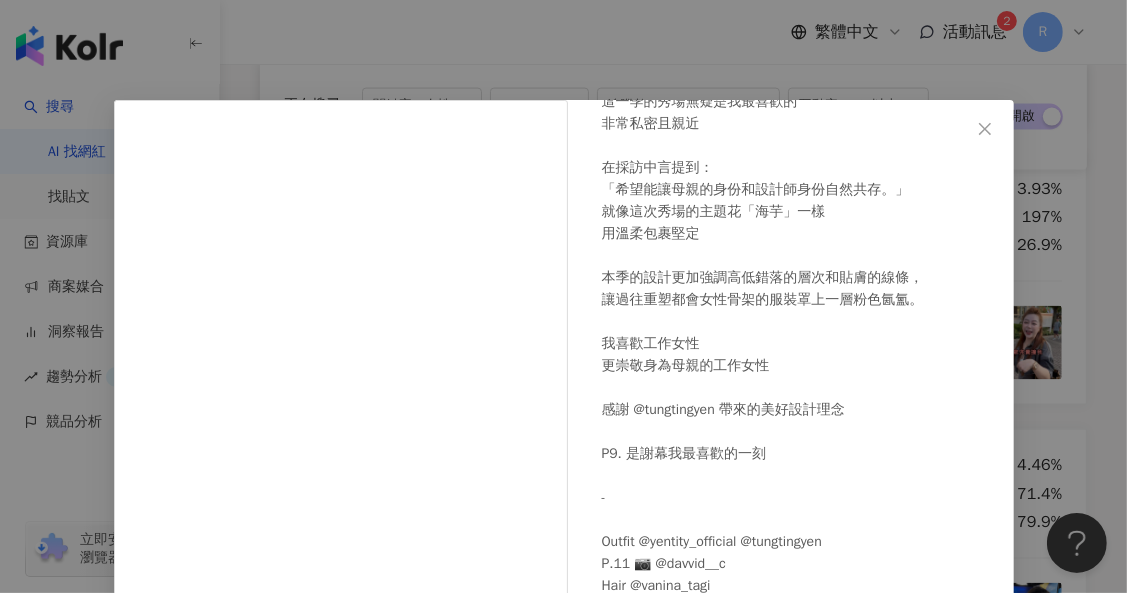 scroll, scrollTop: 139, scrollLeft: 0, axis: vertical 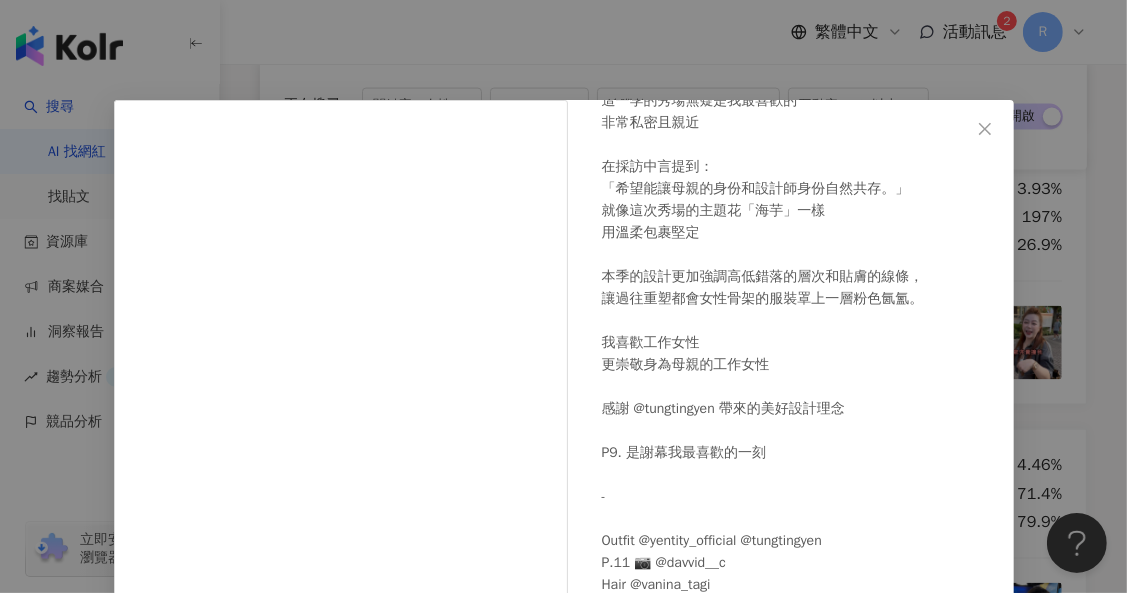 click on "Jing 秘密小事 2025/3/31 看了 @yentity_official 多年的秀
這一季的秀場無疑是我最喜歡的
非常私密且親近
在採訪中言提到：
「希望能讓母親的身份和設計師身份自然共存。」
就像這次秀場的主題花「海芋」一樣
用溫柔包裹堅定
本季的設計更加強調高低錯落的層次和貼膚的線條，
讓過往重塑都會女性骨架的服裝罩上一層粉色氤氳。
我喜歡工作女性
更崇敬身為母親的工作女性
感謝 @tungtingyen 帶來的美好設計理念
P9. 是謝幕我最喜歡的一刻
-
Outfit @yentity_official @tungtingyen
P.11 📷 @davvid__c
Hair @vanina_tagi 169 5 查看原始貼文" at bounding box center [563, 296] 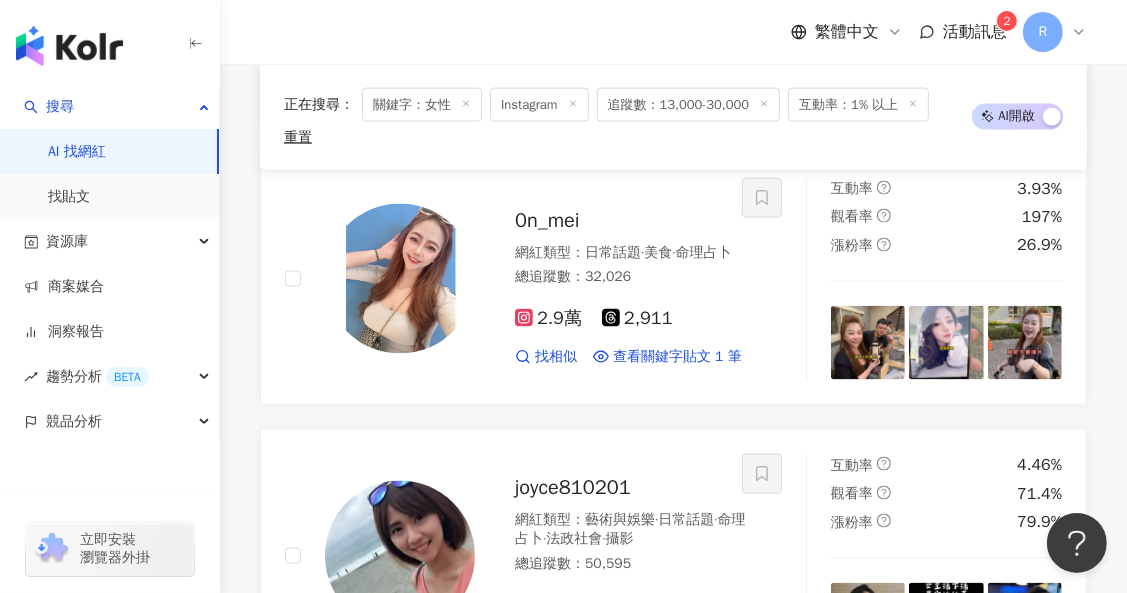 click at bounding box center (400, 1163) 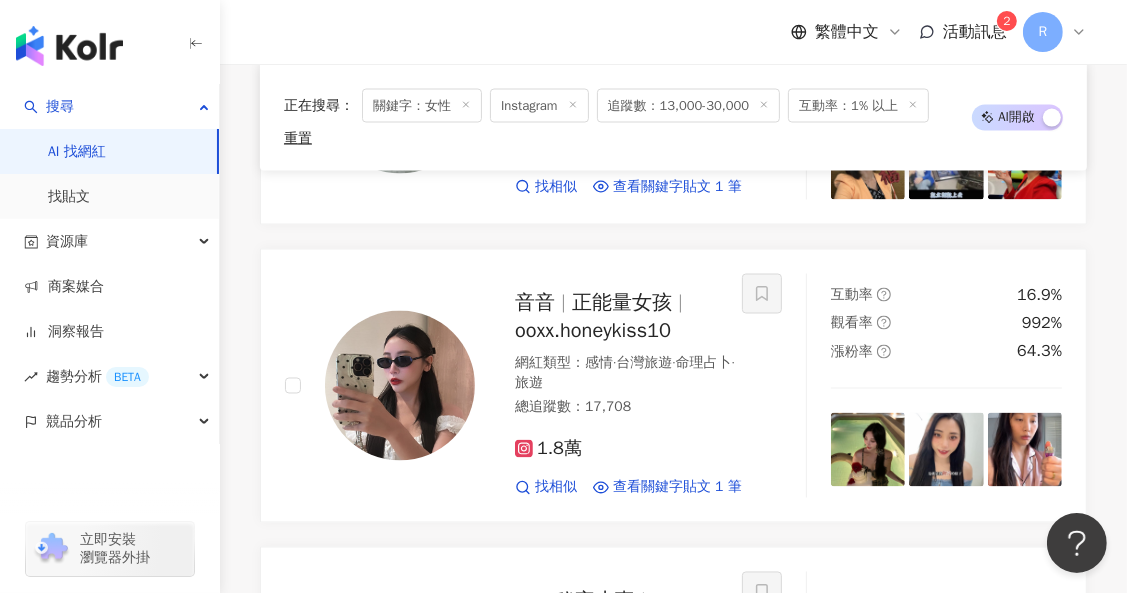 scroll, scrollTop: 25131, scrollLeft: 0, axis: vertical 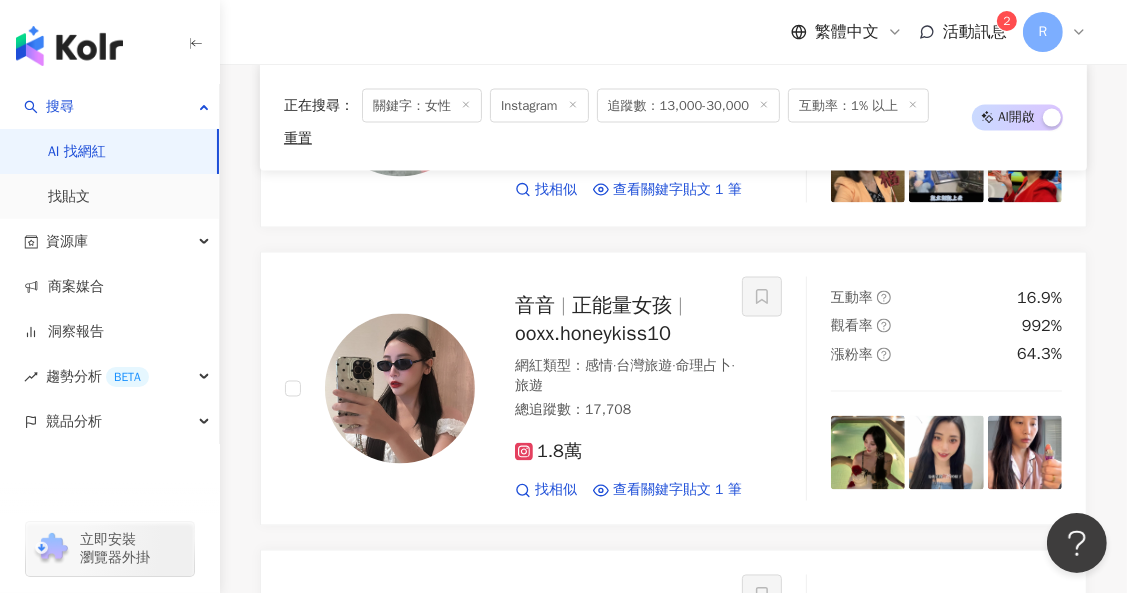 click on "繼續看更多 找不到網紅？ 回報建立" at bounding box center [673, 981] 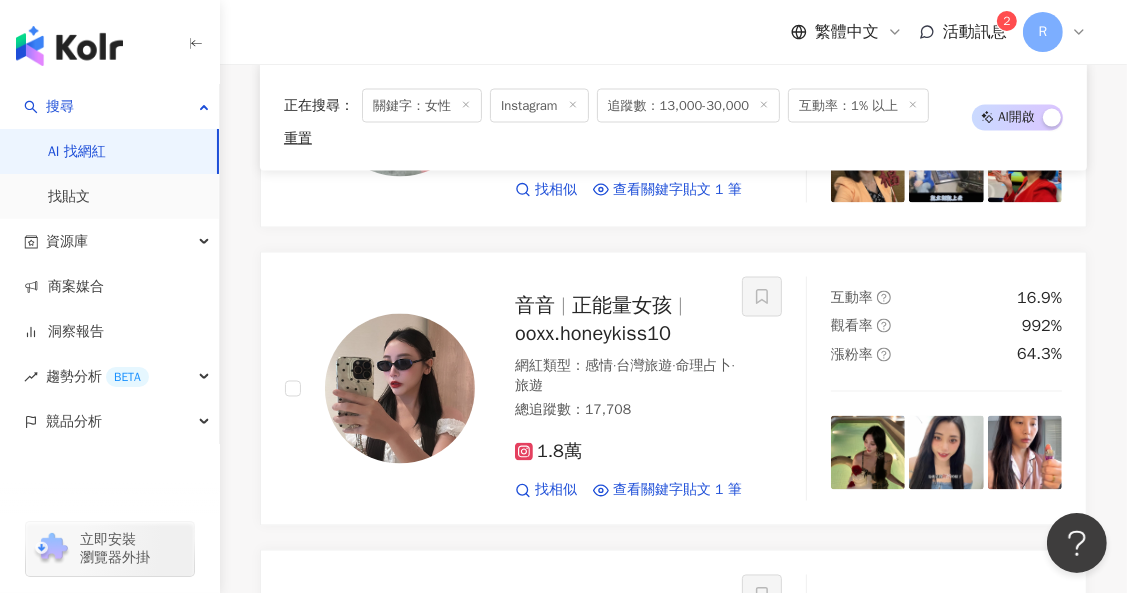 click on "繼續看更多" at bounding box center (685, 954) 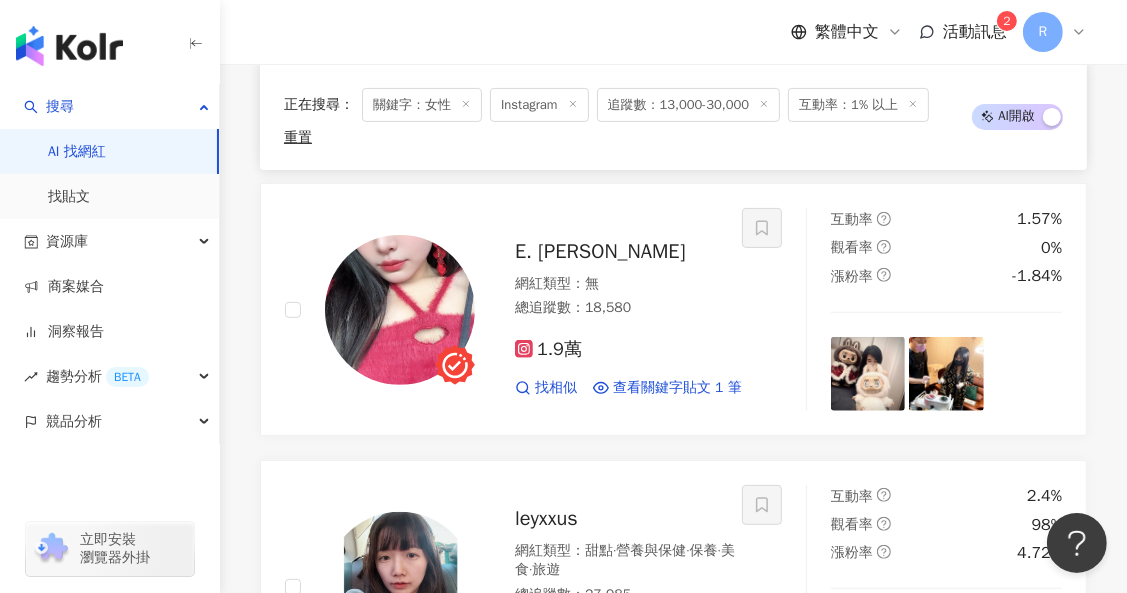 scroll, scrollTop: 28643, scrollLeft: 0, axis: vertical 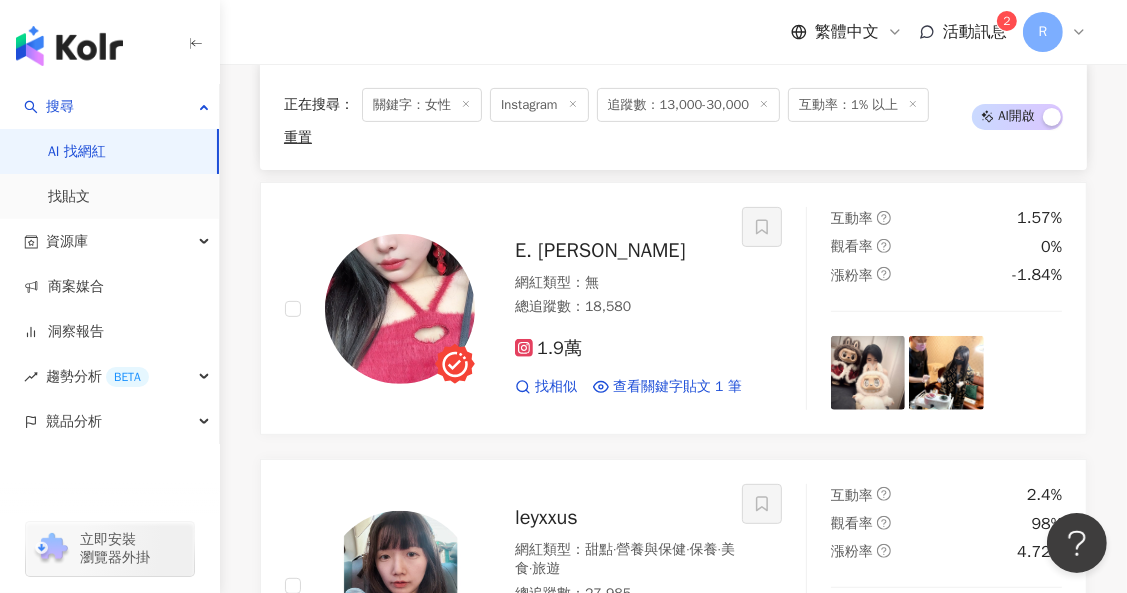 click on "繼續看更多" at bounding box center (674, 1096) 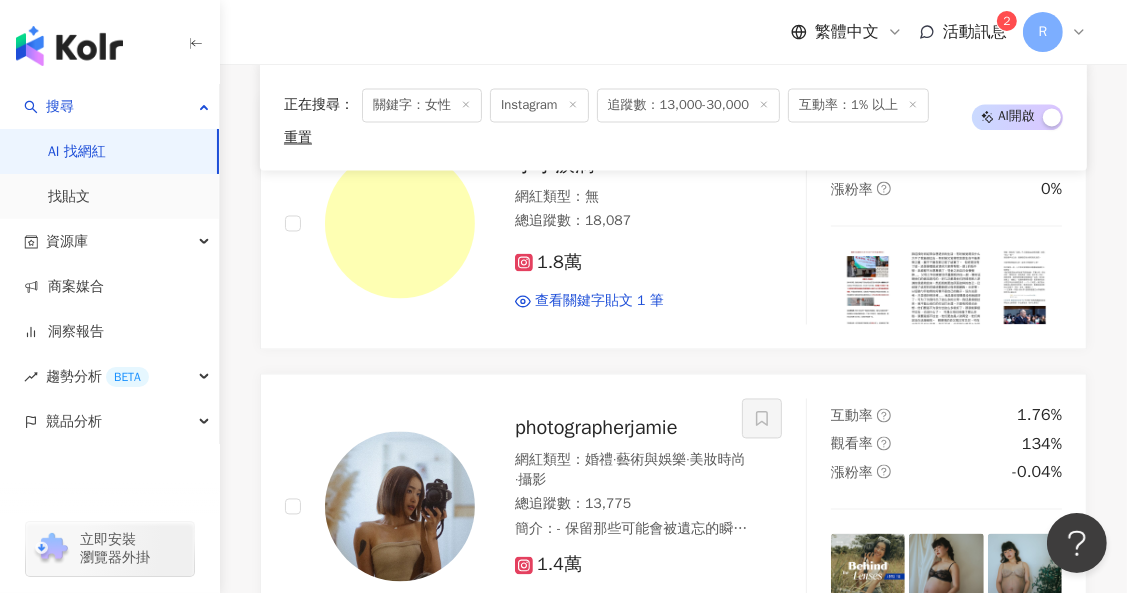 scroll, scrollTop: 30980, scrollLeft: 0, axis: vertical 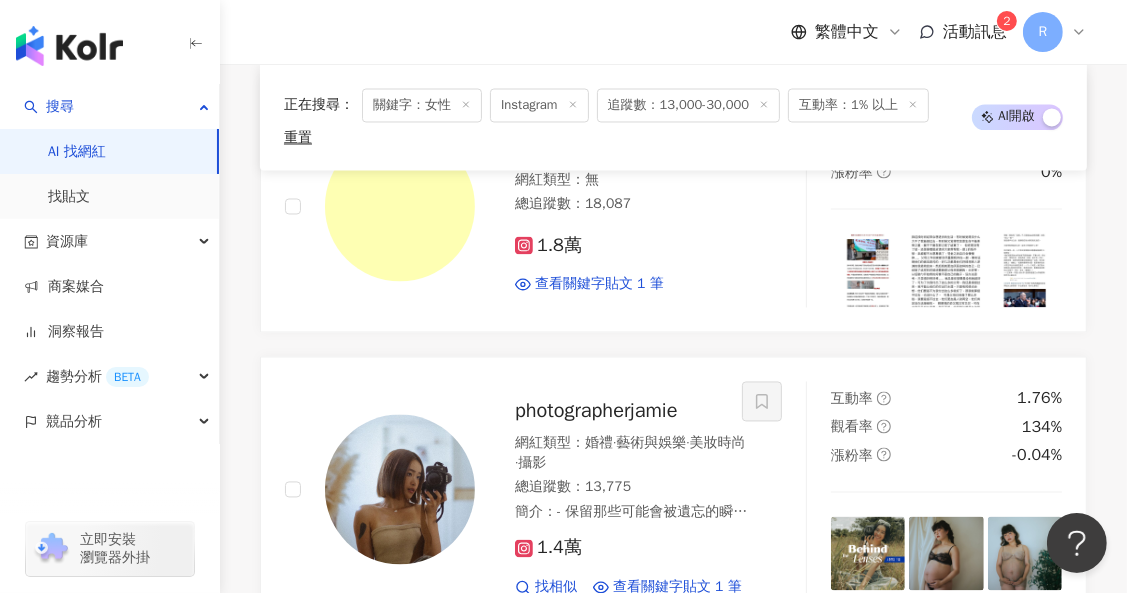 click at bounding box center [946, 1113] 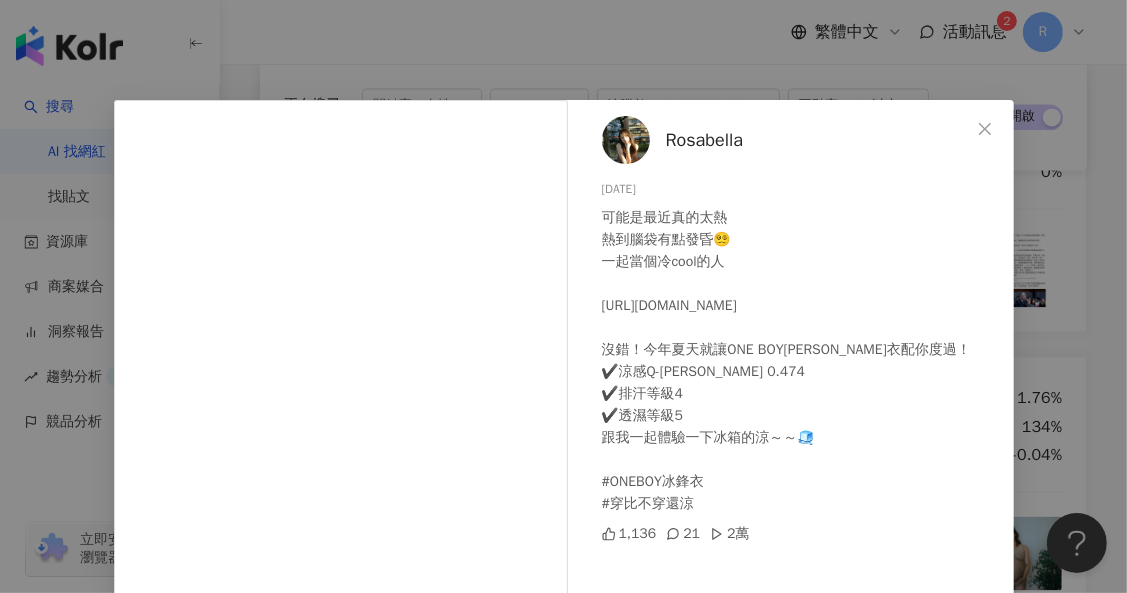 click on "Rosabella 2025/7/18 可能是最近真的太熱
熱到腦袋有點發昏😵‍💫
一起當個冷cool的人
https://oneboy.tw/9utXe
沒錯！今年夏天就讓ONE BOY冰鋒衣配你度過！
✔️涼感Q-max 0.474
✔️排汗等級4
✔️透濕等級5
跟我一起體驗一下冰箱的涼～～🧊
#ONEBOY冰鋒衣
#穿比不穿還涼 1,136 21 2萬 查看原始貼文" at bounding box center (563, 296) 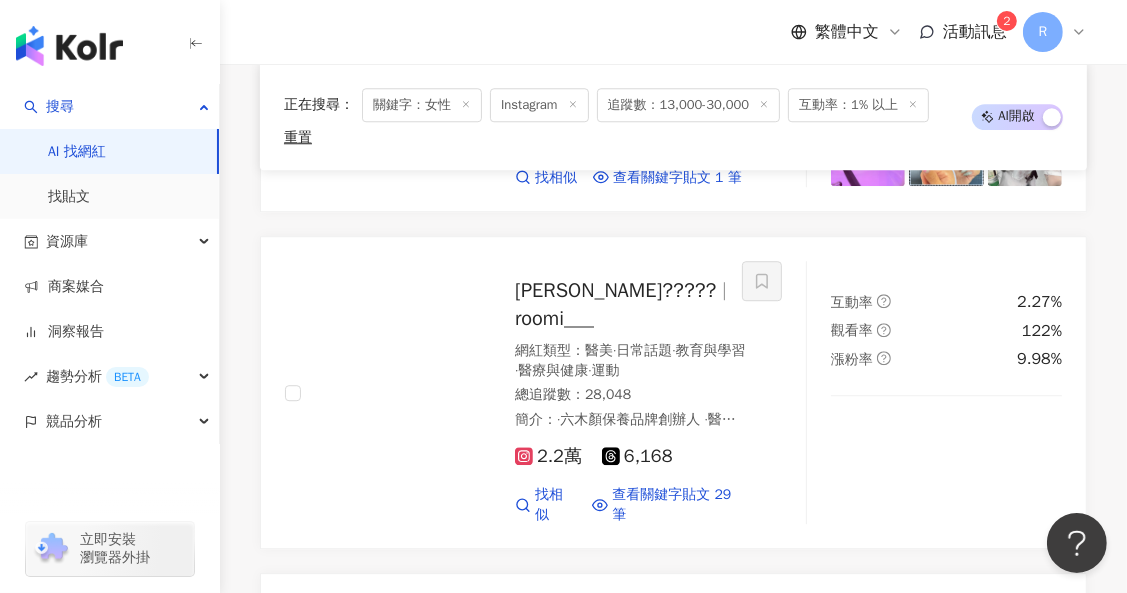 scroll, scrollTop: 32086, scrollLeft: 0, axis: vertical 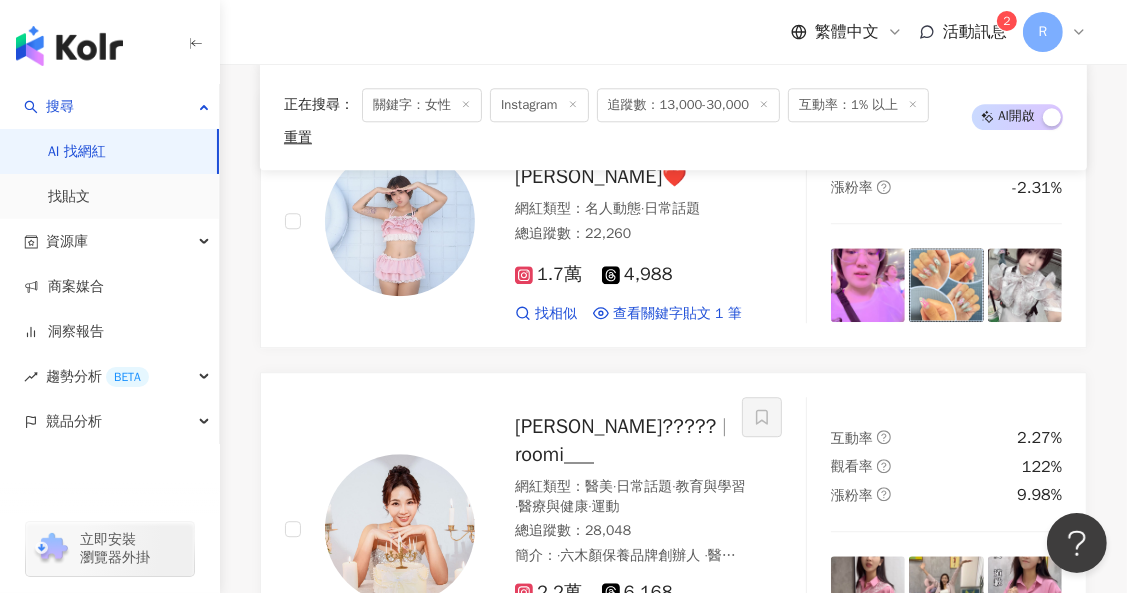 click on "繼續看更多 找不到網紅？ 回報建立" at bounding box center (673, 1117) 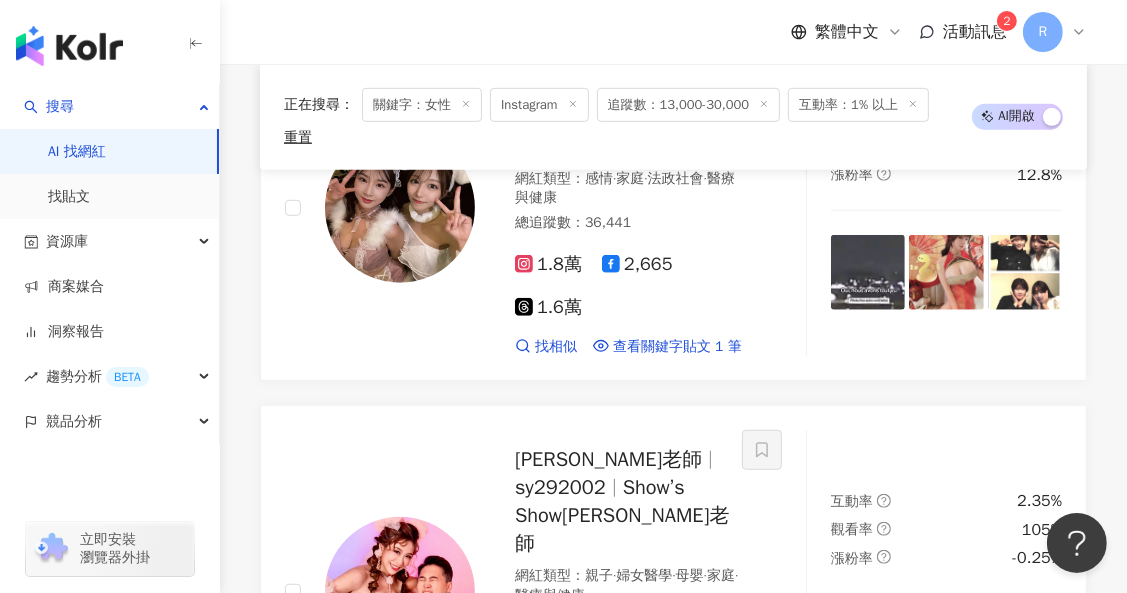 scroll, scrollTop: 34657, scrollLeft: 0, axis: vertical 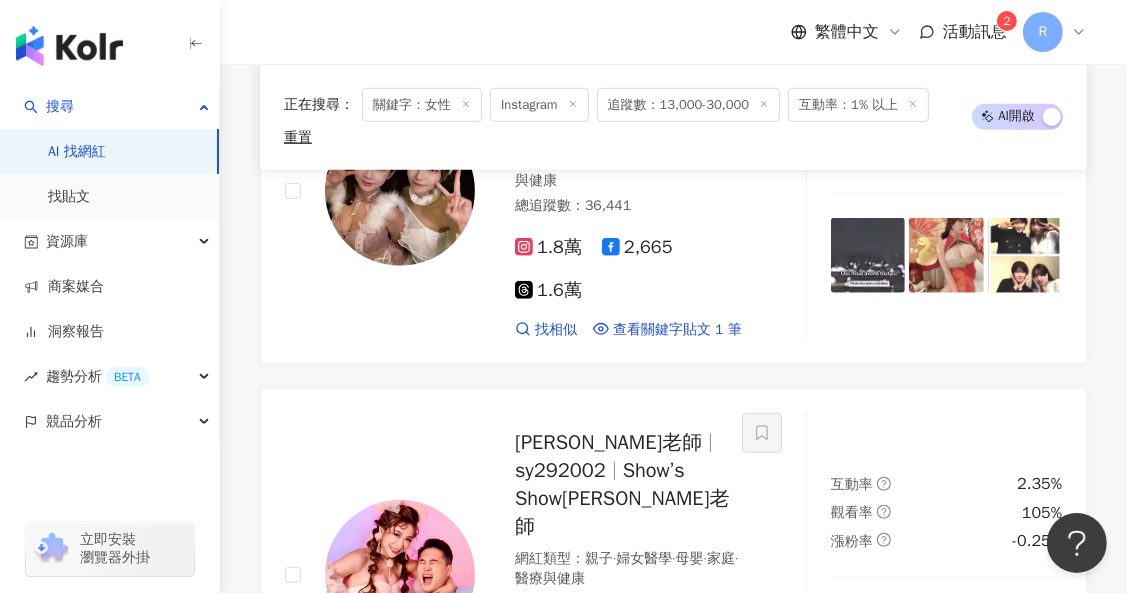 click on "： 寵愛自己從照顧身體開始，定期檢" at bounding box center (393, 1255) 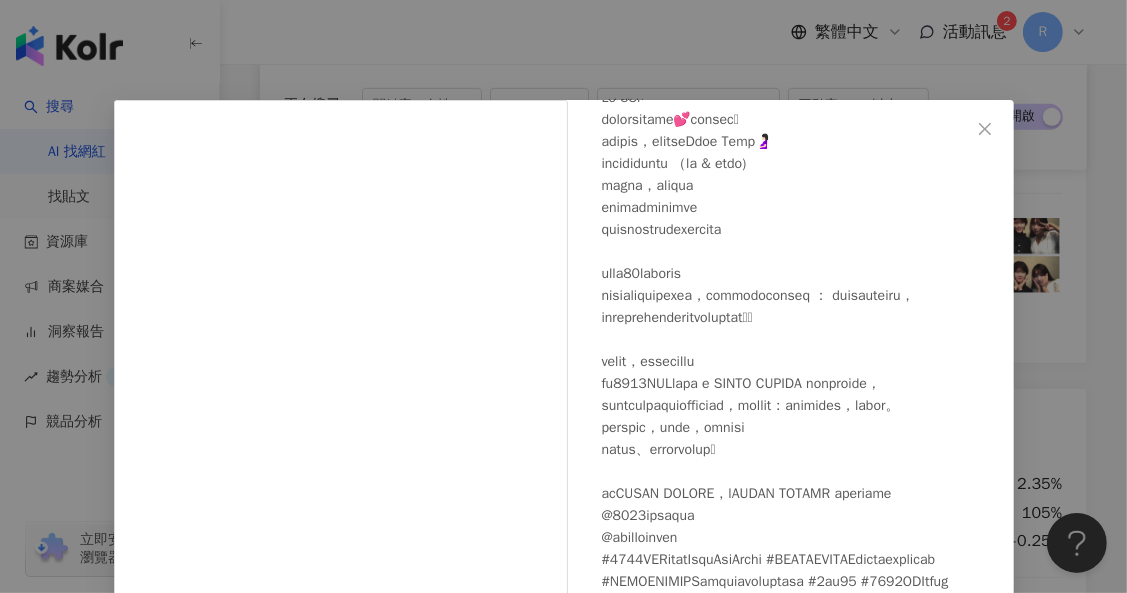 scroll, scrollTop: 196, scrollLeft: 0, axis: vertical 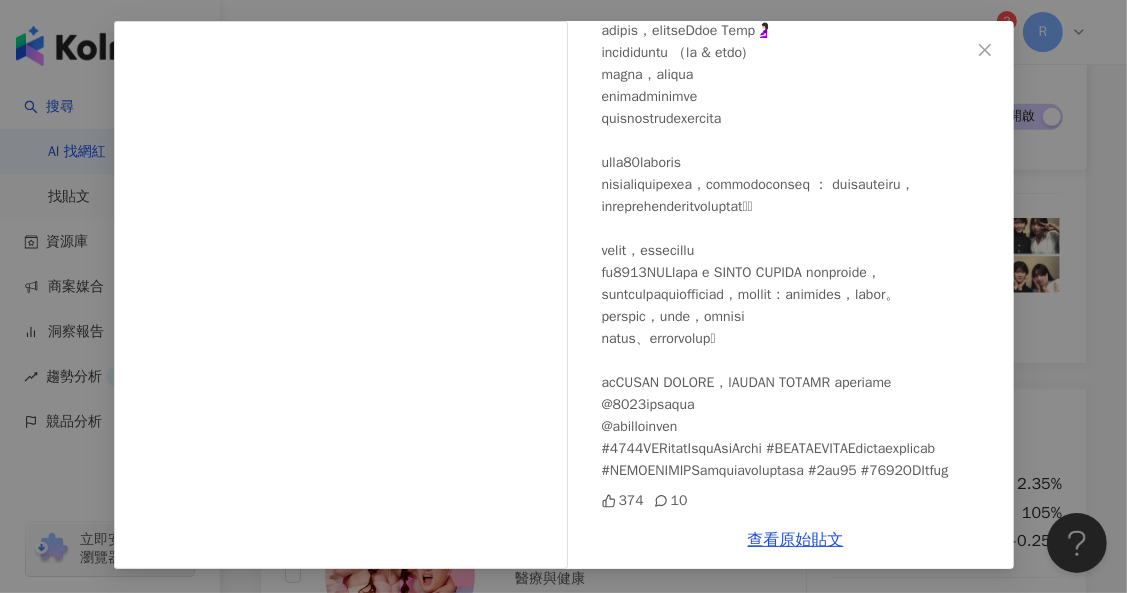 click on "Annie 2024/10/17 374 10 查看原始貼文" at bounding box center [563, 296] 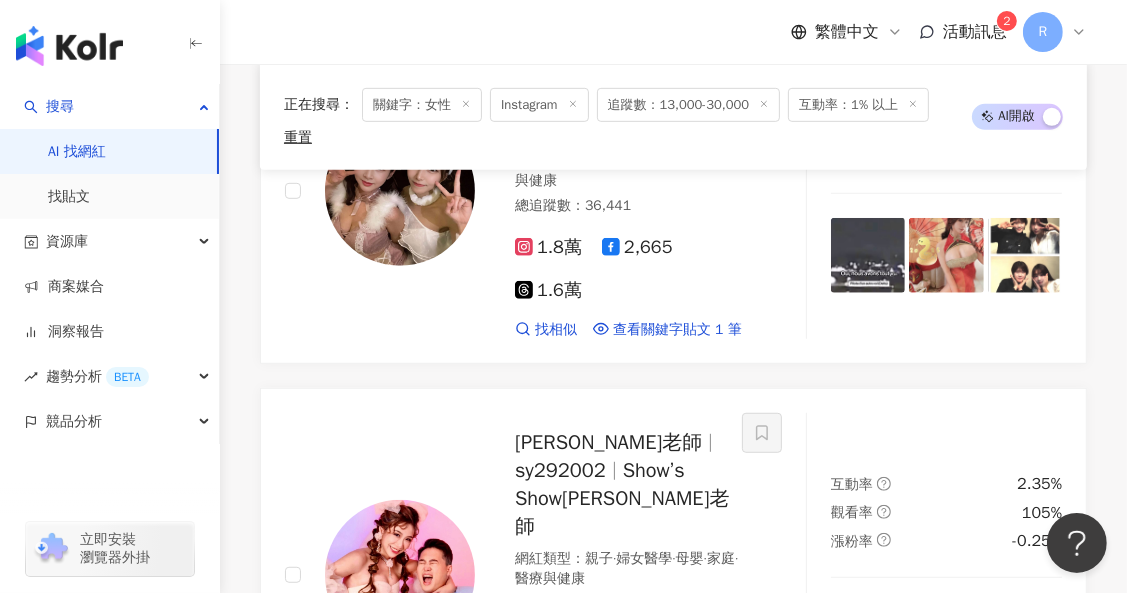 click at bounding box center (400, 1203) 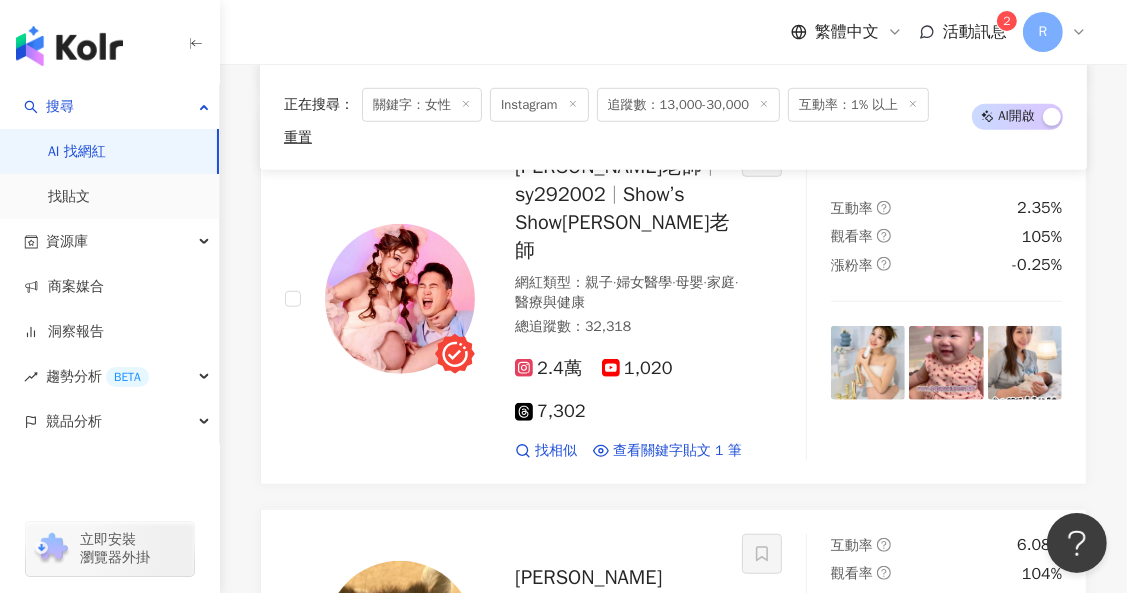 scroll, scrollTop: 35480, scrollLeft: 0, axis: vertical 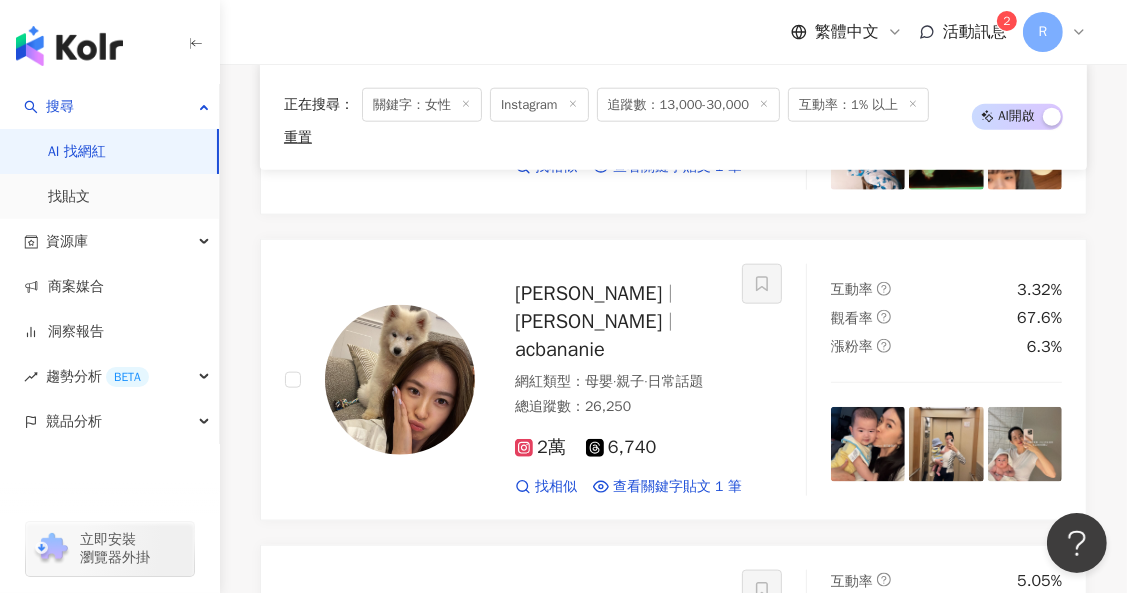 click on "繼續看更多" at bounding box center (685, 1441) 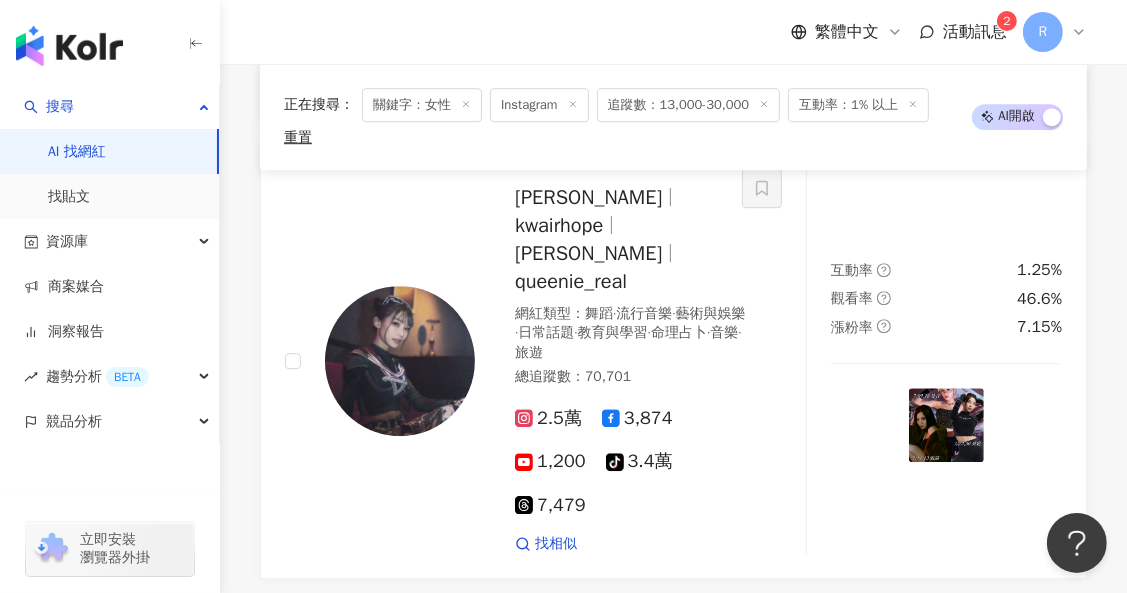 scroll, scrollTop: 24761, scrollLeft: 0, axis: vertical 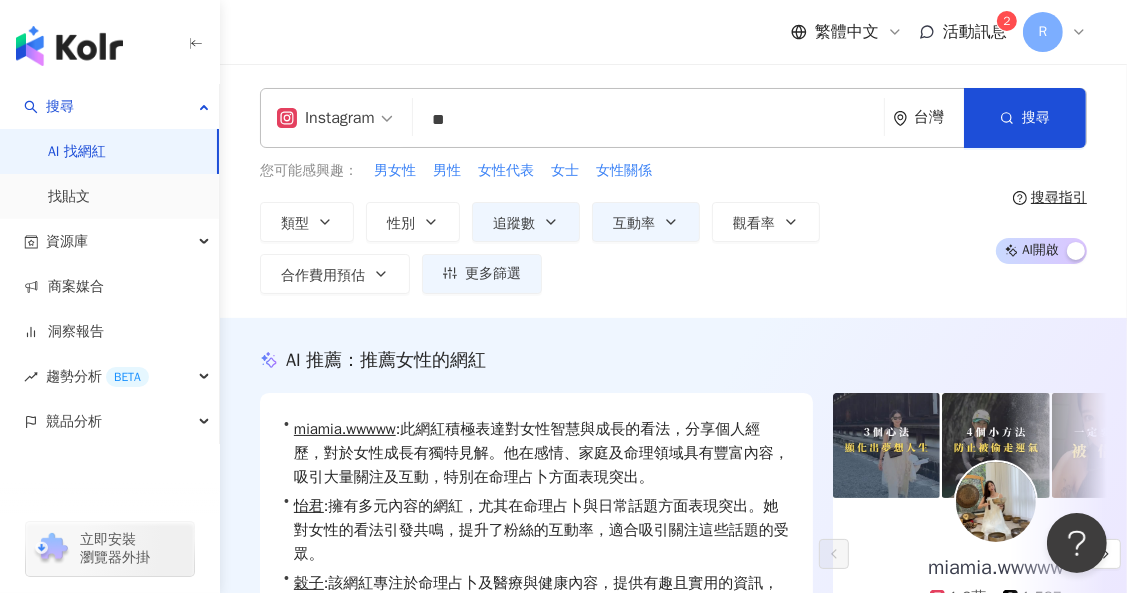 click on "**" at bounding box center (648, 120) 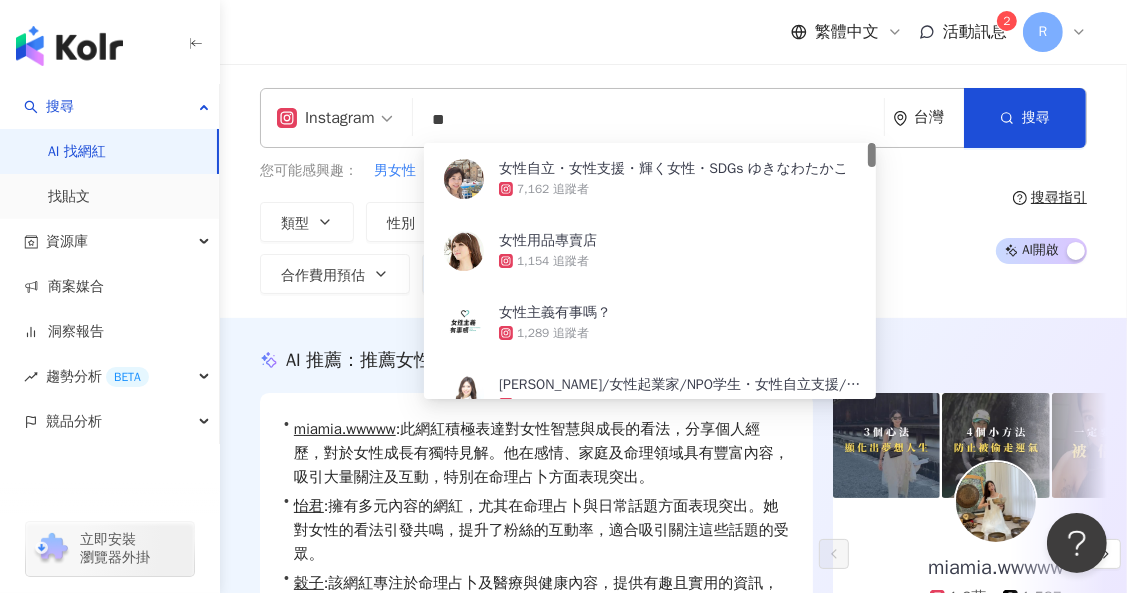 type on "*" 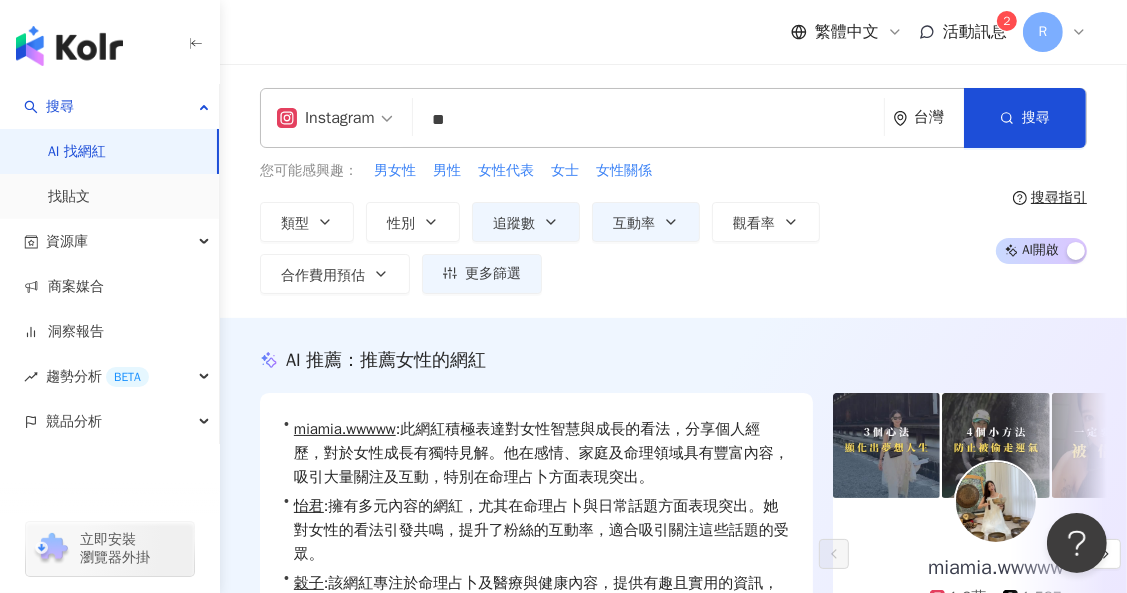 type on "*" 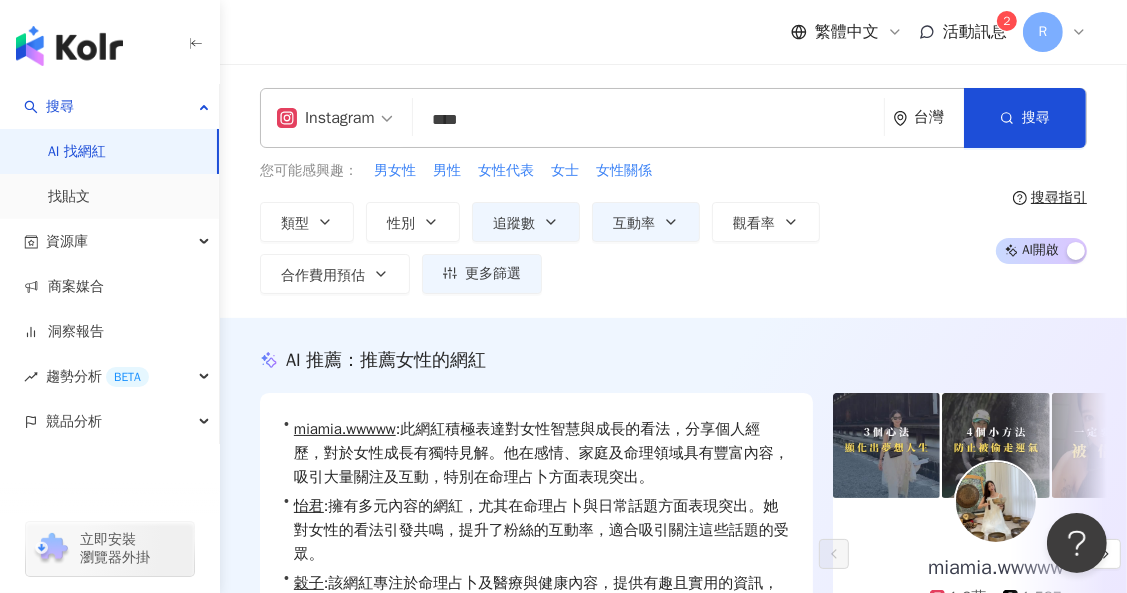type on "****" 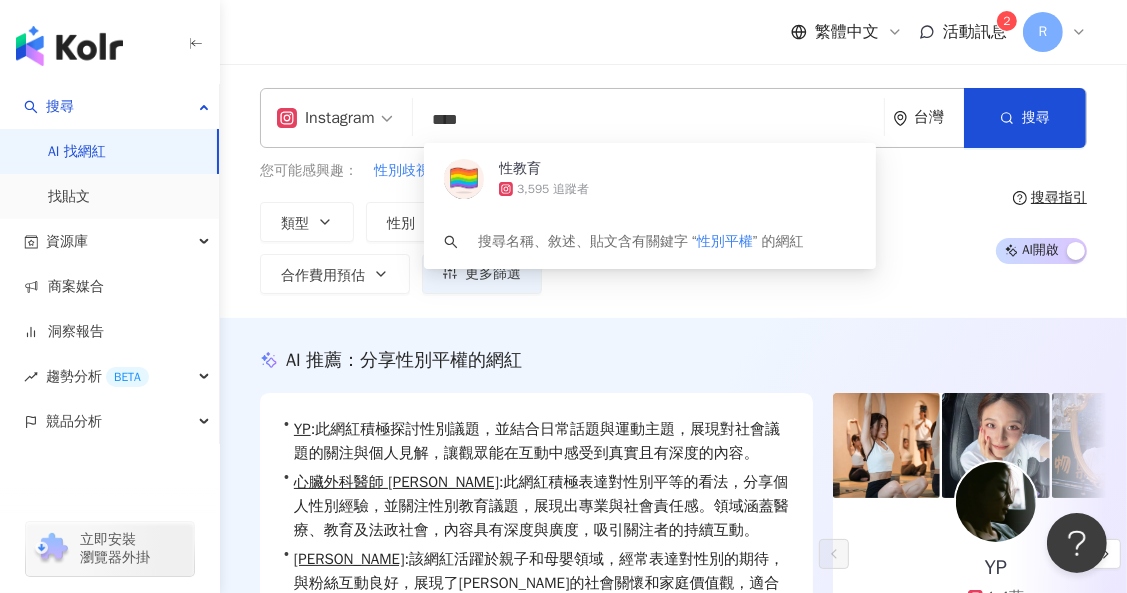 click on "Instagram 性別平權 **** 台灣 搜尋 b28555a1-e5b3-457f-af6b-170e1f9bb933 性教育  3,595   追蹤者 搜尋名稱、敘述、貼文含有關鍵字 “ 性別平權 ” 的網紅 您可能感興趣： 性別歧視  性別議題  性別暴力  性別意識  性別轉換  類型 性別 追蹤數 互動率 觀看率 合作費用預估  更多篩選 *****  -  ***** 不限 小型 奈米網紅 (<1萬) 微型網紅 (1萬-3萬) 小型網紅 (3萬-5萬) 中型 中小型網紅 (5萬-10萬) 中型網紅 (10萬-30萬) 中大型網紅 (30萬-50萬) 大型 大型網紅 (50萬-100萬) 百萬網紅 (>100萬) * %  -  % 不限 5% 以下 5%~20% 20% 以上 搜尋指引 AI  開啟 AI  關閉" at bounding box center [673, 191] 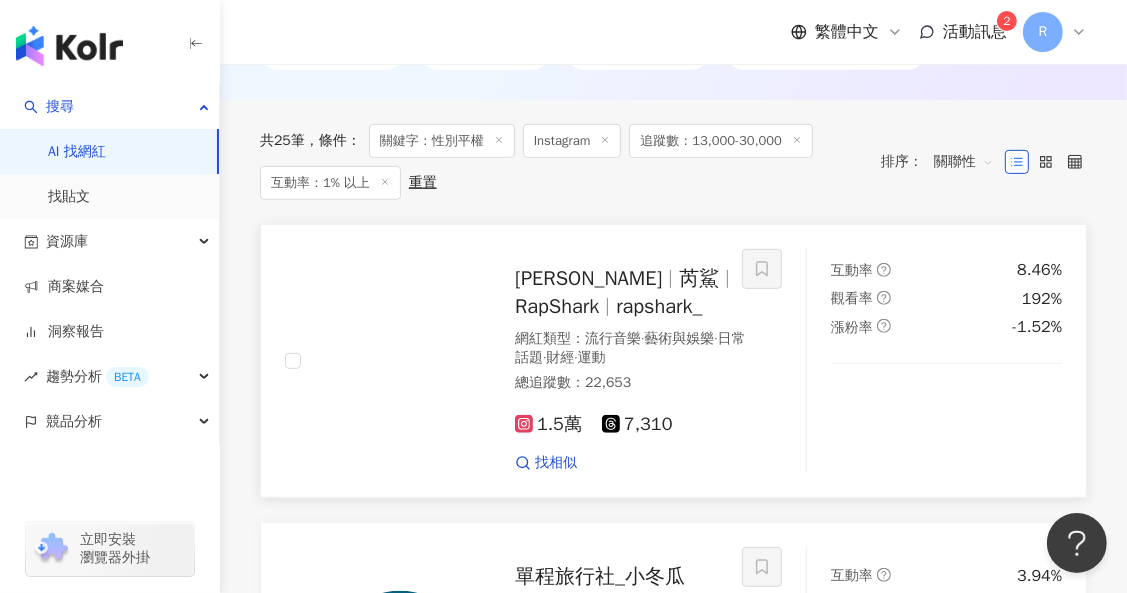 scroll, scrollTop: 737, scrollLeft: 0, axis: vertical 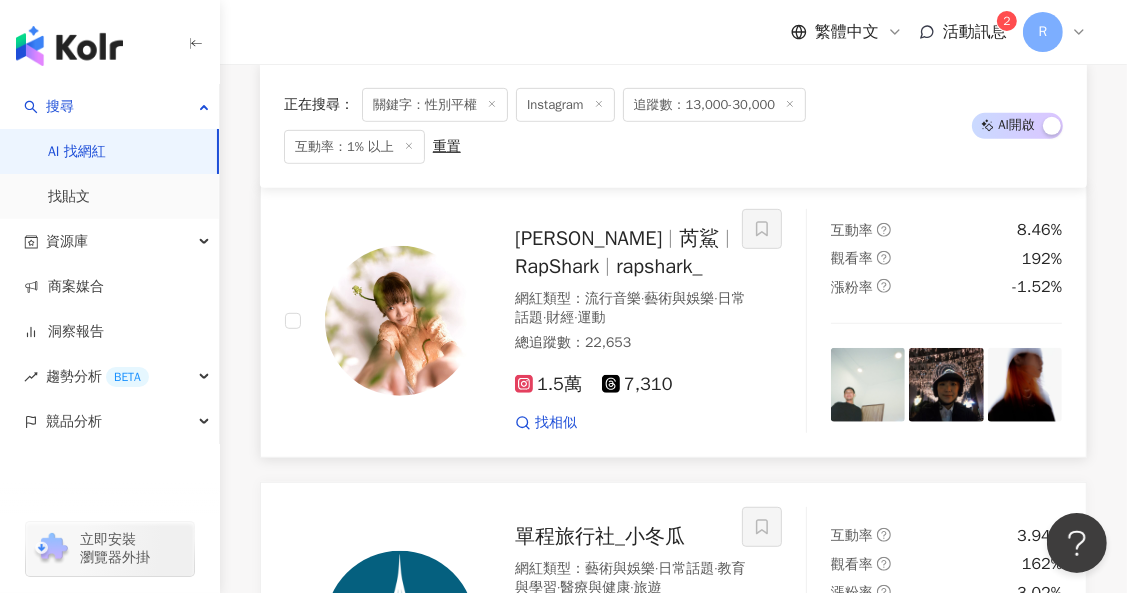 click at bounding box center (946, 385) 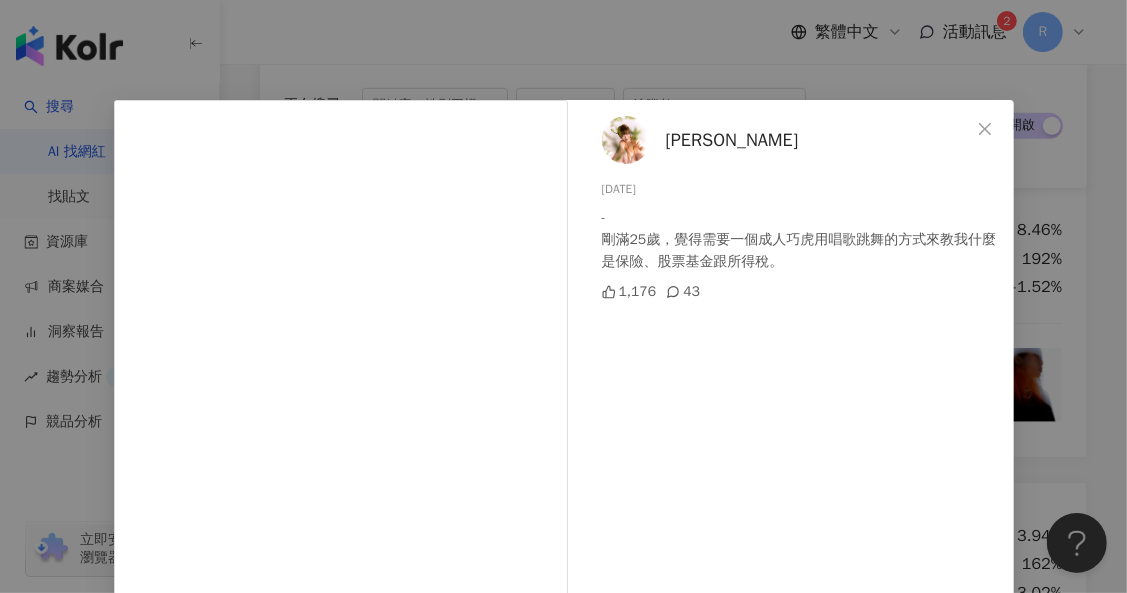 click on "張博涵 2025/4/27 -
剛滿25歲，覺得需要一個成人巧虎用唱歌跳舞的方式來教我什麼是保險、股票基金跟所得稅。 1,176 43 查看原始貼文" at bounding box center [563, 296] 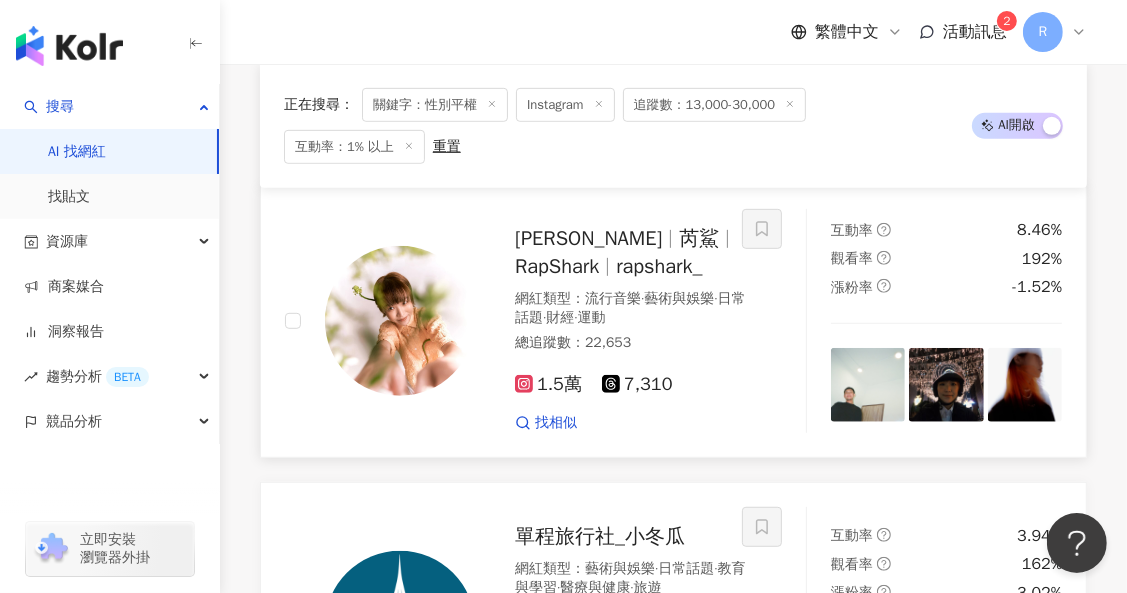 click at bounding box center (868, 385) 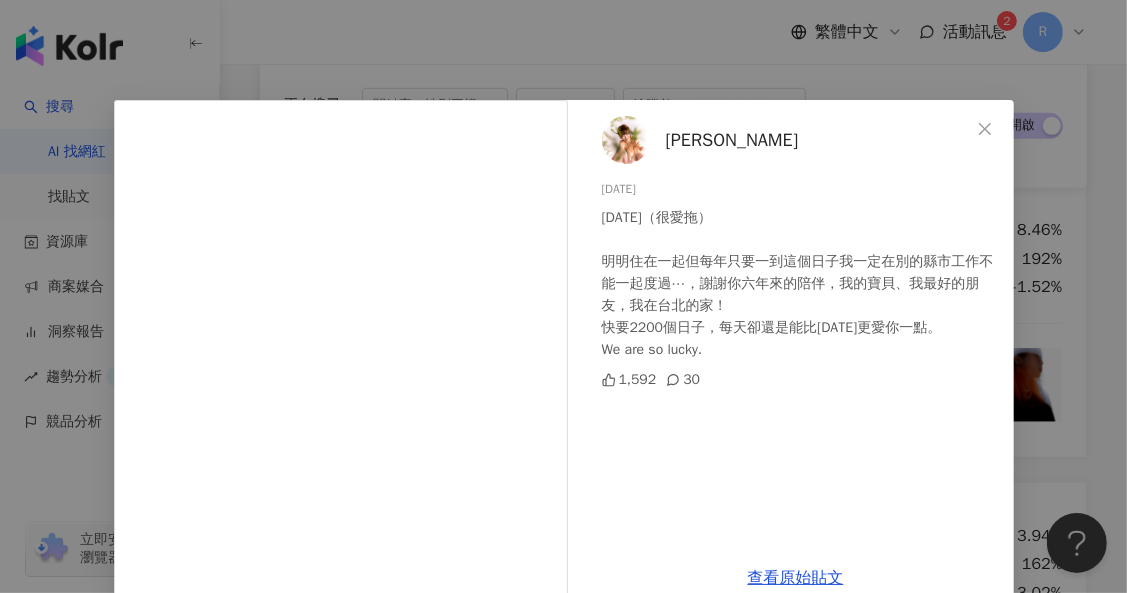 click on "張博涵 2025/6/30 2025.06.25（很愛拖）
明明住在一起但每年只要一到這個日子我一定在別的縣市工作不能一起度過⋯，謝謝你六年來的陪伴，我的寶貝、我最好的朋友，我在台北的家！
快要2200個日子，每天卻還是能比昨天更愛你一點。
We are so lucky. 1,592 30 查看原始貼文" at bounding box center (563, 296) 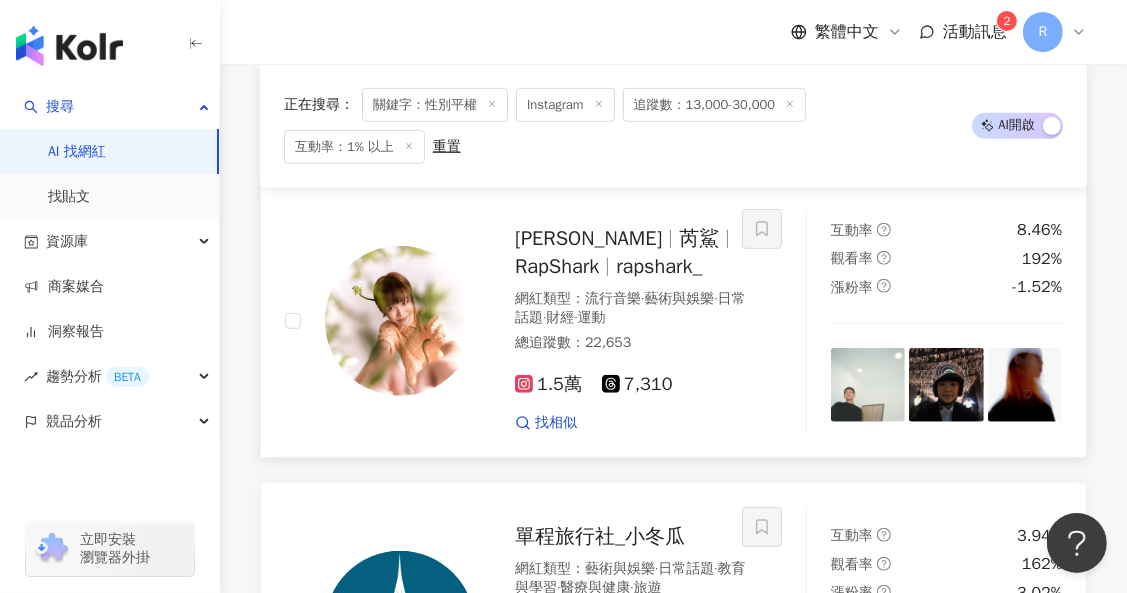 click at bounding box center (400, 321) 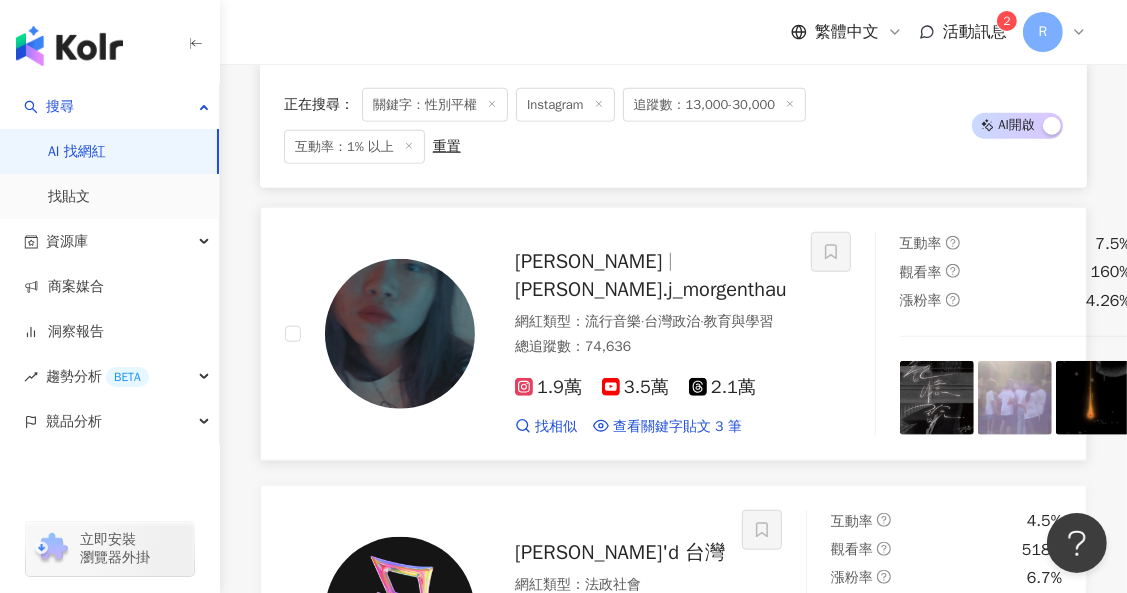 scroll, scrollTop: 1304, scrollLeft: 0, axis: vertical 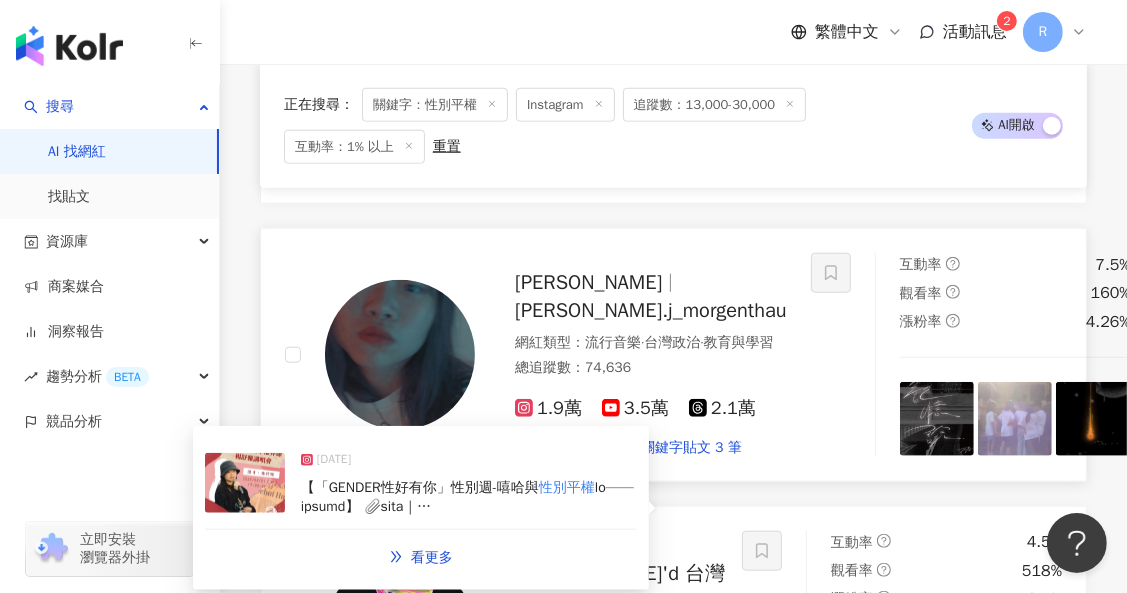 click on "2025/4/9" at bounding box center (469, 464) 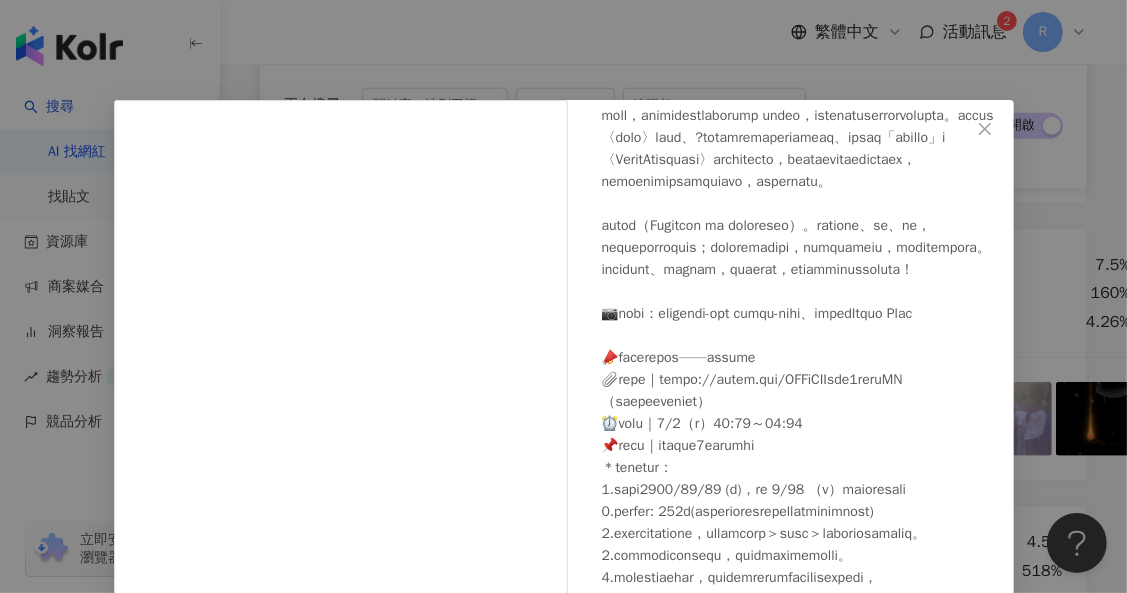 scroll, scrollTop: 696, scrollLeft: 0, axis: vertical 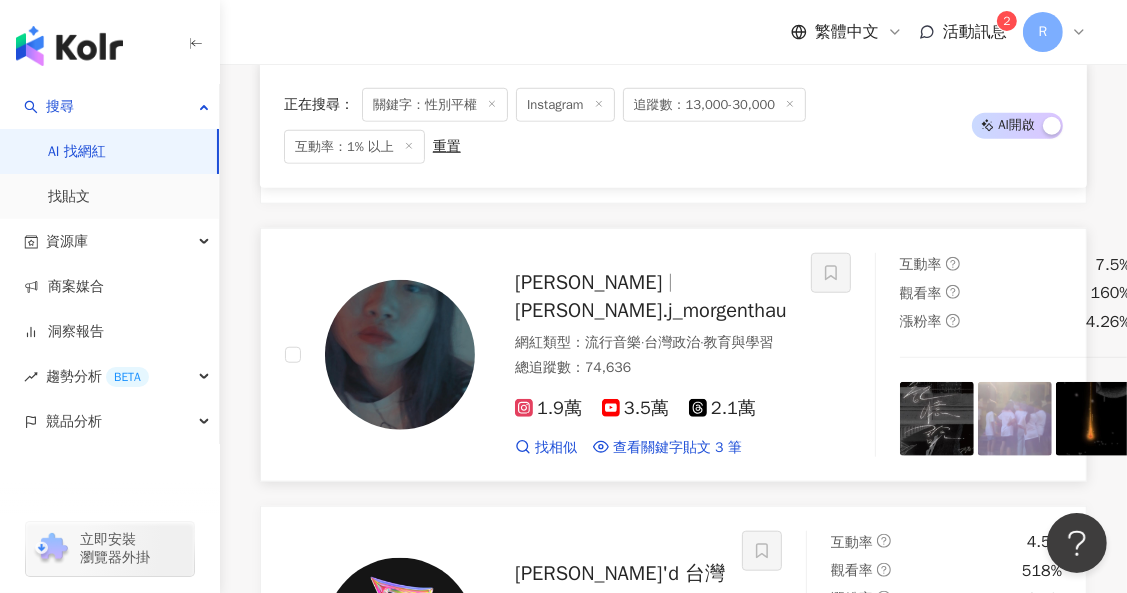 click at bounding box center [400, 355] 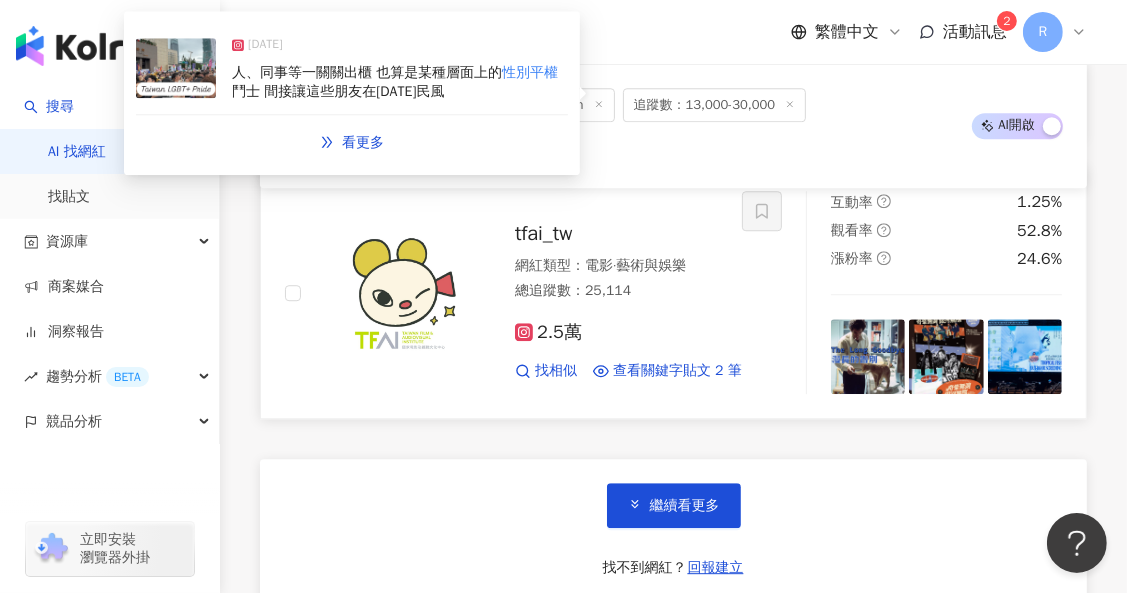 scroll, scrollTop: 4058, scrollLeft: 0, axis: vertical 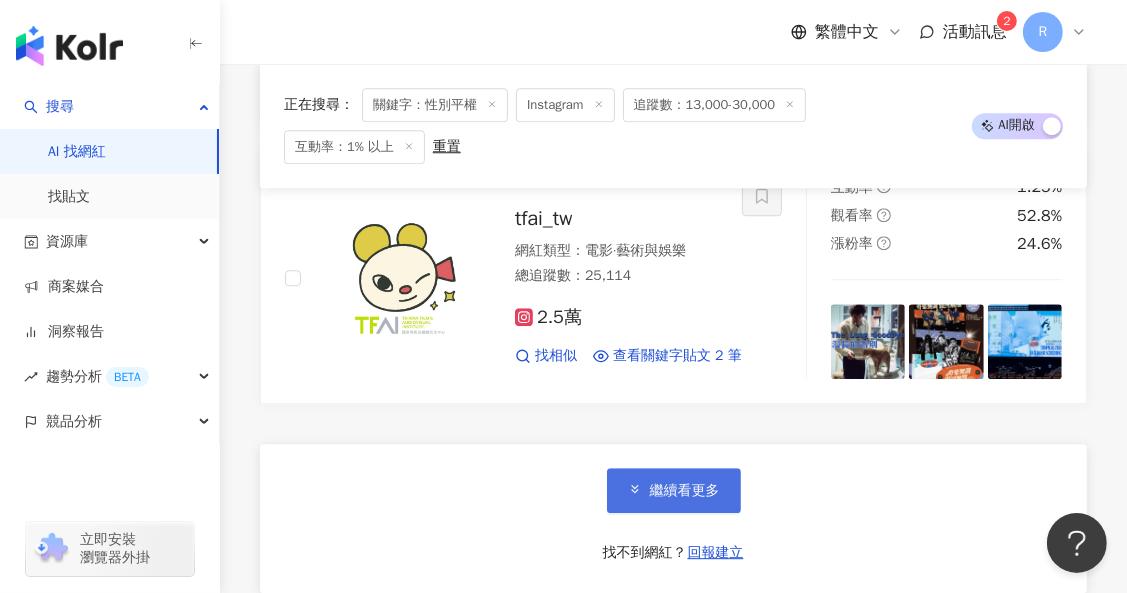 click on "繼續看更多" at bounding box center (685, 491) 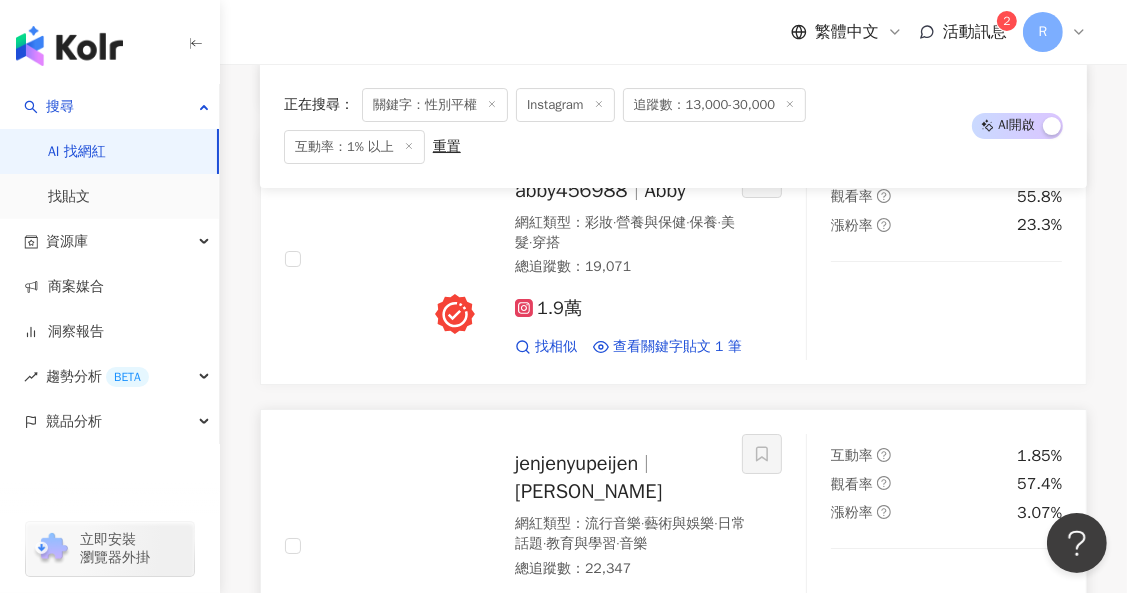 scroll, scrollTop: 5412, scrollLeft: 0, axis: vertical 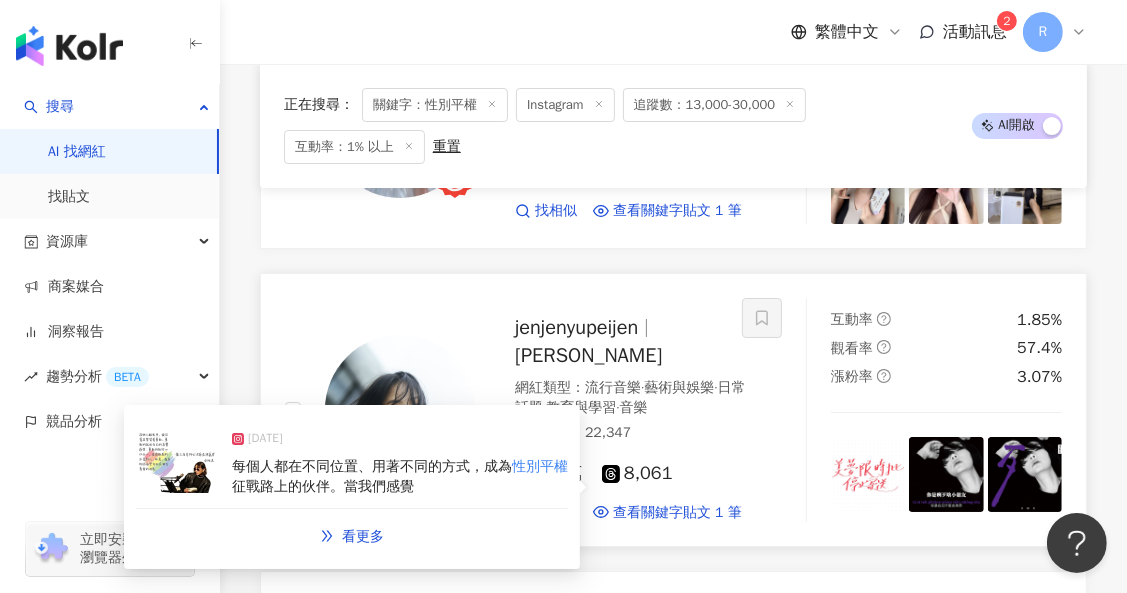 click on "每個人都在不同位置、用著不同的方式，成為" at bounding box center [372, 466] 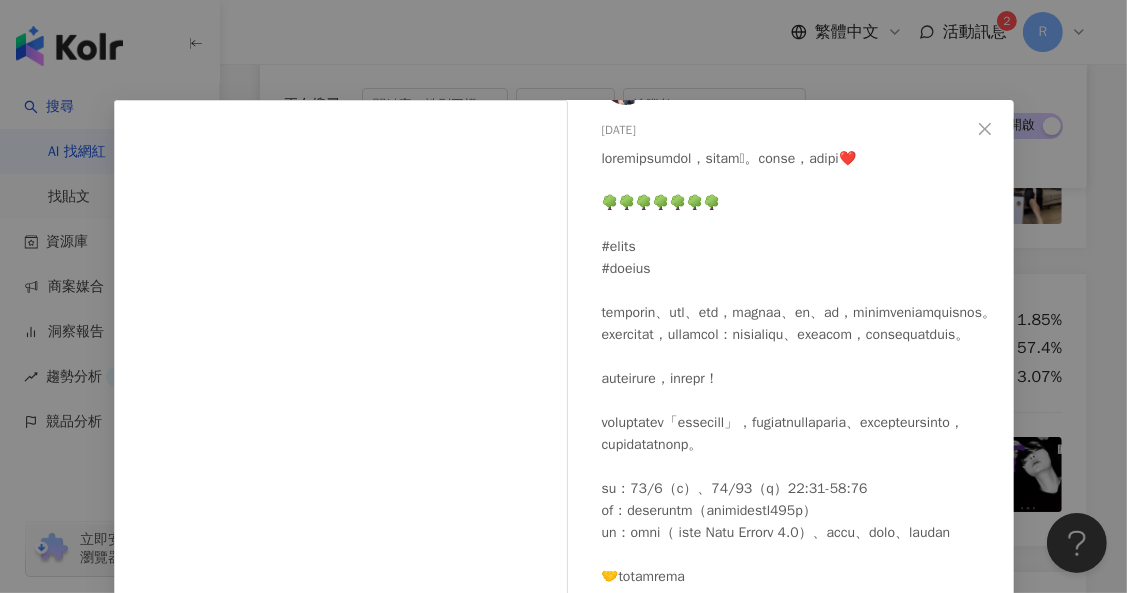 scroll, scrollTop: 216, scrollLeft: 0, axis: vertical 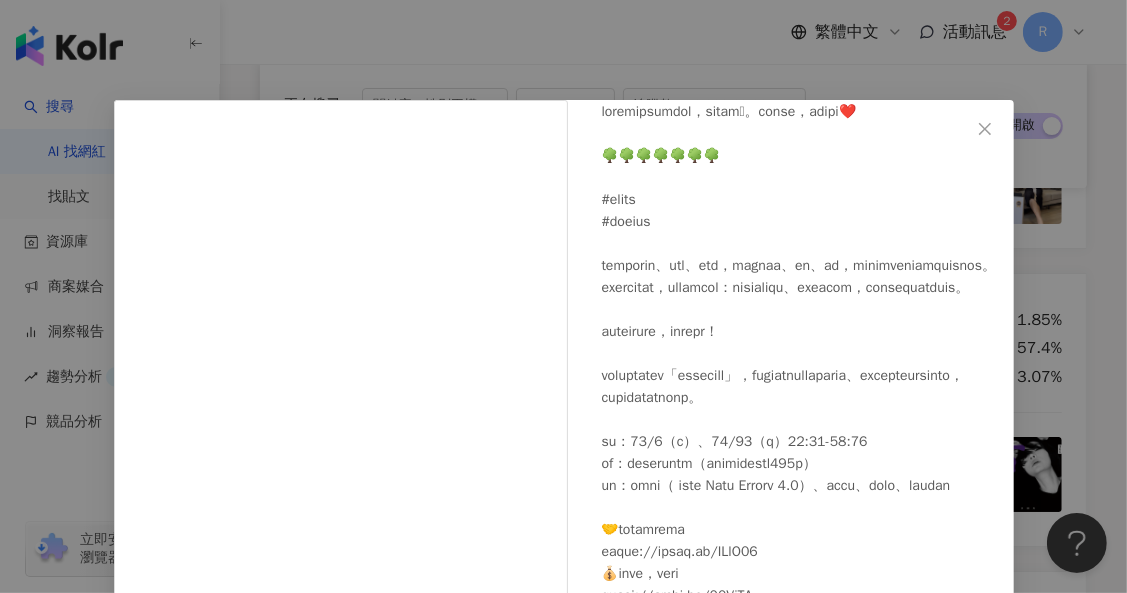click on "jenjenyupeijen 2024/11/9 221 3 查看原始貼文" at bounding box center [563, 296] 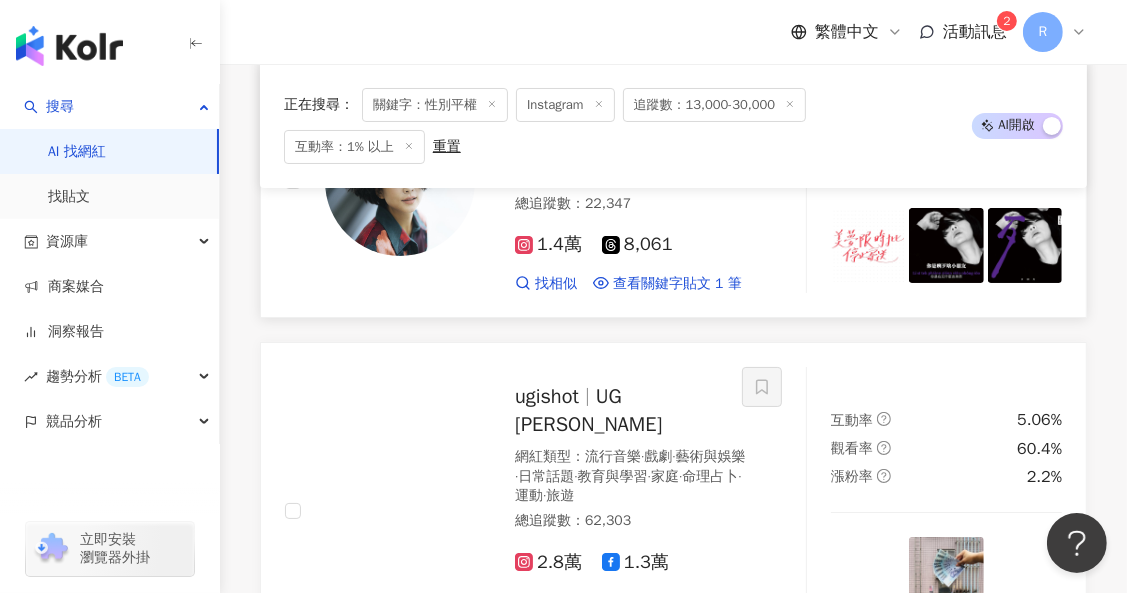 scroll, scrollTop: 5562, scrollLeft: 0, axis: vertical 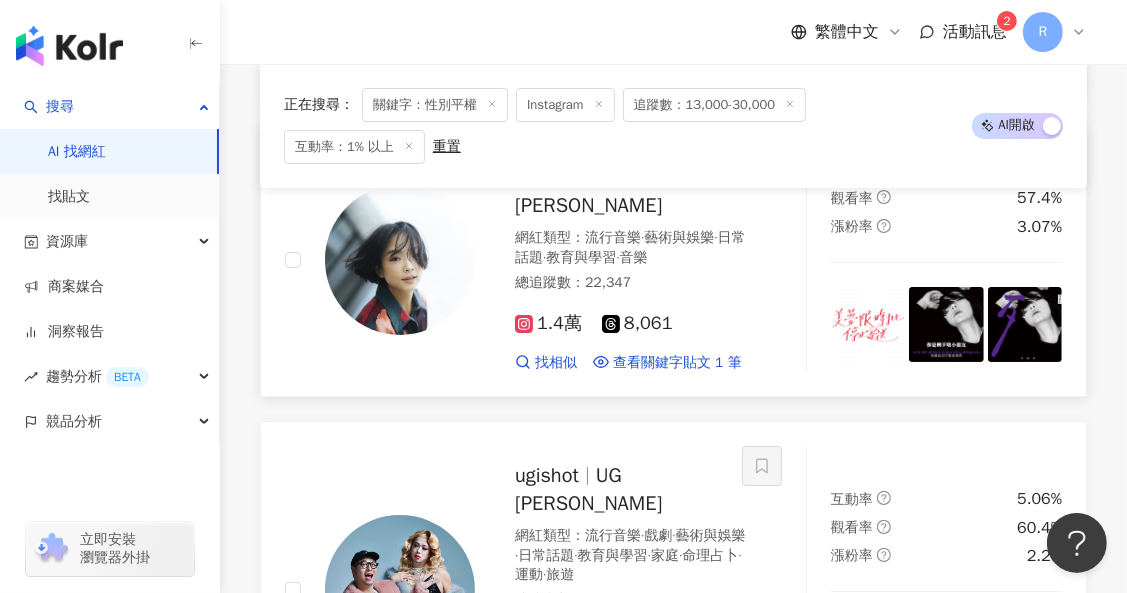 click at bounding box center (946, 324) 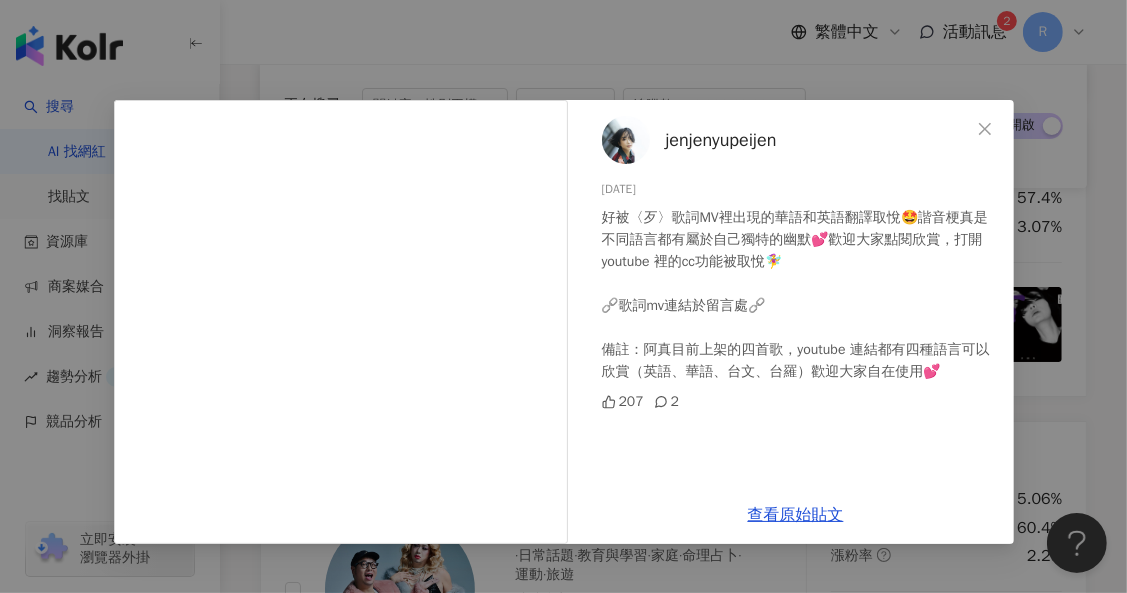 click on "jenjenyupeijen 2025/7/23 好被〈歹〉歌詞MV裡出現的華語和英語翻譯取悅🤩諧音梗真是不同語言都有屬於自己獨特的幽默💕歡迎大家點閱欣賞，打開youtube 裡的cc功能被取悅🧚‍♀️
🔗歌詞mv連結於留言處🔗
備註：阿真目前上架的四首歌，youtube 連結都有四種語言可以欣賞（英語、華語、台文、台羅）歡迎大家自在使用💕 207 2" at bounding box center (796, 293) 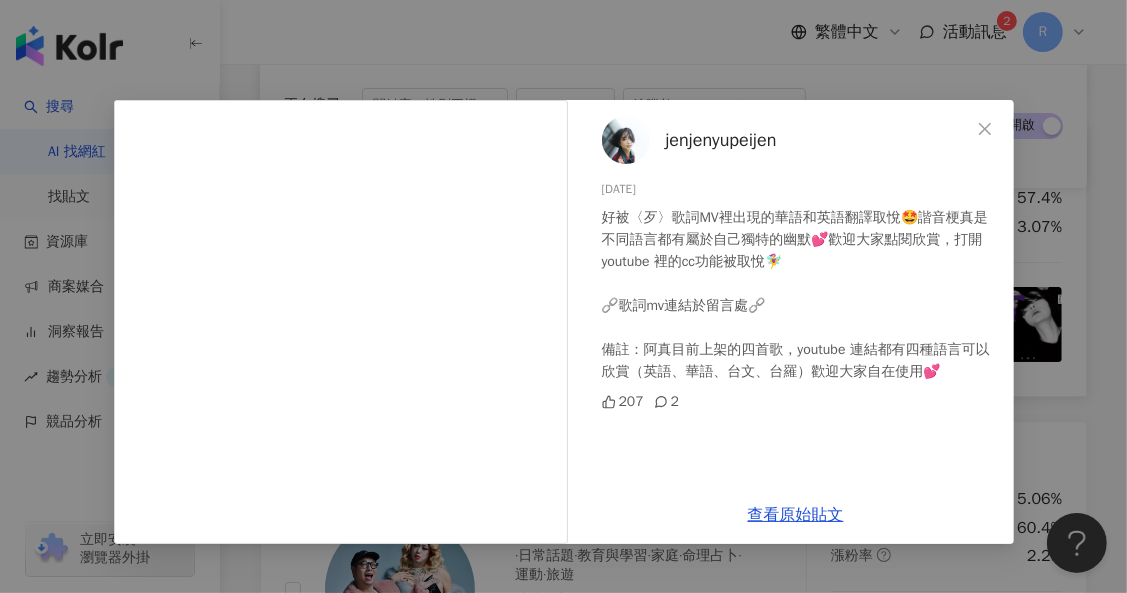 click on "jenjenyupeijen 2025/7/23 好被〈歹〉歌詞MV裡出現的華語和英語翻譯取悅🤩諧音梗真是不同語言都有屬於自己獨特的幽默💕歡迎大家點閱欣賞，打開youtube 裡的cc功能被取悅🧚‍♀️
🔗歌詞mv連結於留言處🔗
備註：阿真目前上架的四首歌，youtube 連結都有四種語言可以欣賞（英語、華語、台文、台羅）歡迎大家自在使用💕 207 2 查看原始貼文" at bounding box center (563, 296) 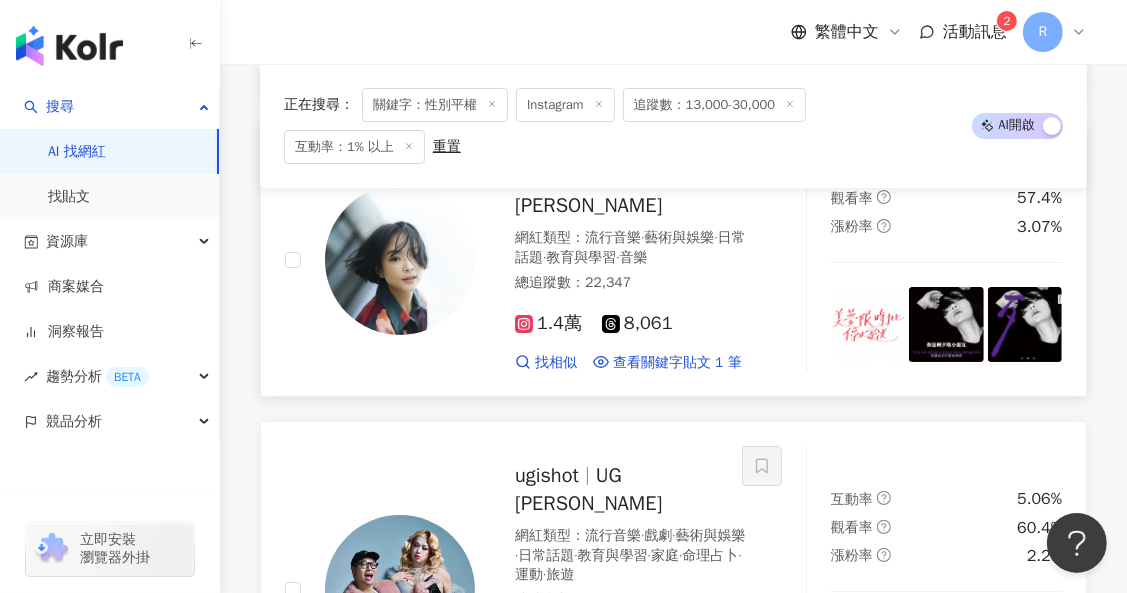 click at bounding box center [1025, 324] 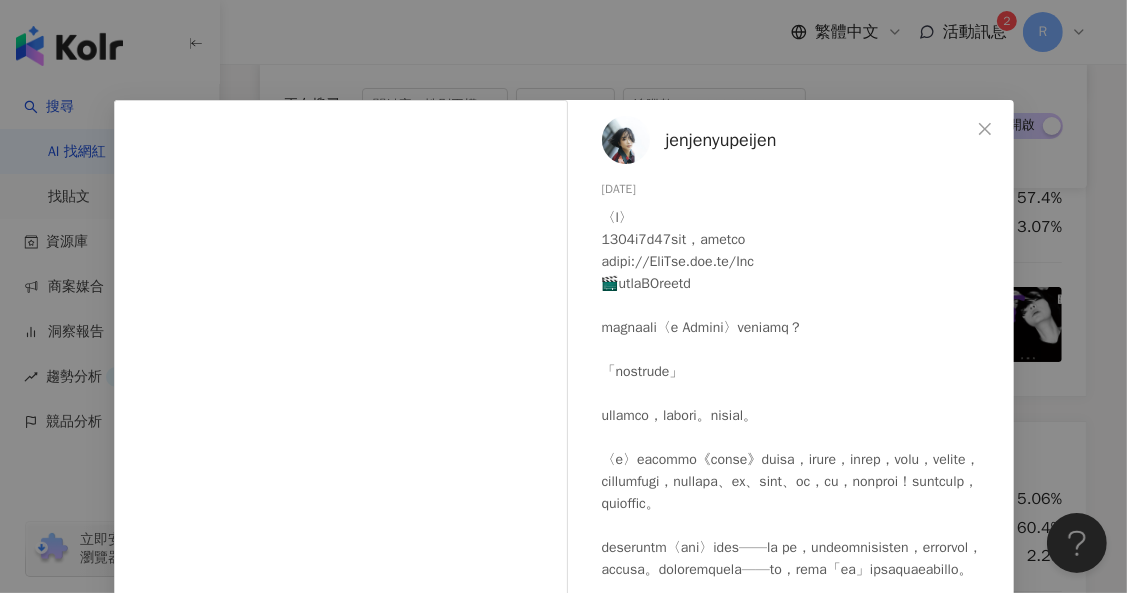 click on "jenjenyupeijen 2025/7/22 477 6 查看原始貼文" at bounding box center (563, 296) 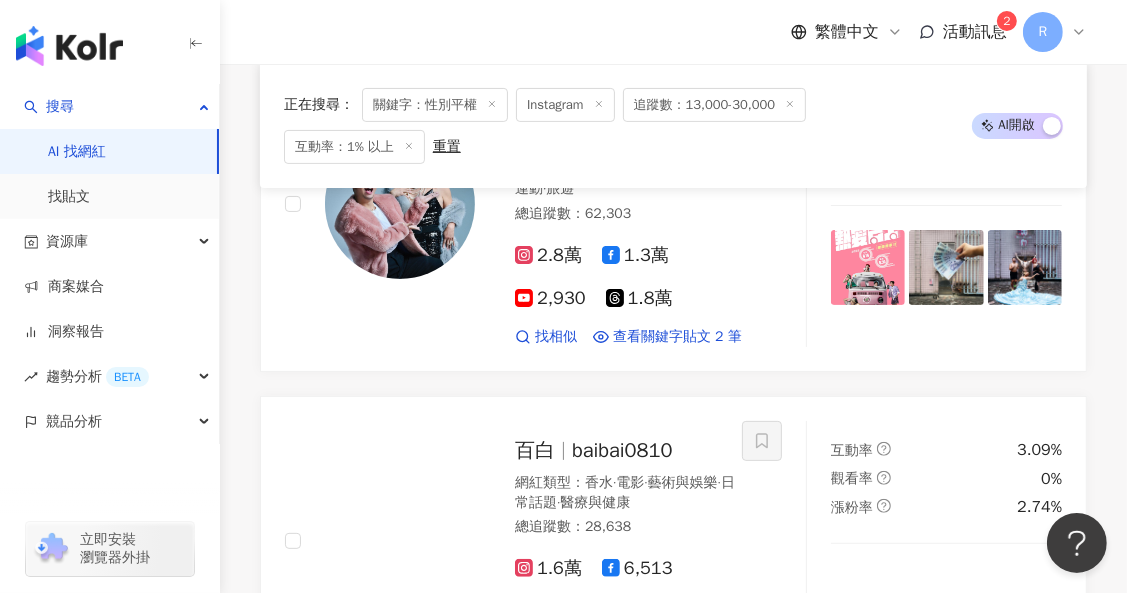 scroll, scrollTop: 6146, scrollLeft: 0, axis: vertical 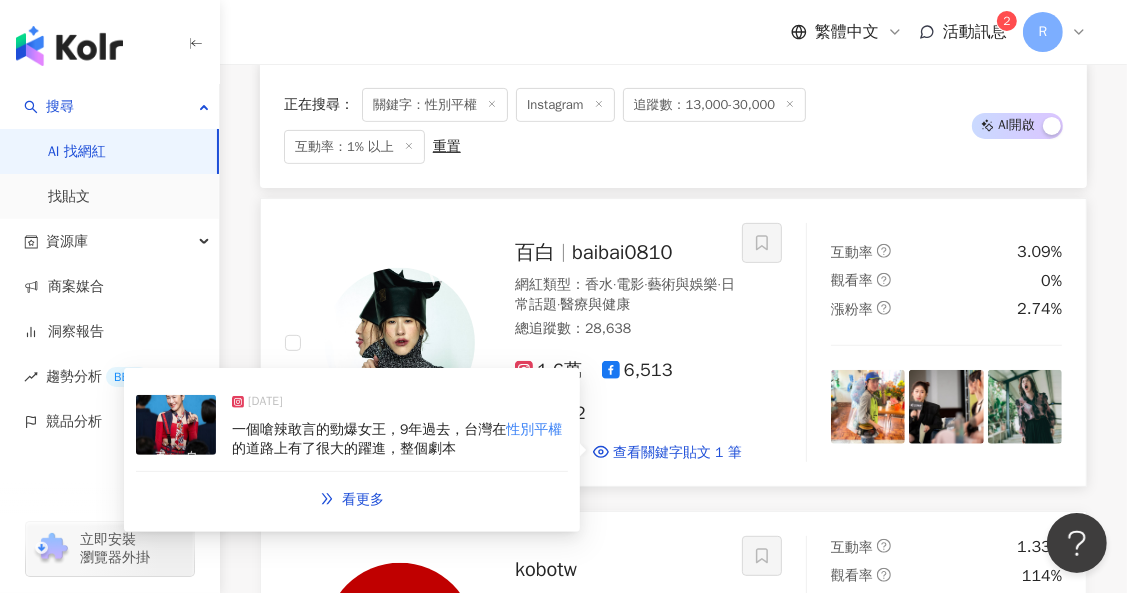 click on "一個嗆辣敢言的勁爆女王，9年過去，台灣在 性別平權 的道路上有了很大的躍進，整個劇本" at bounding box center [400, 439] 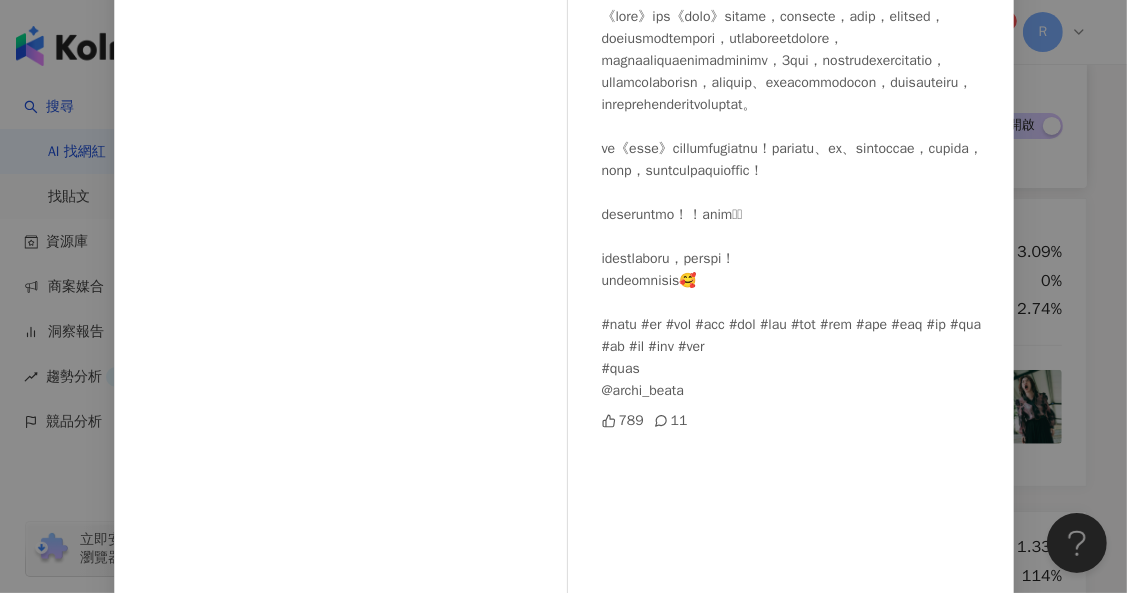 scroll, scrollTop: 228, scrollLeft: 0, axis: vertical 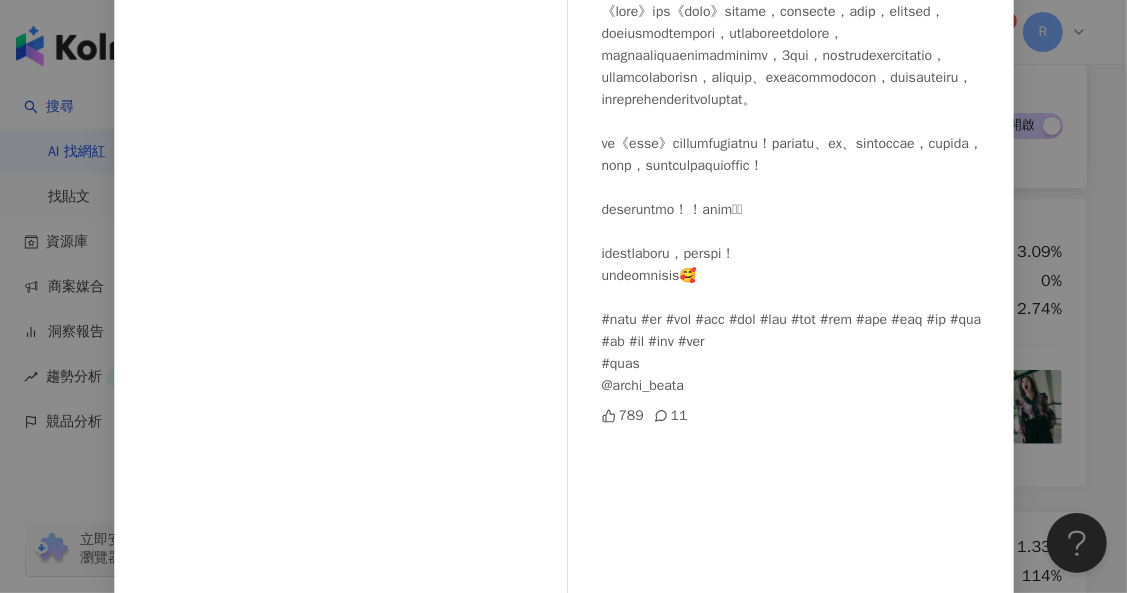 click on "百白 2024/9/21 789 11 查看原始貼文" at bounding box center [563, 296] 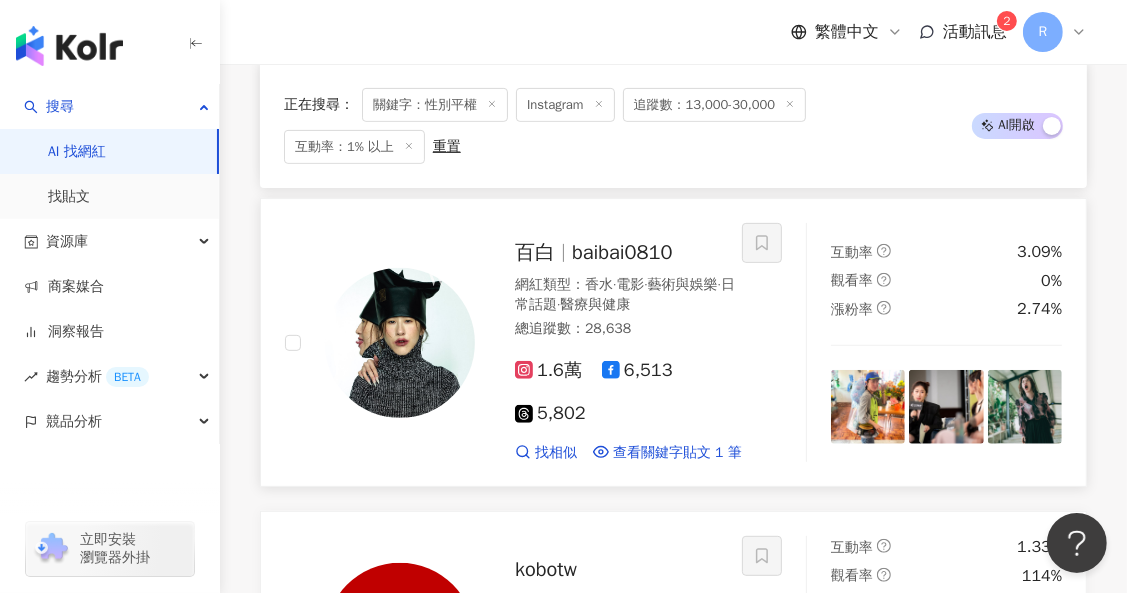 click at bounding box center [946, 407] 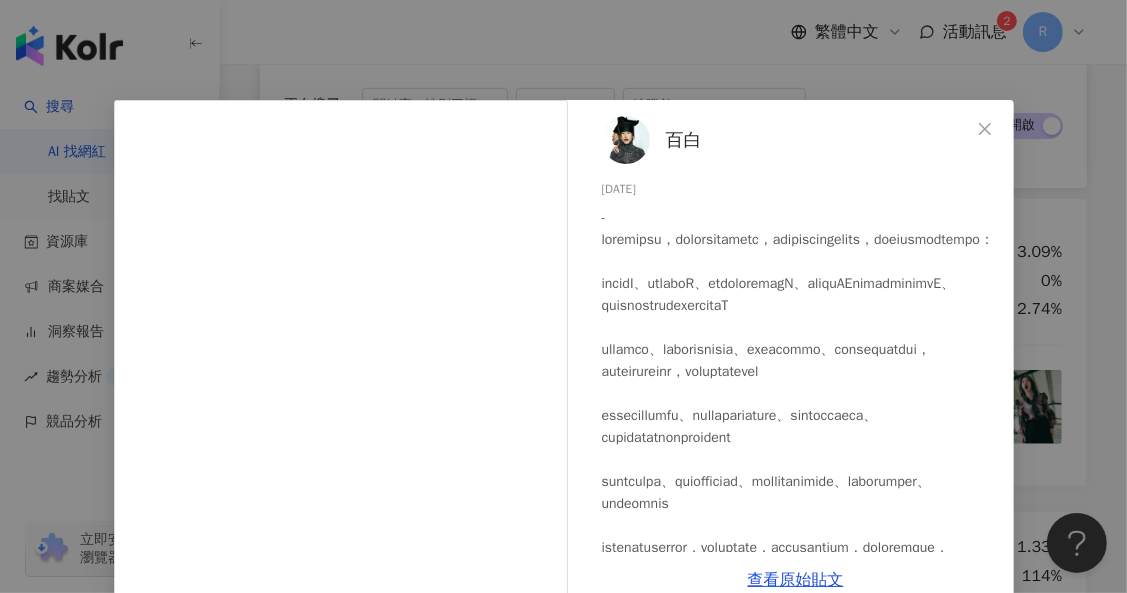click on "百白 2025/6/25 605 10 查看原始貼文" at bounding box center (563, 296) 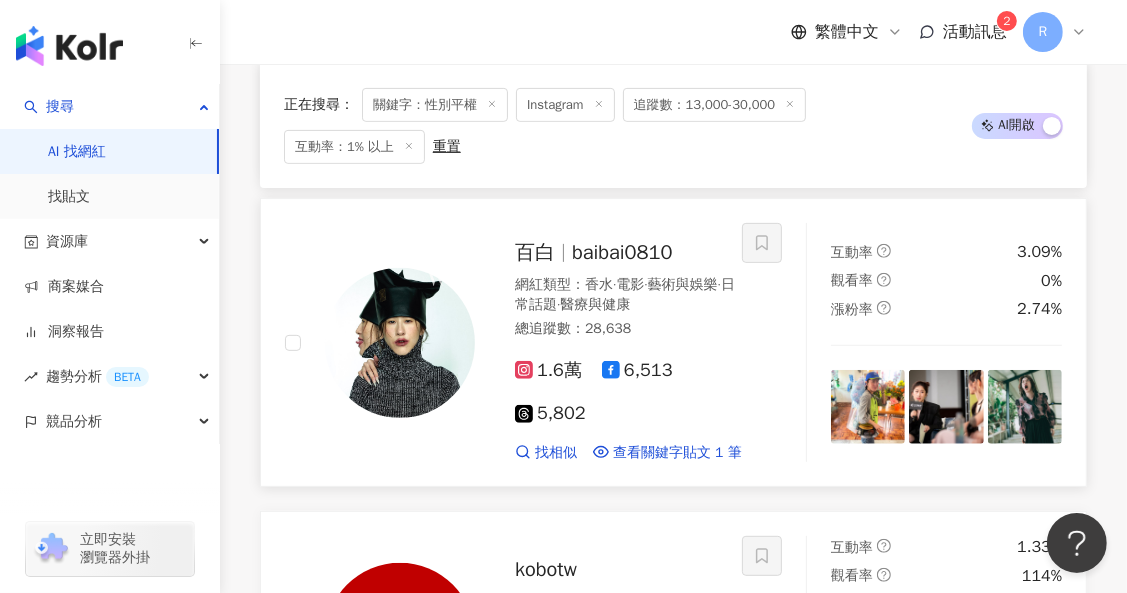 click at bounding box center [400, 343] 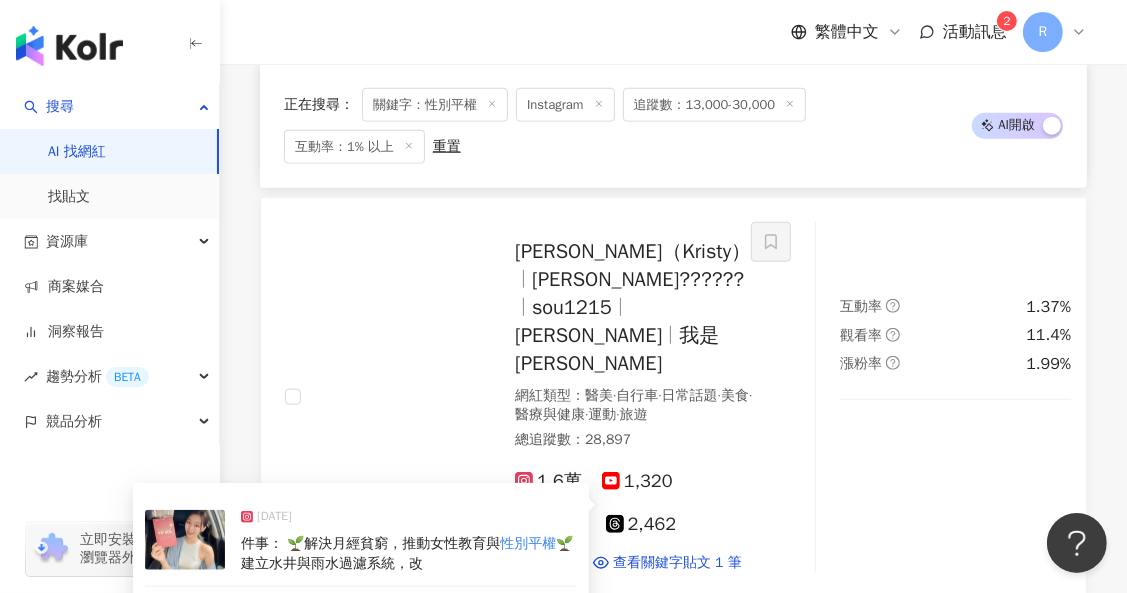 scroll, scrollTop: 7651, scrollLeft: 0, axis: vertical 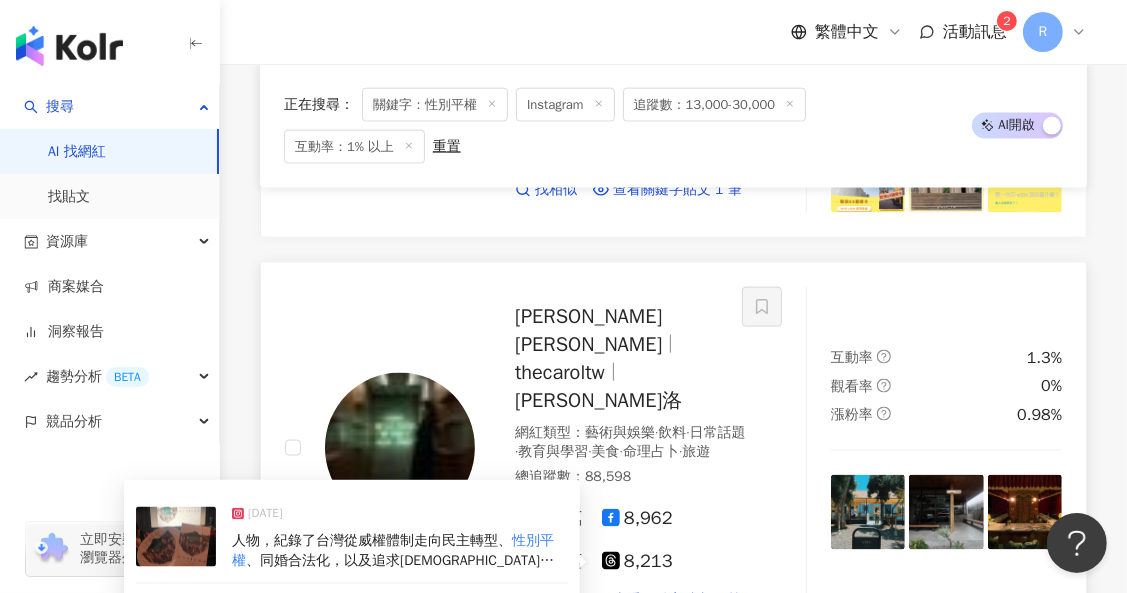 click on "人物，紀錄了台灣從威權體制走向民主轉型、" at bounding box center [372, 540] 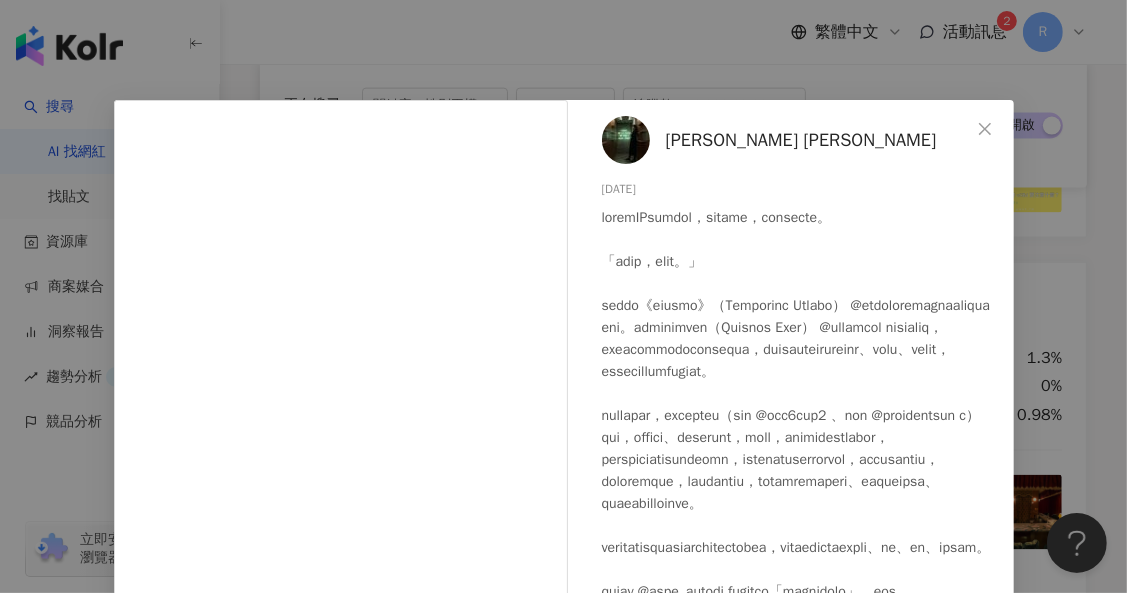 click on "Carol Lin 2025/5/20 331 5 查看原始貼文" at bounding box center (563, 296) 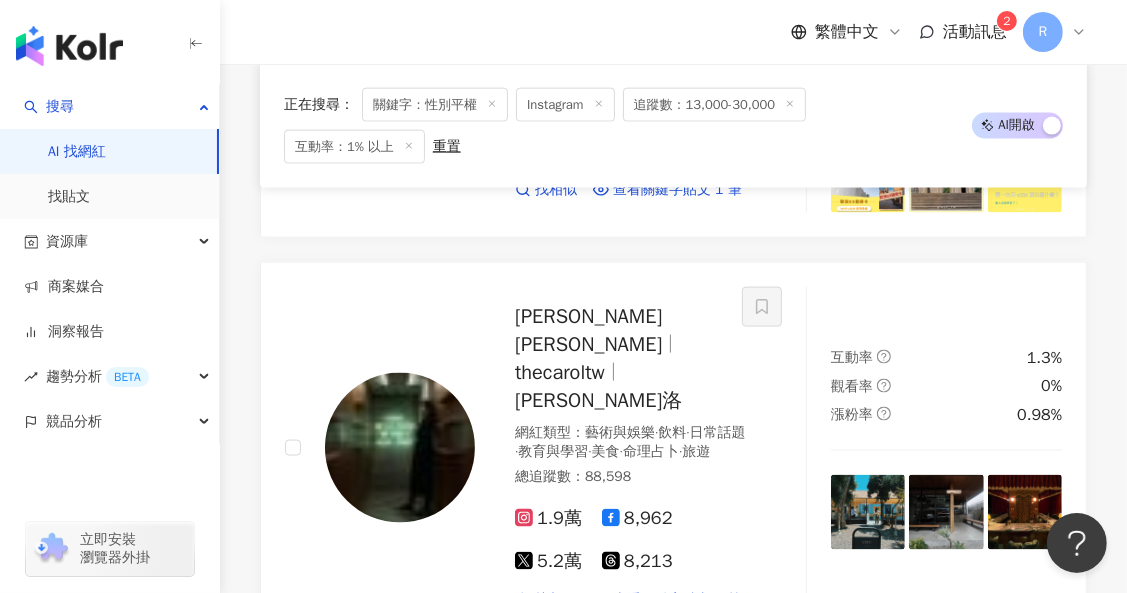 click on "繼續看更多" at bounding box center [674, 721] 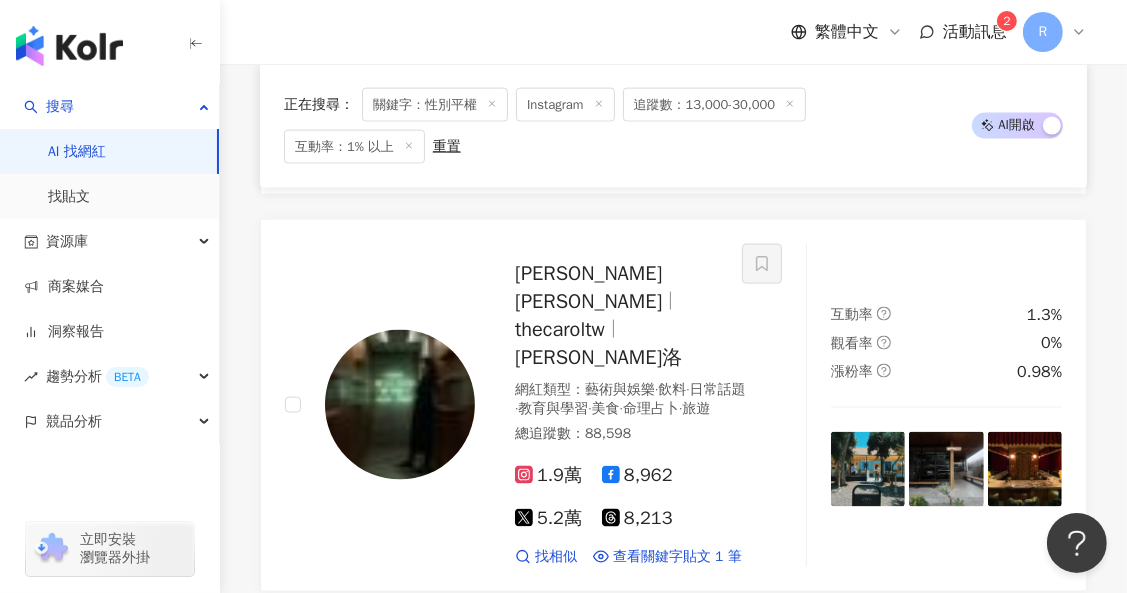 scroll, scrollTop: 7707, scrollLeft: 0, axis: vertical 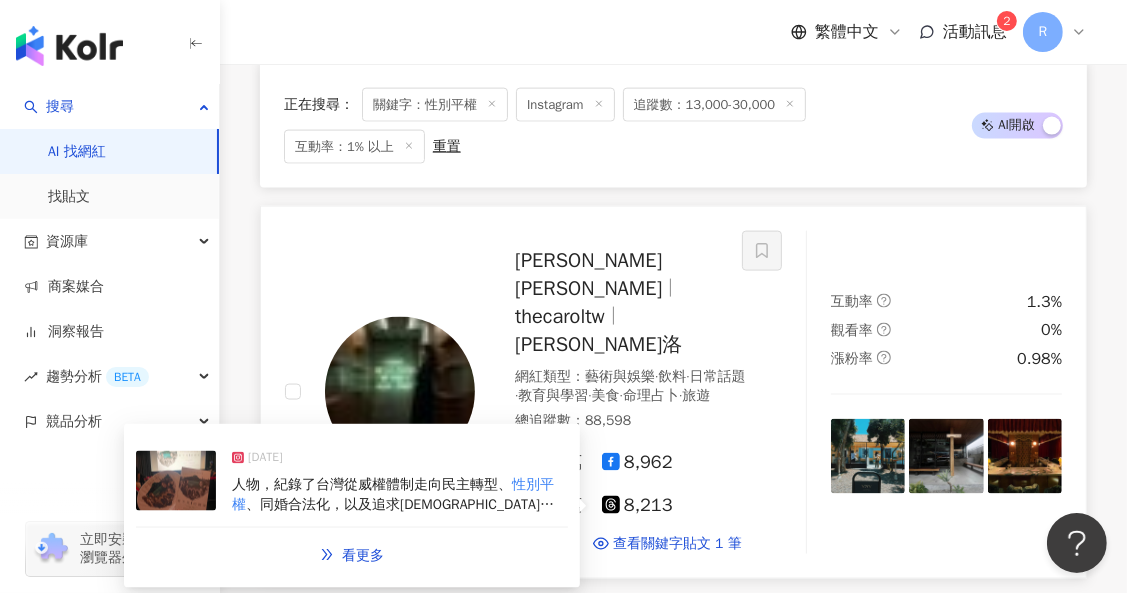 click on "人物，紀錄了台灣從威權體制走向民主轉型、" at bounding box center (372, 484) 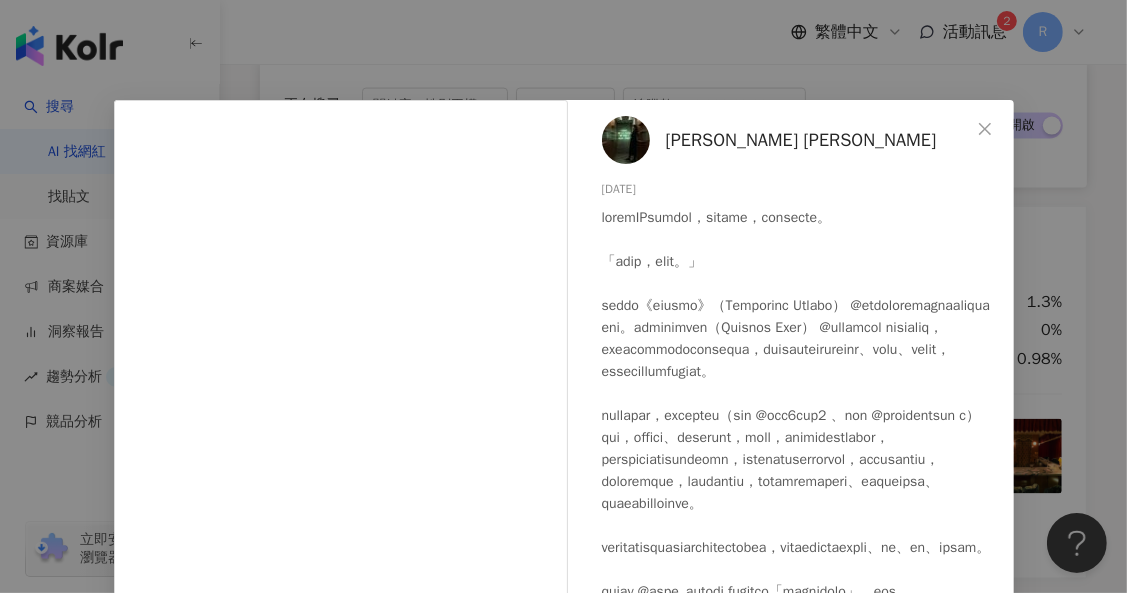 click on "Carol Lin 2025/5/20 331 5 查看原始貼文" at bounding box center [563, 296] 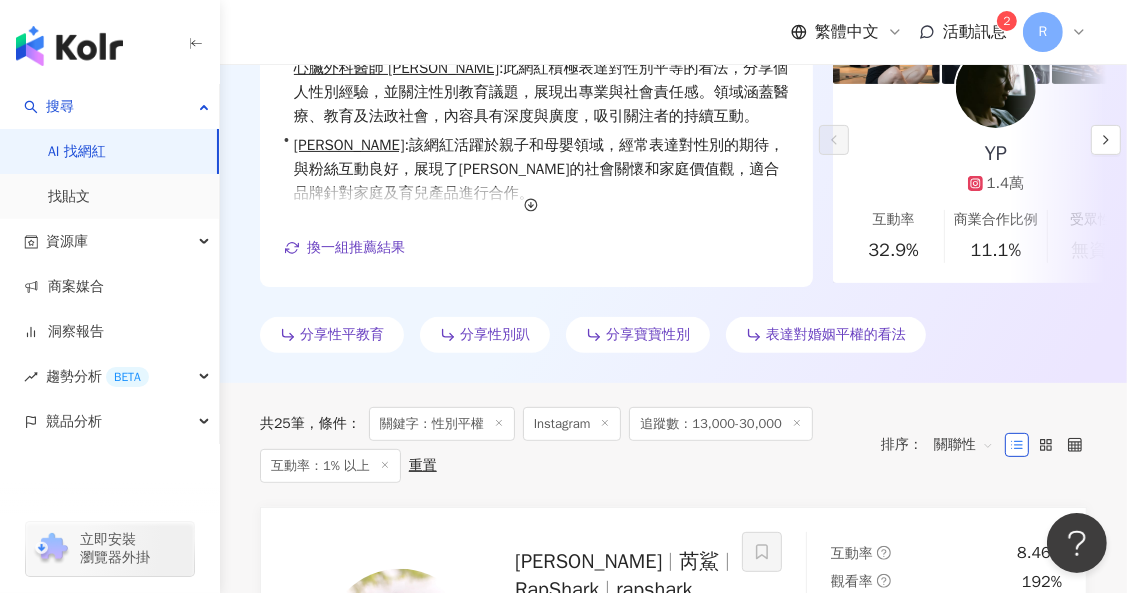 scroll, scrollTop: 0, scrollLeft: 0, axis: both 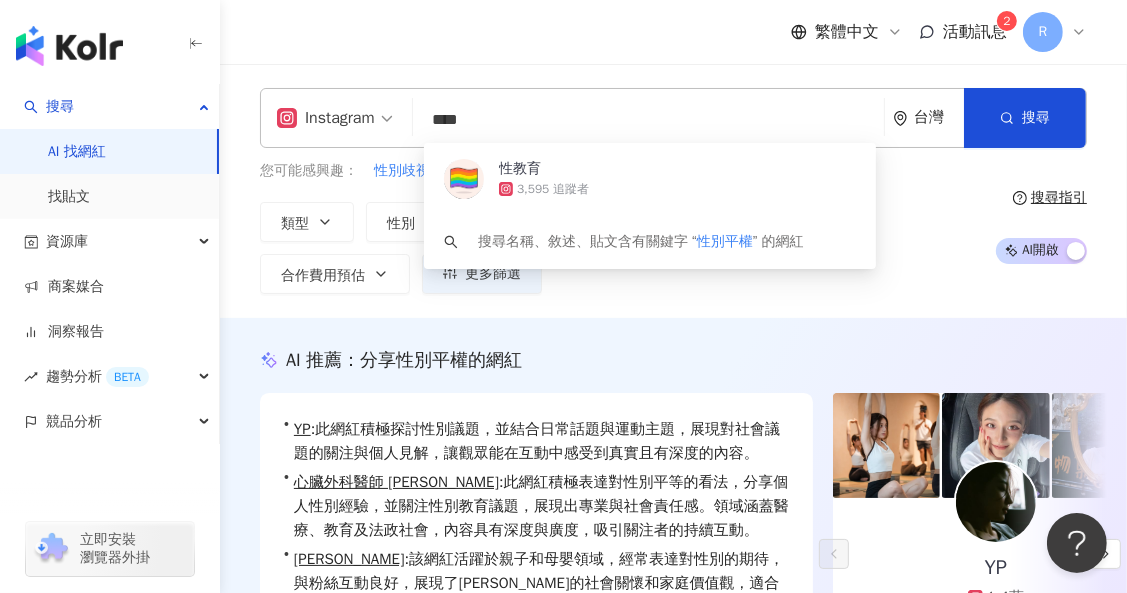 drag, startPoint x: 502, startPoint y: 128, endPoint x: 389, endPoint y: 124, distance: 113.07078 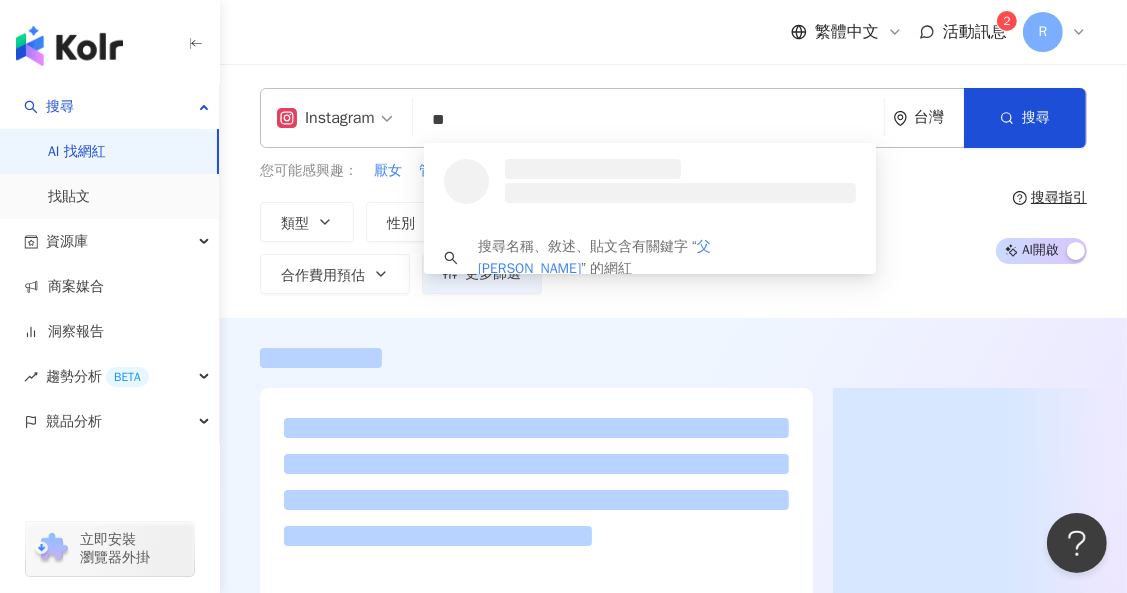click on "繁體中文 活動訊息 2 R" at bounding box center (673, 32) 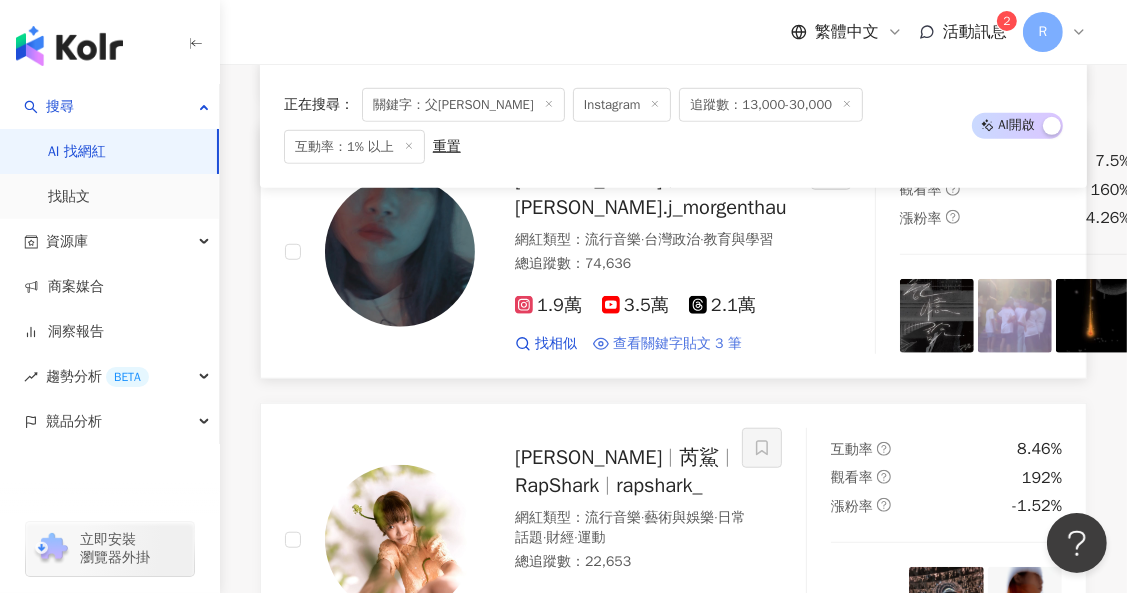 scroll, scrollTop: 1170, scrollLeft: 0, axis: vertical 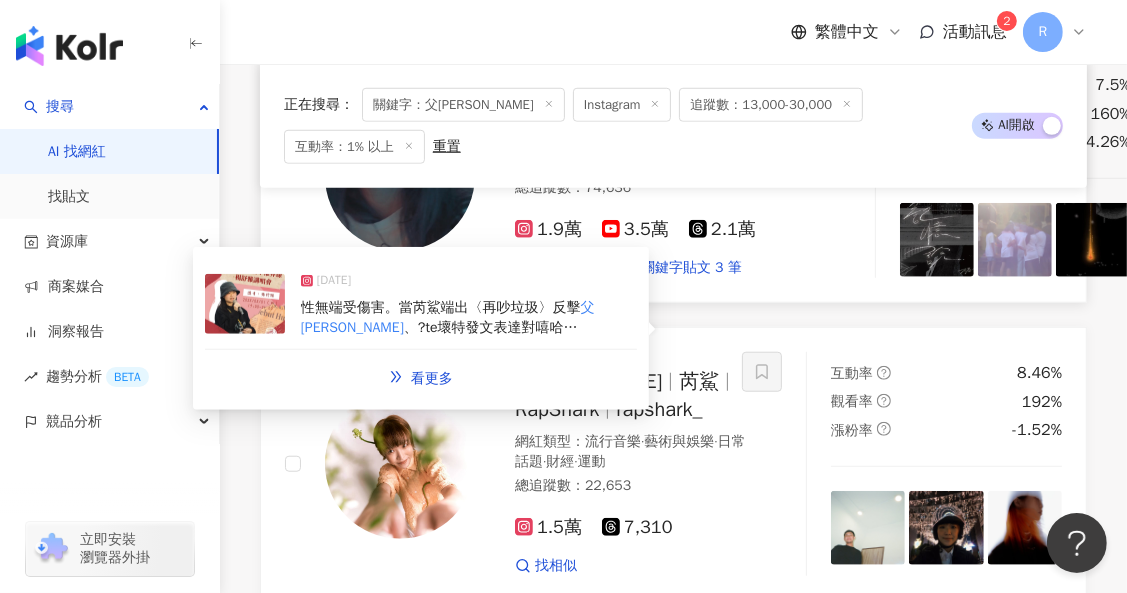click on "性無端受傷害。當芮鯊端出〈再吵垃圾〉反擊 父權 、?te壞特發文表達對嘻哈陽剛文化的" at bounding box center (469, 317) 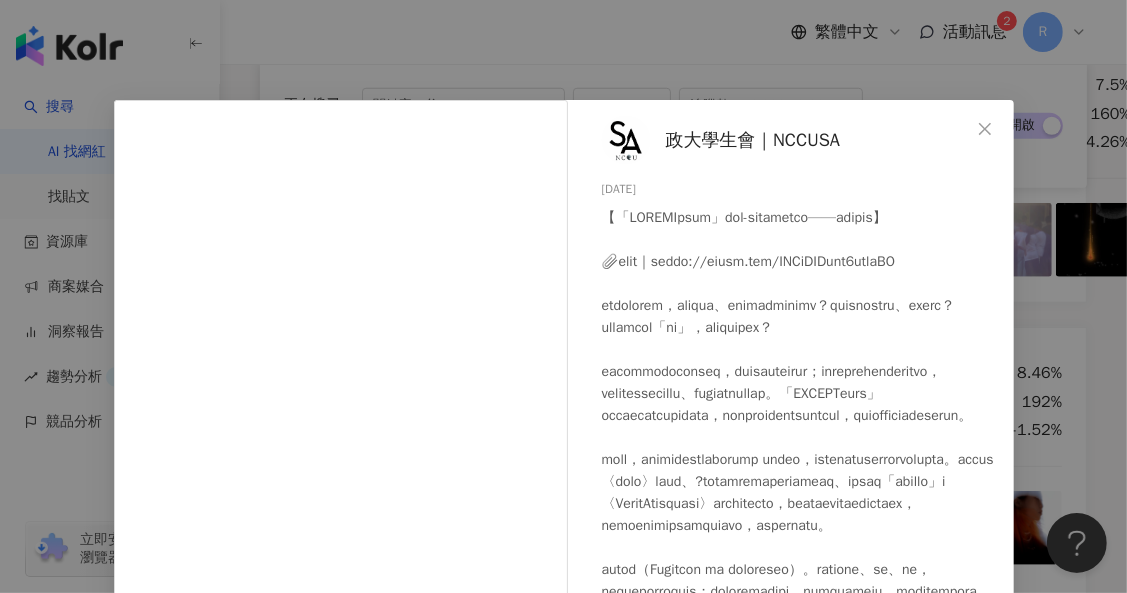 click on "政大學生會｜NCCUSA 2025/4/9 1,795 28 查看原始貼文" at bounding box center [563, 296] 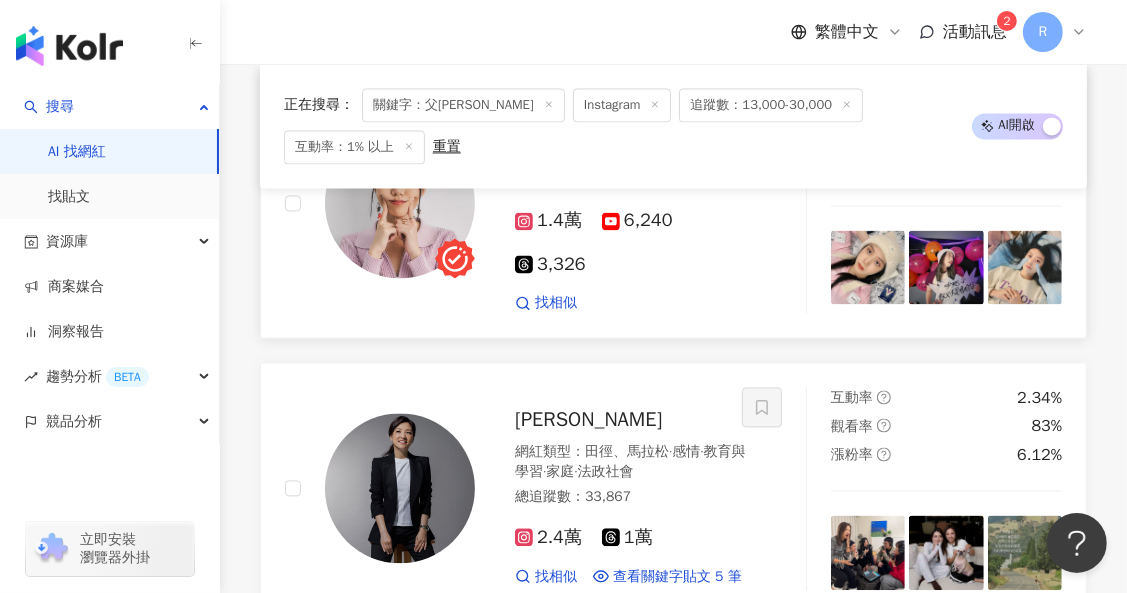 scroll, scrollTop: 3025, scrollLeft: 0, axis: vertical 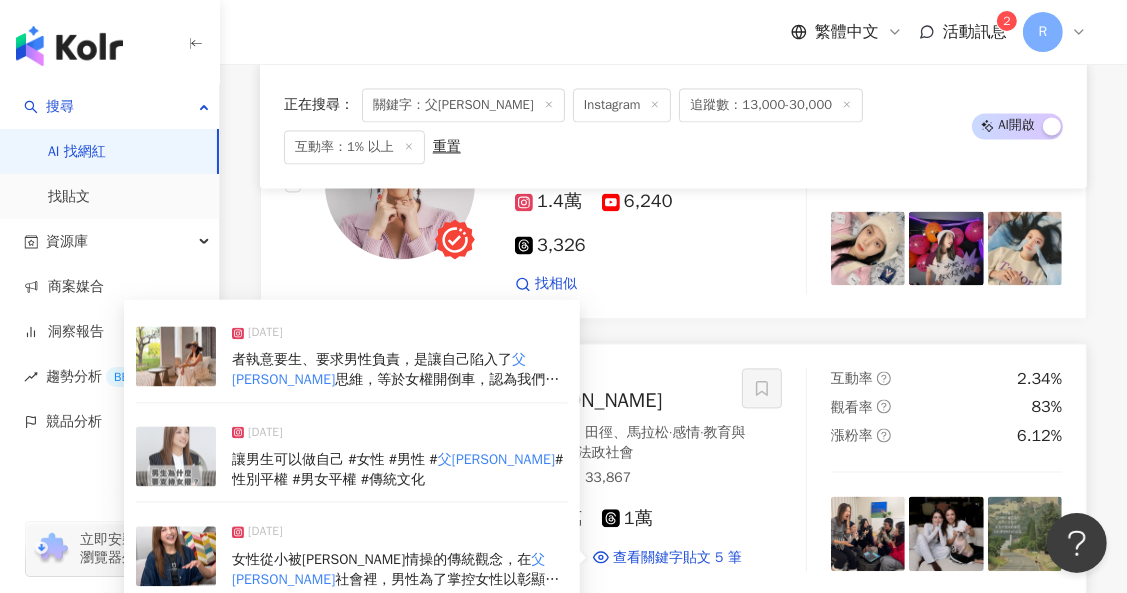click on "者執意要生、要求男性負責，是讓自己陷入了 父權 思維，等於女權開倒車，認為我們要求男" at bounding box center (400, 369) 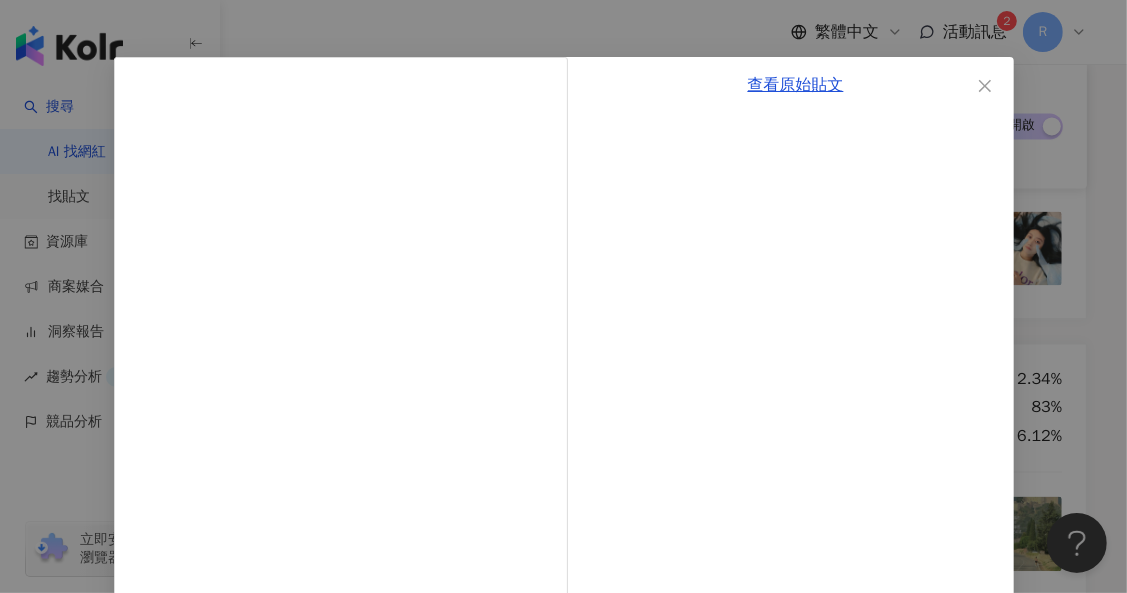 scroll, scrollTop: 51, scrollLeft: 0, axis: vertical 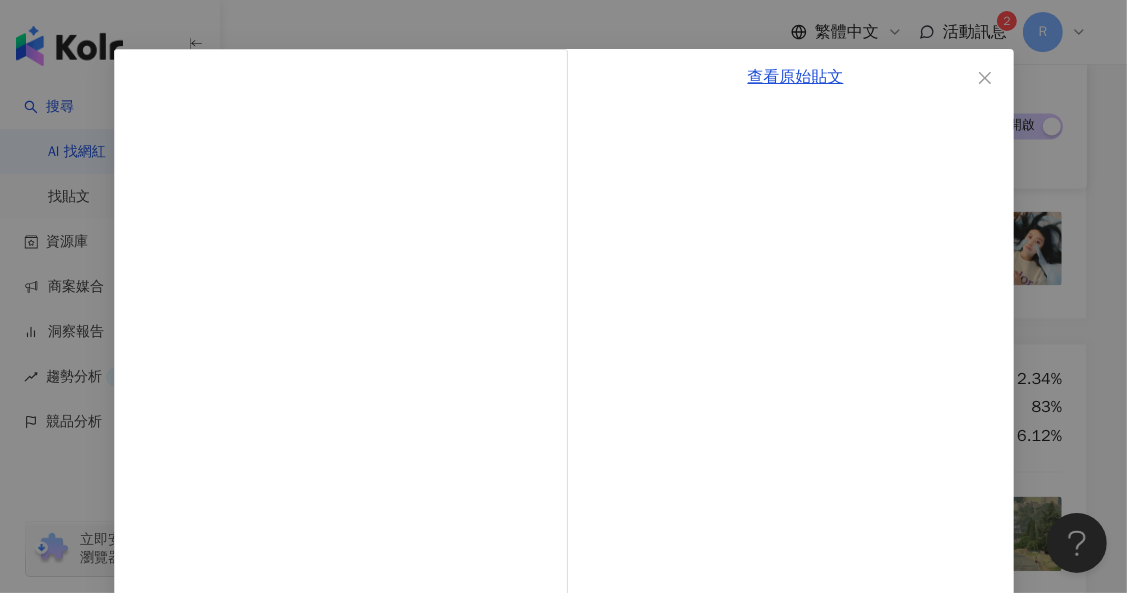 click on "查看原始貼文" at bounding box center (563, 296) 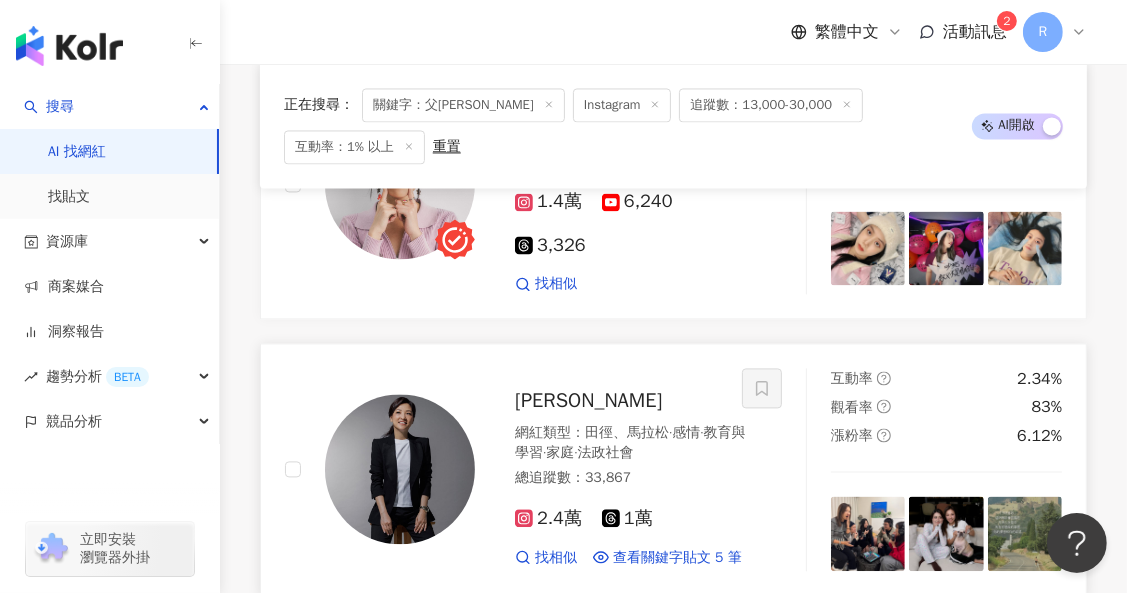 click at bounding box center [400, 469] 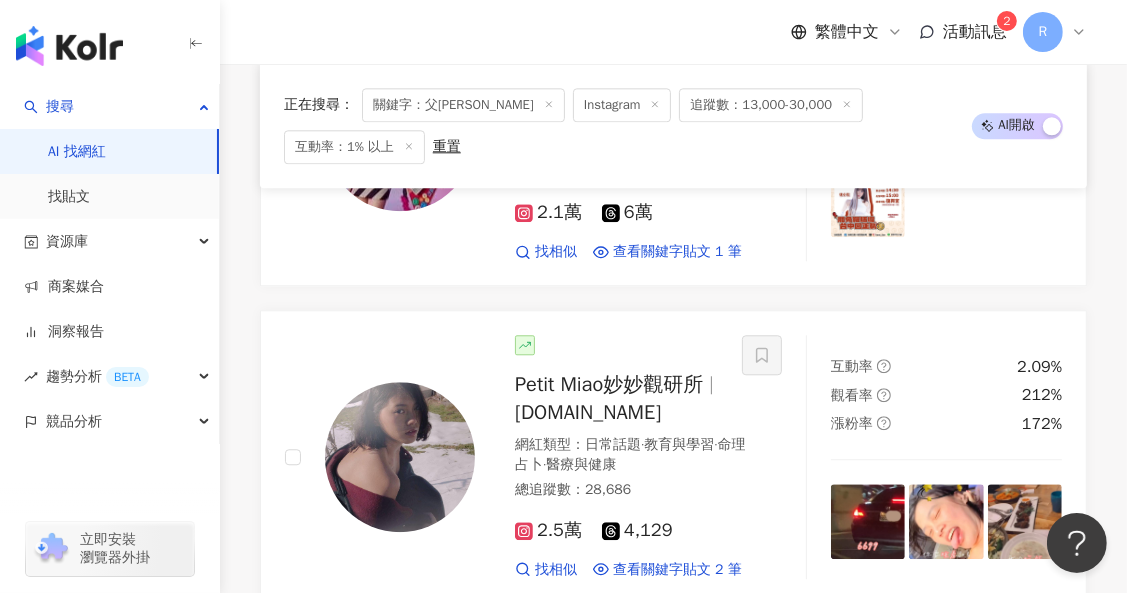 scroll, scrollTop: 3618, scrollLeft: 0, axis: vertical 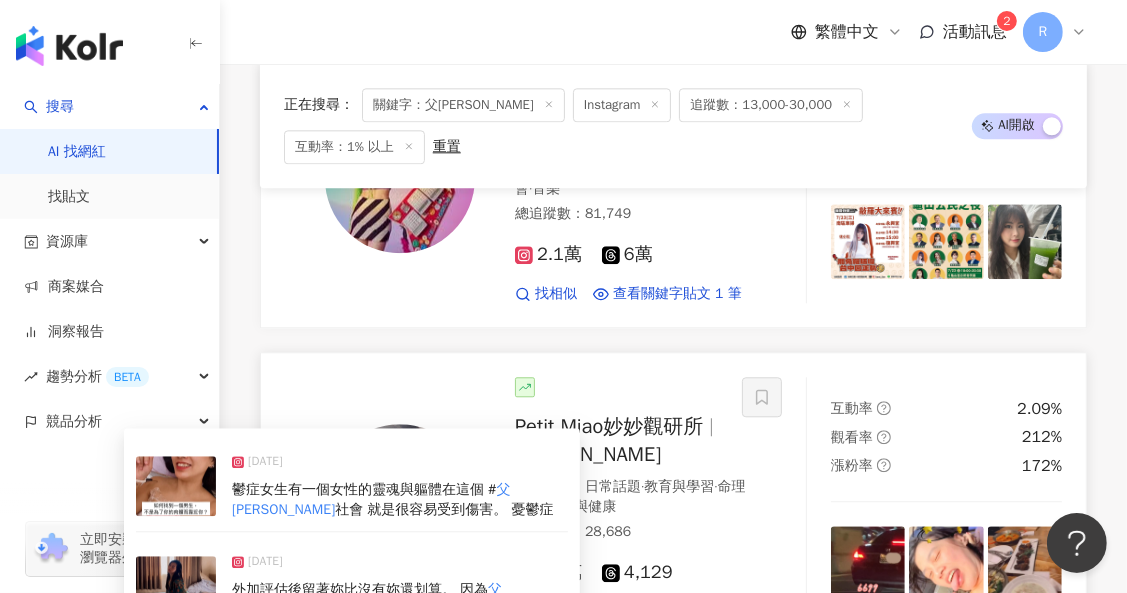 click on "鬱症女生有一個女性的靈魂與軀體在這個 # 父權 社會 就是很容易受到傷害。
憂鬱症" at bounding box center (400, 499) 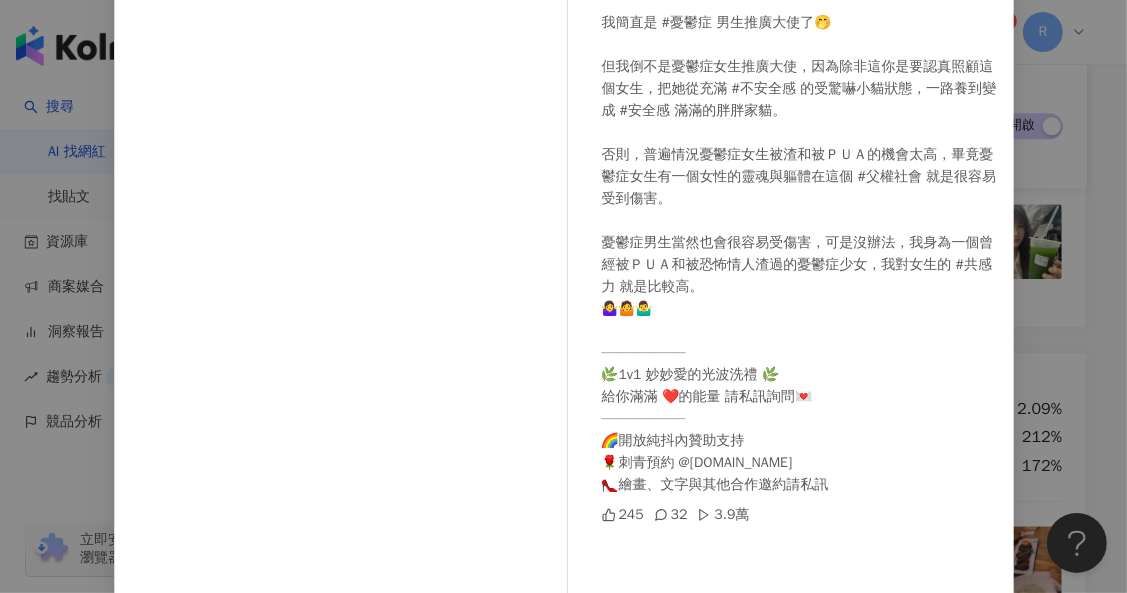 scroll, scrollTop: 244, scrollLeft: 0, axis: vertical 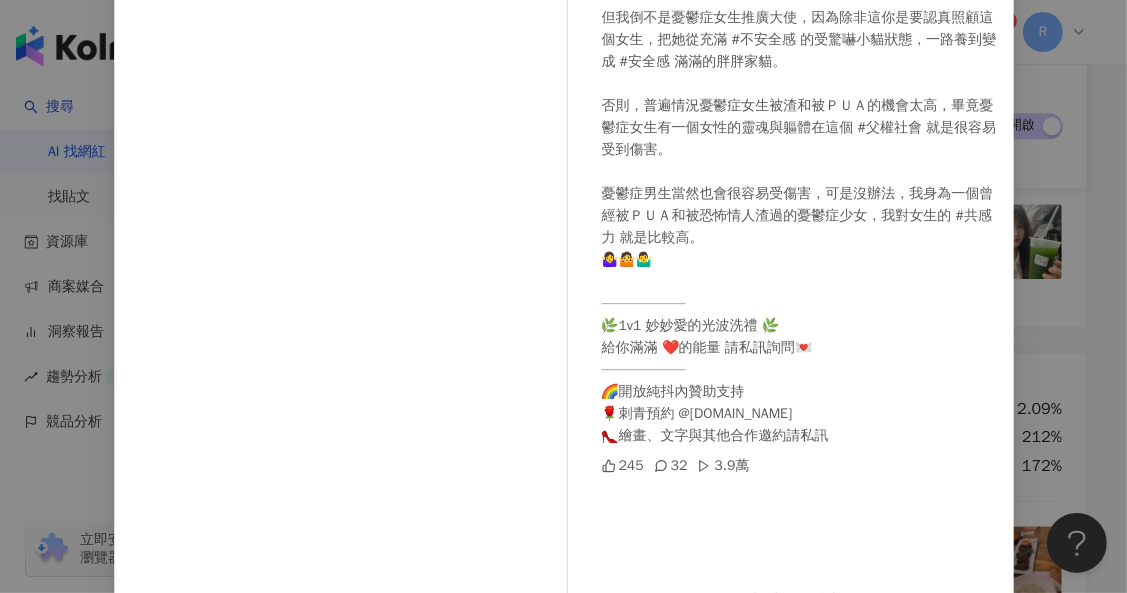 click on "Petit Miao妙妙觀研所 2025/1/11 我簡直是 #憂鬱症 男生推廣大使了🤭
但我倒不是憂鬱症女生推廣大使，因為除非這你是要認真照顧這個女生，把她從充滿 #不安全感 的受驚嚇小貓狀態，一路養到變成 #安全感 滿滿的胖胖家貓。
否則，普遍情況憂鬱症女生被渣和被ＰＵＡ的機會太高，畢竟憂鬱症女生有一個女性的靈魂與軀體在這個 #父權社會 就是很容易受到傷害。
憂鬱症男生當然也會很容易受傷害，可是沒辦法，我身為一個曾經被ＰＵＡ和被恐怖情人渣過的憂鬱症少女，我對女生的 #共感力 就是比較高。
🤷‍♀️🤷🤷‍♂️
——————
🌿1v1 妙妙愛的光波洗禮 🌿
給你滿滿 ❤️的能量  請私訊詢問💌
——————
🌈開放純抖內贊助支持
🌹刺青預約 @petitmiao.tattoo
👠繪畫、文字與其他合作邀約請私訊 245 32 3.9萬 查看原始貼文" at bounding box center [563, 296] 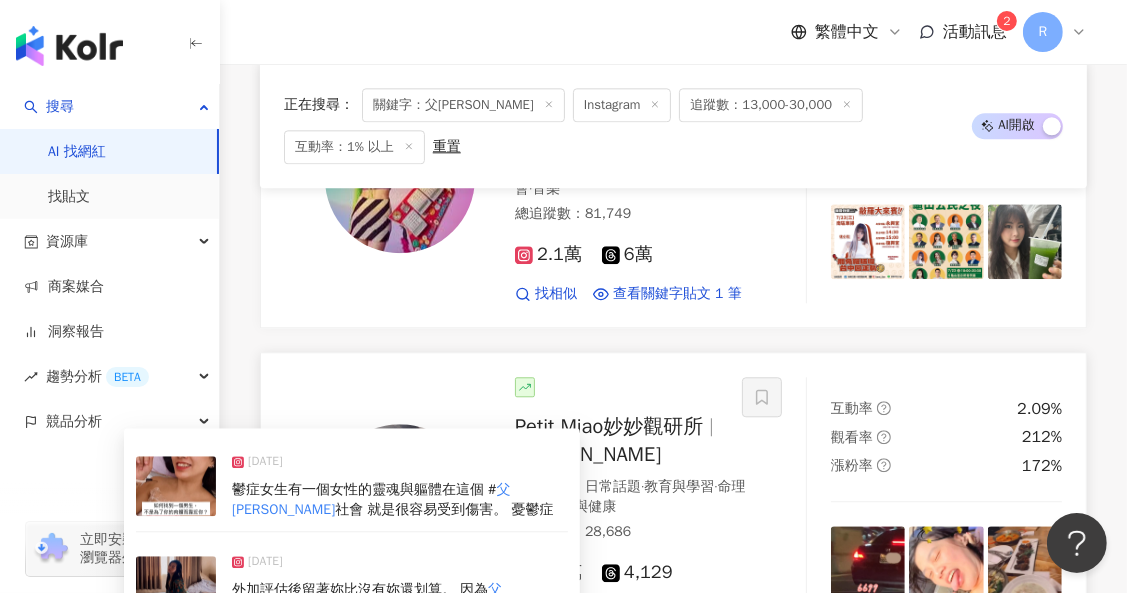 click on "2024/12/21 外加評估後留著妳比沒有妳還划算。
因為 父權 社會裡有妻室的男人是比單身的男人更符" at bounding box center (352, 586) 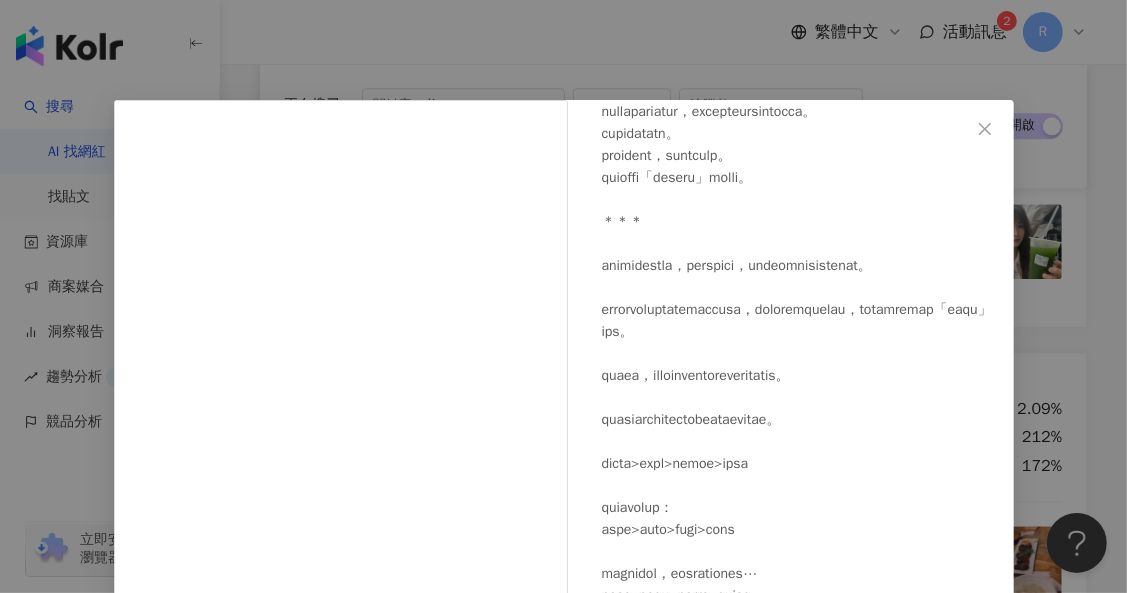 scroll, scrollTop: 348, scrollLeft: 0, axis: vertical 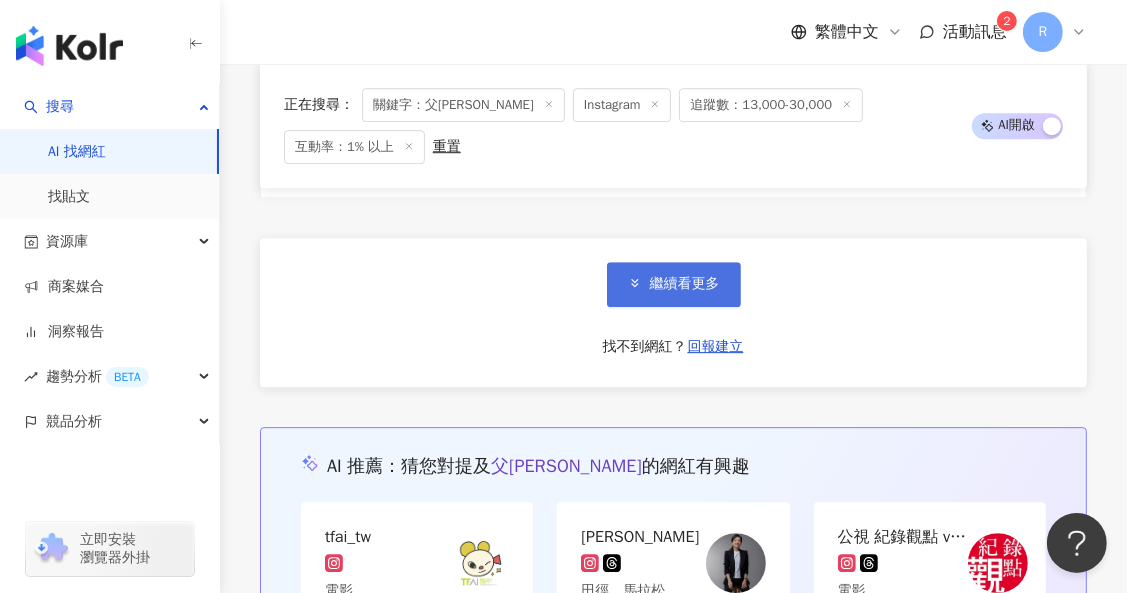 click on "繼續看更多" at bounding box center [674, 284] 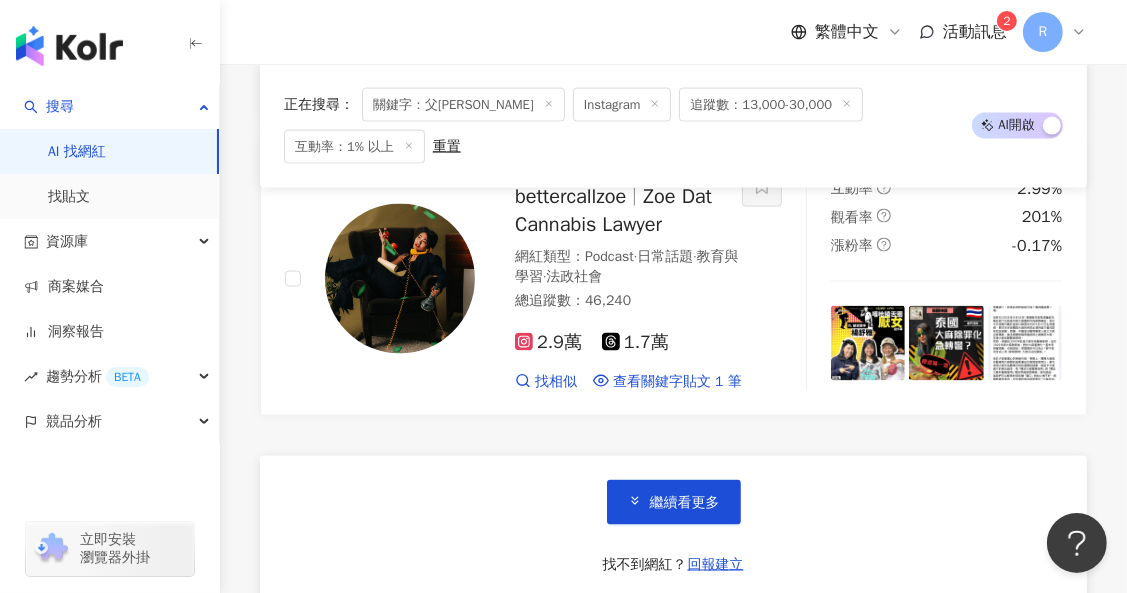 scroll, scrollTop: 7741, scrollLeft: 0, axis: vertical 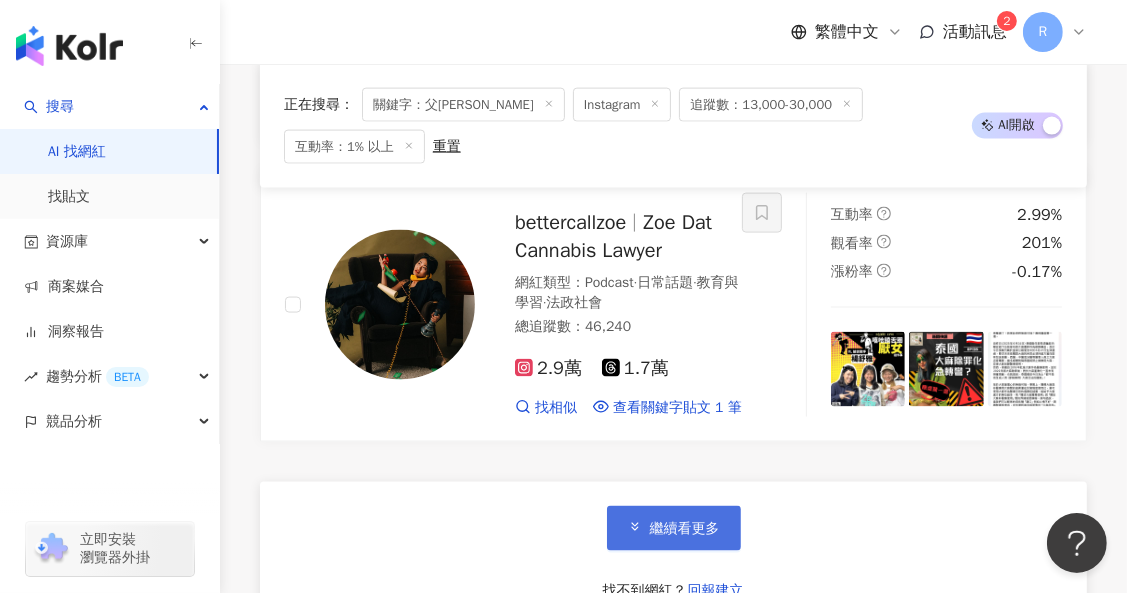 click on "繼續看更多" at bounding box center (674, 528) 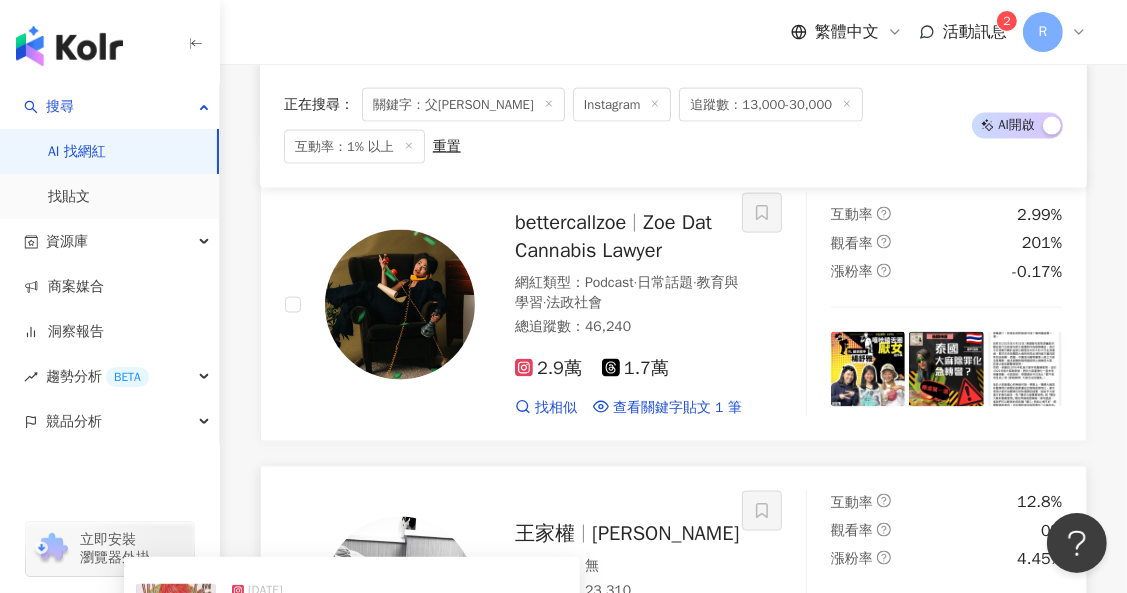 click on "2024/12/23 的議題：我們生活中無處不在的壓迫，尤其是 父權 體制與種族歧視帶來的影響，以及我們曾  看更多" at bounding box center [352, 639] 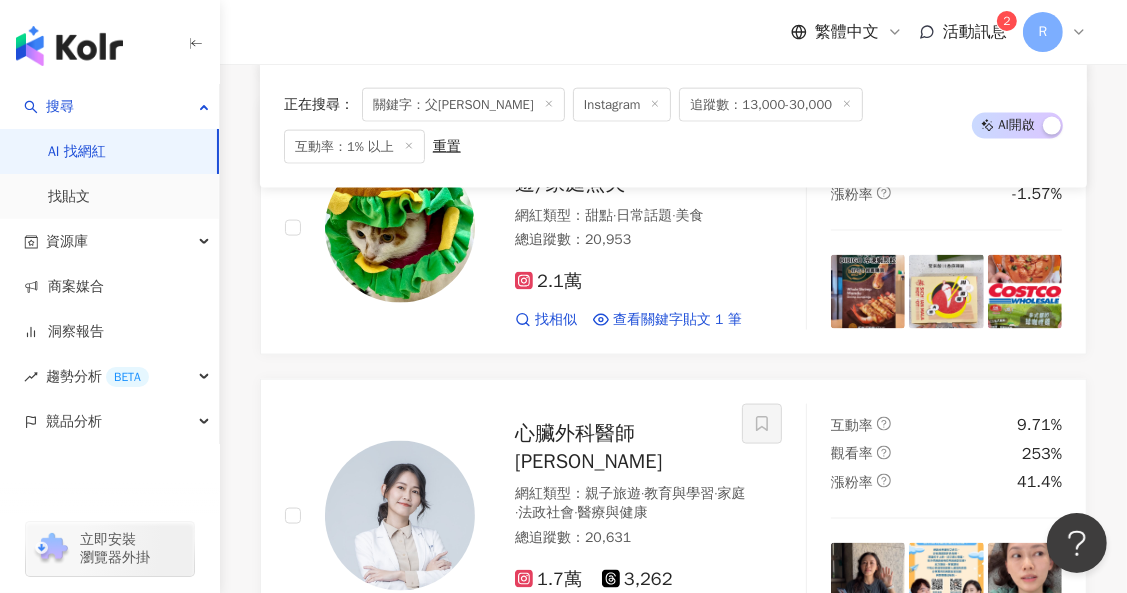 scroll, scrollTop: 0, scrollLeft: 0, axis: both 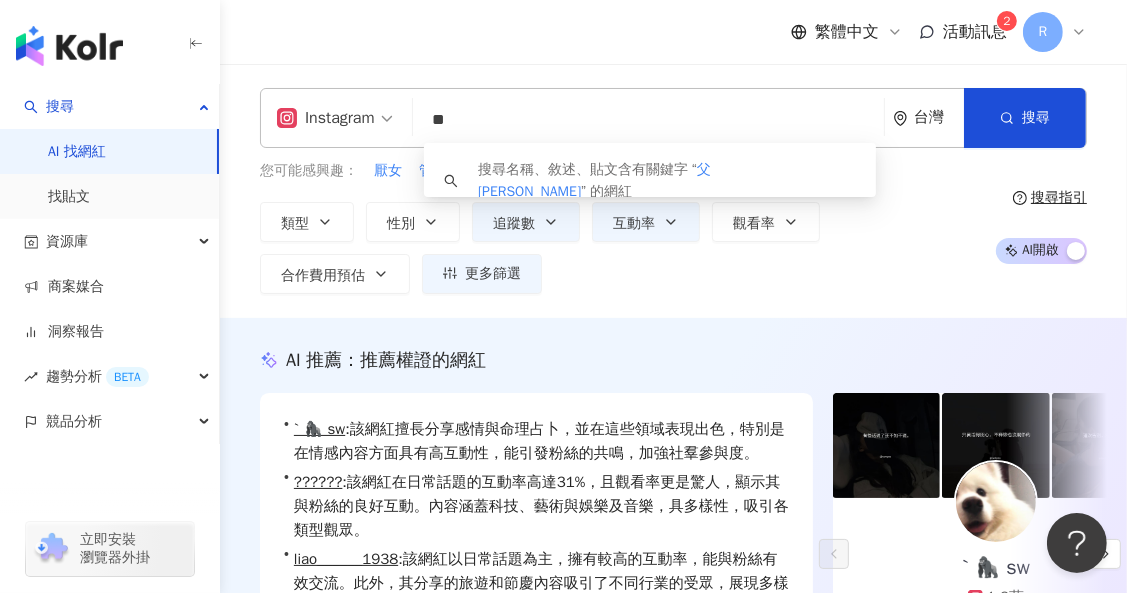 drag, startPoint x: 538, startPoint y: 112, endPoint x: 344, endPoint y: 110, distance: 194.01031 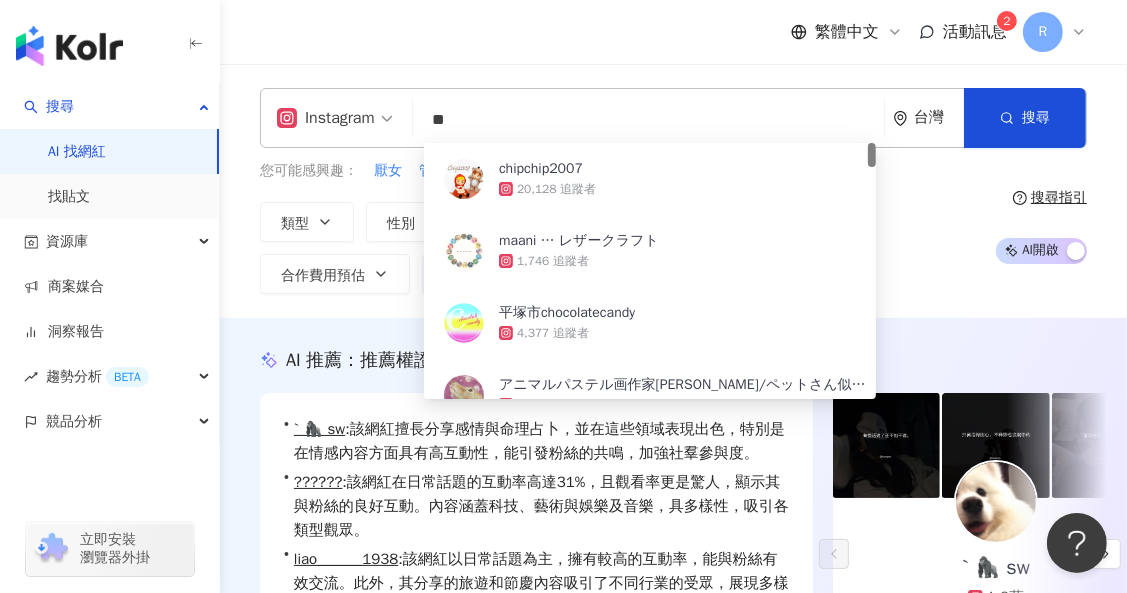 click on "類型 性別 追蹤數 互動率 觀看率 合作費用預估  更多篩選 *****  -  ***** 不限 小型 奈米網紅 (<1萬) 微型網紅 (1萬-3萬) 小型網紅 (3萬-5萬) 中型 中小型網紅 (5萬-10萬) 中型網紅 (10萬-30萬) 中大型網紅 (30萬-50萬) 大型 大型網紅 (50萬-100萬) 百萬網紅 (>100萬) * %  -  % 不限 5% 以下 5%~20% 20% 以上" at bounding box center [620, 248] 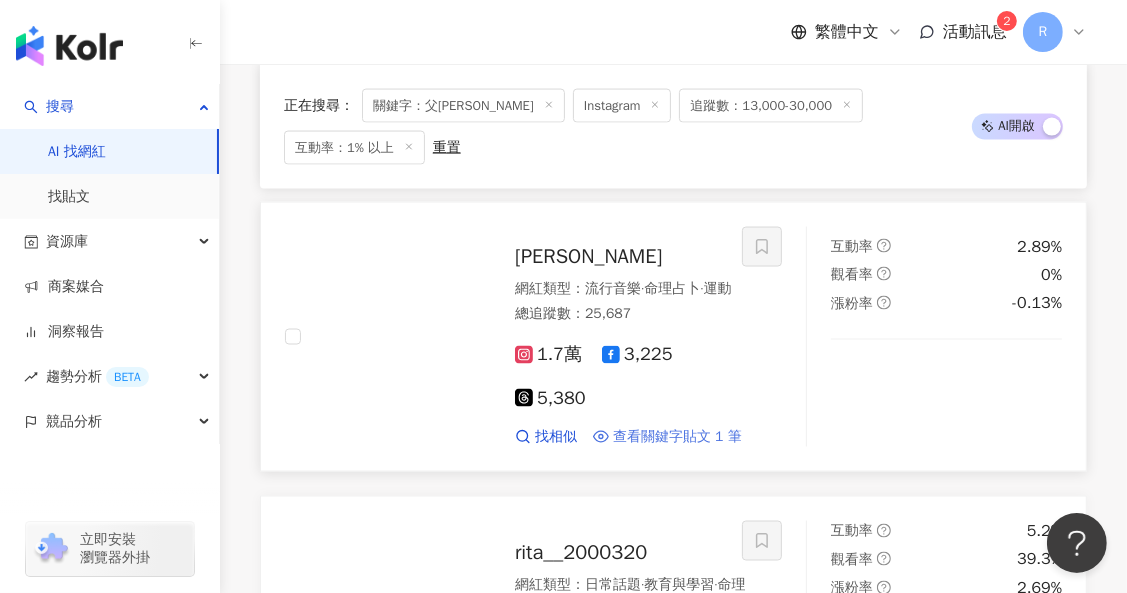 scroll, scrollTop: 2337, scrollLeft: 0, axis: vertical 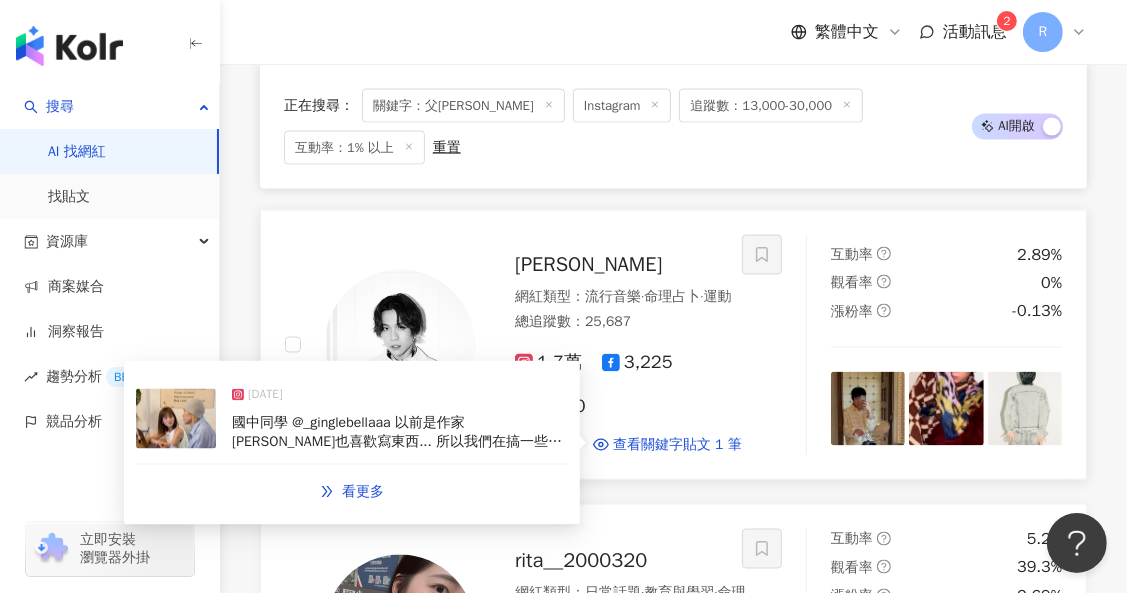 click on "國中同學 @_ginglebellaaa 以前是作家 阿加上我也喜歡寫東西... 所以我們在搞一些事…🌠🏰✨" at bounding box center [400, 432] 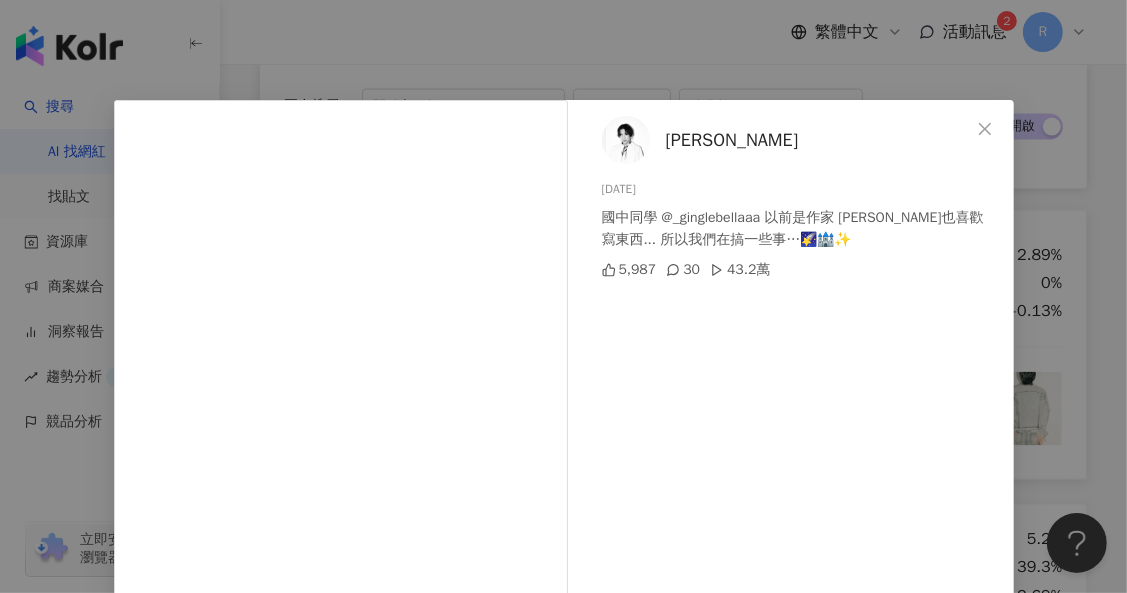 click on "吳獻 Osean 2024/8/21 國中同學 @_ginglebellaaa 以前是作家 阿加上我也喜歡寫東西... 所以我們在搞一些事…🌠🏰✨ 5,987 30 43.2萬 查看原始貼文" at bounding box center [563, 296] 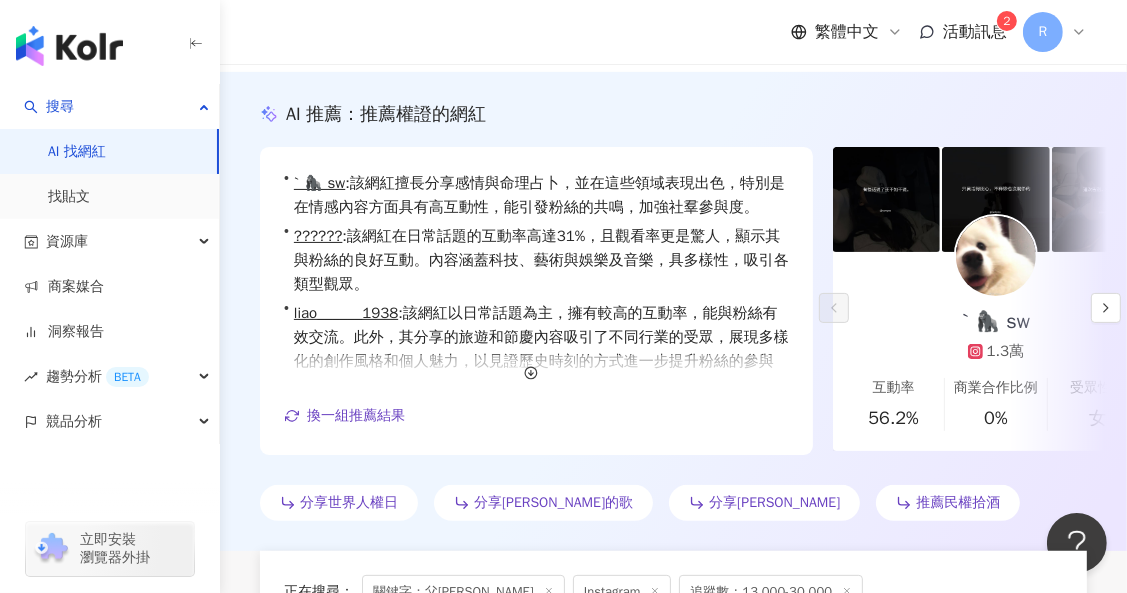 scroll, scrollTop: 0, scrollLeft: 0, axis: both 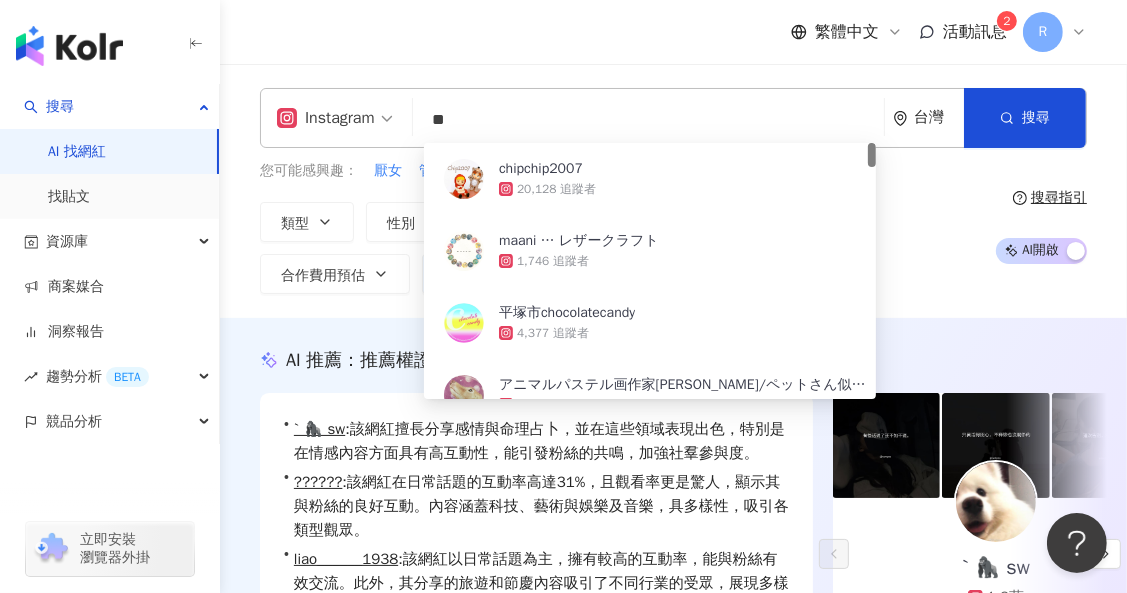 drag, startPoint x: 557, startPoint y: 133, endPoint x: 425, endPoint y: 127, distance: 132.13629 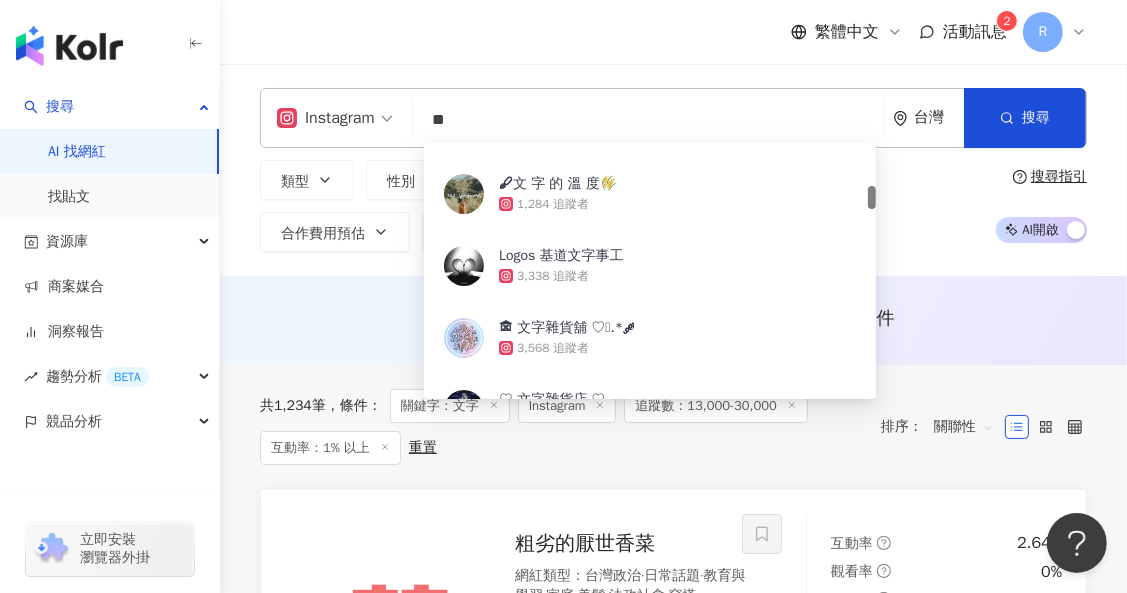 scroll, scrollTop: 492, scrollLeft: 0, axis: vertical 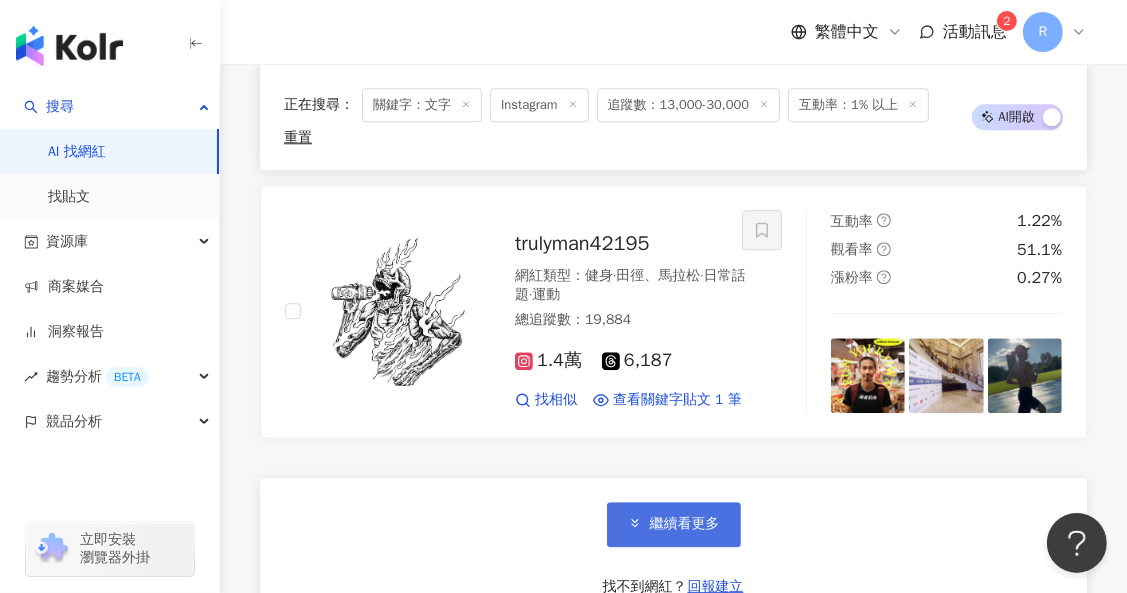 click on "繼續看更多" at bounding box center [674, 524] 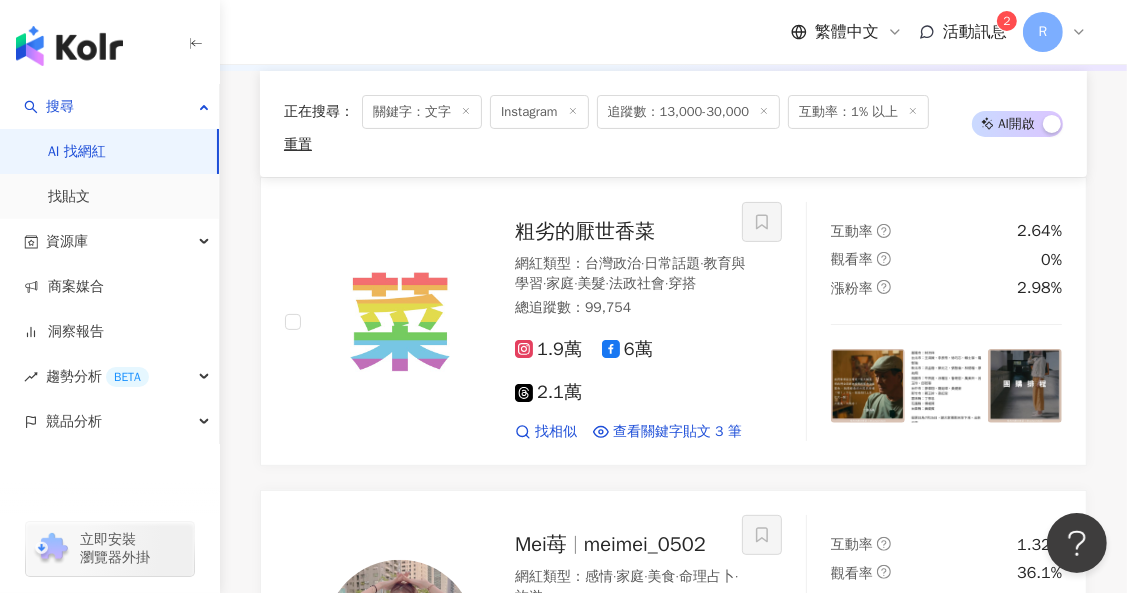 scroll, scrollTop: 0, scrollLeft: 0, axis: both 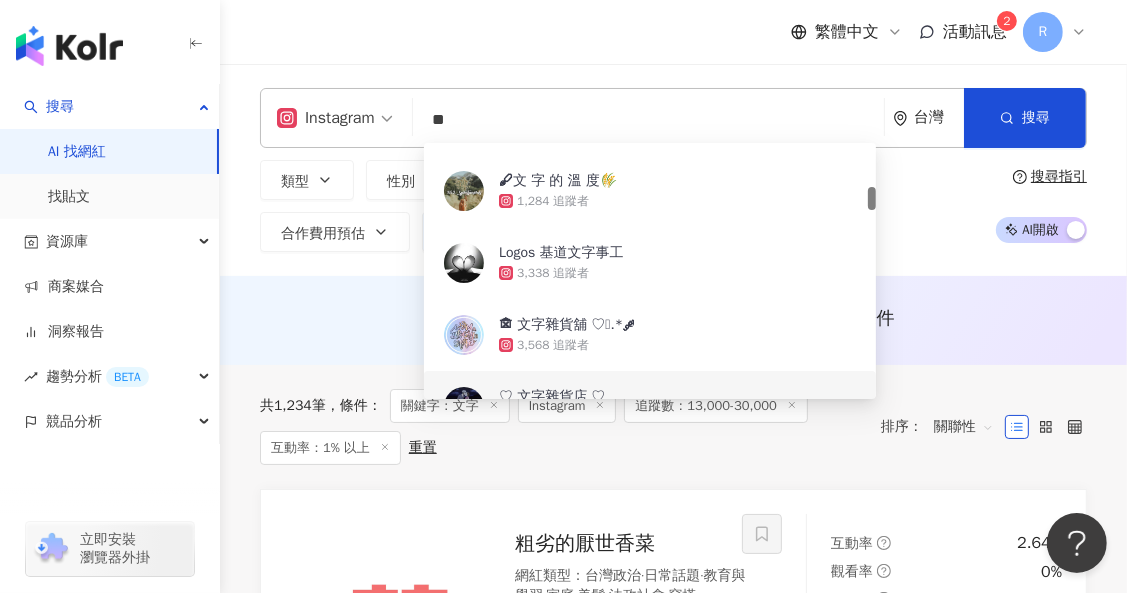 drag, startPoint x: 543, startPoint y: 119, endPoint x: 362, endPoint y: 110, distance: 181.22362 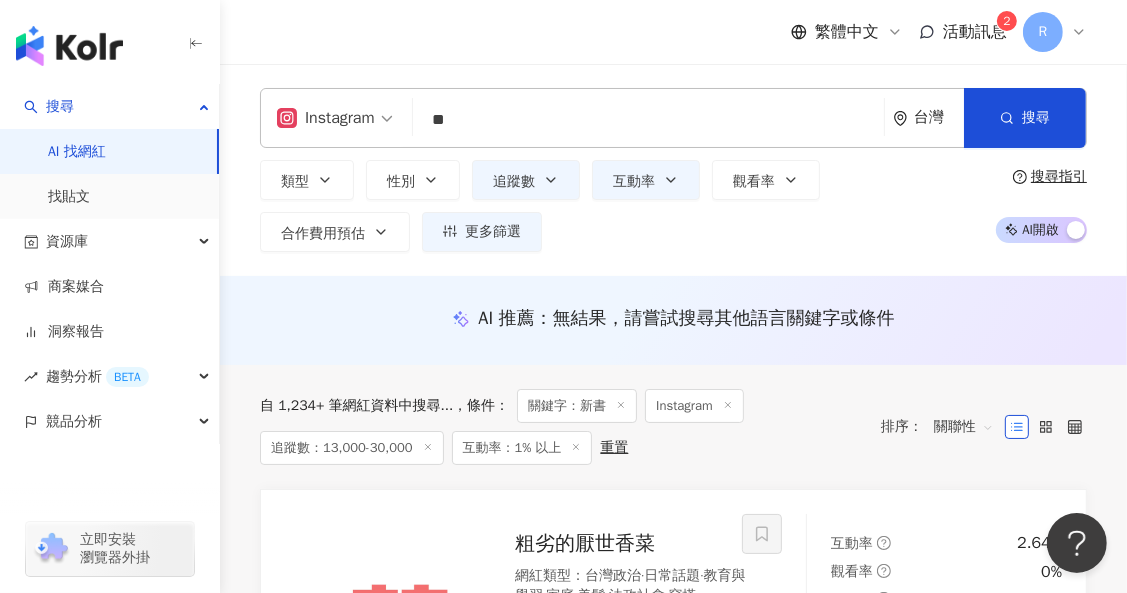 scroll, scrollTop: 0, scrollLeft: 0, axis: both 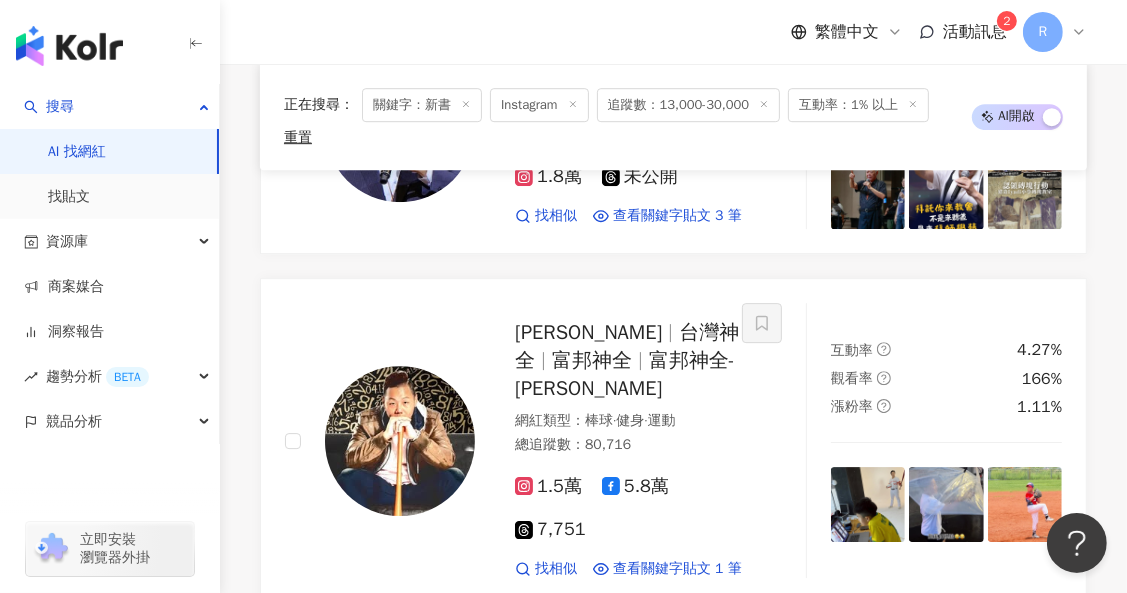 click on "繼續看更多" at bounding box center [674, 689] 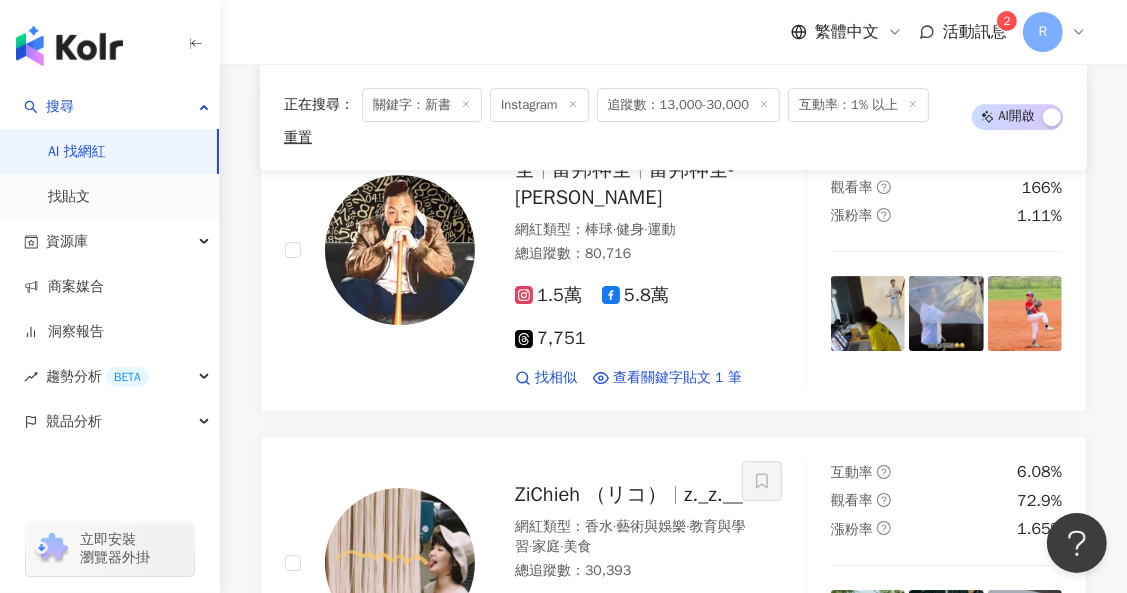 scroll, scrollTop: 4883, scrollLeft: 0, axis: vertical 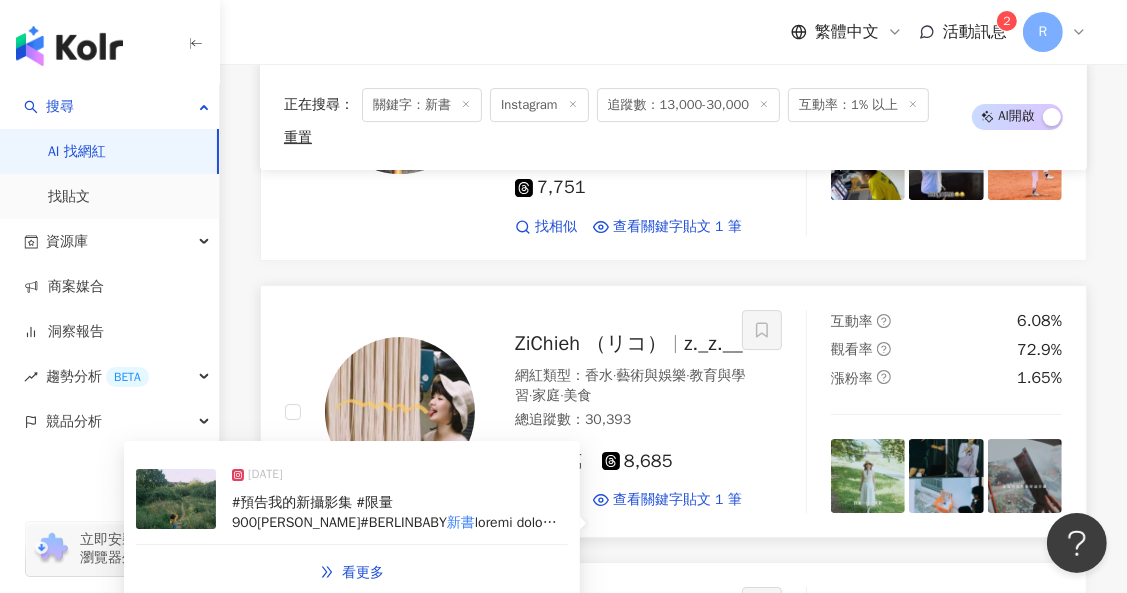 click on "2025/6/24" at bounding box center (400, 479) 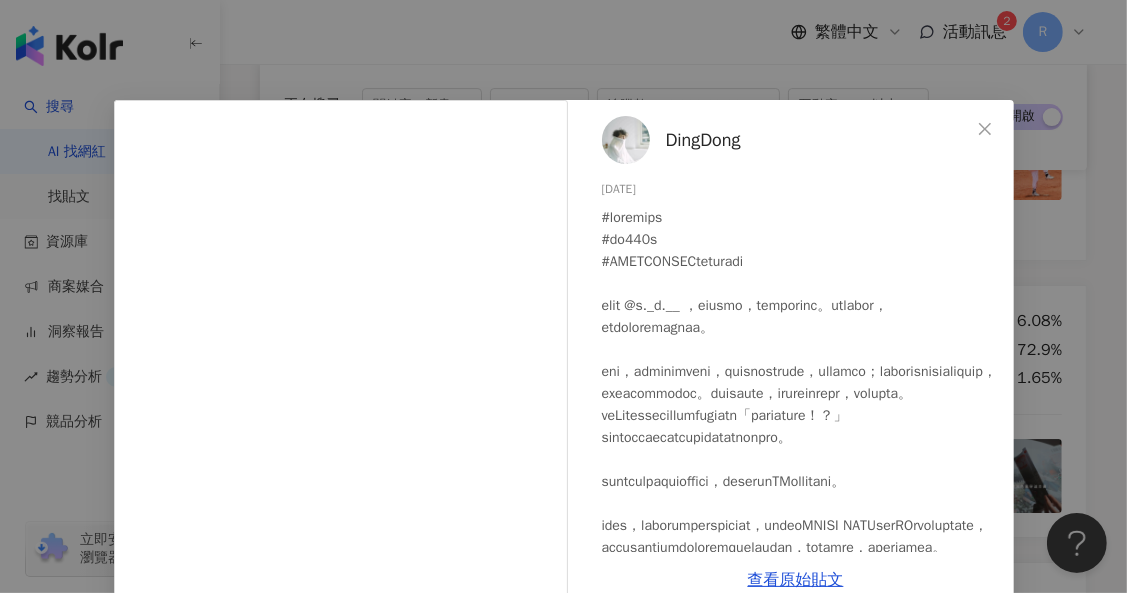 click on "DingDong 2025/6/24 1,866 65 查看原始貼文" at bounding box center [563, 296] 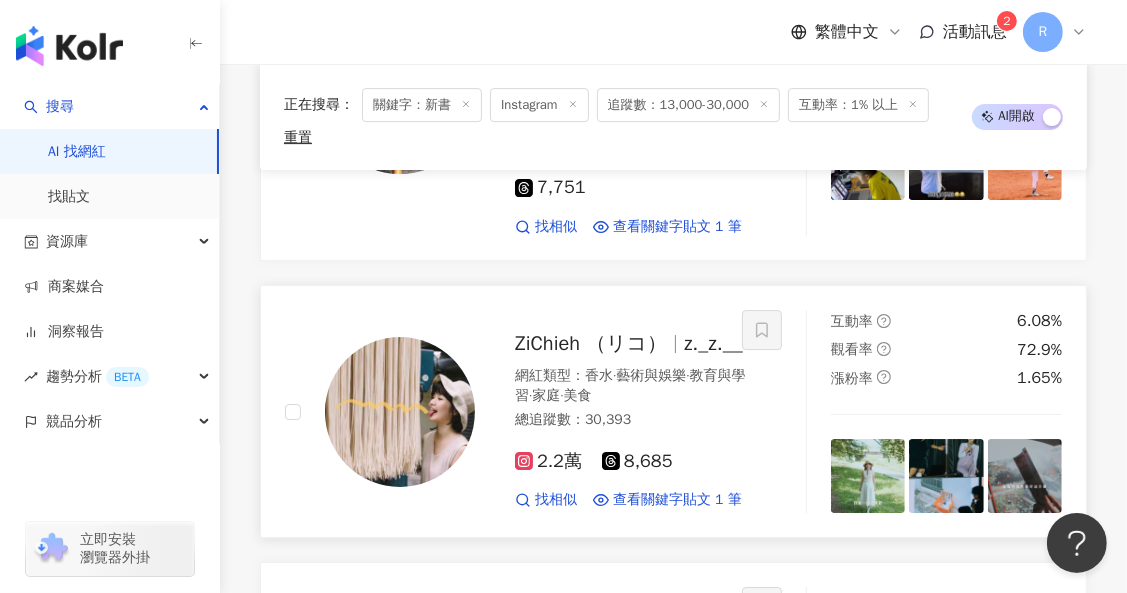 click at bounding box center (400, 412) 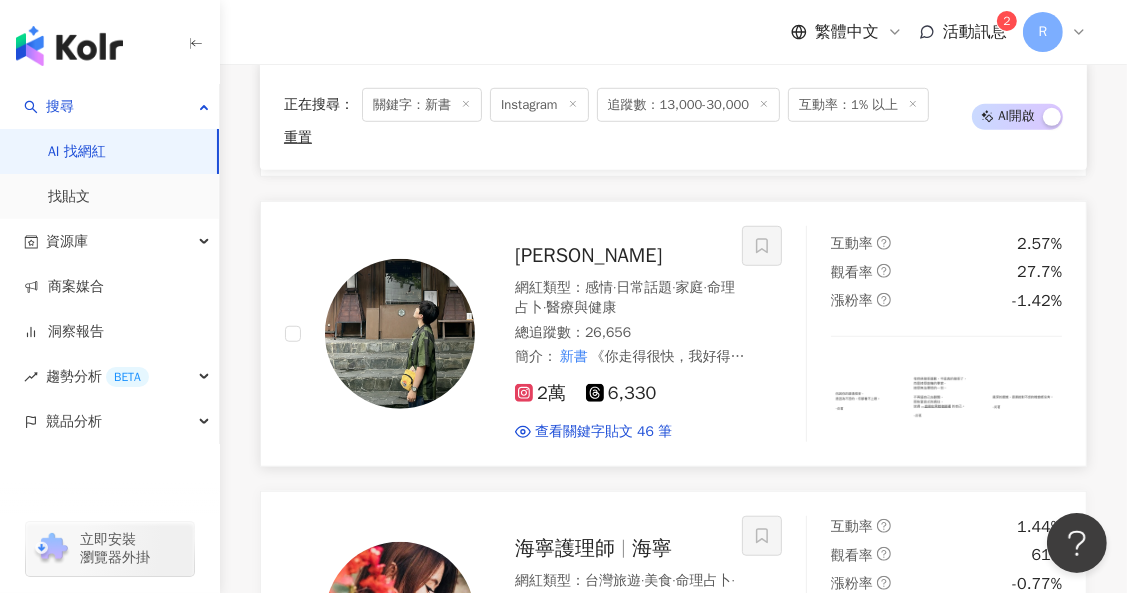 scroll, scrollTop: 6586, scrollLeft: 0, axis: vertical 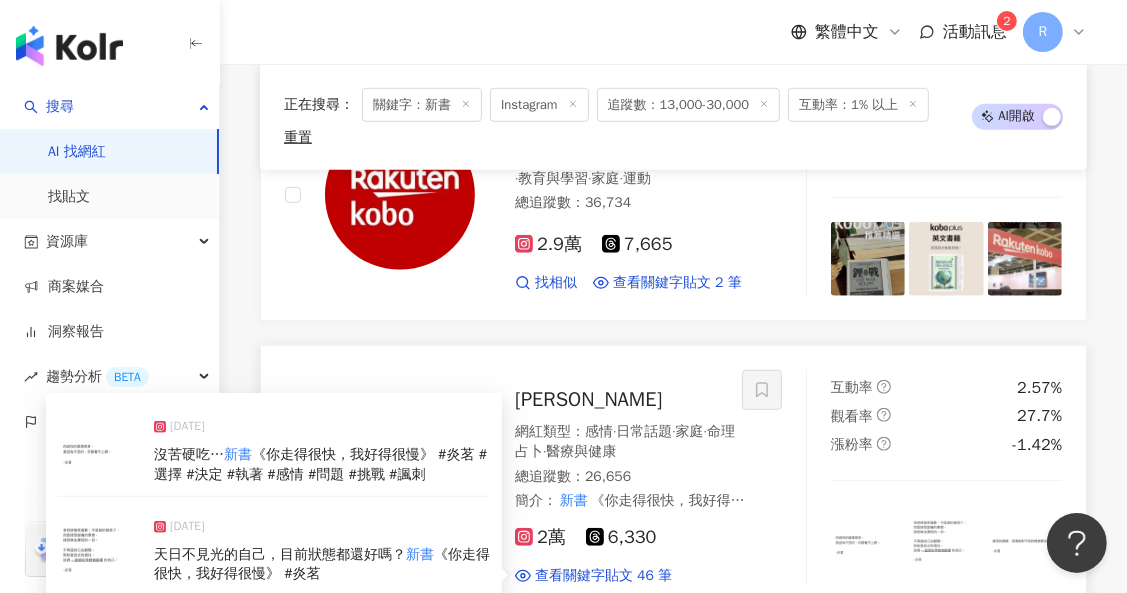 click on "天日不見光的自己，目前狀態都還好嗎？
新書 《你走得很快，我好得很慢》 #炎茗" at bounding box center (322, 564) 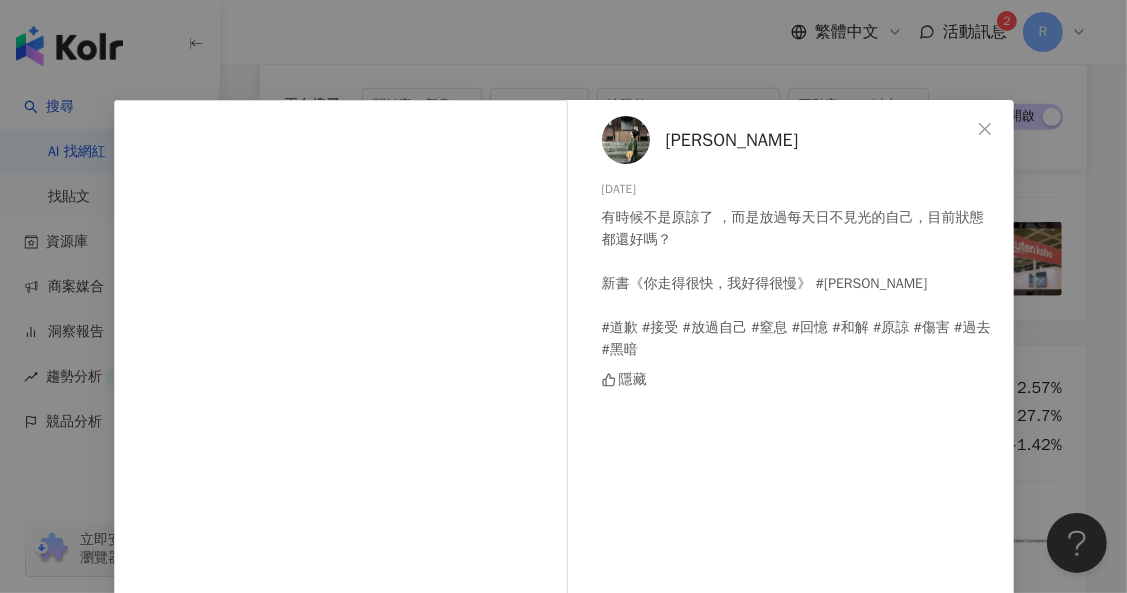 click on "炎茗 2025/7/20 有時候不是原諒了 ，而是放過每天日不見光的自己，目前狀態都還好嗎？
新書《你走得很快，我好得很慢》 #炎茗
#道歉 #接受 #放過自己 #窒息 #回憶 #和解 #原諒 #傷害 #過去 #黑暗 隱藏 查看原始貼文" at bounding box center [563, 296] 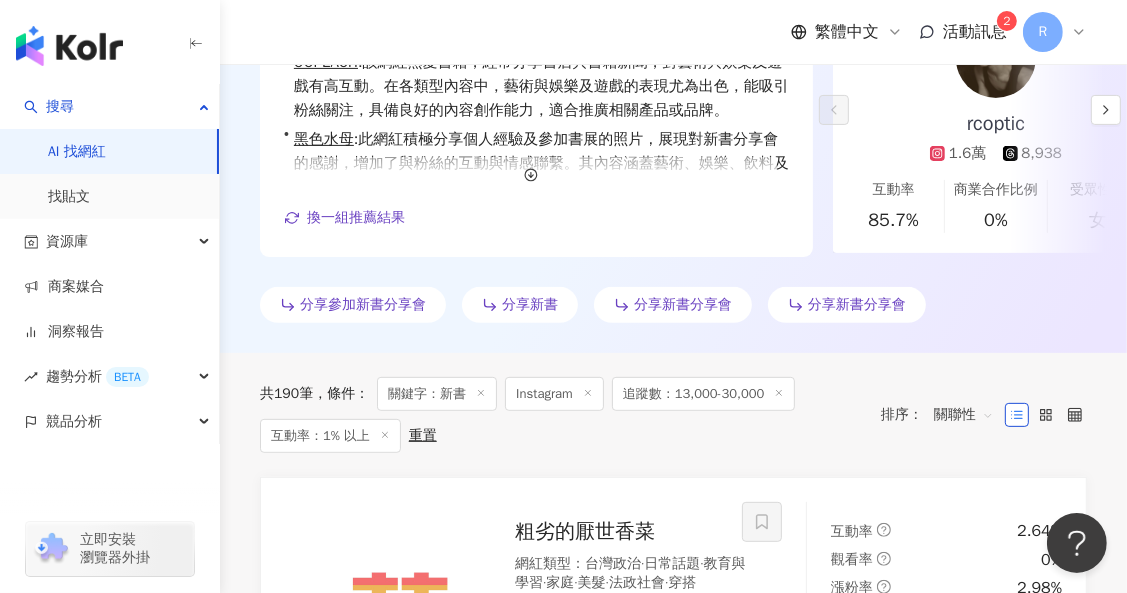 scroll, scrollTop: 0, scrollLeft: 0, axis: both 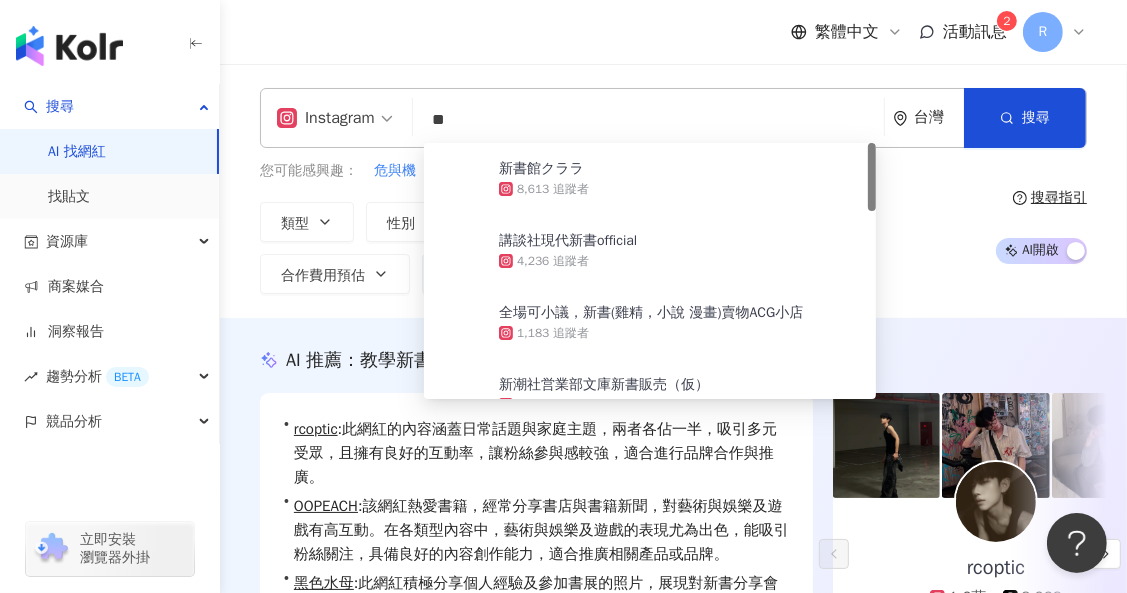 drag, startPoint x: 547, startPoint y: 100, endPoint x: 290, endPoint y: 114, distance: 257.38104 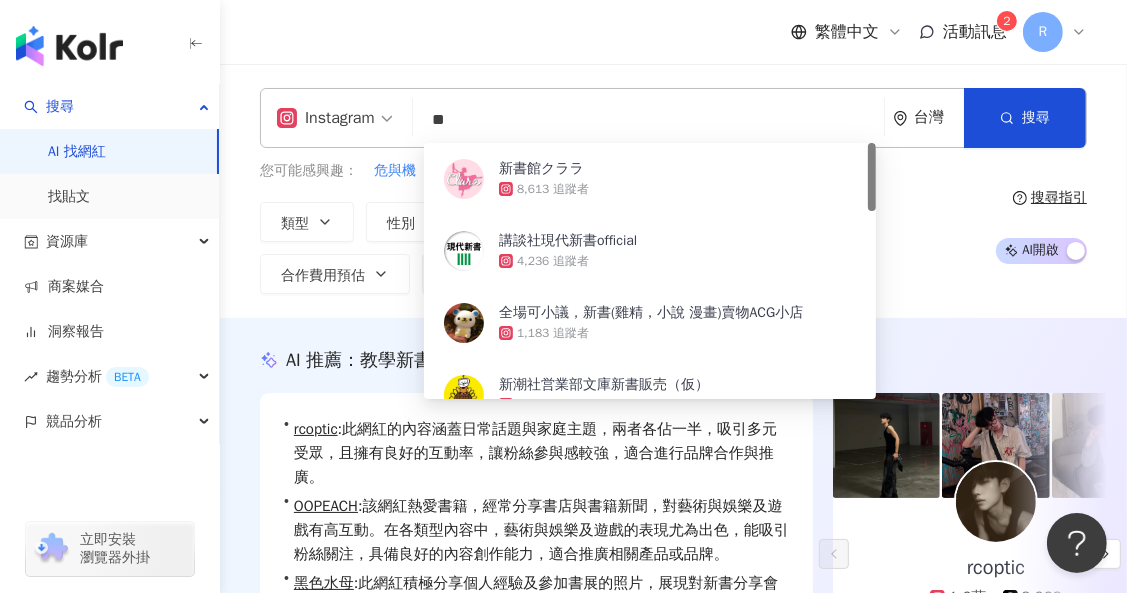 click on "Instagram ** 台灣 搜尋 e28c24f0-8e02-4352-97e0-b0390ba28bc0 新書館クララ 8,613   追蹤者 講談社現代新書official 4,236   追蹤者 全場可小議，新書(雞精，小說 漫畫)賣物ACG小店 1,183   追蹤者 新潮社営業部文庫新書販売（仮） 1,177   追蹤者 Kina kina なっちゃん 24,544   追蹤者" at bounding box center [673, 118] 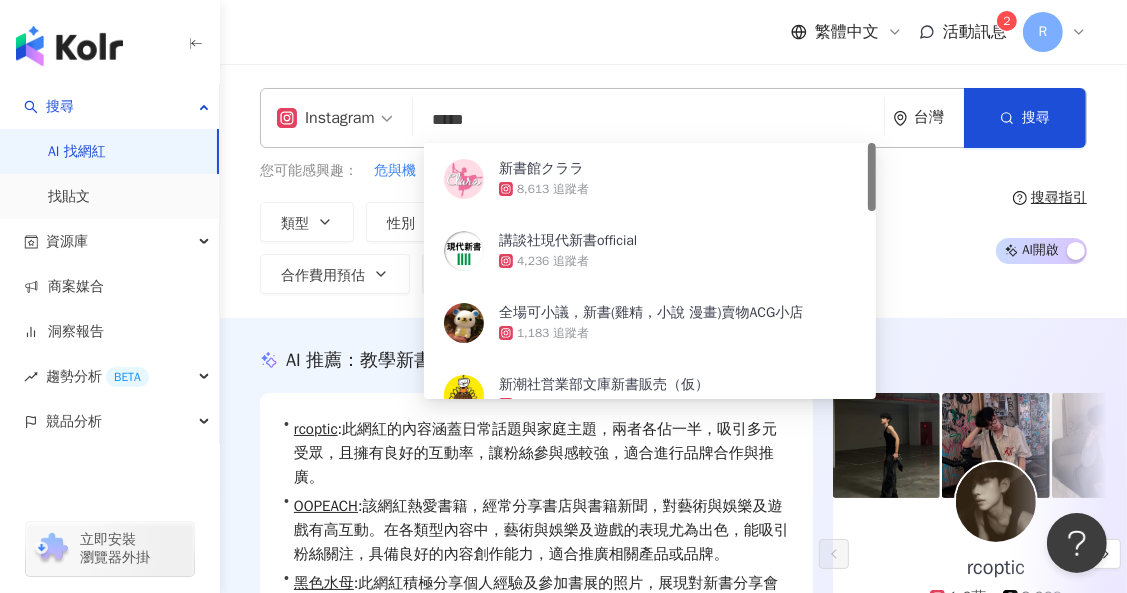 type on "***" 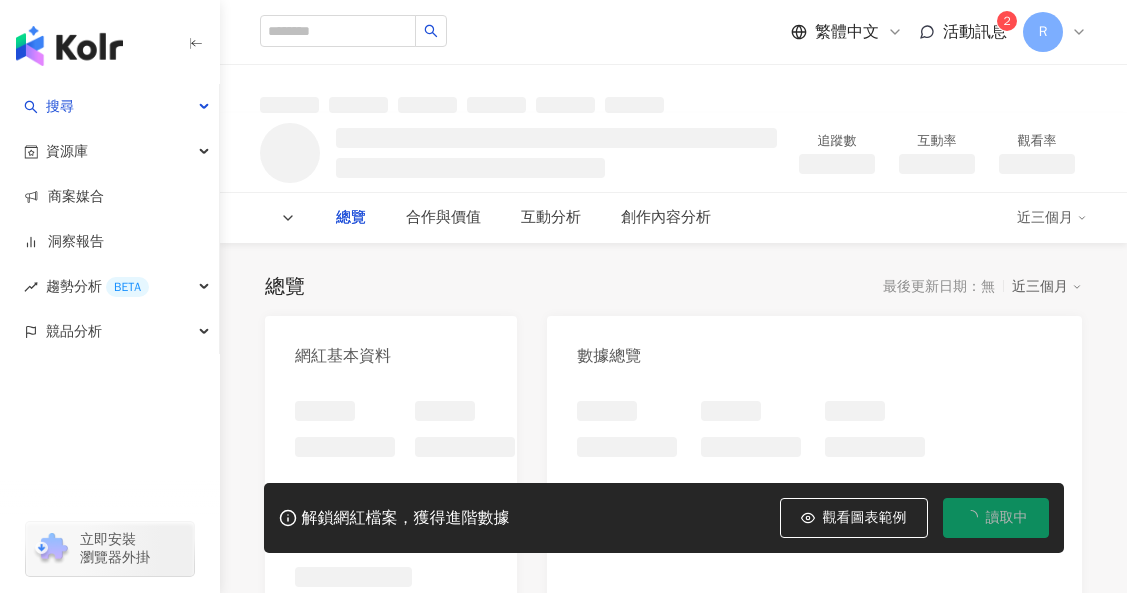 scroll, scrollTop: 0, scrollLeft: 0, axis: both 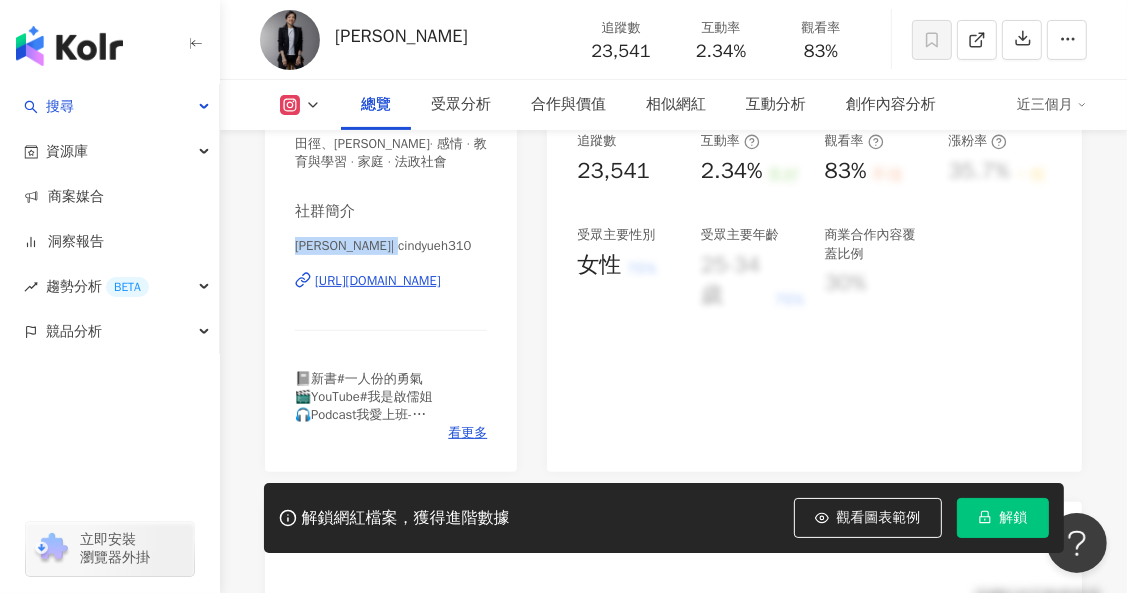 drag, startPoint x: 286, startPoint y: 243, endPoint x: 410, endPoint y: 245, distance: 124.01613 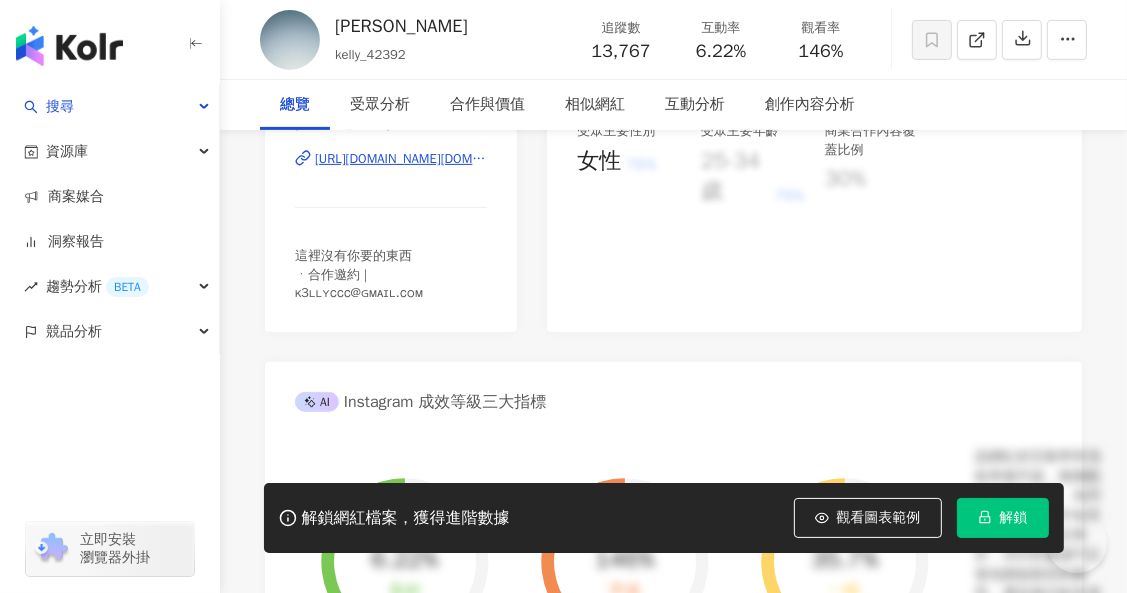 scroll, scrollTop: 480, scrollLeft: 0, axis: vertical 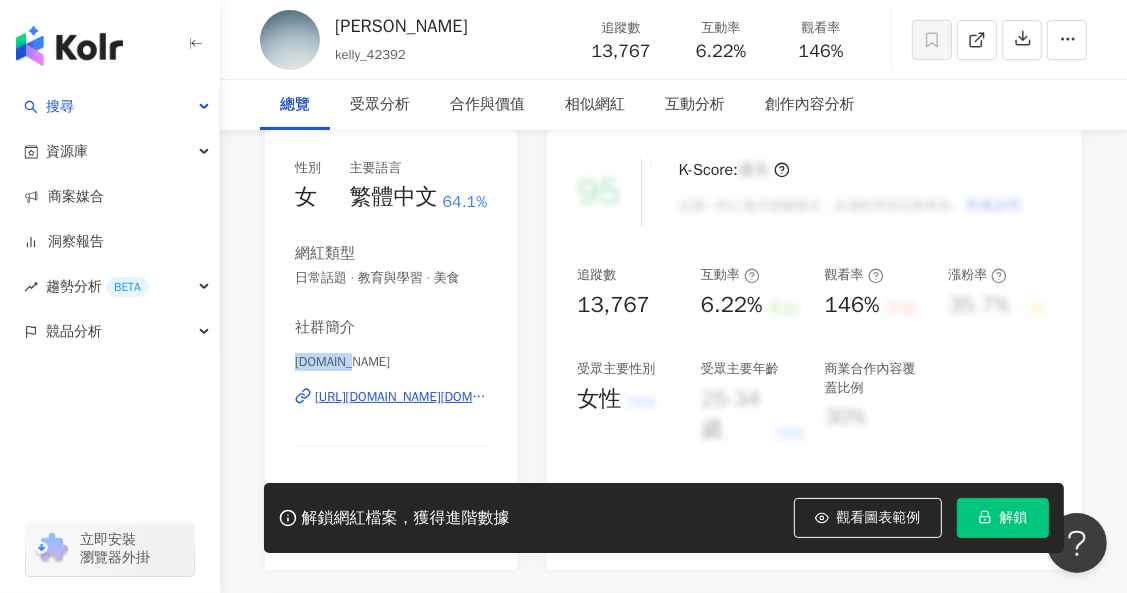 drag, startPoint x: 286, startPoint y: 364, endPoint x: 352, endPoint y: 357, distance: 66.37017 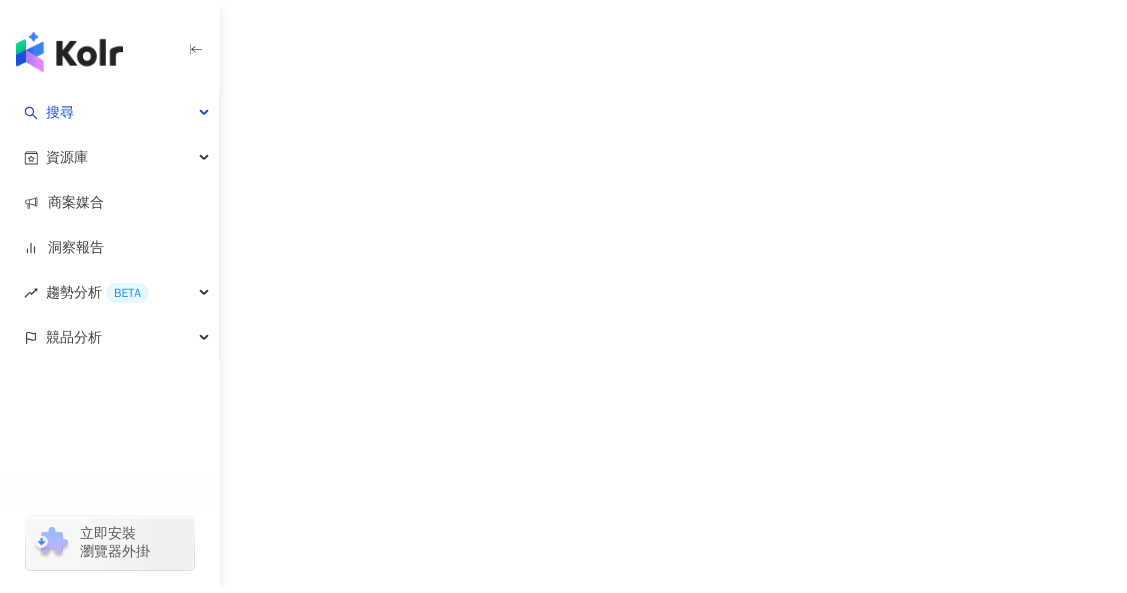 scroll, scrollTop: 0, scrollLeft: 0, axis: both 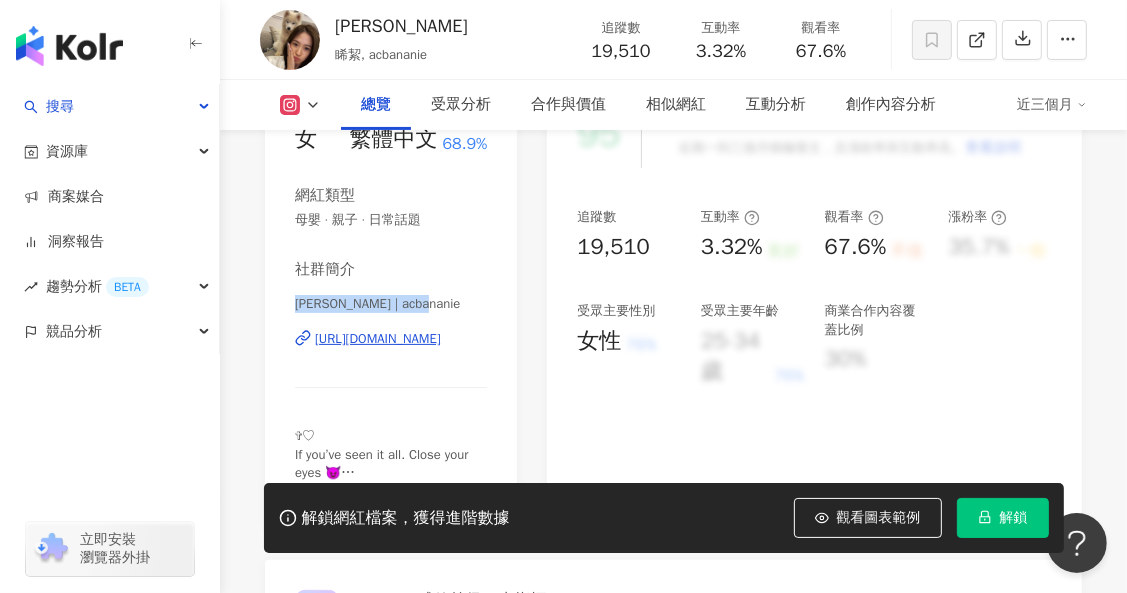 drag, startPoint x: 297, startPoint y: 305, endPoint x: 440, endPoint y: 312, distance: 143.17122 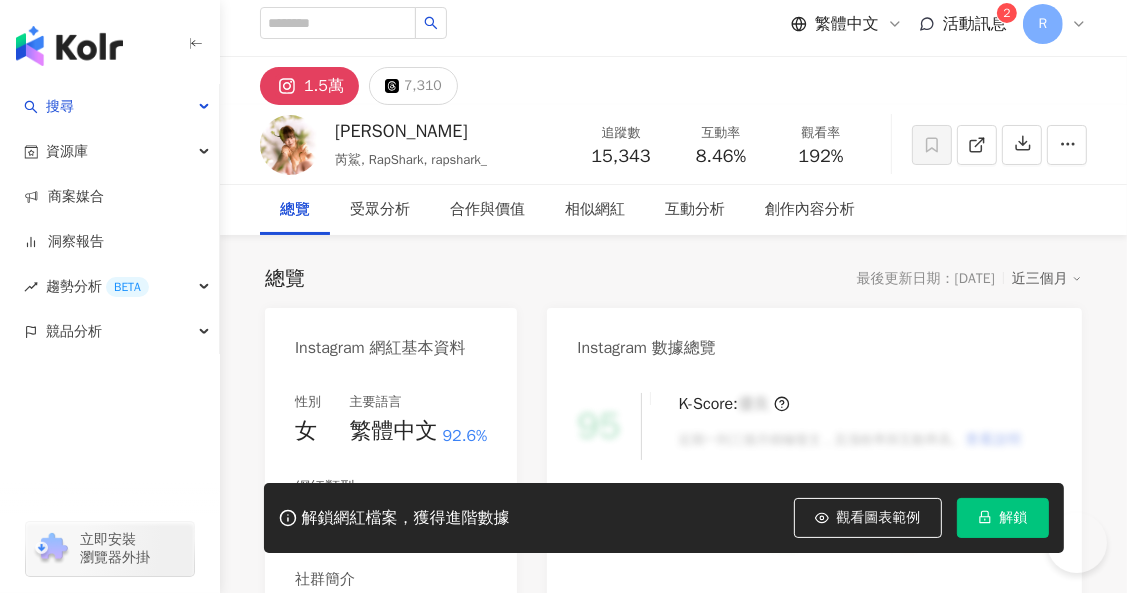 scroll, scrollTop: 304, scrollLeft: 0, axis: vertical 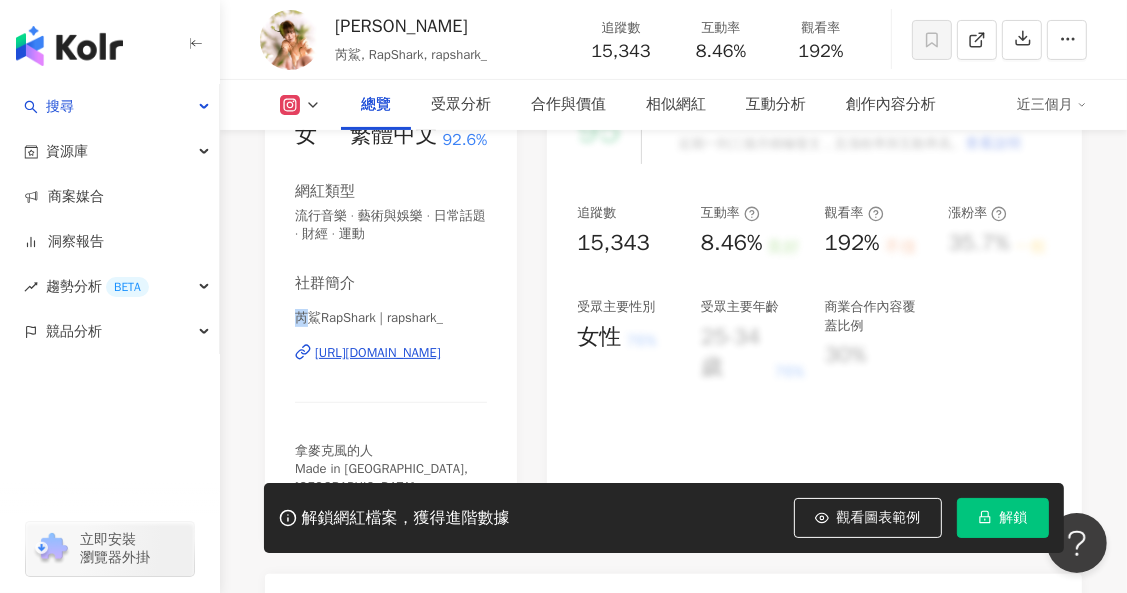 drag, startPoint x: 292, startPoint y: 323, endPoint x: 526, endPoint y: 310, distance: 234.36084 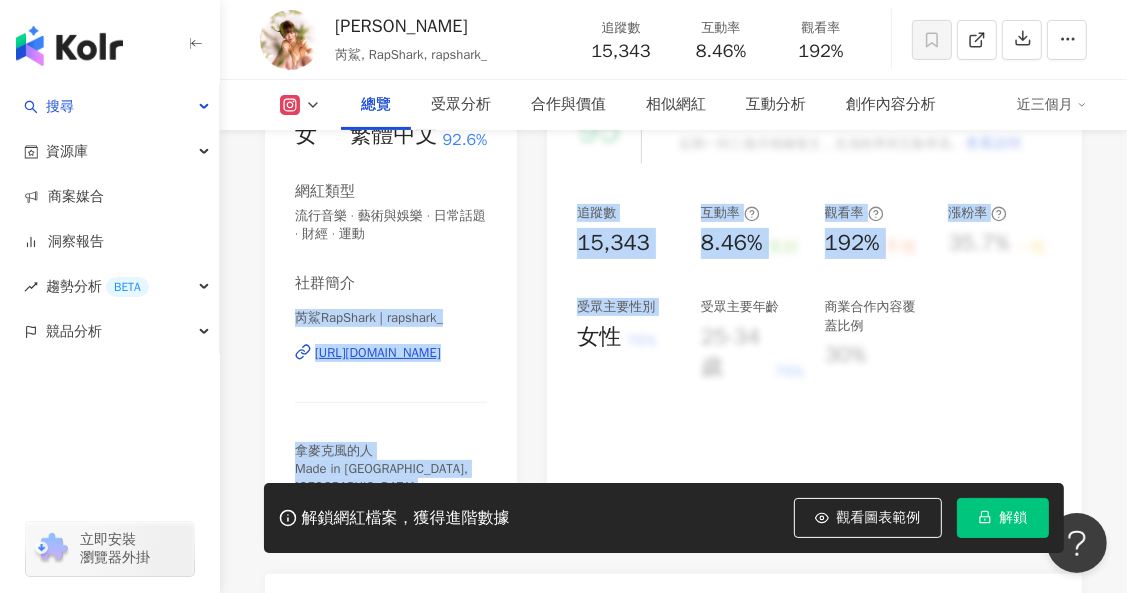click on "性別   女 主要語言   繁體中文 92.6% 網紅類型 流行音樂 · 藝術與娛樂 · 日常話題 · 財經 · 運動 社群簡介 芮鯊RapShark | rapshark_ https://www.instagram.com/rapshark_/ 拿麥克風的人
Made in Tainan, Taiwan
經紀 Enko @enkochang
✉️ enkowork0105@gmail.com
愛爾達體育記者
-
EP “lah-sap-kuí” OUT NOW!! 看更多" at bounding box center [391, 310] 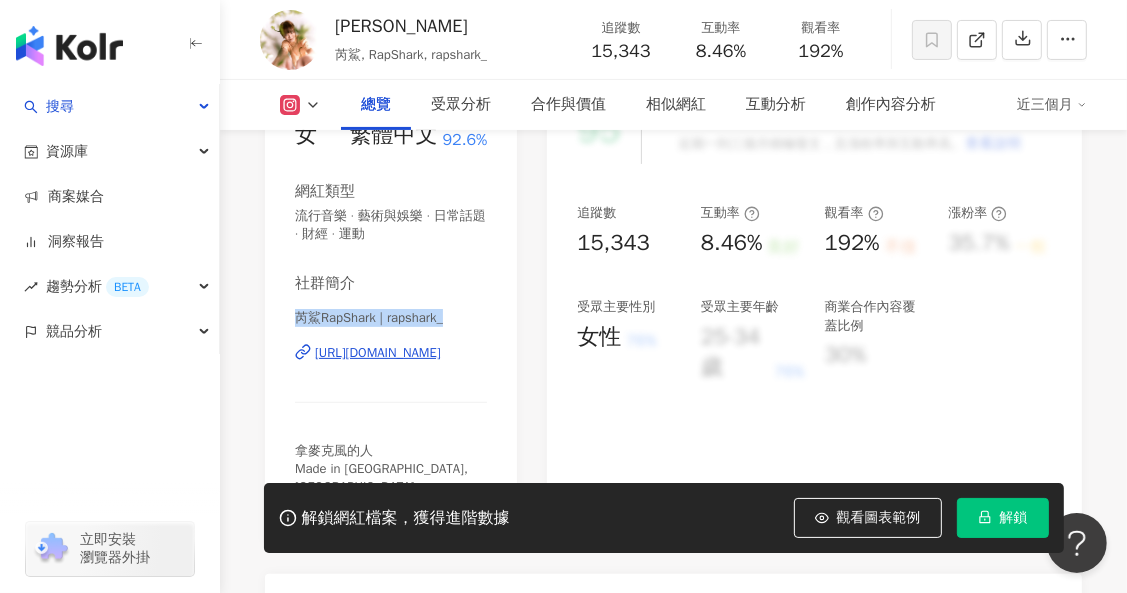 drag, startPoint x: 469, startPoint y: 319, endPoint x: 297, endPoint y: 311, distance: 172.18594 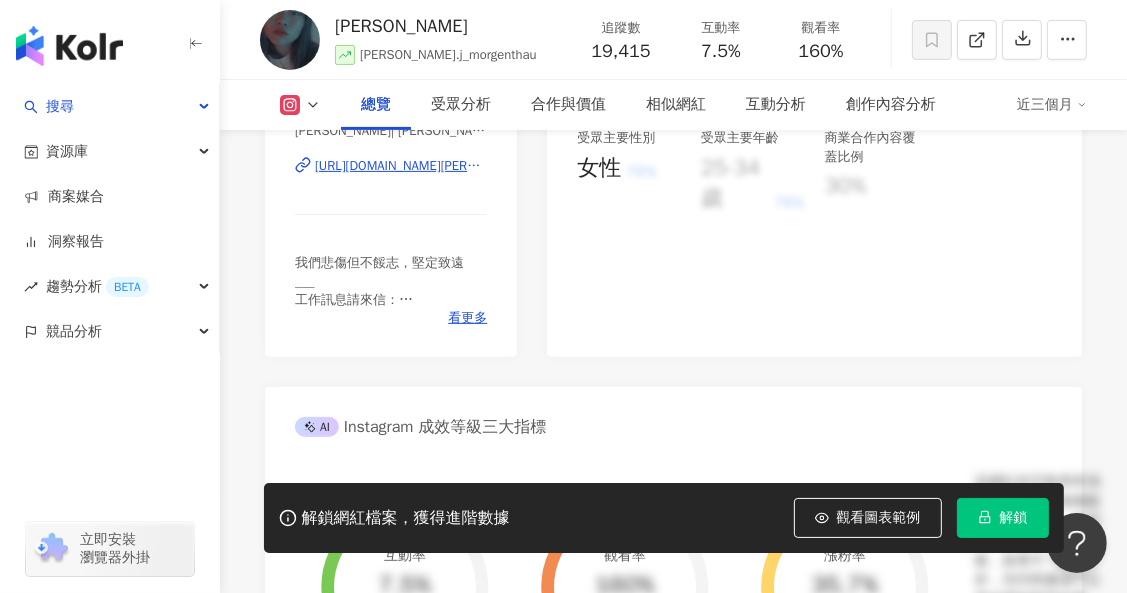 scroll, scrollTop: 368, scrollLeft: 0, axis: vertical 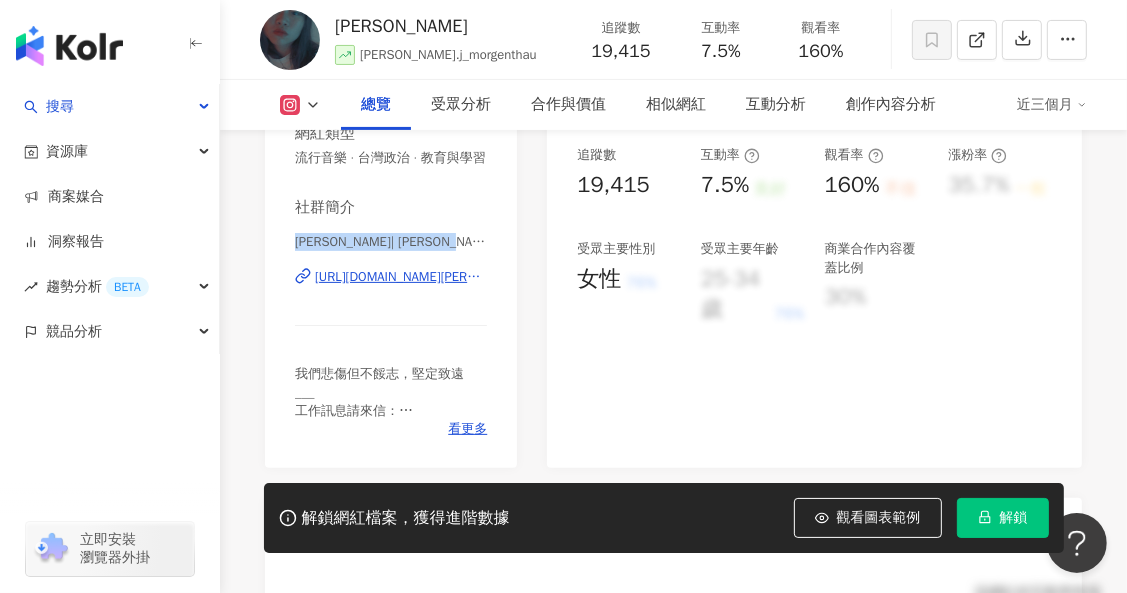 drag, startPoint x: 295, startPoint y: 243, endPoint x: 500, endPoint y: 244, distance: 205.00244 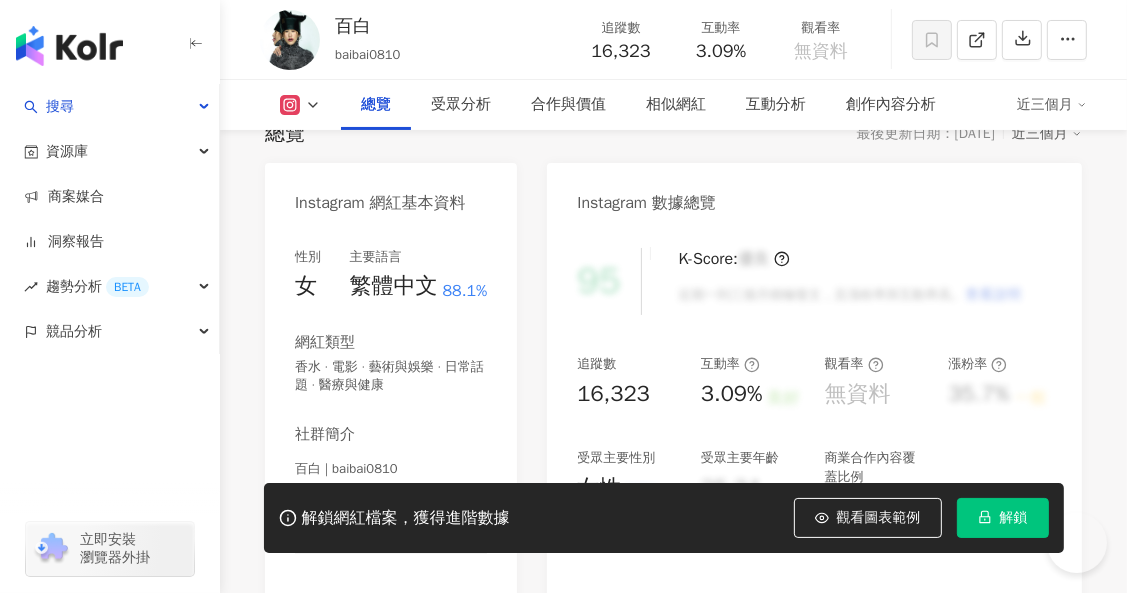 scroll, scrollTop: 153, scrollLeft: 0, axis: vertical 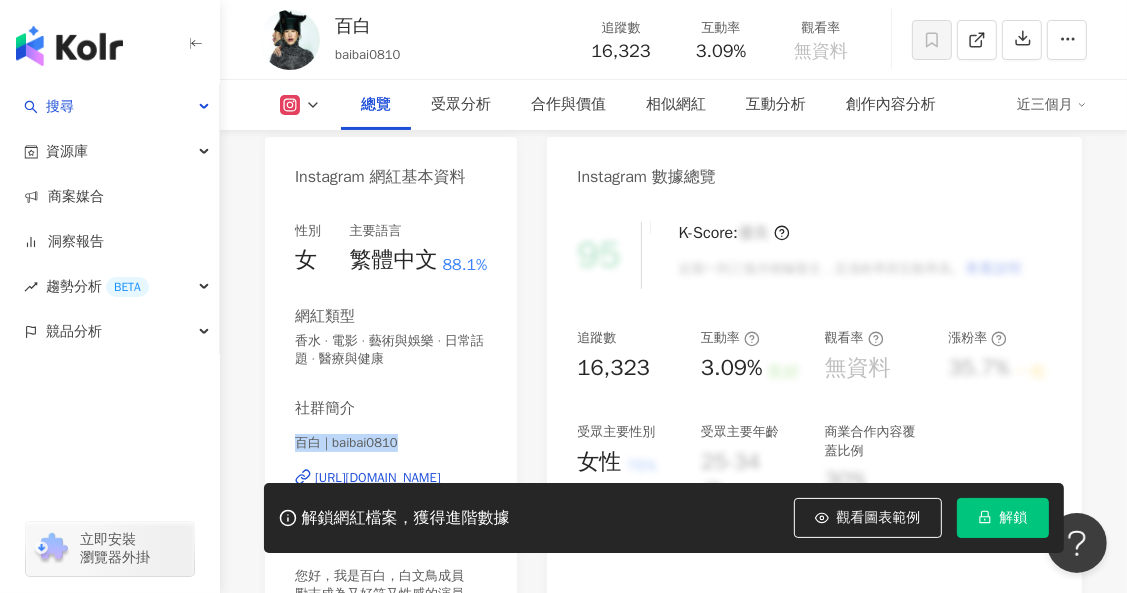drag, startPoint x: 296, startPoint y: 438, endPoint x: 422, endPoint y: 440, distance: 126.01587 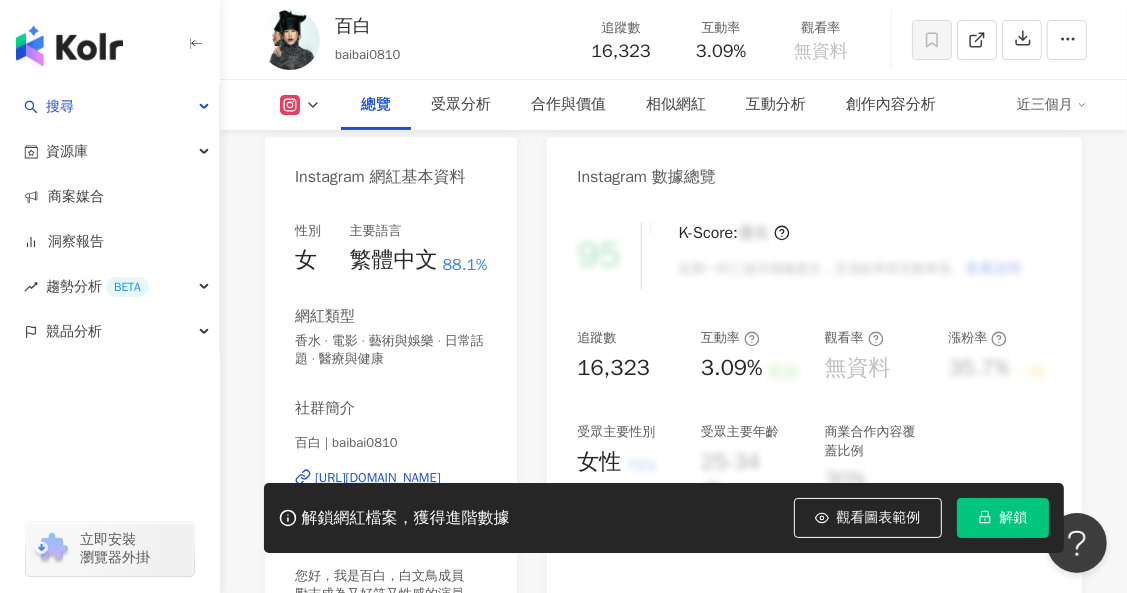 click on "社群簡介" at bounding box center (325, 408) 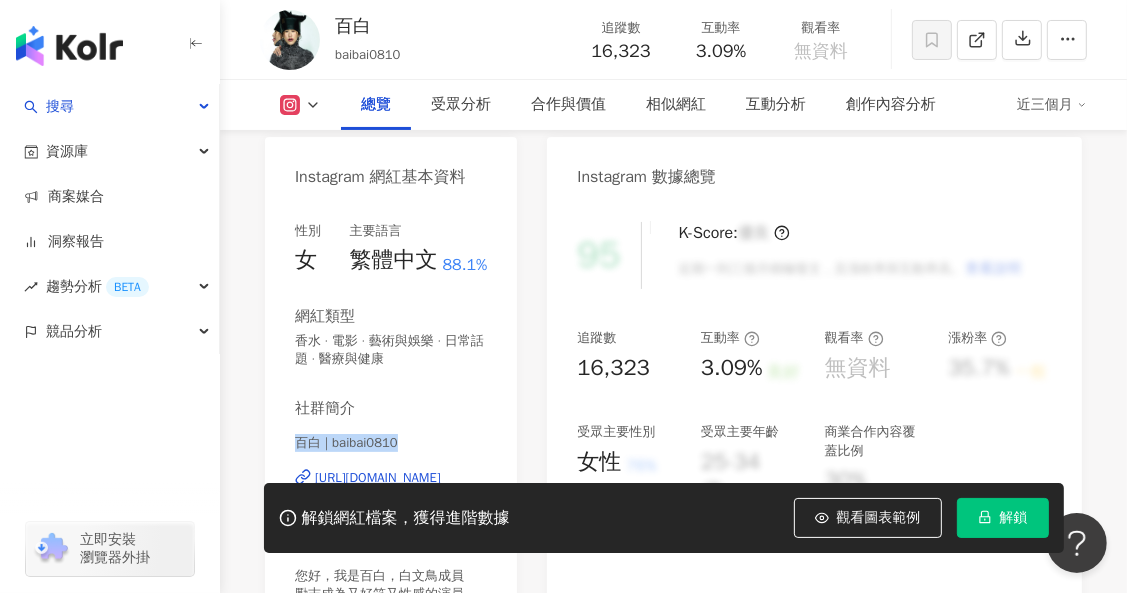 drag, startPoint x: 292, startPoint y: 436, endPoint x: 501, endPoint y: 355, distance: 224.14728 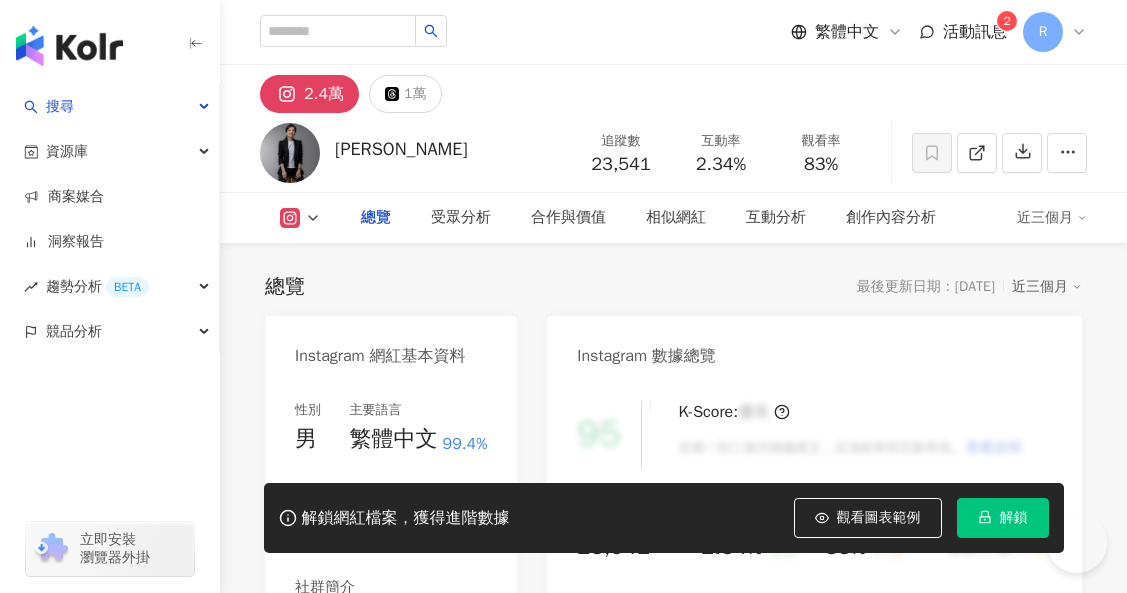 scroll, scrollTop: 0, scrollLeft: 0, axis: both 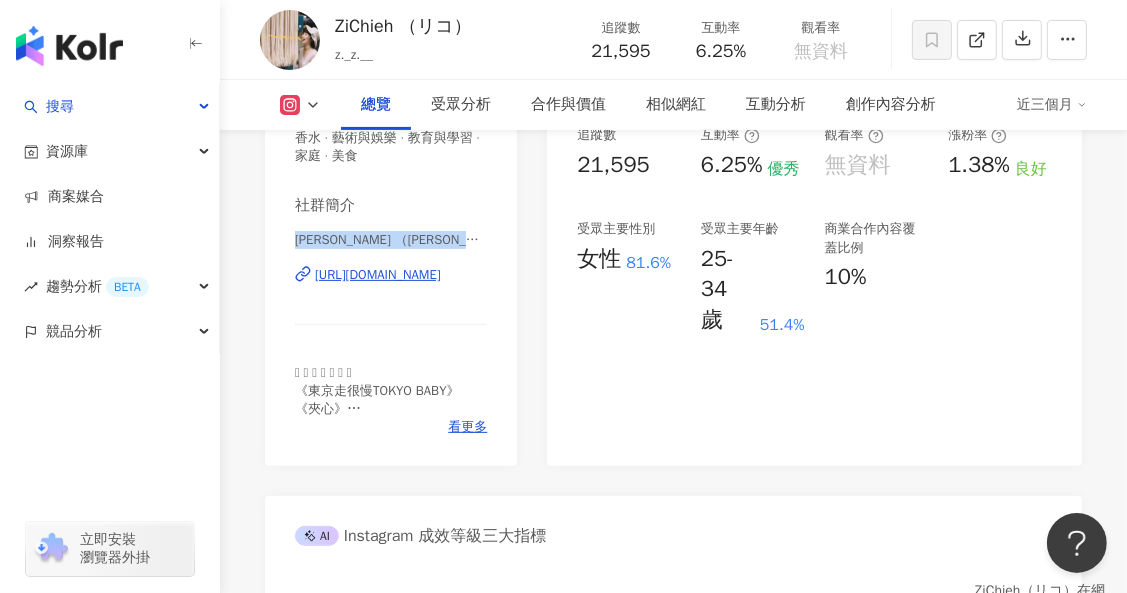 drag, startPoint x: 297, startPoint y: 241, endPoint x: 515, endPoint y: 242, distance: 218.00229 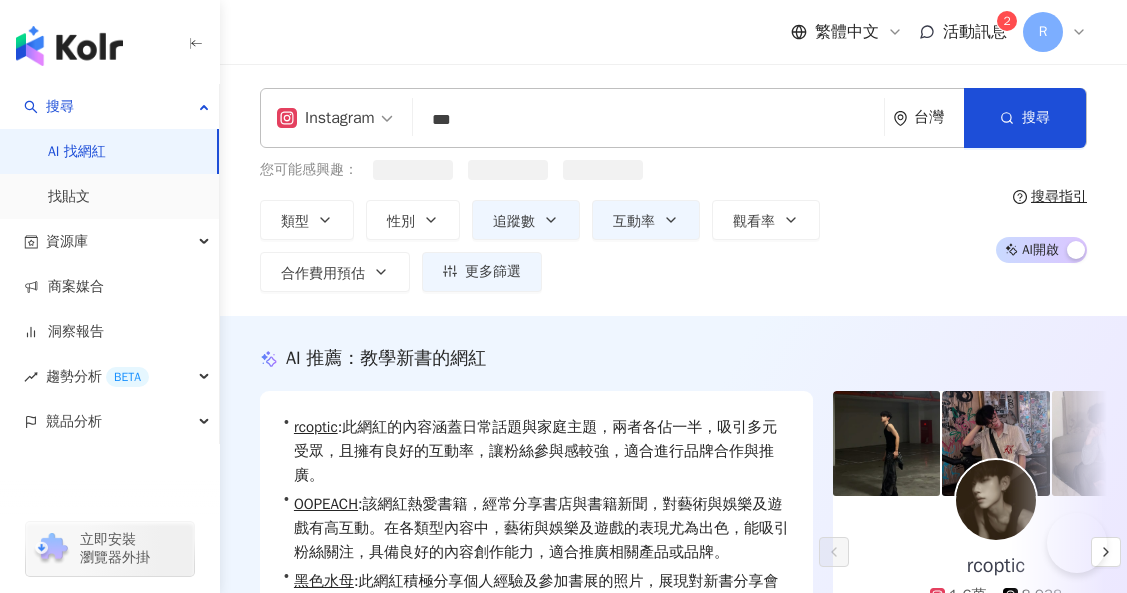 scroll, scrollTop: 0, scrollLeft: 0, axis: both 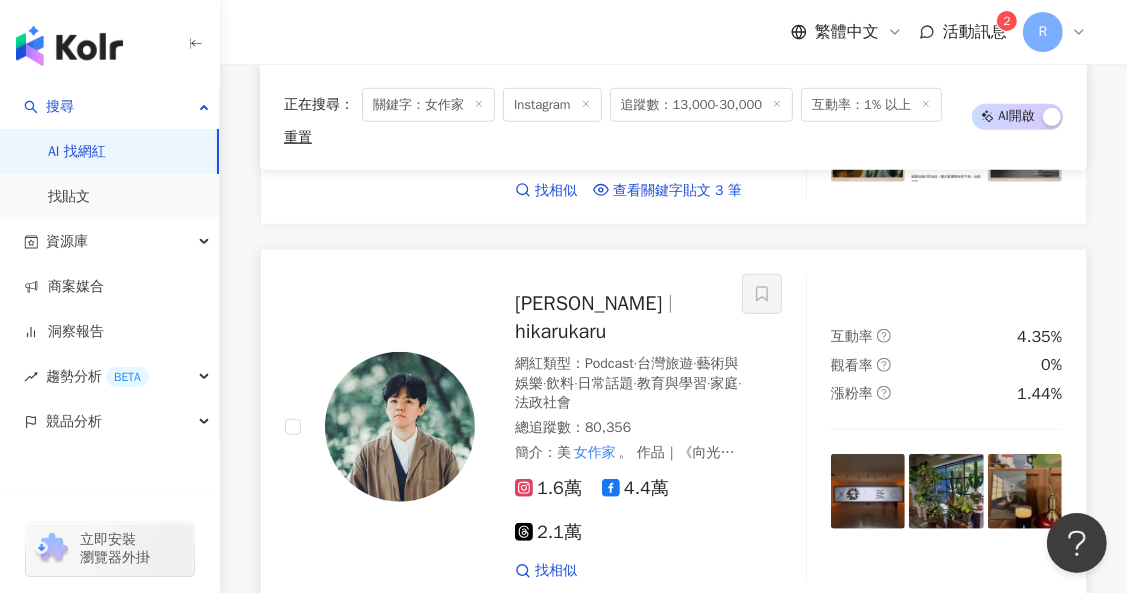 click at bounding box center (868, 491) 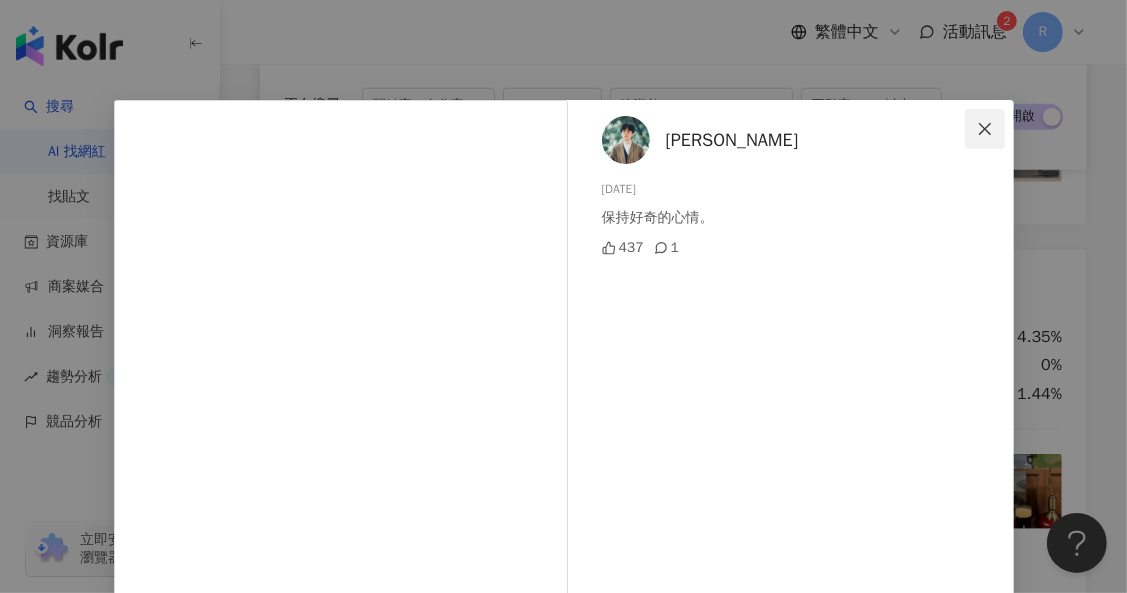 click at bounding box center [985, 129] 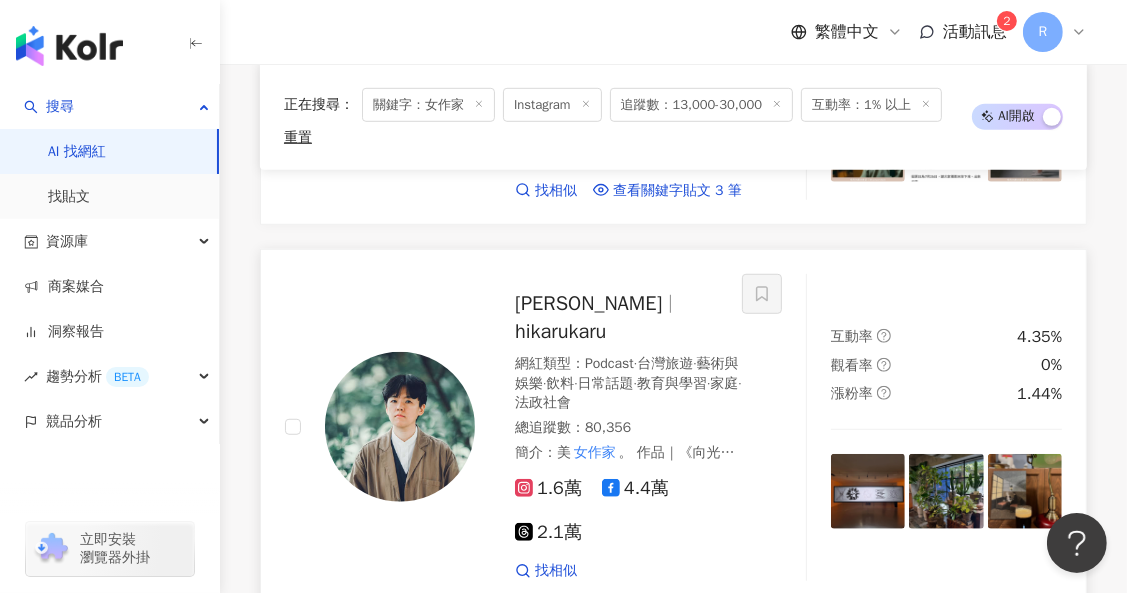 click at bounding box center [946, 491] 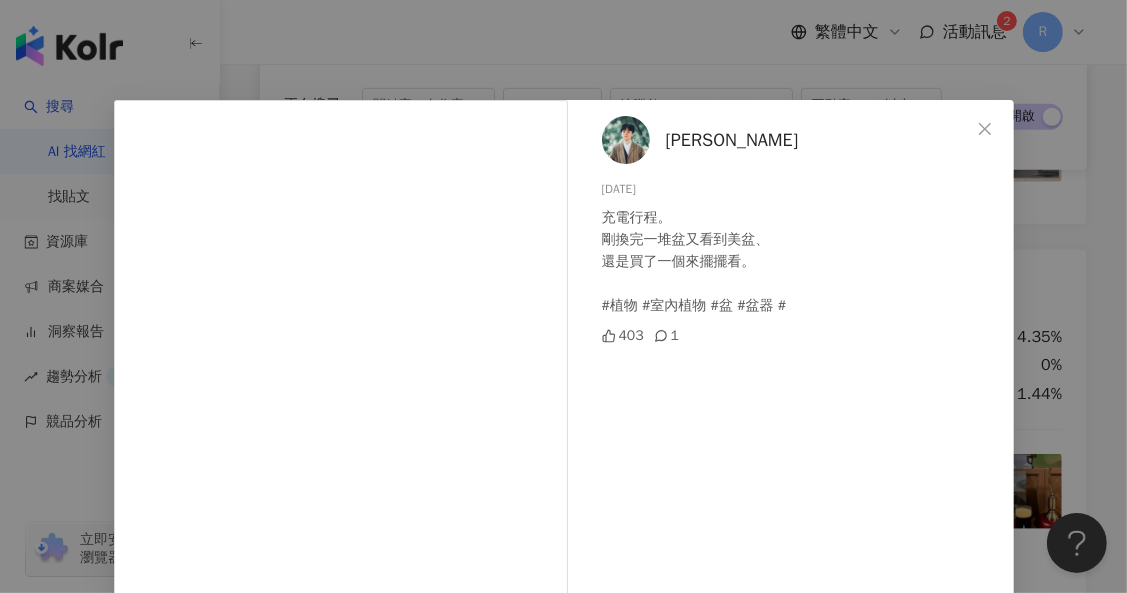 click on "李屏瑤 2025/5/16 充電行程。
剛換完一堆盆又看到美盆、
還是買了一個來擺擺看。
#植物 #室內植物 #盆 #盆器 # 403 1 查看原始貼文" at bounding box center [563, 296] 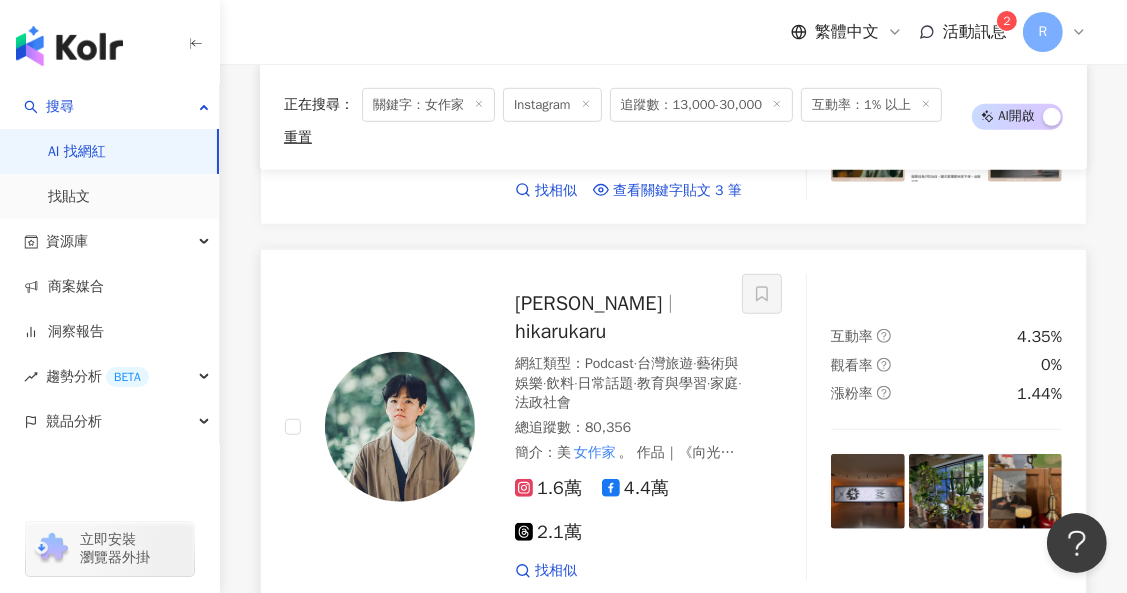 click at bounding box center (400, 427) 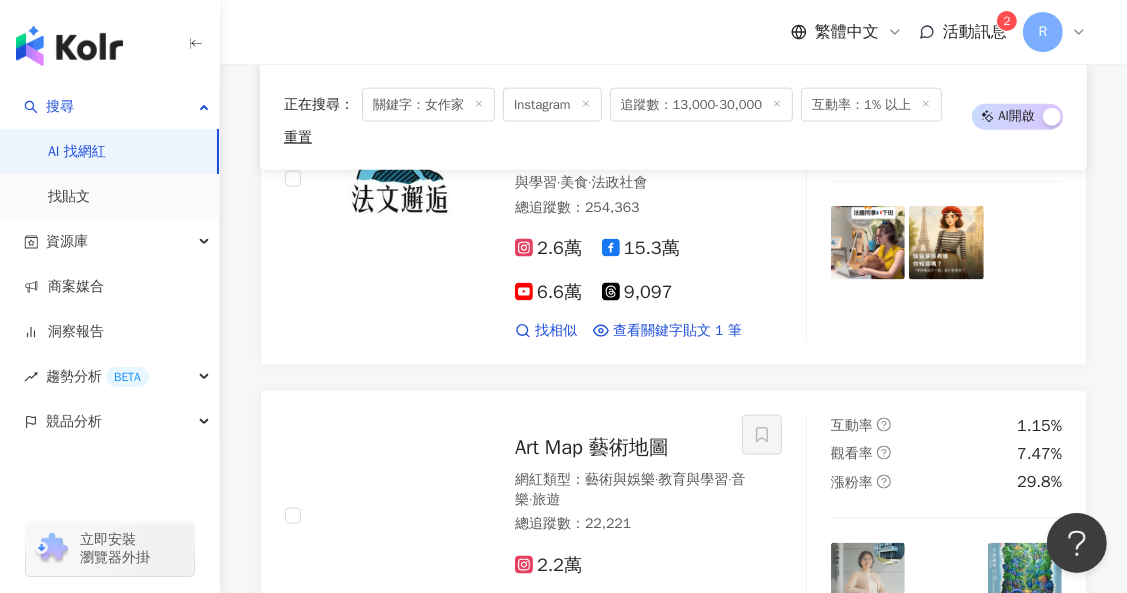 scroll, scrollTop: 2652, scrollLeft: 0, axis: vertical 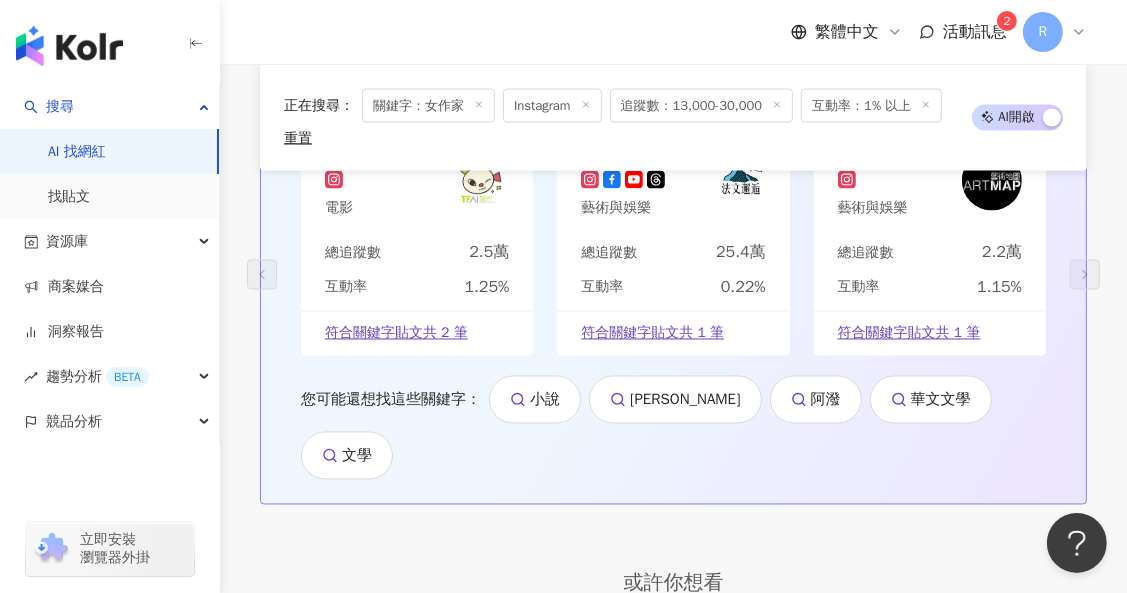 click on "***" at bounding box center [648, -2532] 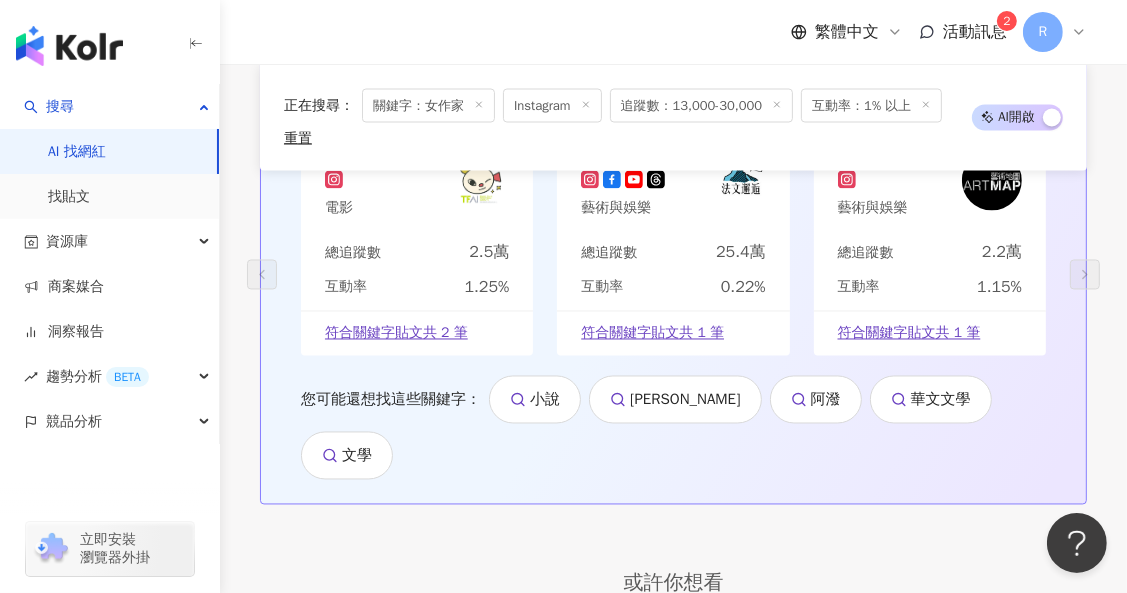 scroll, scrollTop: 0, scrollLeft: 0, axis: both 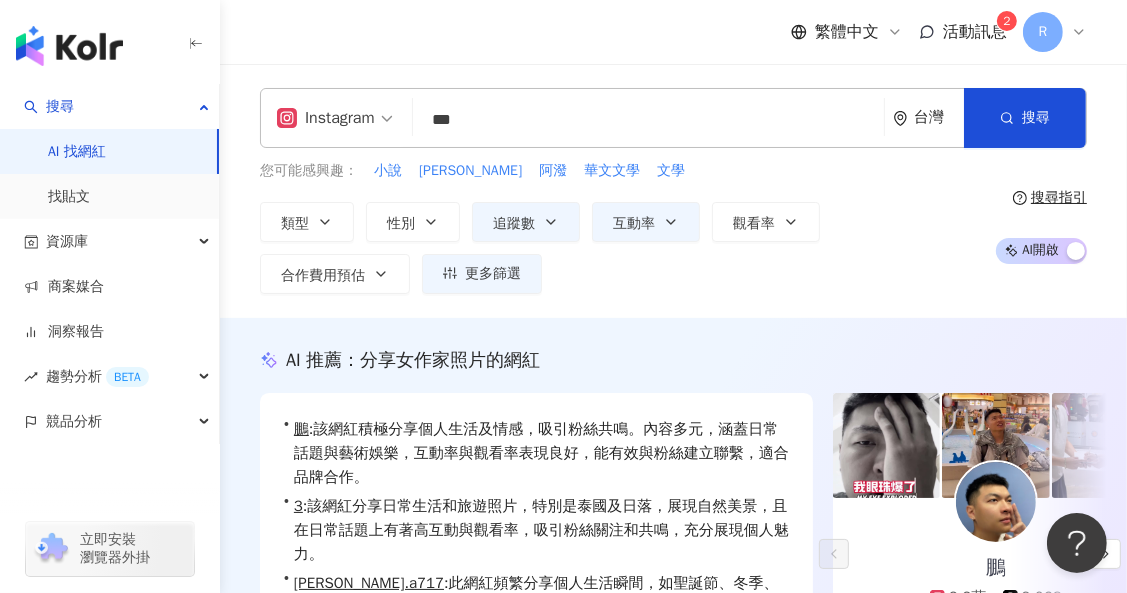 click on "***" at bounding box center (648, 120) 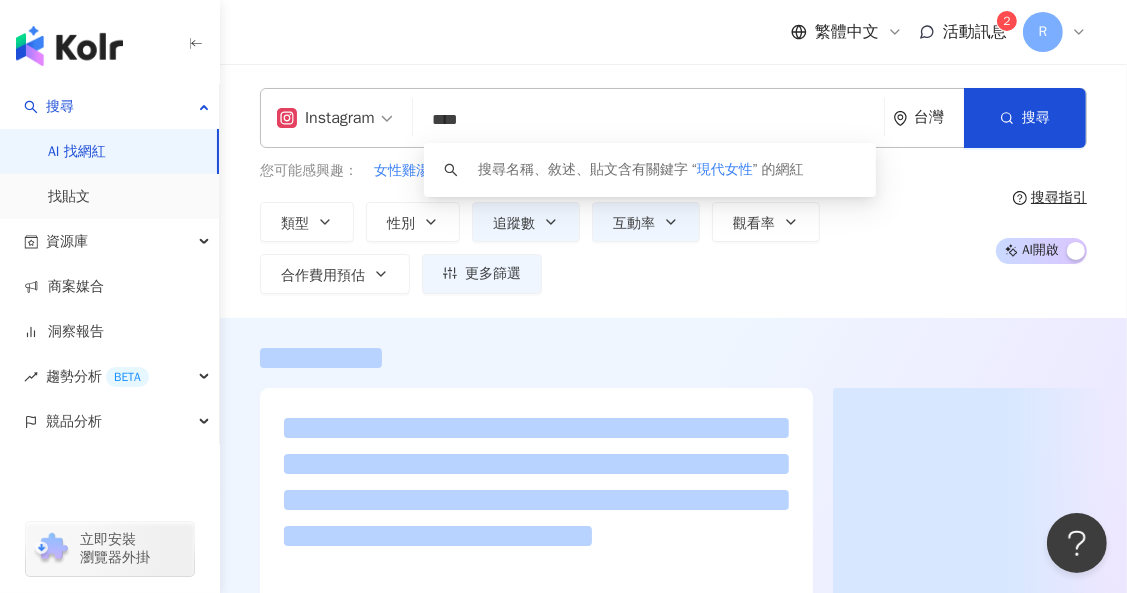 type on "****" 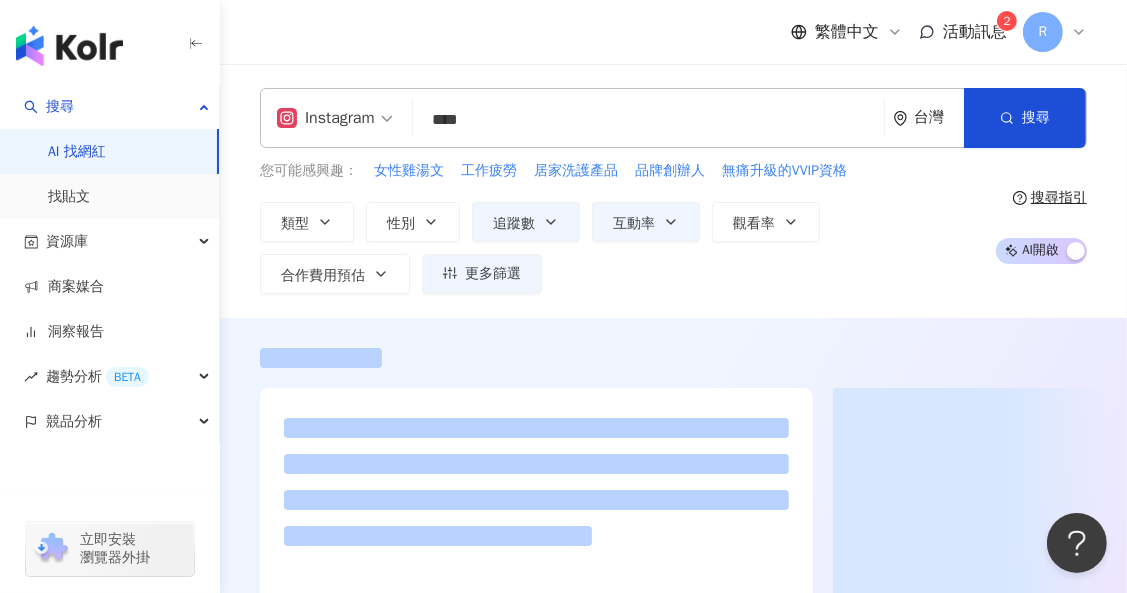 click on "Instagram **** 台灣 搜尋 keyword 搜尋名稱、敘述、貼文含有關鍵字 “ 現代女性 ” 的網紅 您可能感興趣： 女性雞湯文  工作疲勞  居家洗護產品  品牌創辦人  無痛升級的VVIP資格  類型 性別 追蹤數 互動率 觀看率 合作費用預估  更多篩選 *****  -  ***** 不限 小型 奈米網紅 (<1萬) 微型網紅 (1萬-3萬) 小型網紅 (3萬-5萬) 中型 中小型網紅 (5萬-10萬) 中型網紅 (10萬-30萬) 中大型網紅 (30萬-50萬) 大型 大型網紅 (50萬-100萬) 百萬網紅 (>100萬) * %  -  % 不限 5% 以下 5%~20% 20% 以上 搜尋指引 AI  開啟 AI  關閉" at bounding box center (673, 191) 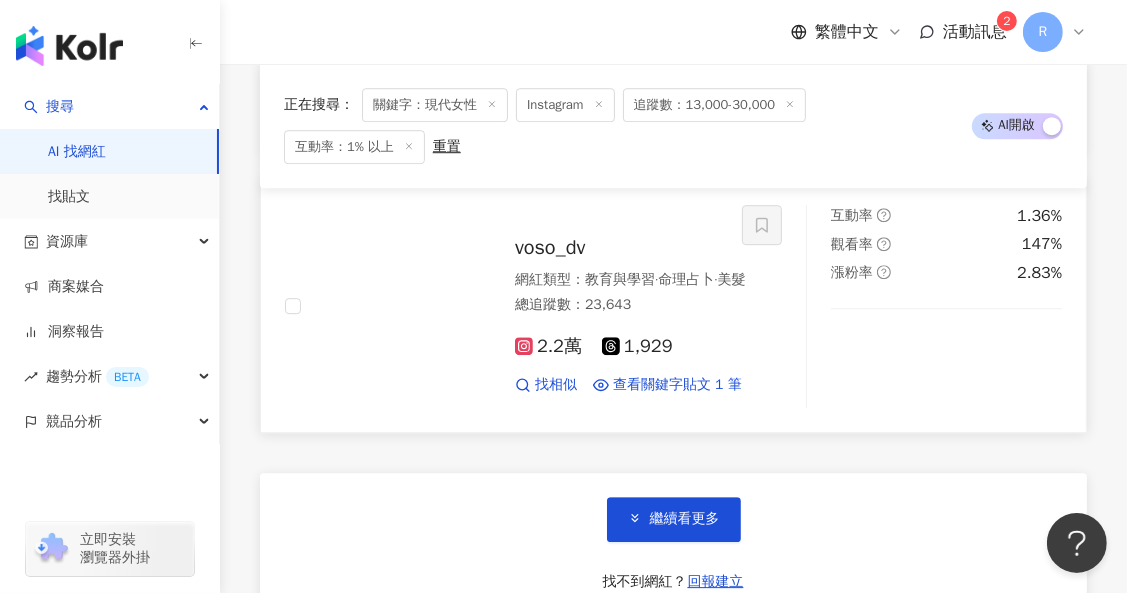 scroll, scrollTop: 4277, scrollLeft: 0, axis: vertical 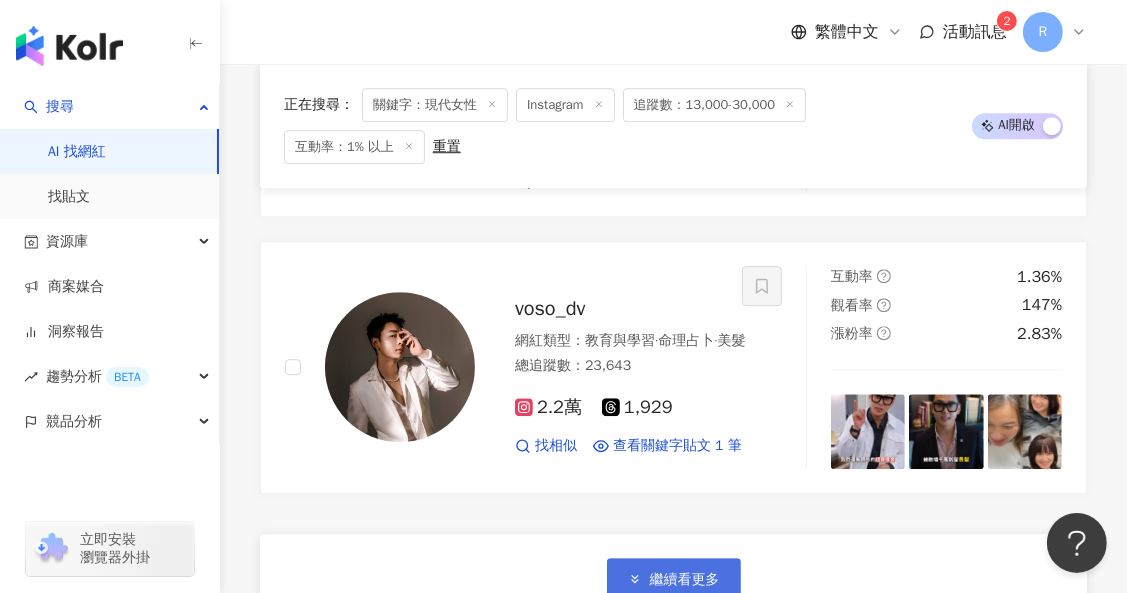 click on "繼續看更多" at bounding box center [674, 580] 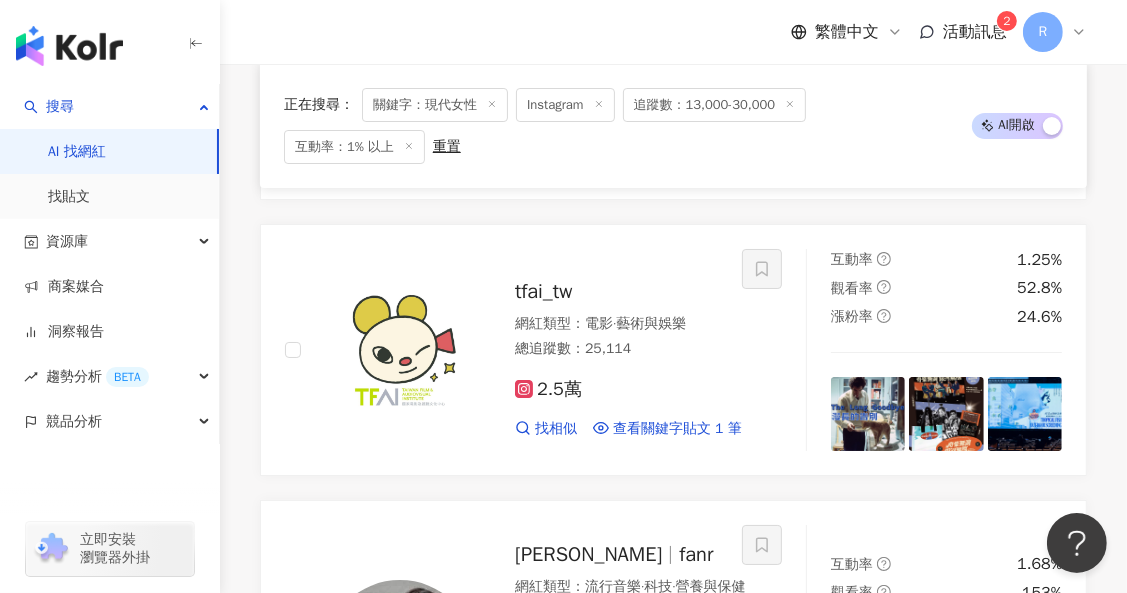 scroll, scrollTop: 5939, scrollLeft: 0, axis: vertical 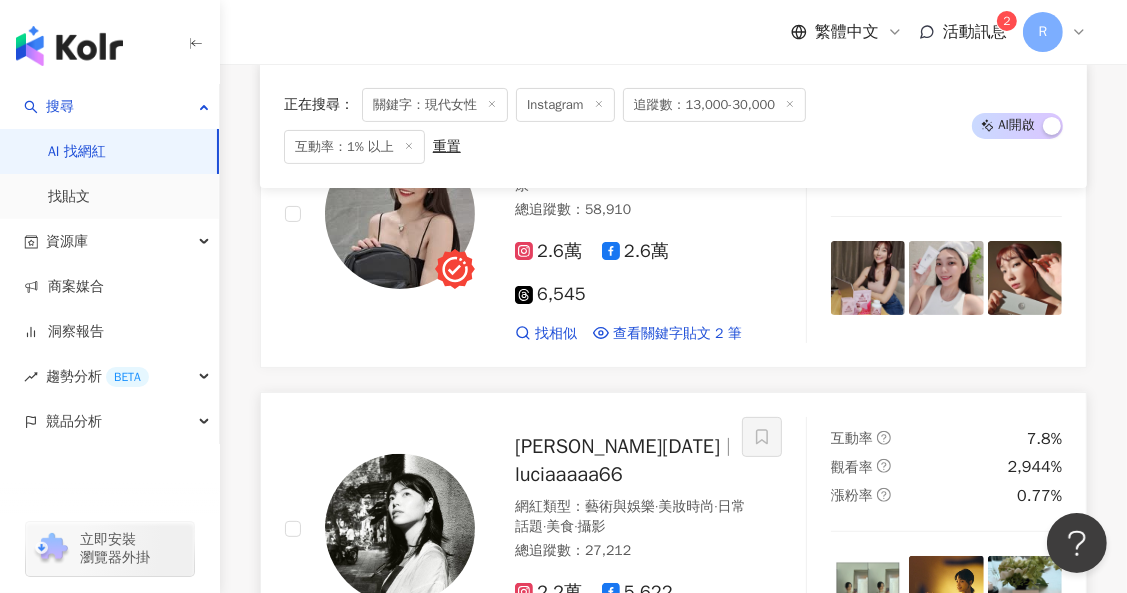 click at bounding box center (400, 529) 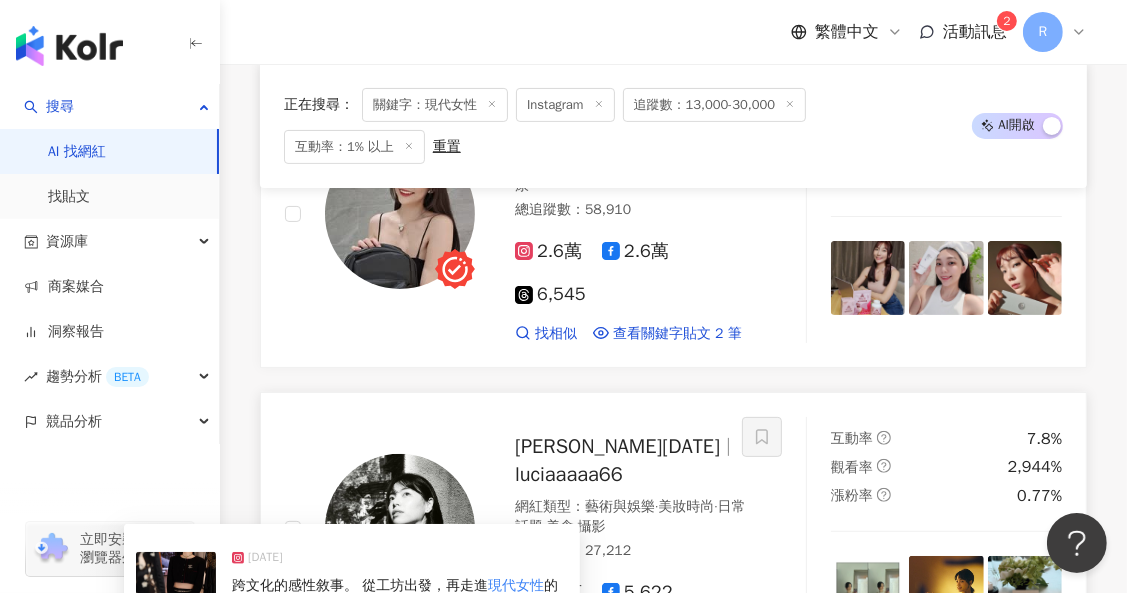 click on "現代女性" at bounding box center (516, 585) 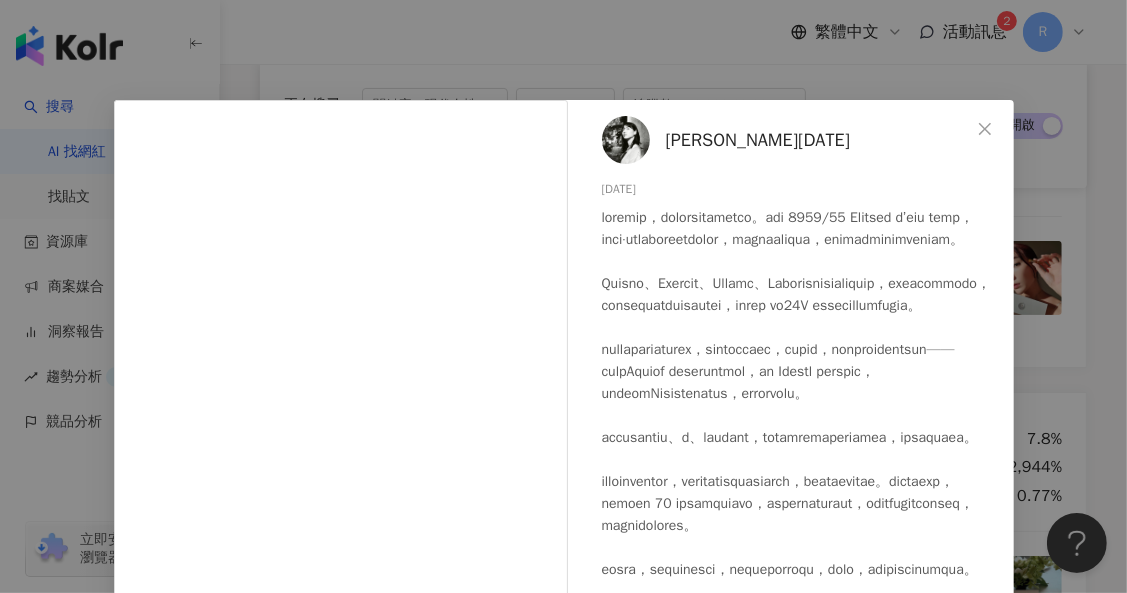 click on "陸夏 Lucia 2025/6/18 隱藏 22 查看原始貼文" at bounding box center (563, 296) 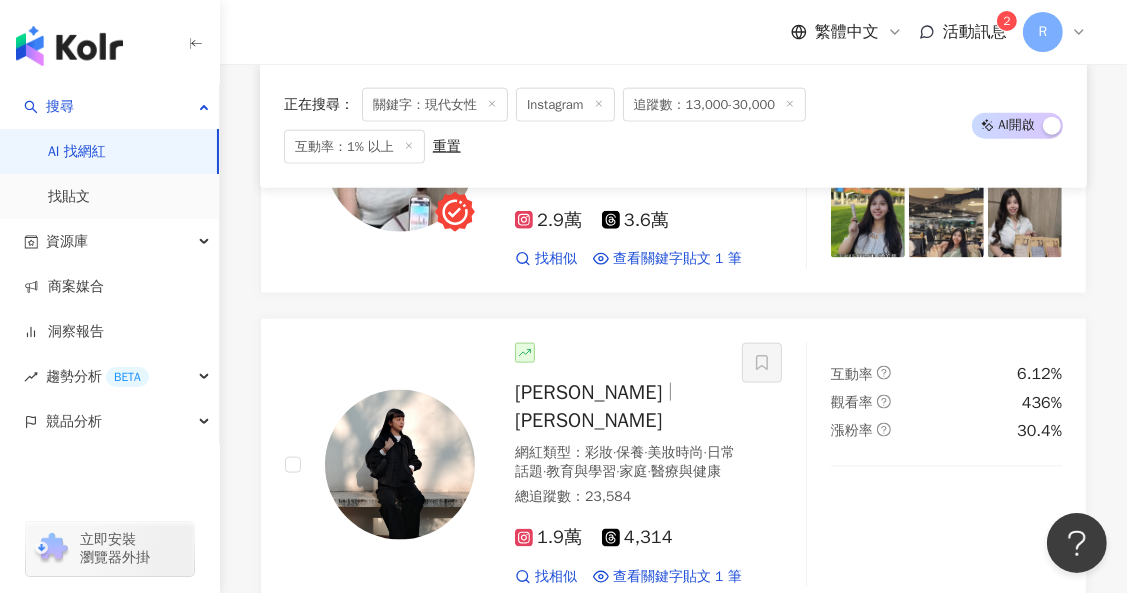 scroll, scrollTop: 7503, scrollLeft: 0, axis: vertical 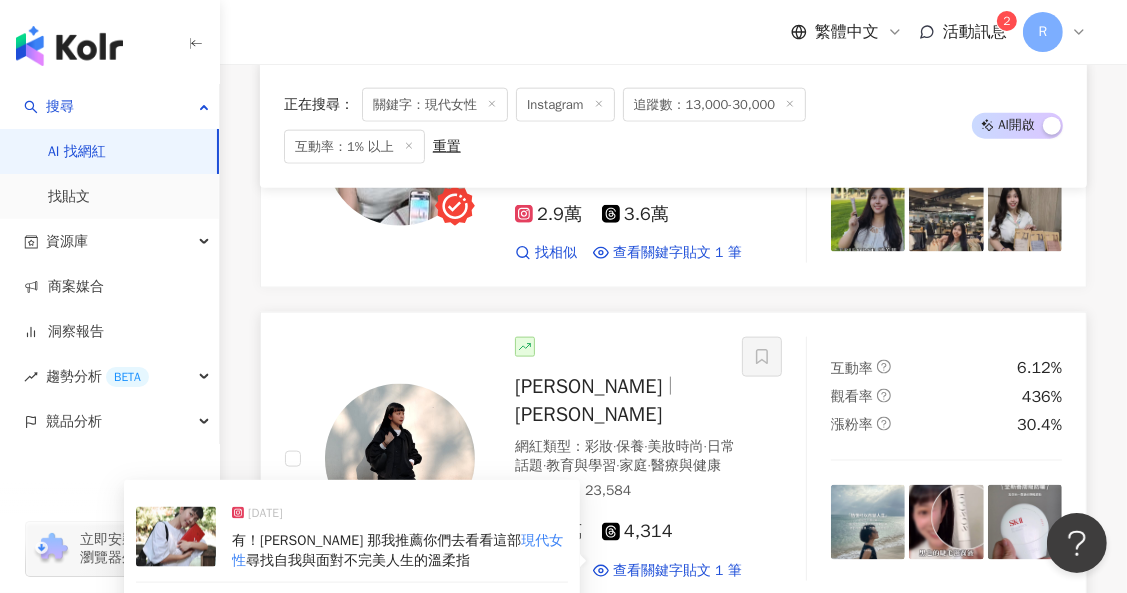 click on "有！哈哈哈哈哈
那我推薦你們去看看這部 現代女性 尋找自我與面對不完美人生的溫柔指" at bounding box center (400, 550) 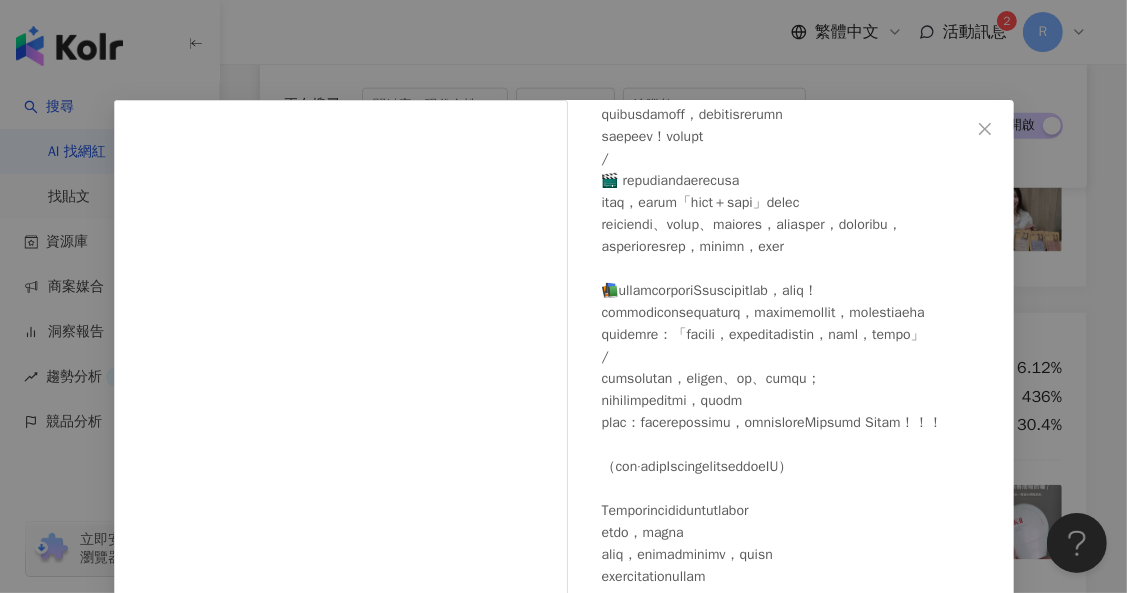 scroll, scrollTop: 1180, scrollLeft: 0, axis: vertical 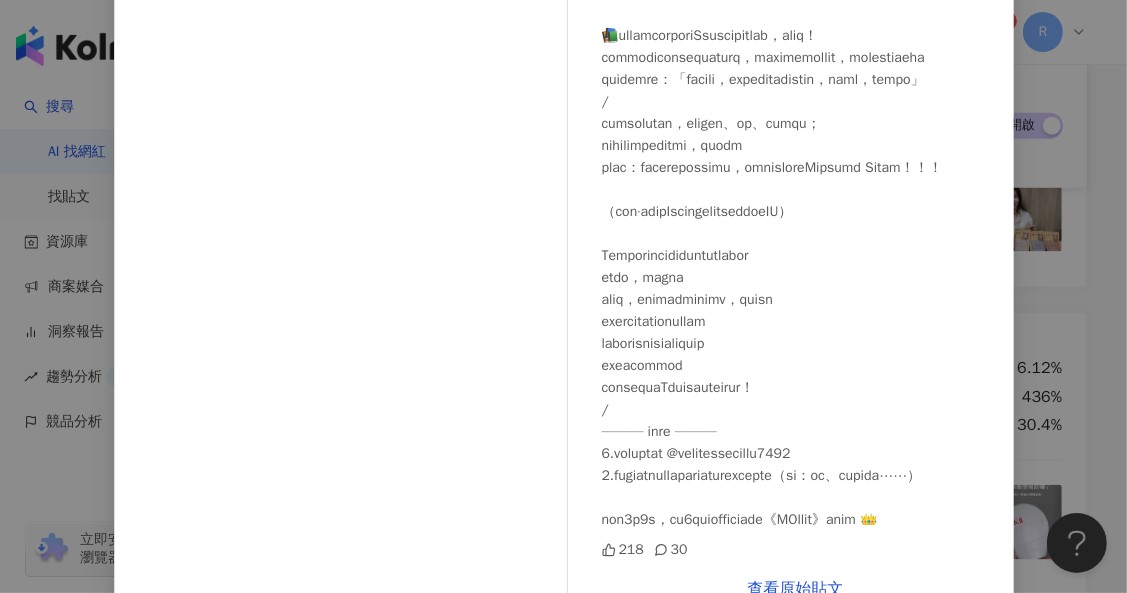 click on "Sophia 2025/4/27 218 30 查看原始貼文" at bounding box center (563, 296) 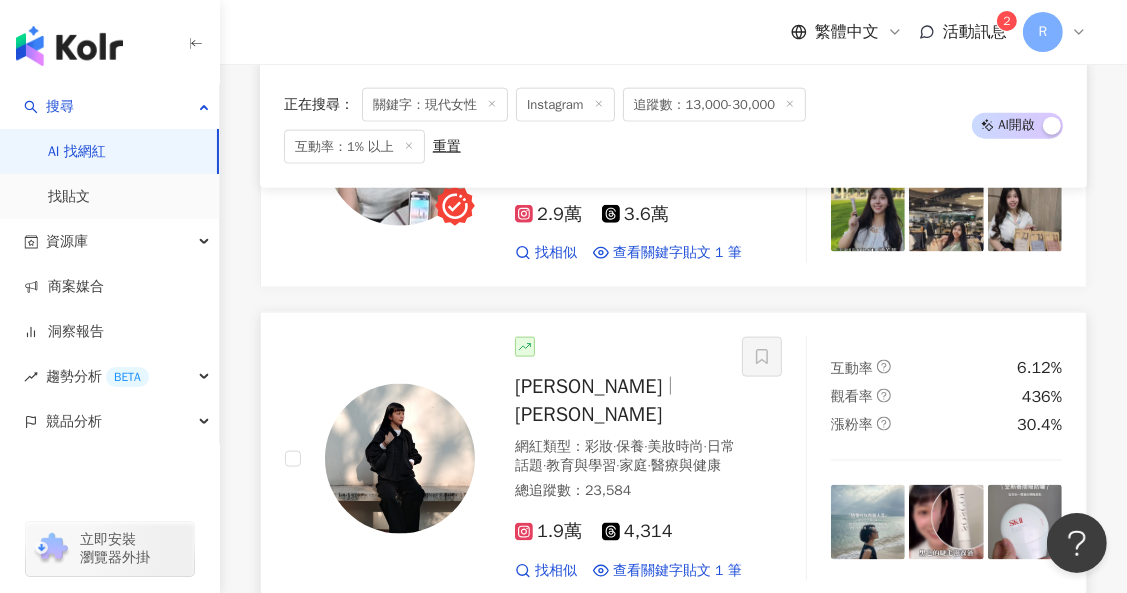 click at bounding box center (1025, 522) 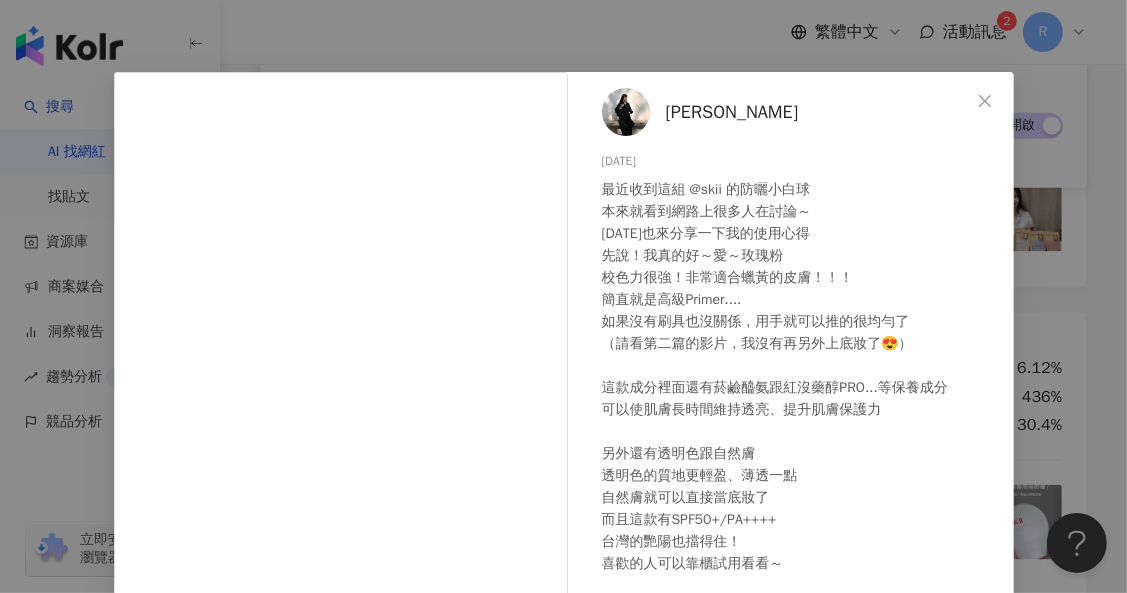scroll, scrollTop: 32, scrollLeft: 0, axis: vertical 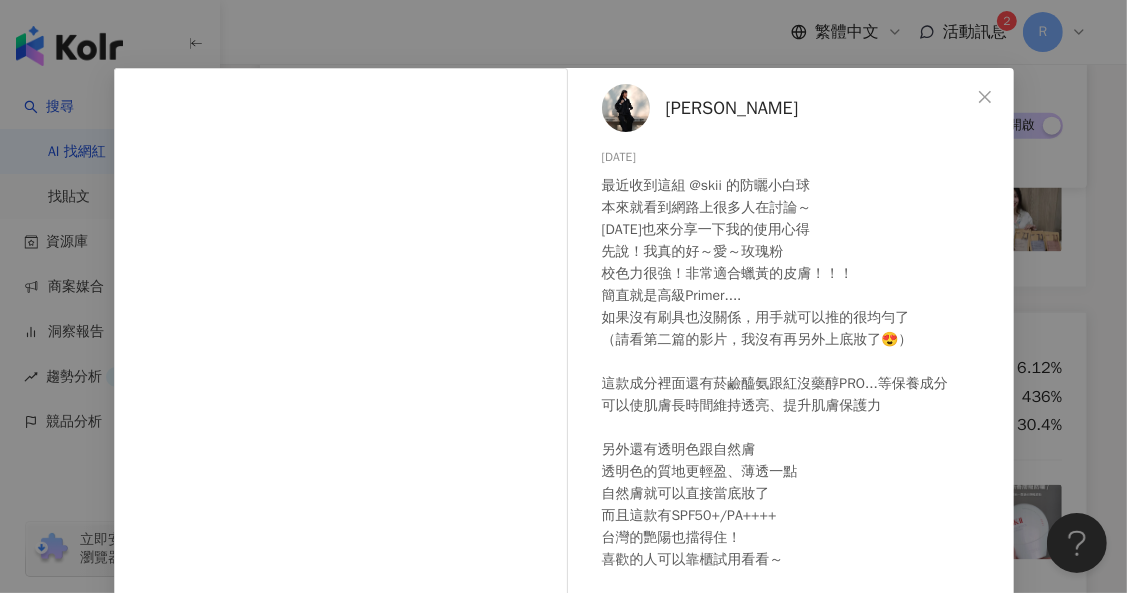 click on "Sophia 2025/7/12 最近收到這組 @skii 的防曬小白球
本來就看到網路上很多人在討論～
今天也來分享一下我的使用心得
先說！我真的好～愛～玫瑰粉
校色力很強！非常適合蠟黃的皮膚！！！
簡直就是高級Primer....
如果沒有刷具也沒關係，用手就可以推的很均勻了
（請看第二篇的影片，我沒有再另外上底妝了😍）
這款成分裡面還有菸鹼醯氨跟紅沒藥醇PRO...等保養成分
可以使肌膚長時間維持透亮、提升肌膚保護力
另外還有透明色跟自然膚
透明色的質地更輕盈、薄透一點
自然膚就可以直接當底妝了
而且這款有SPF50+/PA++++
台灣的艷陽也擋得住！
喜歡的人可以靠櫃試用看看～
#SKIITW #skiipartnership #防曬小白球 #養膚級防曬 隱藏 12 查看原始貼文" at bounding box center [563, 296] 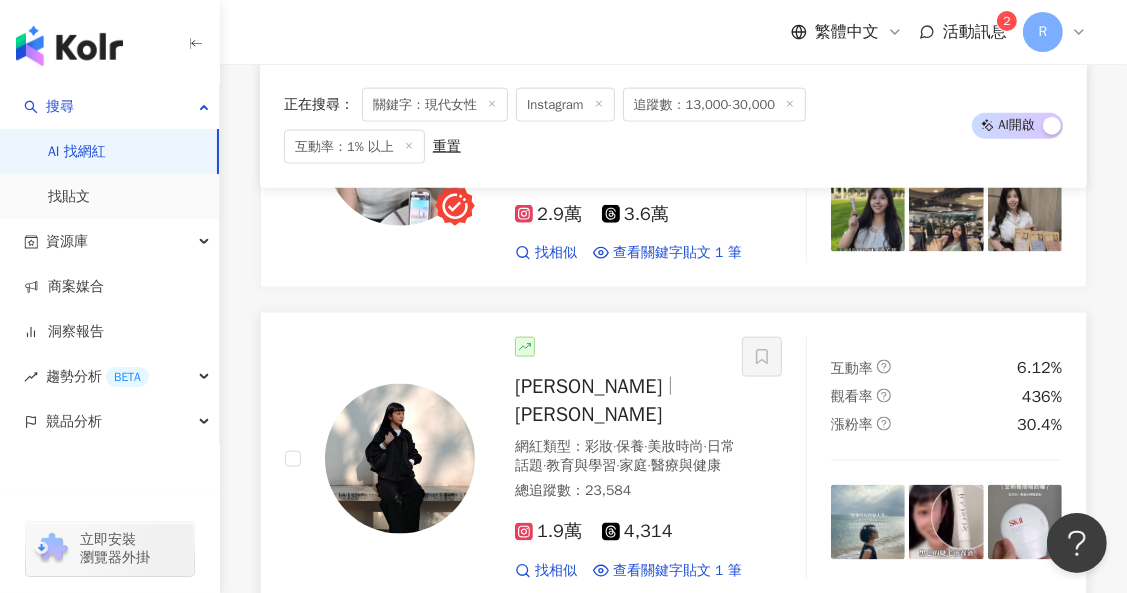 click at bounding box center [946, 522] 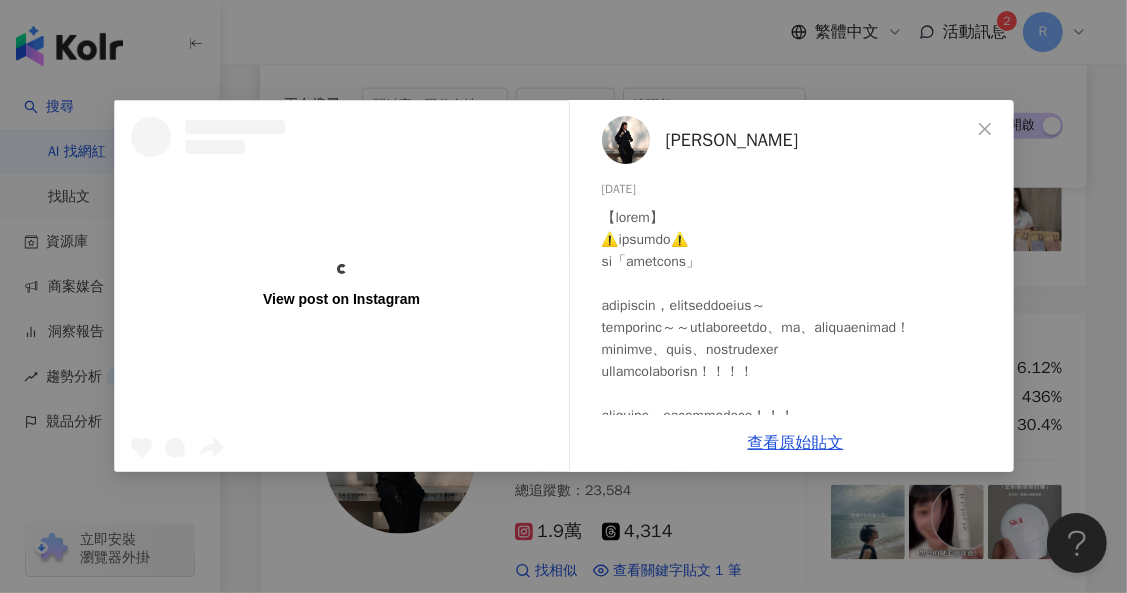 click on "View post on Instagram   Sophia 2025/7/14 145 64 1.2萬 查看原始貼文" at bounding box center [563, 296] 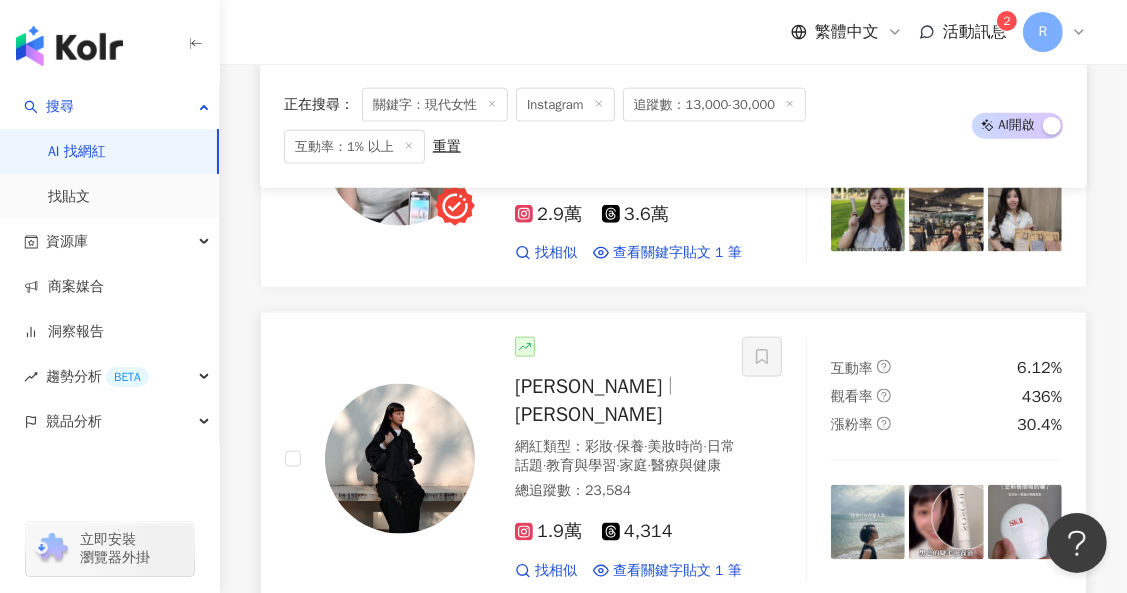 click at bounding box center (868, 522) 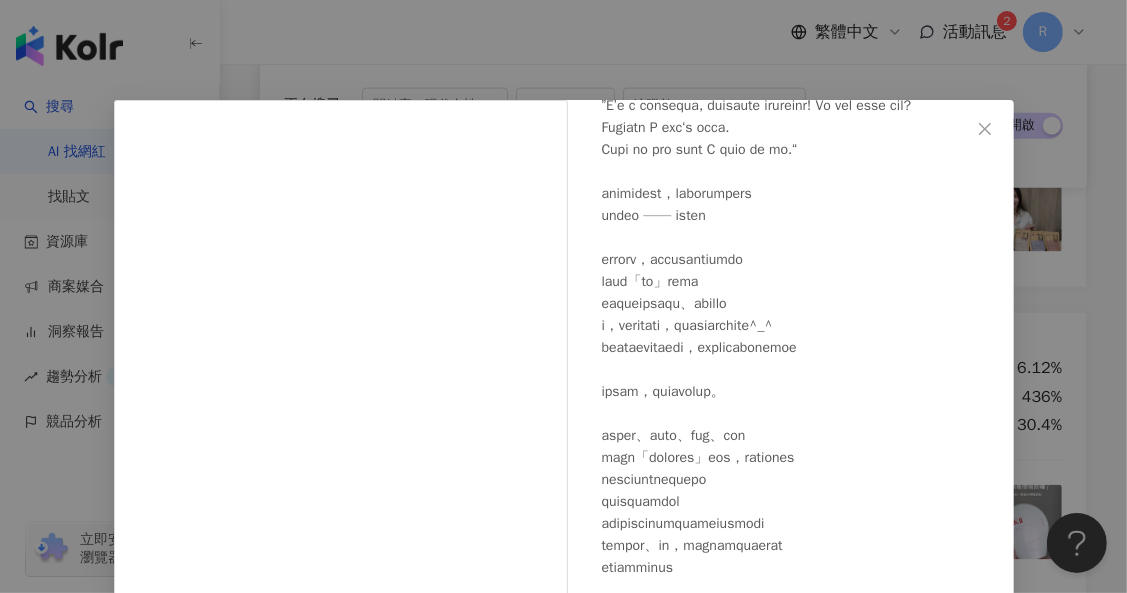 scroll, scrollTop: 322, scrollLeft: 0, axis: vertical 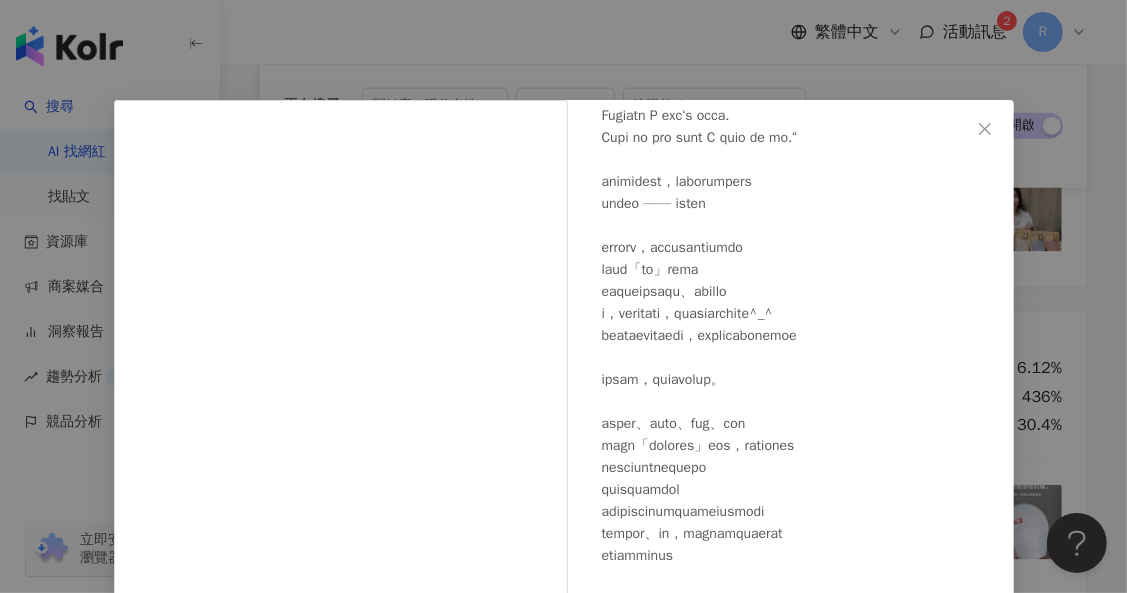 click on "Sophia 2025/7/17 277 232 查看原始貼文" at bounding box center [563, 296] 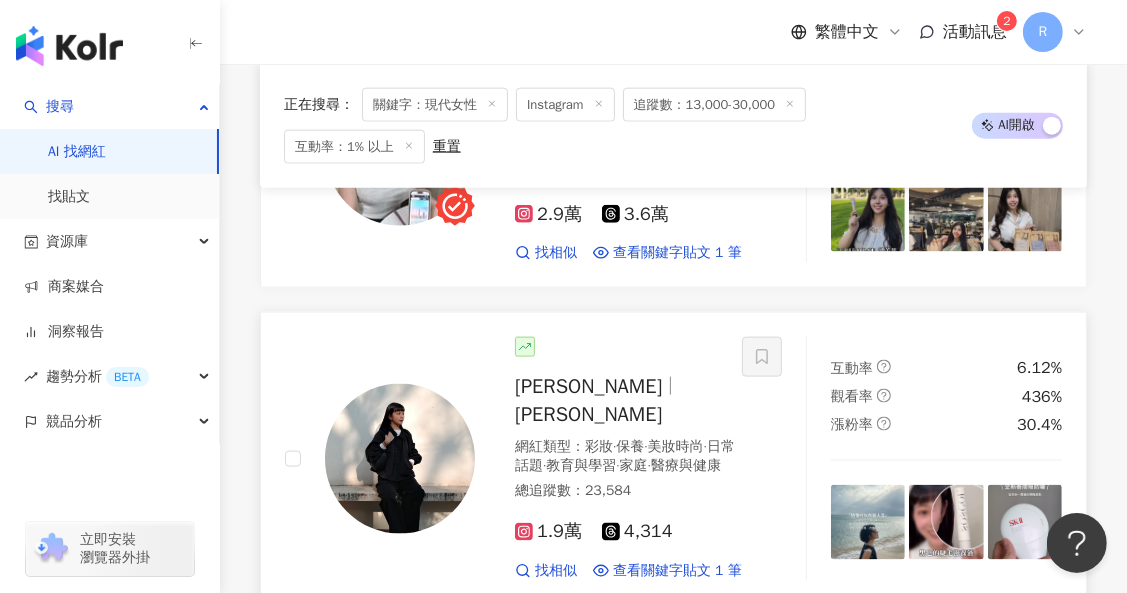 click at bounding box center [400, 459] 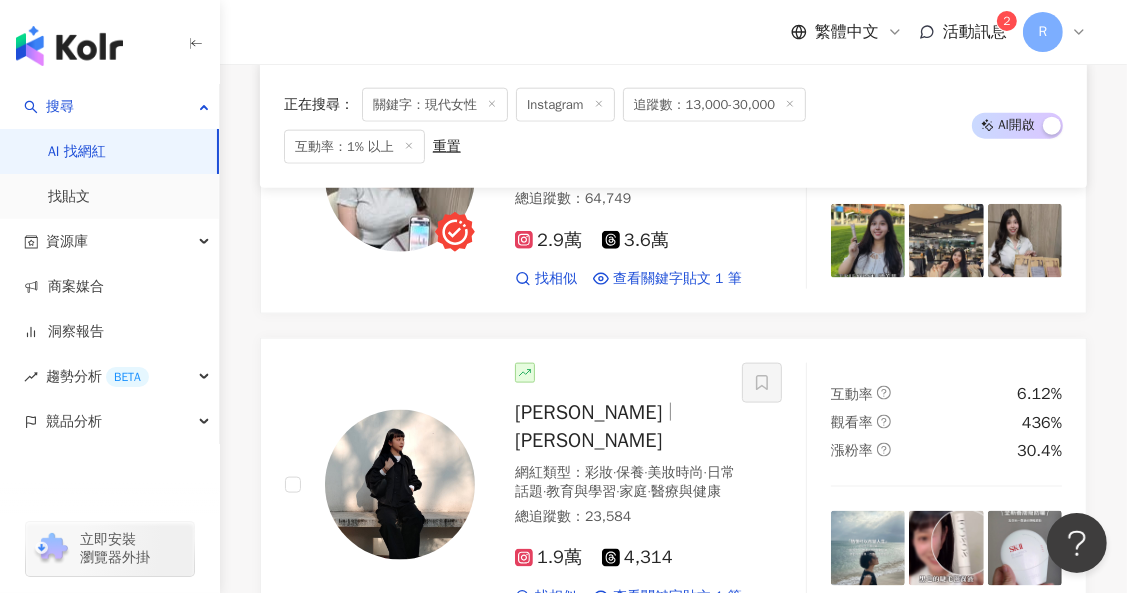 click 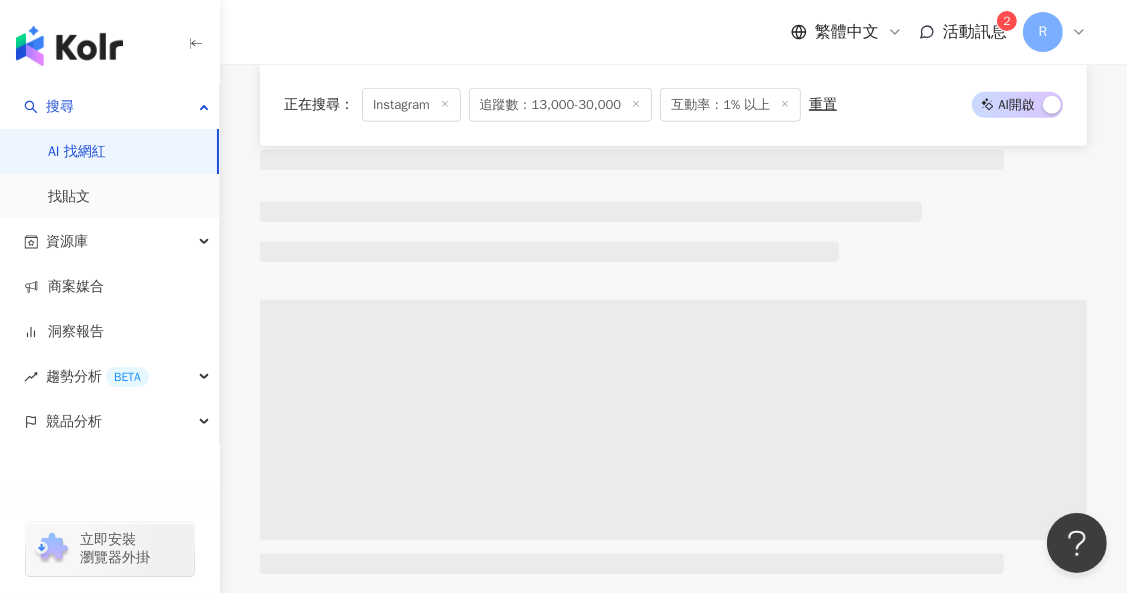 scroll, scrollTop: 0, scrollLeft: 0, axis: both 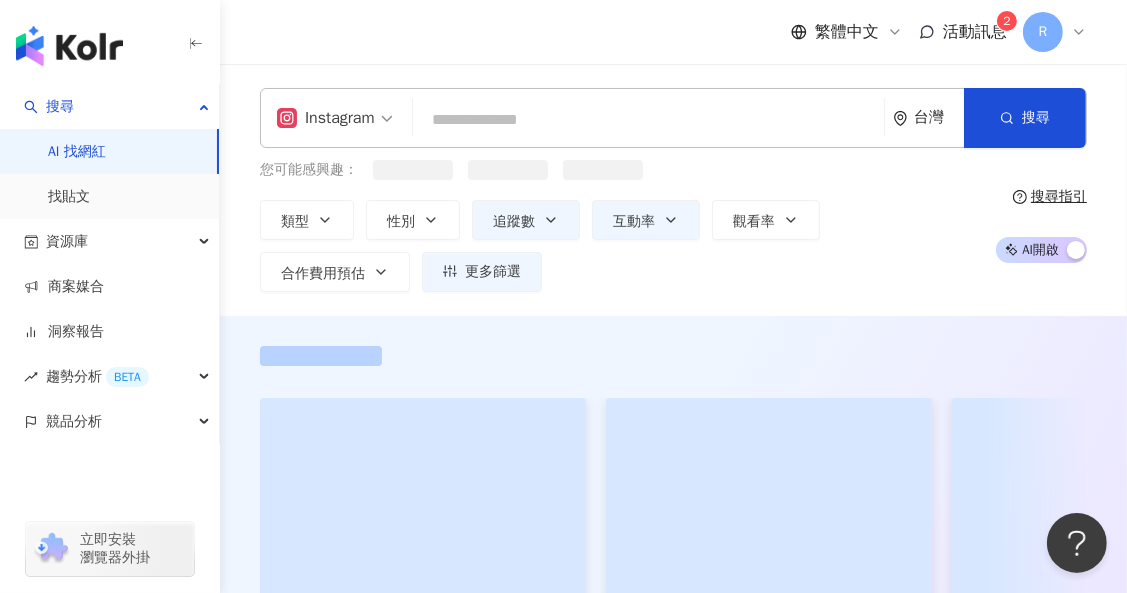 click at bounding box center (648, 120) 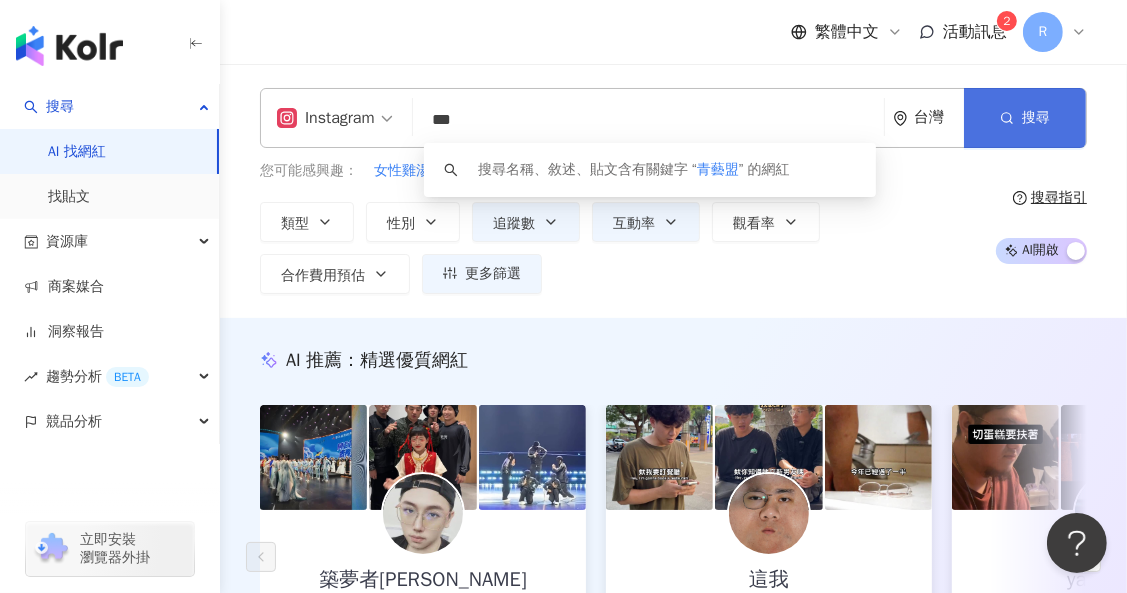 click on "搜尋" at bounding box center [1025, 118] 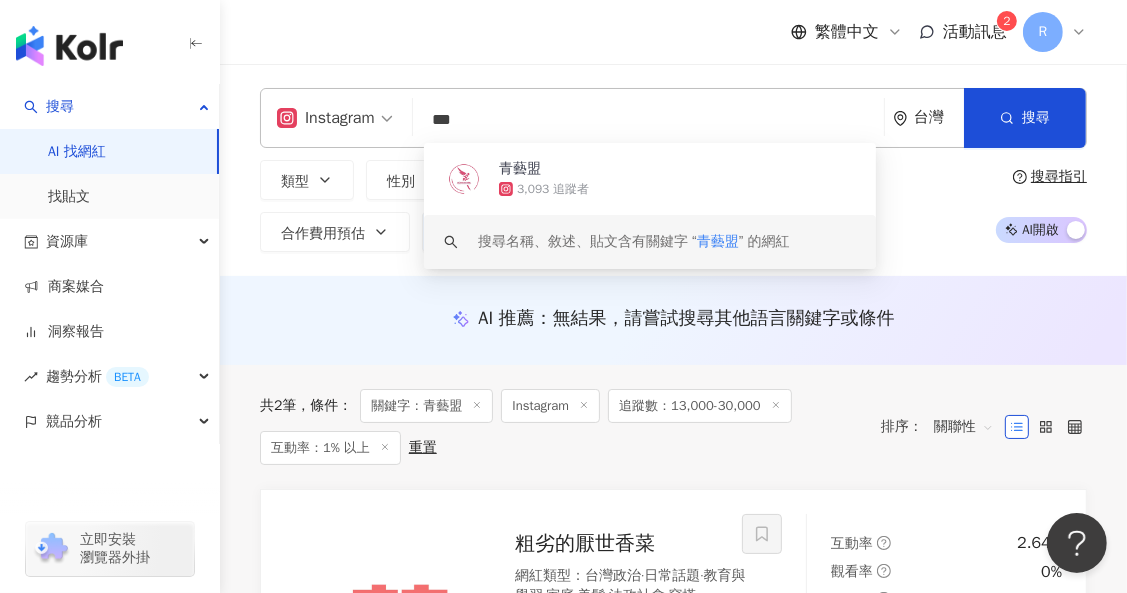 click on "Instagram *** 台灣 搜尋 6c0d859e-38a8-4367-984c-71d1b8bdfb84 keyword 青藝盟 3,093   追蹤者 搜尋名稱、敘述、貼文含有關鍵字 “ 青藝盟 ” 的網紅 類型 性別 追蹤數 互動率 觀看率 合作費用預估  更多篩選 *****  -  ***** 不限 小型 奈米網紅 (<1萬) 微型網紅 (1萬-3萬) 小型網紅 (3萬-5萬) 中型 中小型網紅 (5萬-10萬) 中型網紅 (10萬-30萬) 中大型網紅 (30萬-50萬) 大型 大型網紅 (50萬-100萬) 百萬網紅 (>100萬) * %  -  % 不限 5% 以下 5%~20% 20% 以上 搜尋指引 AI  開啟 AI  關閉" at bounding box center (673, 170) 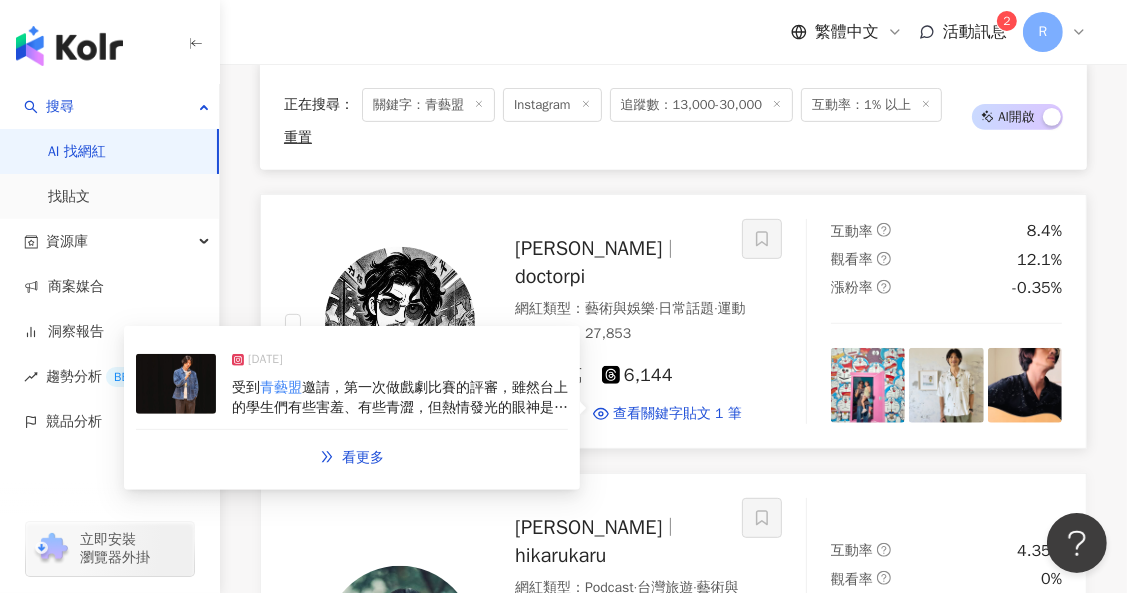 scroll, scrollTop: 577, scrollLeft: 0, axis: vertical 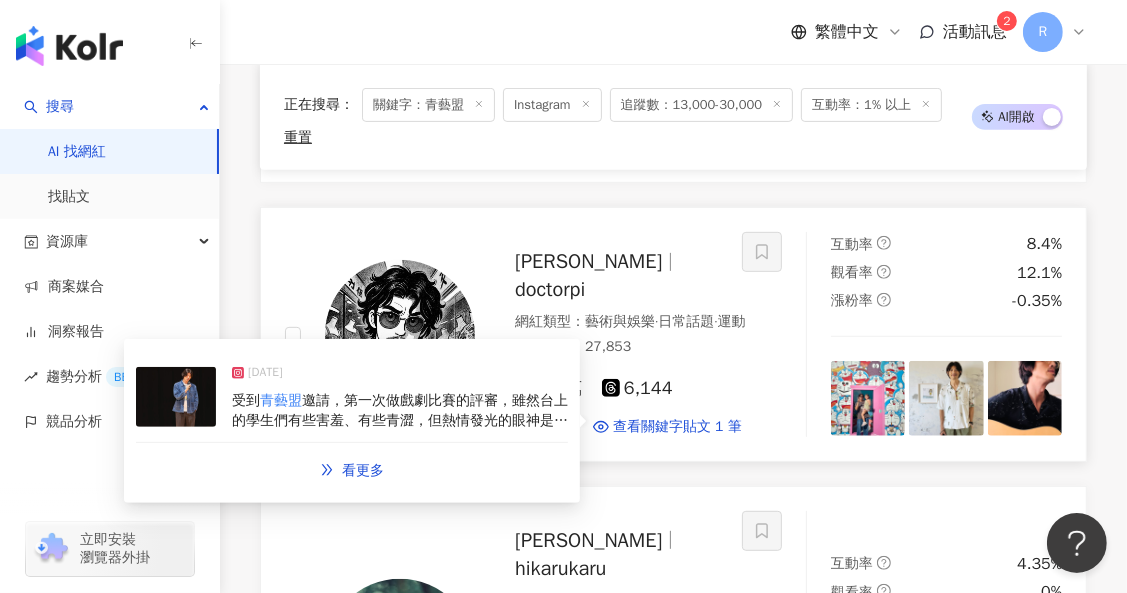 click on "受到 青藝盟 邀請，第一次做戲劇比賽的評審，雖然台上的學生們有些害羞、有些青澀，但熱情發光的眼神是騙不了人。無論將來，只要勇敢站上舞台就是一件很棒的事了，其他的就讓時間慢慢琢磨。
The other day I was invited to be a judge in high school drama competition, tho the kids were a little shy and rough on stage, all of them were beaming with passion and love. No matter what the future holds, it takes real courage to get on stage at such young age, and I really envy that.
第廿五屆花樣年華全國青少年戲劇節
照片出處： 青藝盟
平面攝影：陳宥駱" at bounding box center [400, 410] 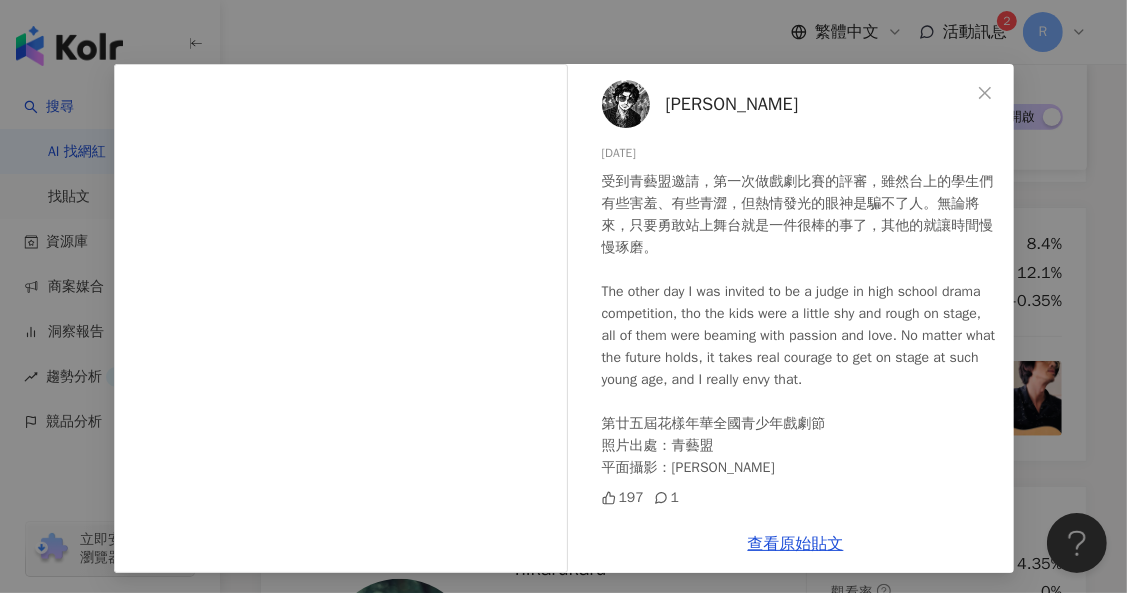 scroll, scrollTop: 40, scrollLeft: 0, axis: vertical 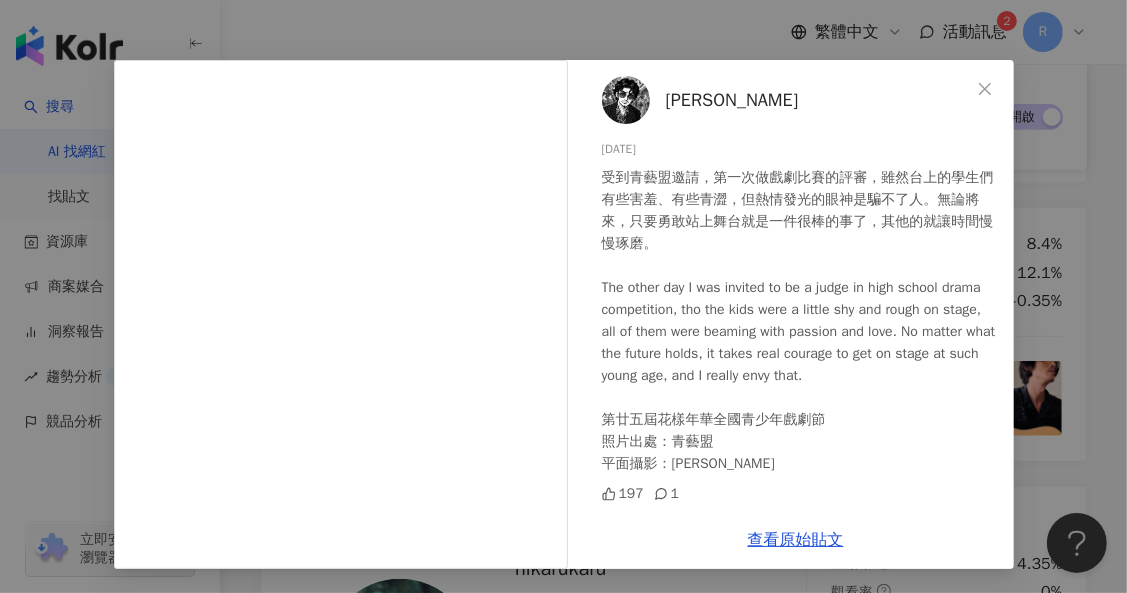 click on "梁正群 2025/5/23 受到青藝盟邀請，第一次做戲劇比賽的評審，雖然台上的學生們有些害羞、有些青澀，但熱情發光的眼神是騙不了人。無論將來，只要勇敢站上舞台就是一件很棒的事了，其他的就讓時間慢慢琢磨。
The other day I was invited to be a judge in high school drama competition, tho the kids were a little shy and rough on stage, all of them were beaming with passion and love. No matter what the future holds, it takes real courage to get on stage at such young age, and I really envy that.
第廿五屆花樣年華全國青少年戲劇節
照片出處：青藝盟
平面攝影：陳宥駱 197 1 查看原始貼文" at bounding box center (563, 296) 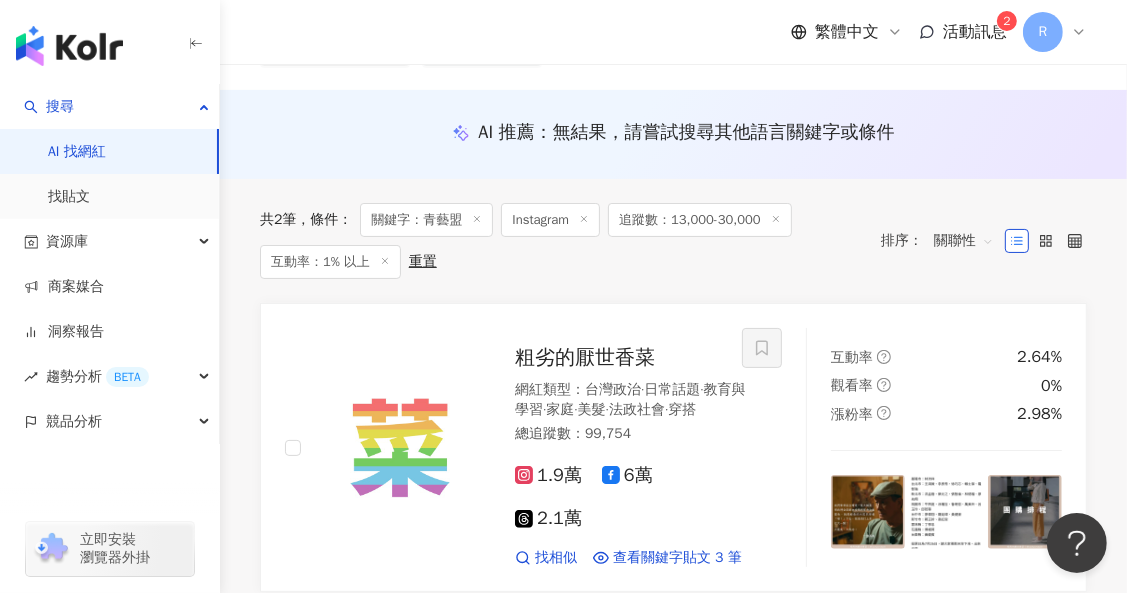 scroll, scrollTop: 0, scrollLeft: 0, axis: both 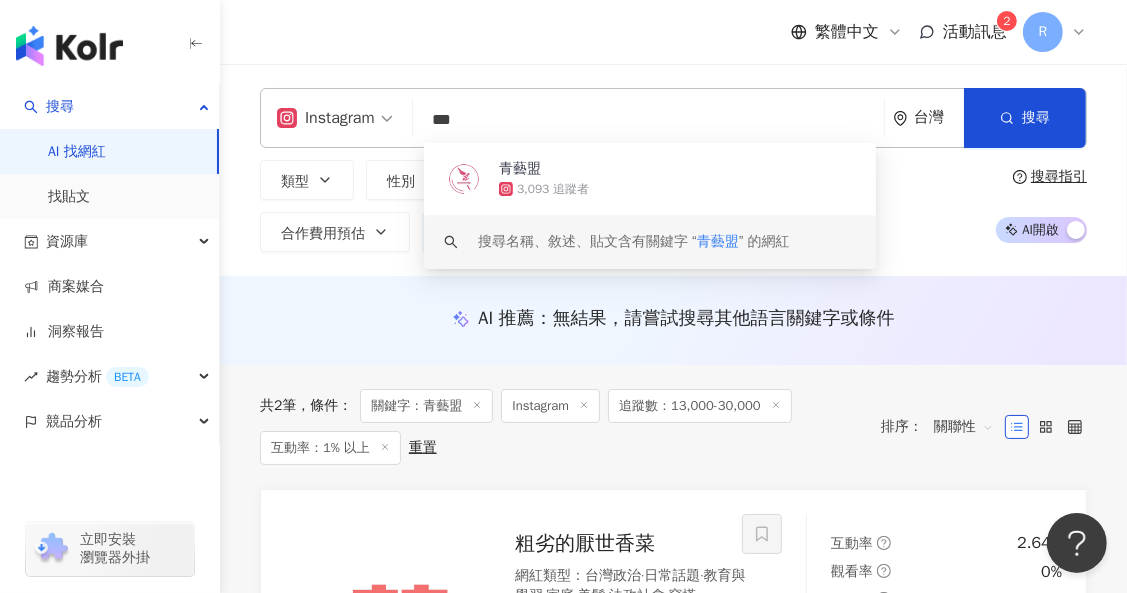 click on "***" at bounding box center (648, 120) 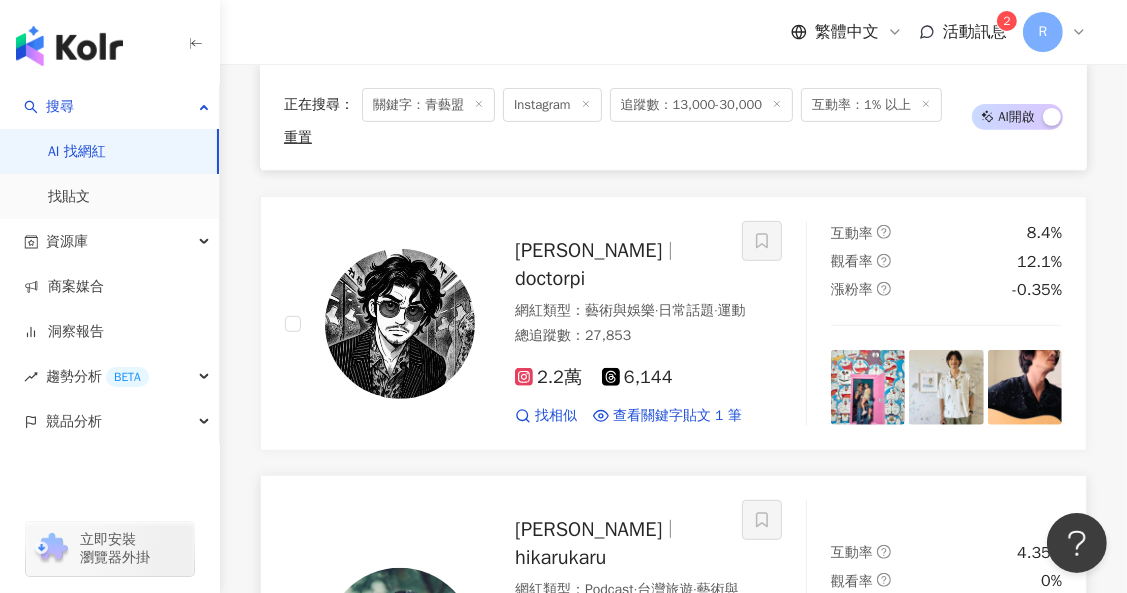 scroll, scrollTop: 783, scrollLeft: 0, axis: vertical 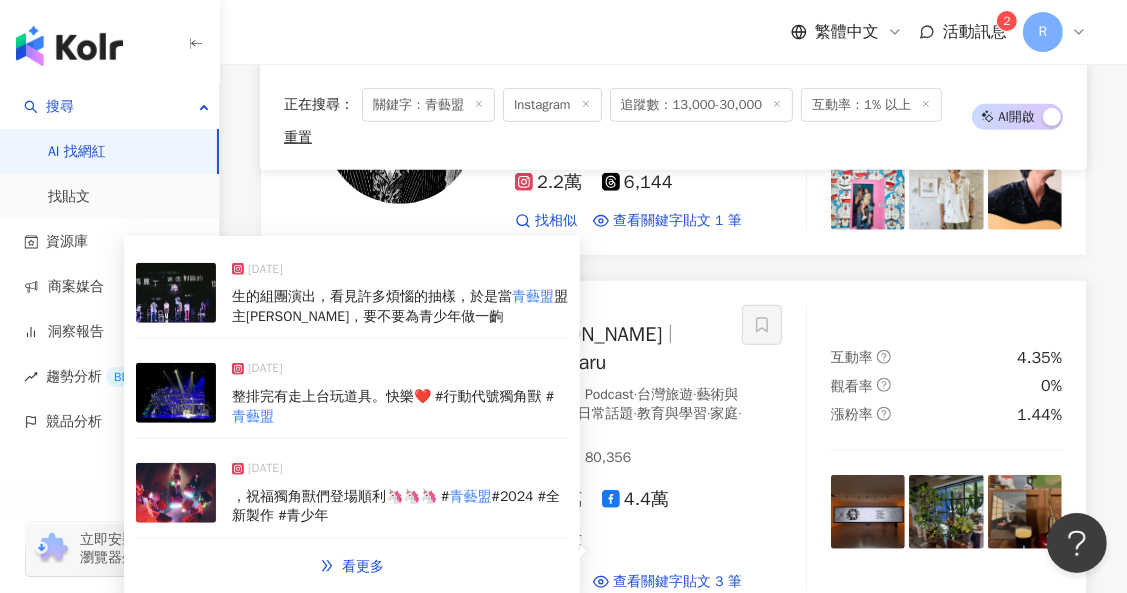 click on "生的組團演出，看見許多煩惱的抽樣，於是當" at bounding box center (372, 296) 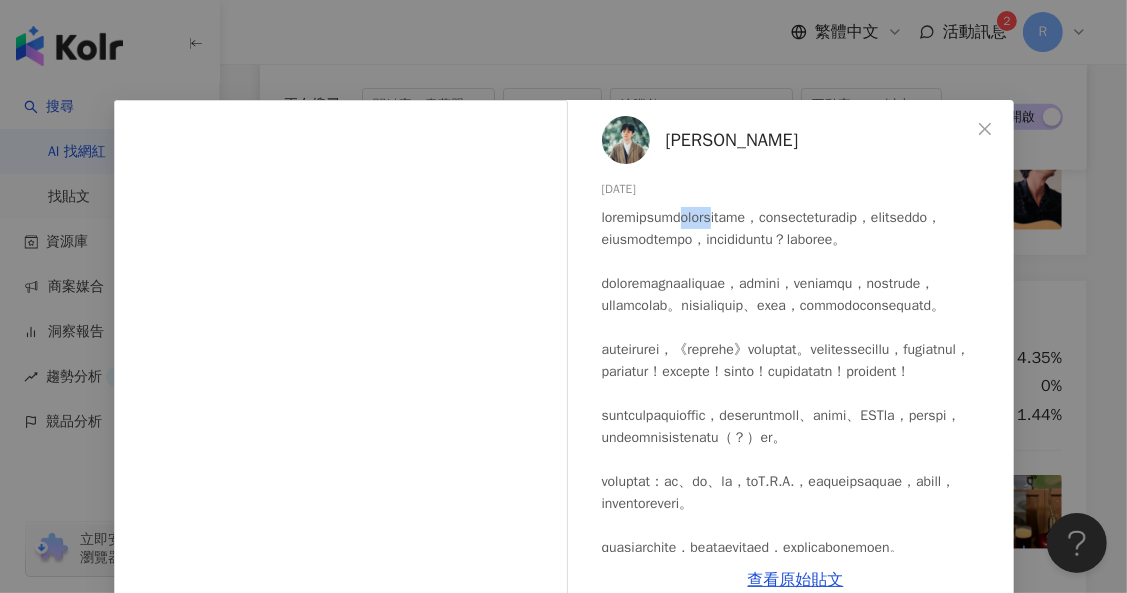 drag, startPoint x: 752, startPoint y: 218, endPoint x: 822, endPoint y: 217, distance: 70.00714 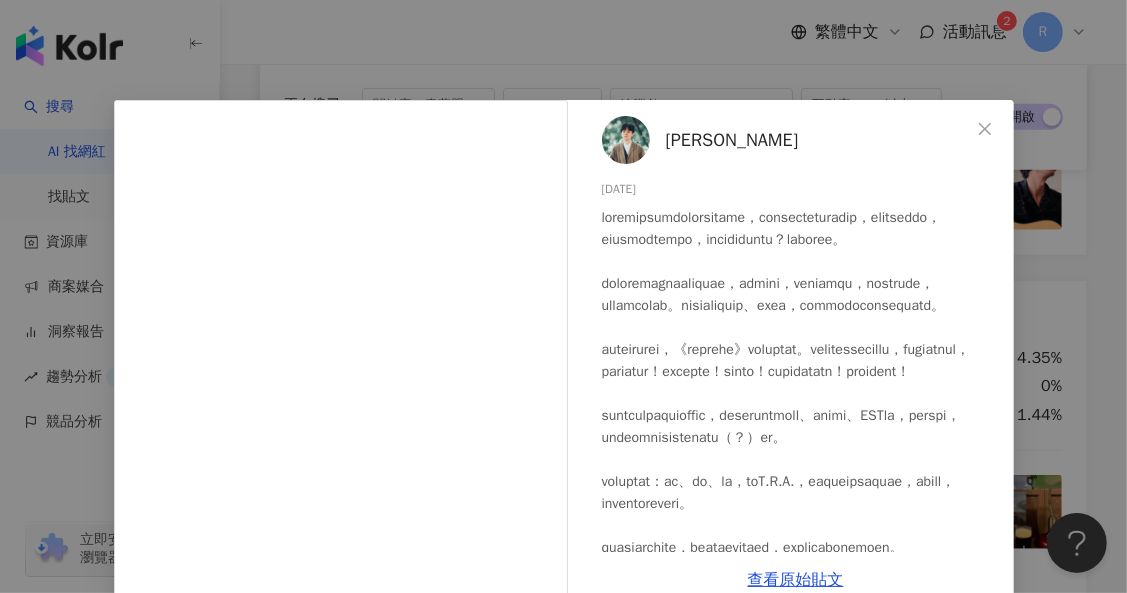 click on "李屏瑤 2024/12/2 388 查看原始貼文" at bounding box center (563, 296) 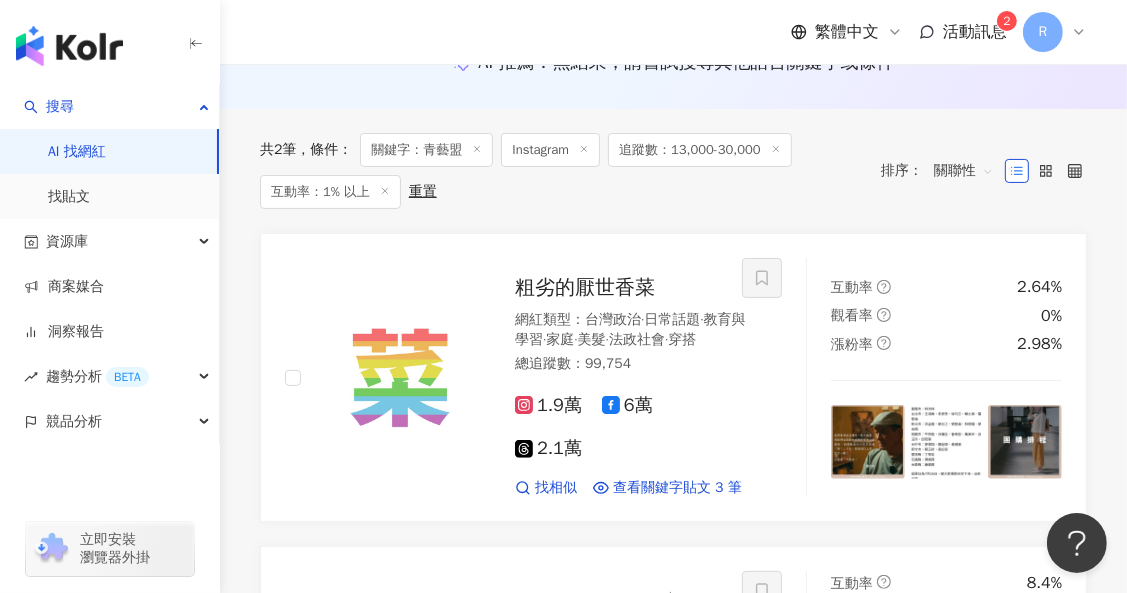 scroll, scrollTop: 0, scrollLeft: 0, axis: both 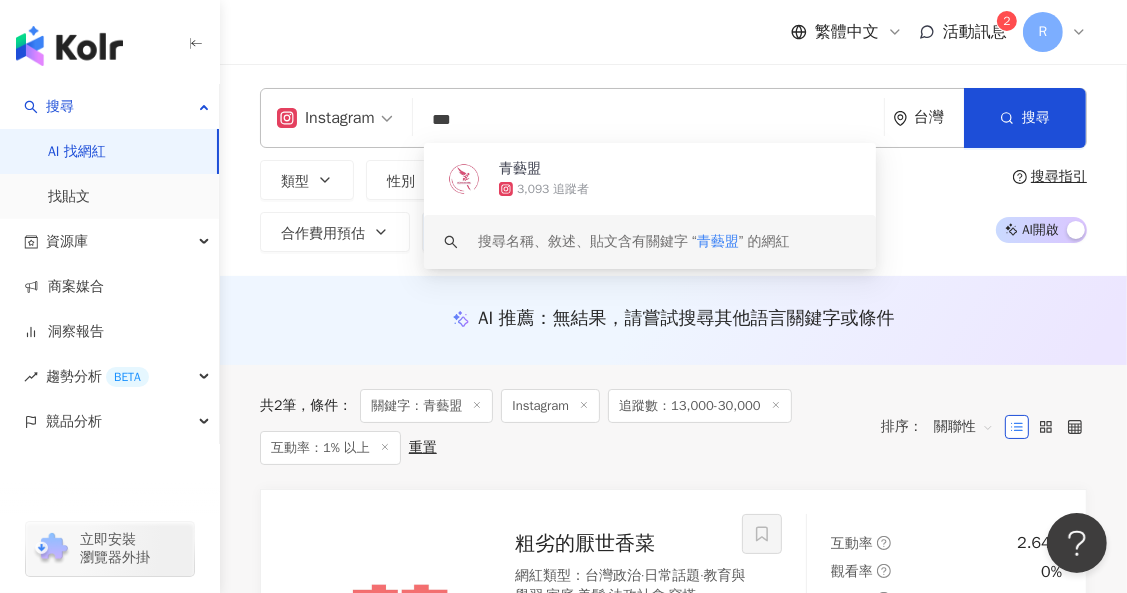 drag, startPoint x: 595, startPoint y: 117, endPoint x: 400, endPoint y: 117, distance: 195 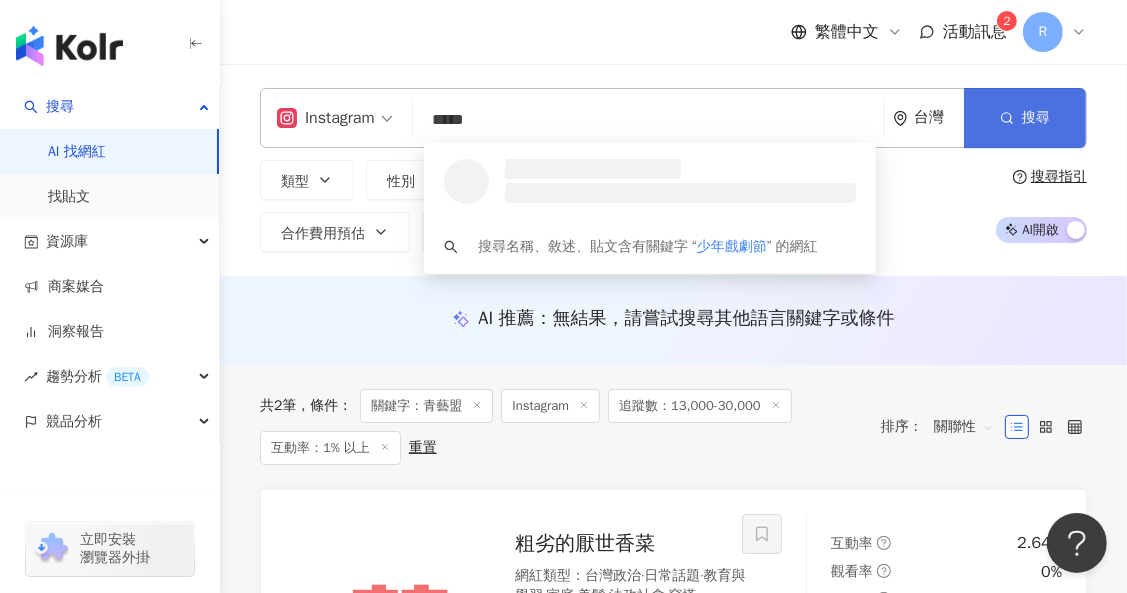 click on "搜尋" at bounding box center (1025, 118) 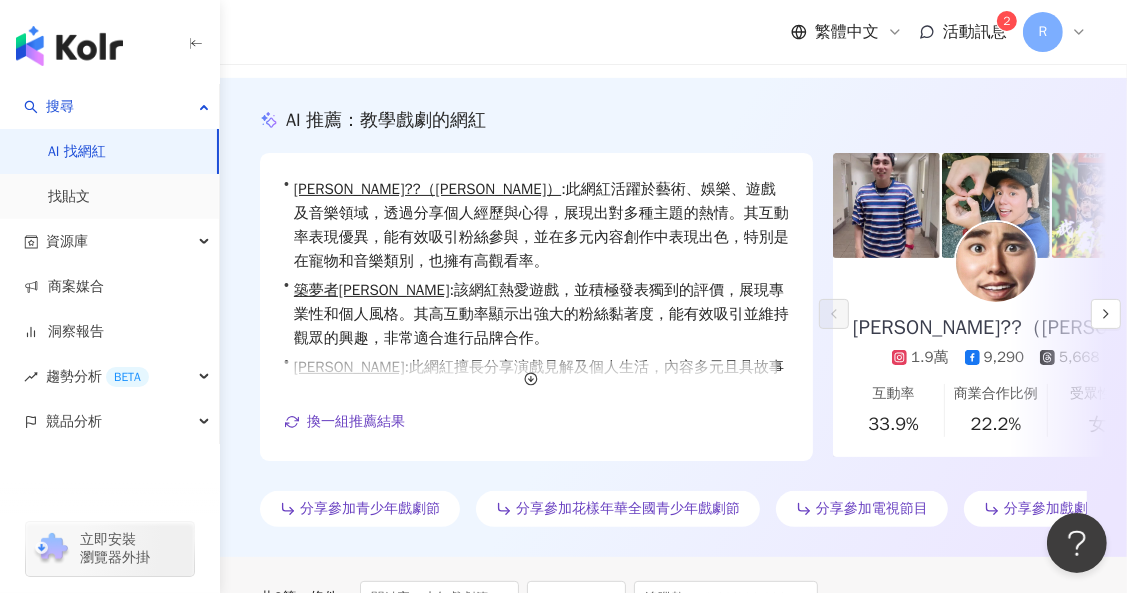 scroll, scrollTop: 141, scrollLeft: 0, axis: vertical 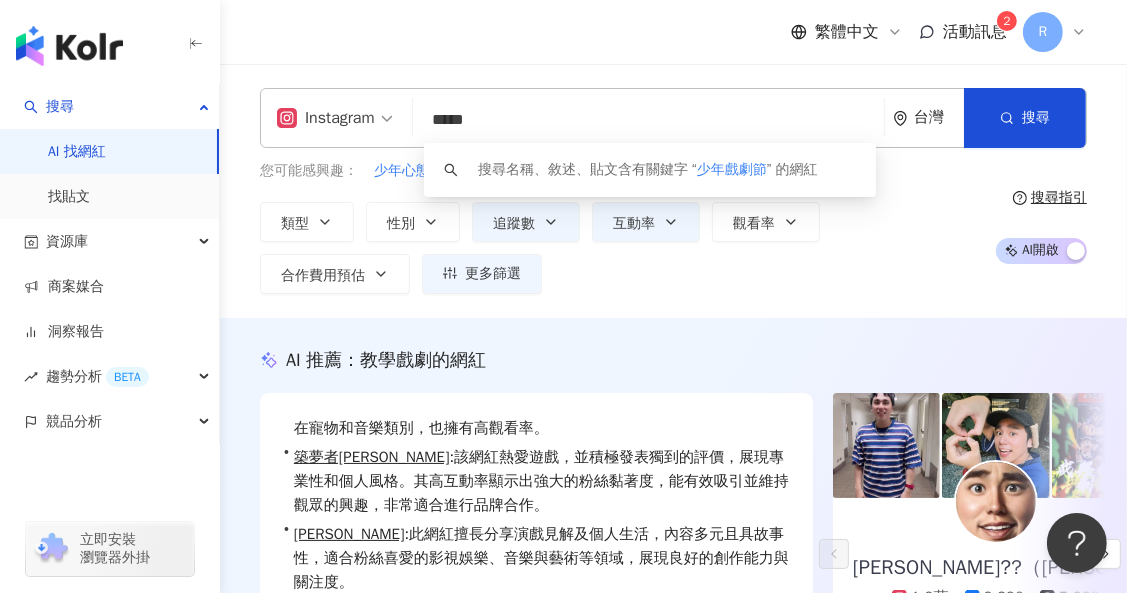 drag, startPoint x: 576, startPoint y: 116, endPoint x: 342, endPoint y: 107, distance: 234.17302 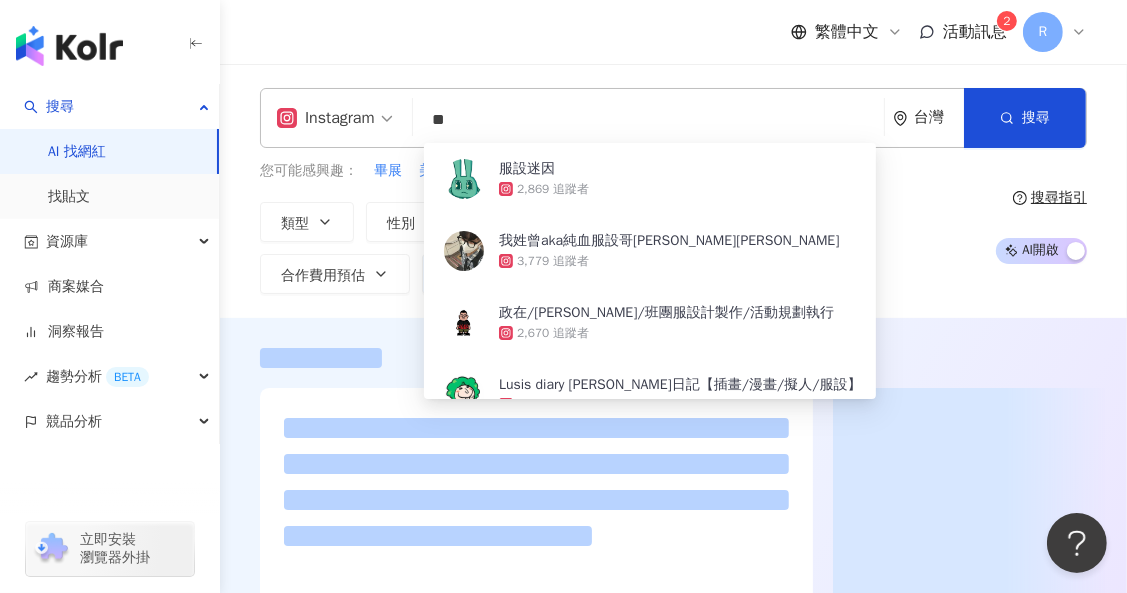 type on "**" 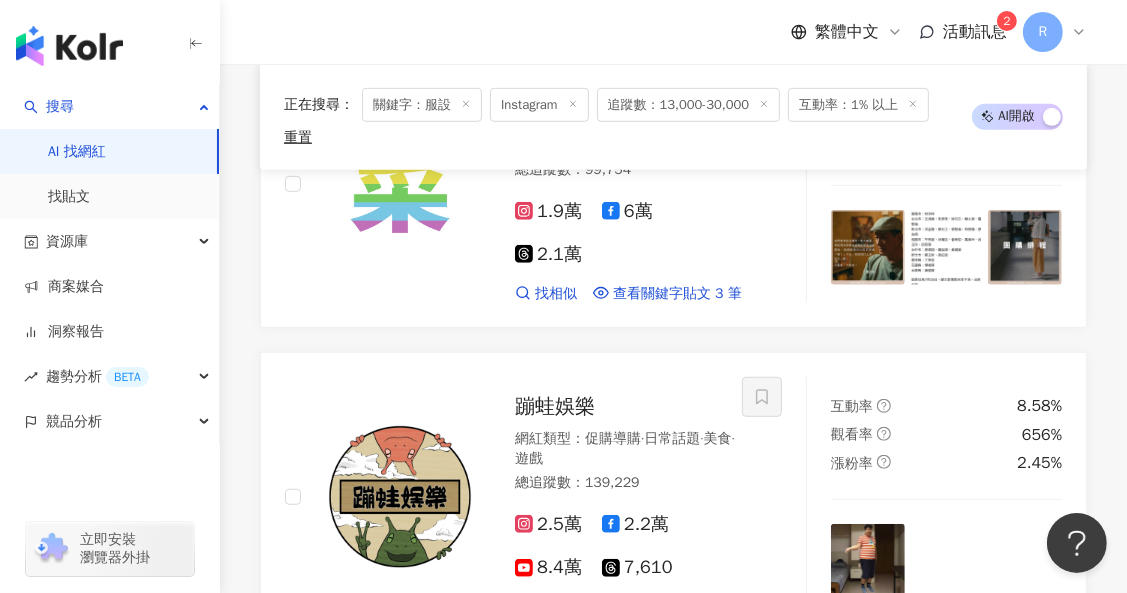 scroll, scrollTop: 1342, scrollLeft: 0, axis: vertical 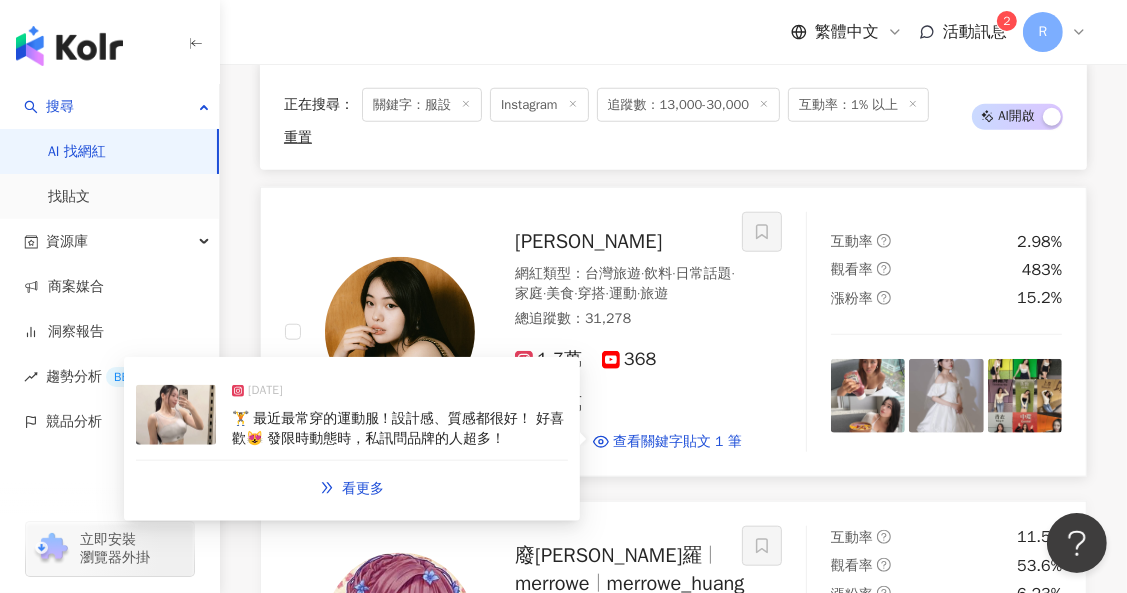 click on "🏋️
最近最常穿的運動服 ! 設計感、質感都很好！
好喜歡😻
發限時動態時，私訊問品牌的人超多！" at bounding box center [398, 428] 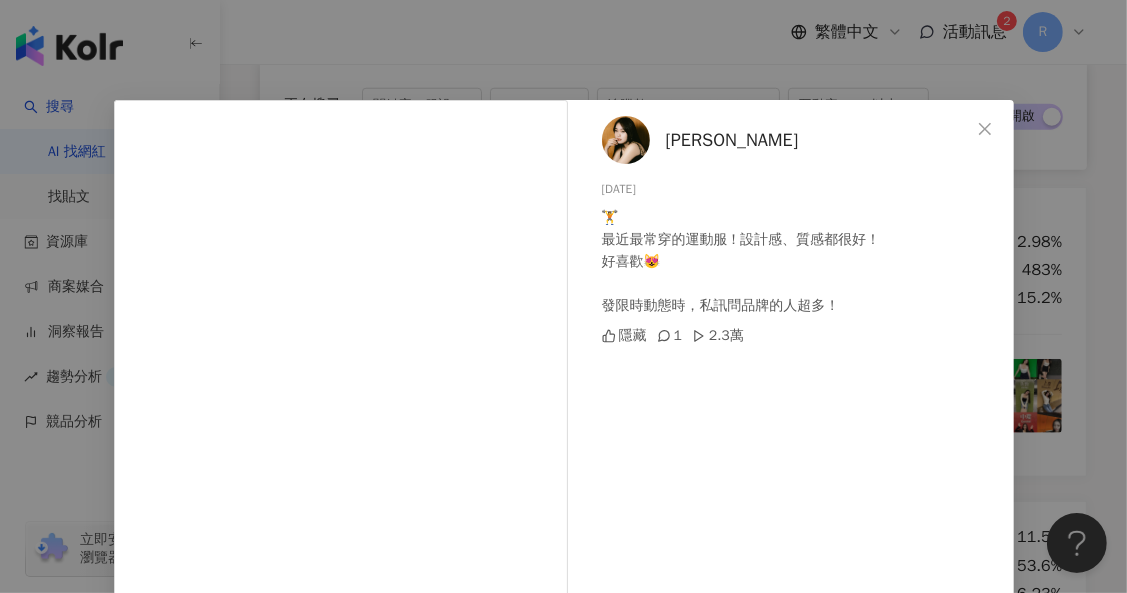 click on "仲安 landershuk 2024/10/12 🏋️
最近最常穿的運動服 ! 設計感、質感都很好！
好喜歡😻
發限時動態時，私訊問品牌的人超多！ 隱藏 1 2.3萬 查看原始貼文" at bounding box center [563, 296] 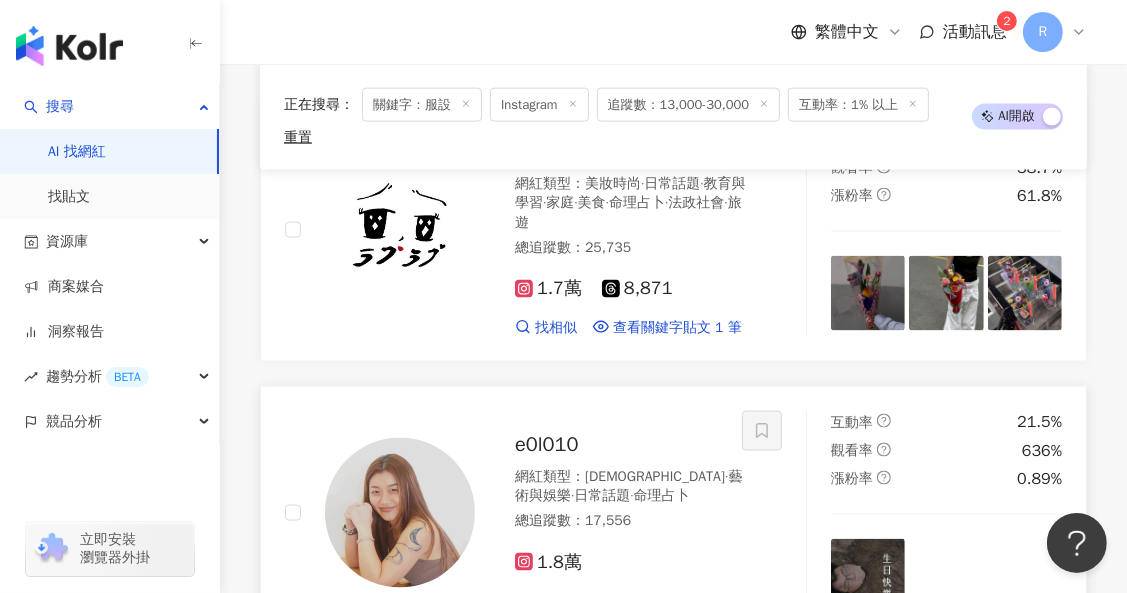 scroll, scrollTop: 2336, scrollLeft: 0, axis: vertical 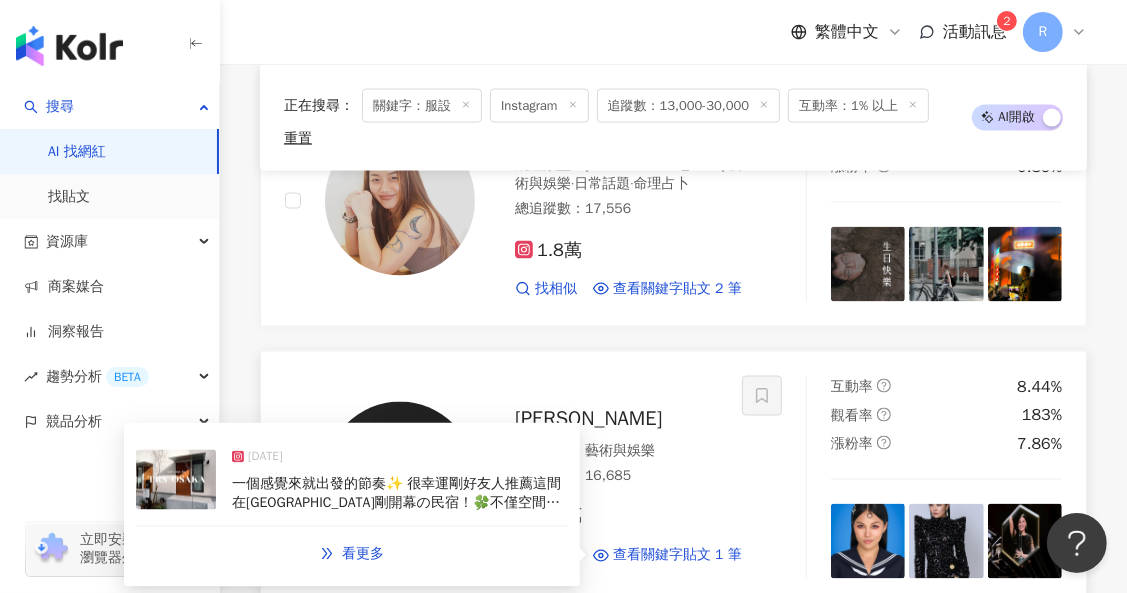 click on "一個感覺來就出發的節奏✨
很幸運剛好友人推薦這間在大阪Osaka剛開幕の民宿！🍀不僅空間舒服，設備應有盡有！老闆也是我們台灣人叫小巴～人超級無敵niiice,被熱情招待真的太幸福！還親自接送，讓這次旅行非常的順暢安心，感恩🥰
大力推薦朋友們來大阪可以住這裡，空間安心舒適外，老闆也很幽默親切！一起認識新朋友吧！
#日本 #大阪 #民宿 #推薦
#japan #osaka #airbnb #trip" at bounding box center (400, 572) 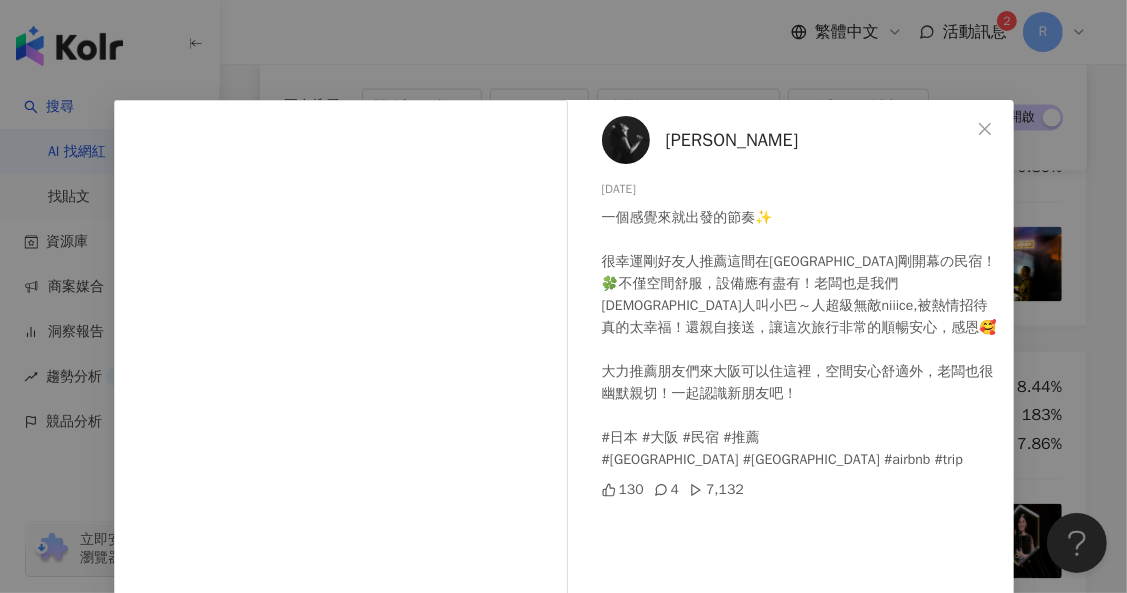 click on "Abus阿布絲 2025/1/13 一個感覺來就出發的節奏✨
很幸運剛好友人推薦這間在大阪Osaka剛開幕の民宿！🍀不僅空間舒服，設備應有盡有！老闆也是我們台灣人叫小巴～人超級無敵niiice,被熱情招待真的太幸福！還親自接送，讓這次旅行非常的順暢安心，感恩🥰
大力推薦朋友們來大阪可以住這裡，空間安心舒適外，老闆也很幽默親切！一起認識新朋友吧！
#日本 #大阪 #民宿 #推薦
#japan #osaka #airbnb #trip 130 4 7,132 查看原始貼文" at bounding box center (563, 296) 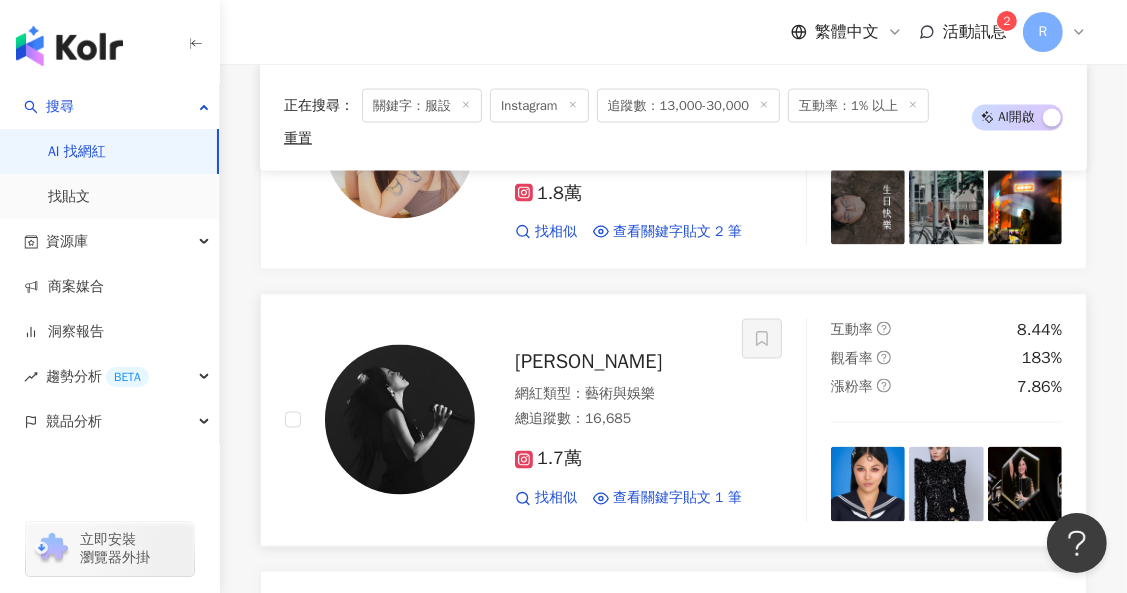 scroll, scrollTop: 2456, scrollLeft: 0, axis: vertical 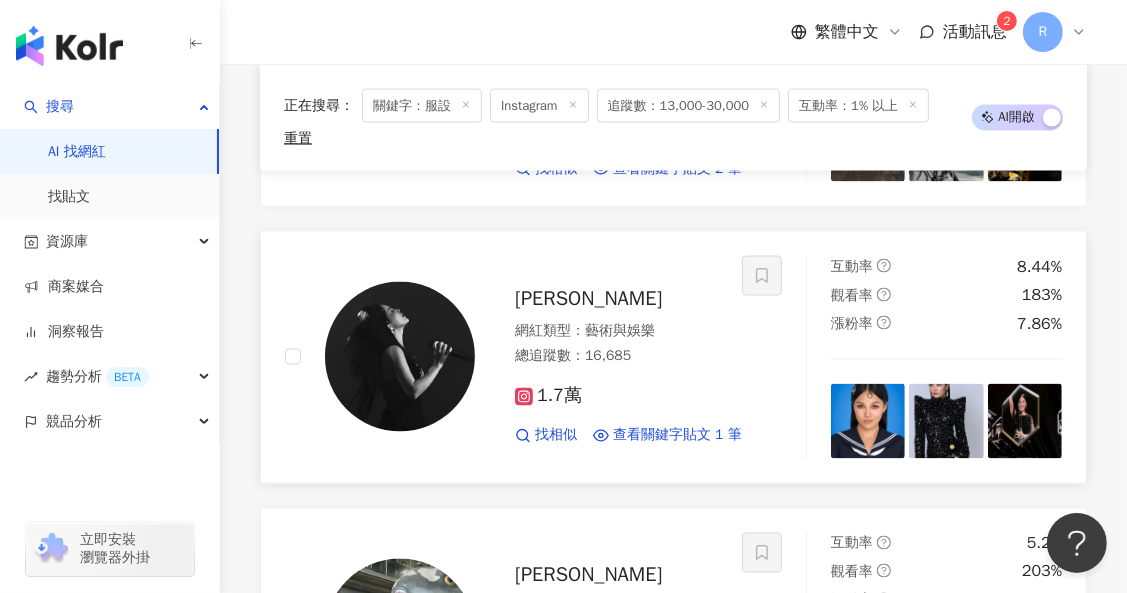 click at bounding box center (946, 421) 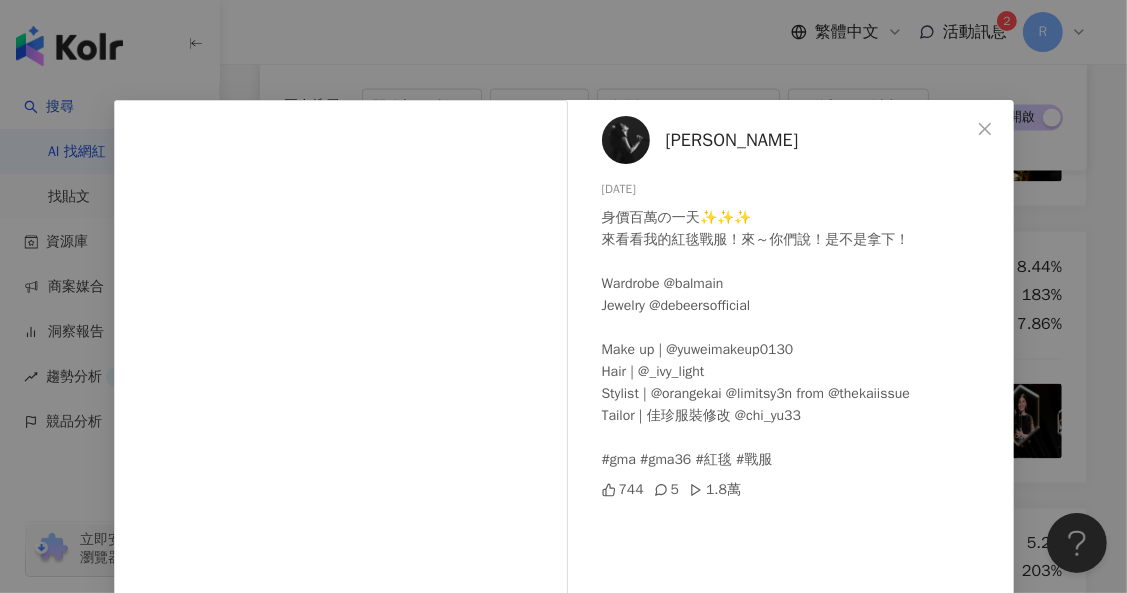 click on "Abus阿布絲 2025/6/29 身價百萬の一天✨✨✨
來看看我的紅毯戰服！來～你們說！是不是拿下！
Wardrobe @balmain
Jewelry @debeersofficial
Make up | @yuweimakeup0130
Hair | @_ivy_light
Stylist | @orangekai @limitsy3n from @thekaiissue
Tailor | 佳珍服裝修改 @chi_yu33
#gma #gma36 #紅毯 #戰服 744 5 1.8萬 查看原始貼文" at bounding box center [563, 296] 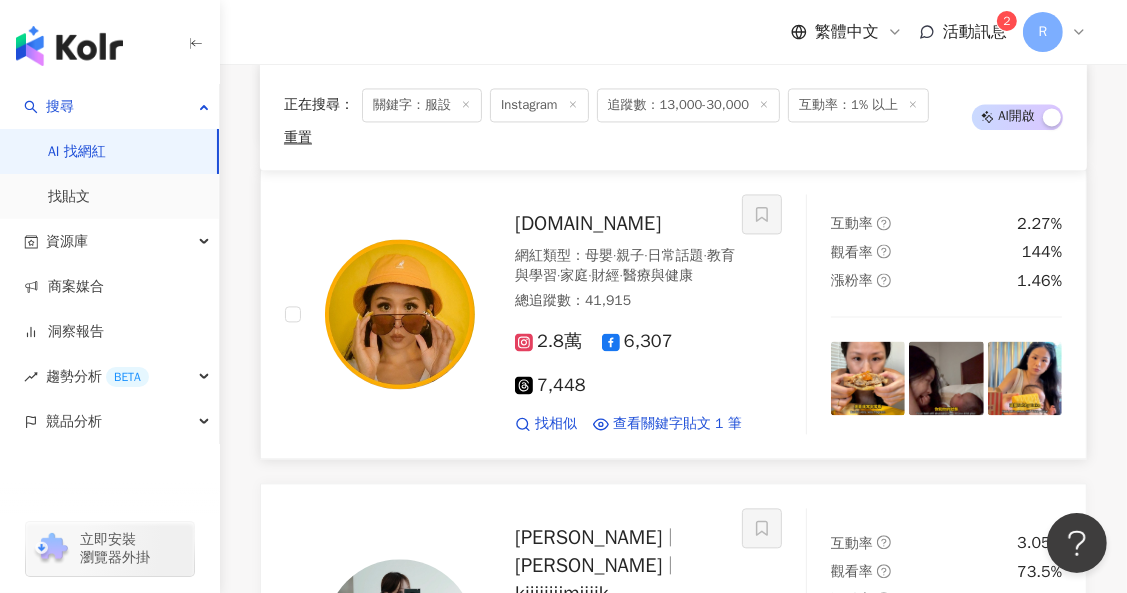 scroll, scrollTop: 3075, scrollLeft: 0, axis: vertical 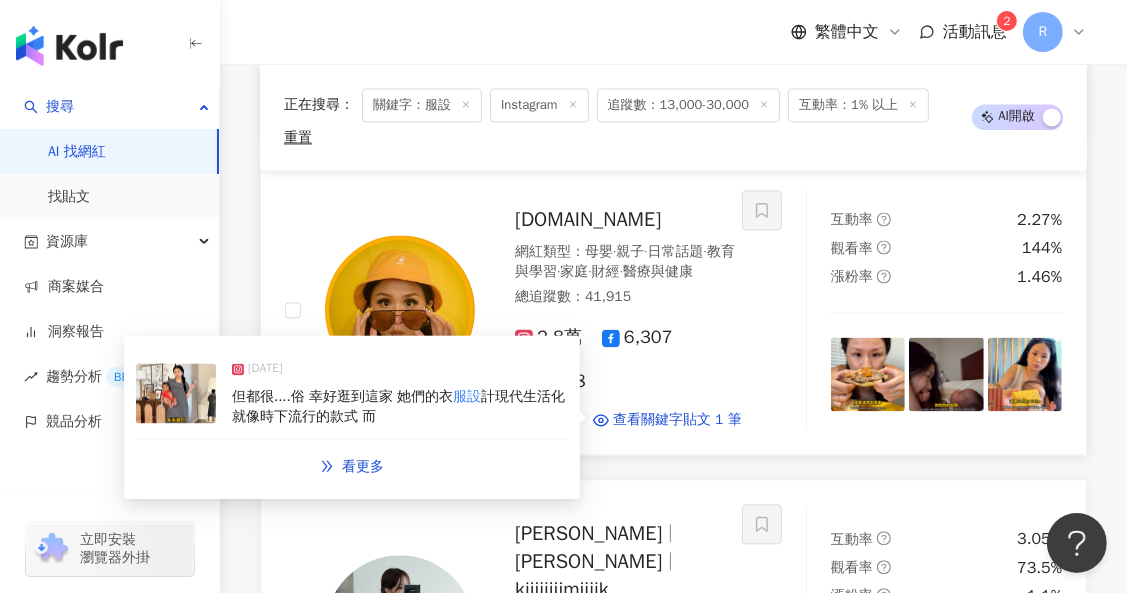 click on "2025/7/4" at bounding box center [400, 373] 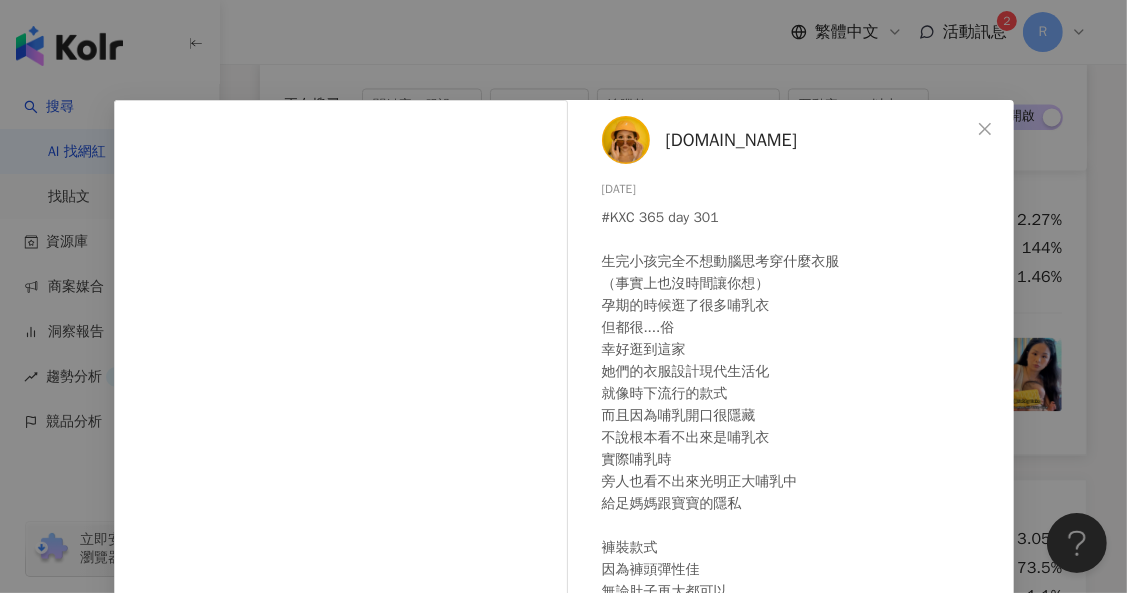 drag, startPoint x: 1041, startPoint y: 293, endPoint x: 1002, endPoint y: 295, distance: 39.051247 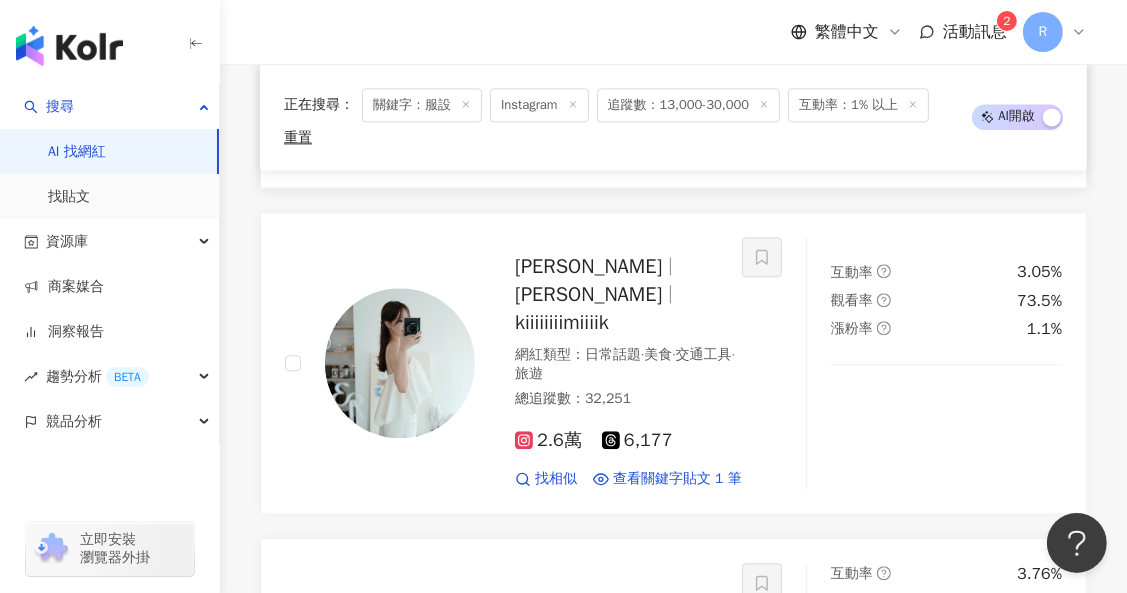 scroll, scrollTop: 3364, scrollLeft: 0, axis: vertical 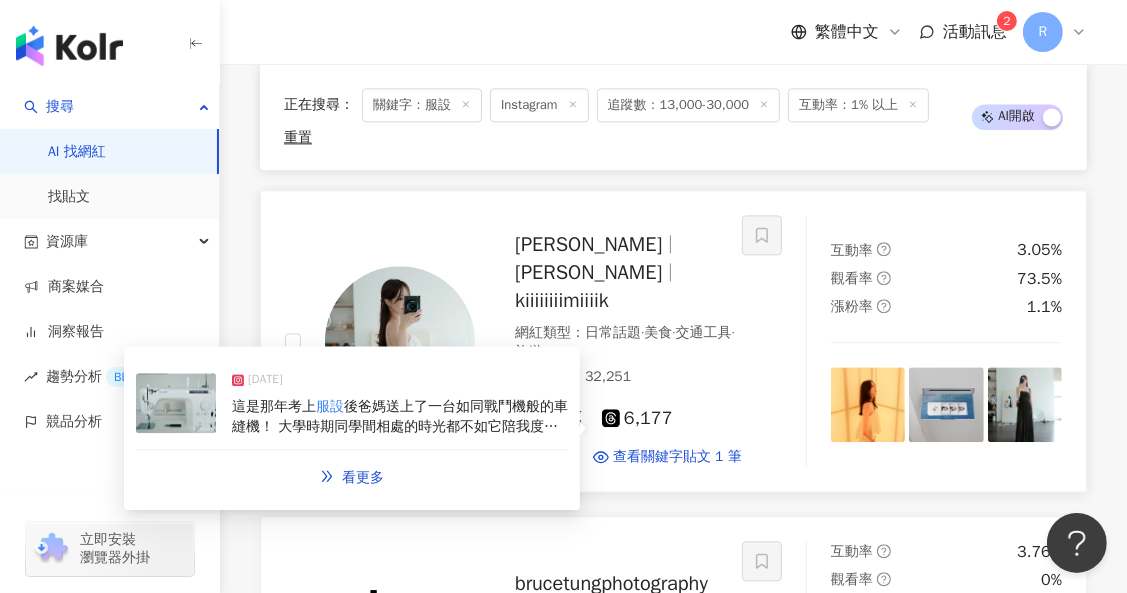 click on "後爸媽送上了一台如同戰鬥機般的車縫機！
大學時期同學間相處的時光都不如它陪我度過了整整1460天
之早上/中午/晚上/半夜⋯春天/夏天/秋天/冬天。
如今週末加班時靜靜的看著它漂亮的座落在公司辦公桌上
第一次拿起相機幫它好好記錄一張！來自爸媽的禮物！♥️🎁
（ 真的是12年後依舊寶刀未老！期許我&家人&你們也是永保青春平安健康！😝" at bounding box center (400, 475) 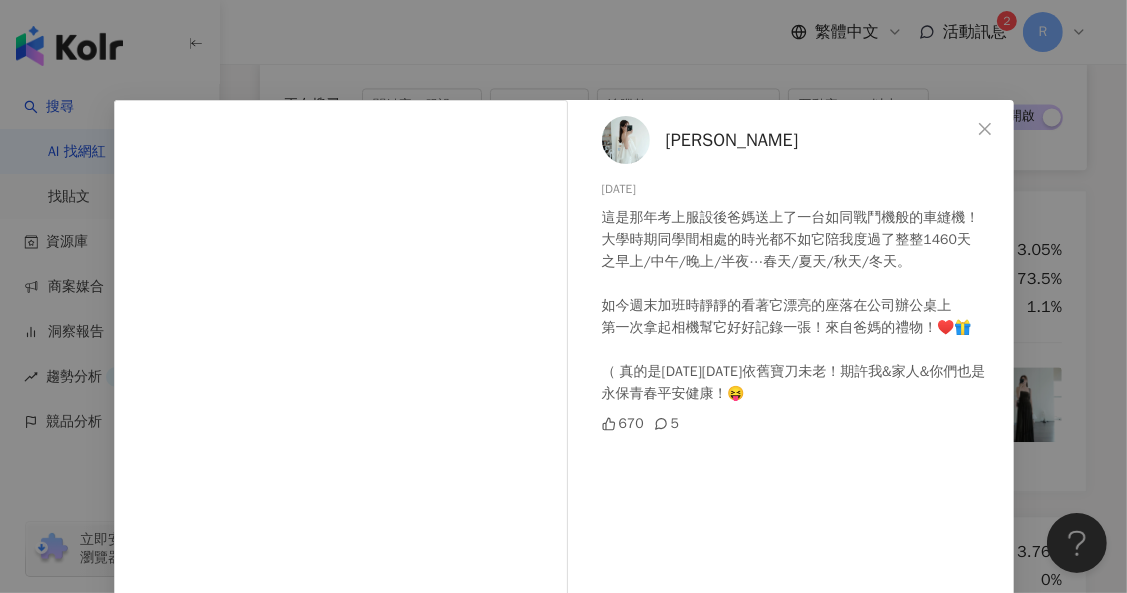 click on "KIM 2024/12/9 這是那年考上服設後爸媽送上了一台如同戰鬥機般的車縫機！
大學時期同學間相處的時光都不如它陪我度過了整整1460天
之早上/中午/晚上/半夜⋯春天/夏天/秋天/冬天。
如今週末加班時靜靜的看著它漂亮的座落在公司辦公桌上
第一次拿起相機幫它好好記錄一張！來自爸媽的禮物！♥️🎁
（ 真的是12年後依舊寶刀未老！期許我&家人&你們也是永保青春平安健康！😝 670 5 查看原始貼文" at bounding box center [563, 296] 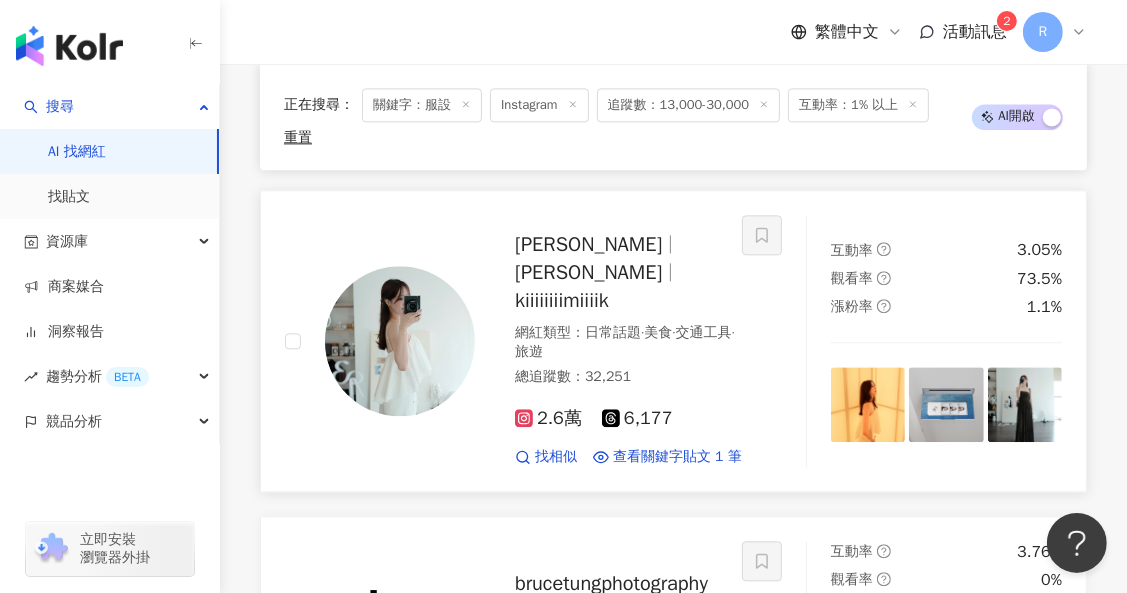 click at bounding box center (1025, 404) 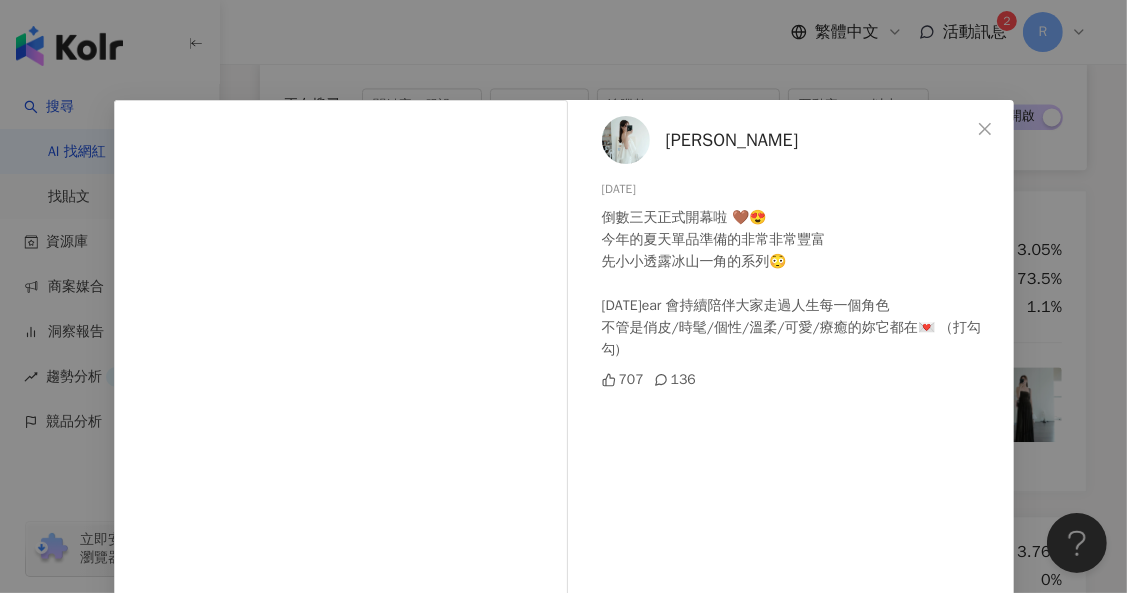click on "KIM 2025/7/15 倒數三天正式開幕啦 🤎😍
今年的夏天單品準備的非常非常豐富
先小小透露冰山一角的系列😳
7年後ear 會持續陪伴大家走過人生每一個角色
不管是俏皮/時髦/個性/溫柔/可愛/療癒的妳它都在💌 （打勾勾) 707 136 查看原始貼文" at bounding box center (563, 296) 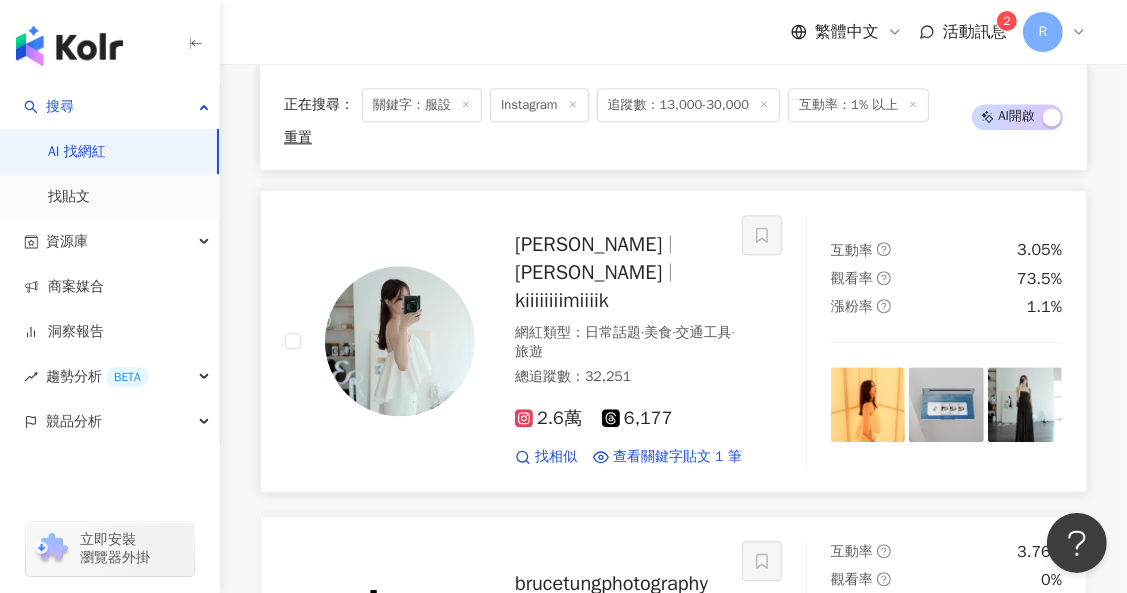 click at bounding box center (400, 341) 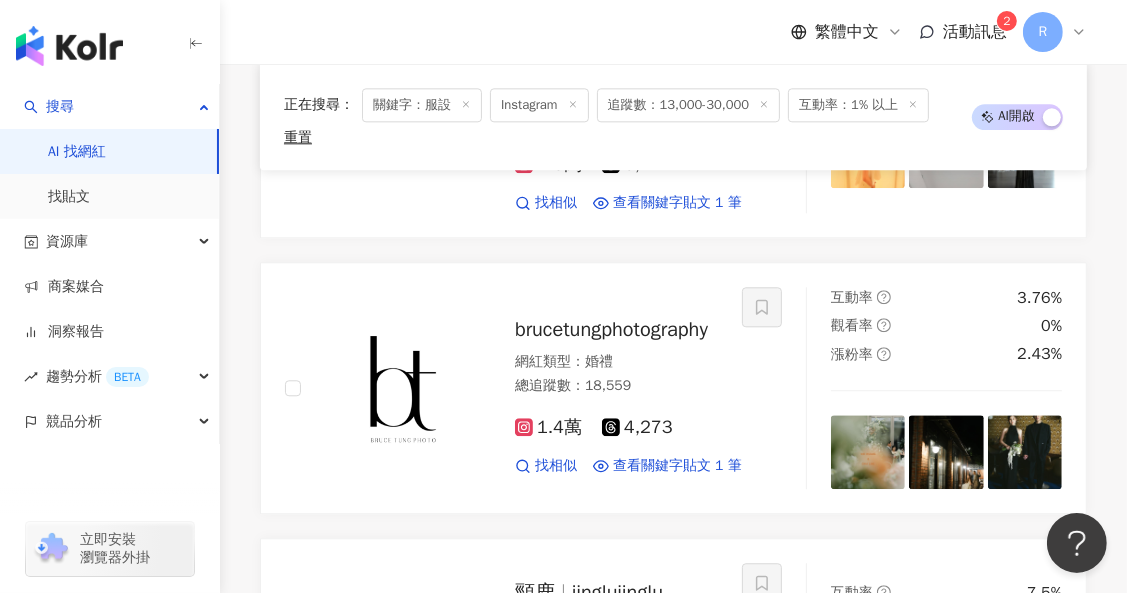 scroll, scrollTop: 3911, scrollLeft: 0, axis: vertical 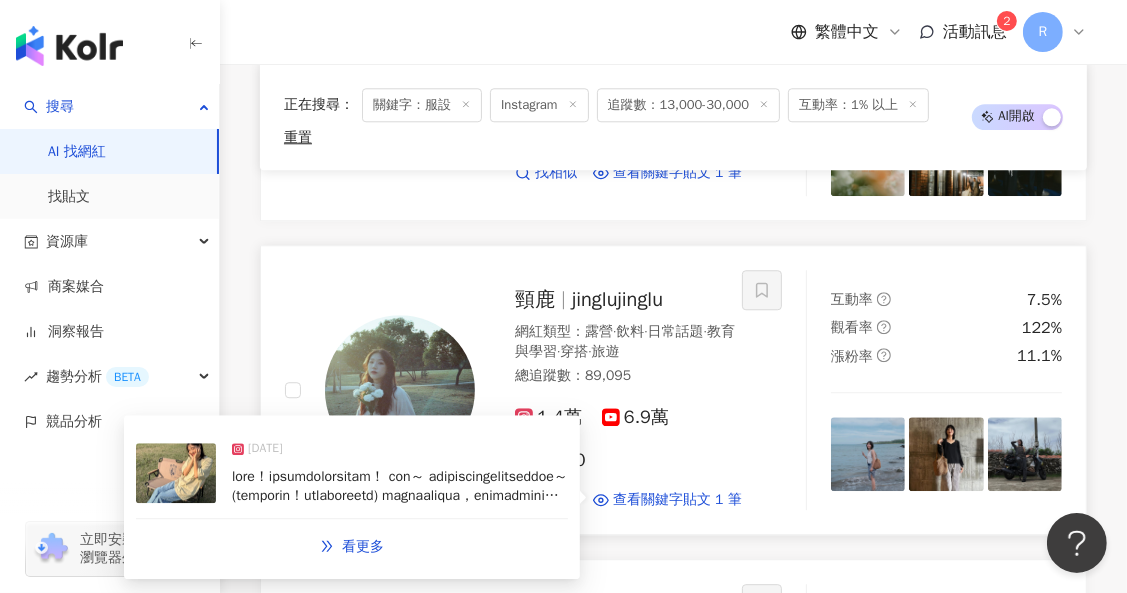 click at bounding box center [400, 584] 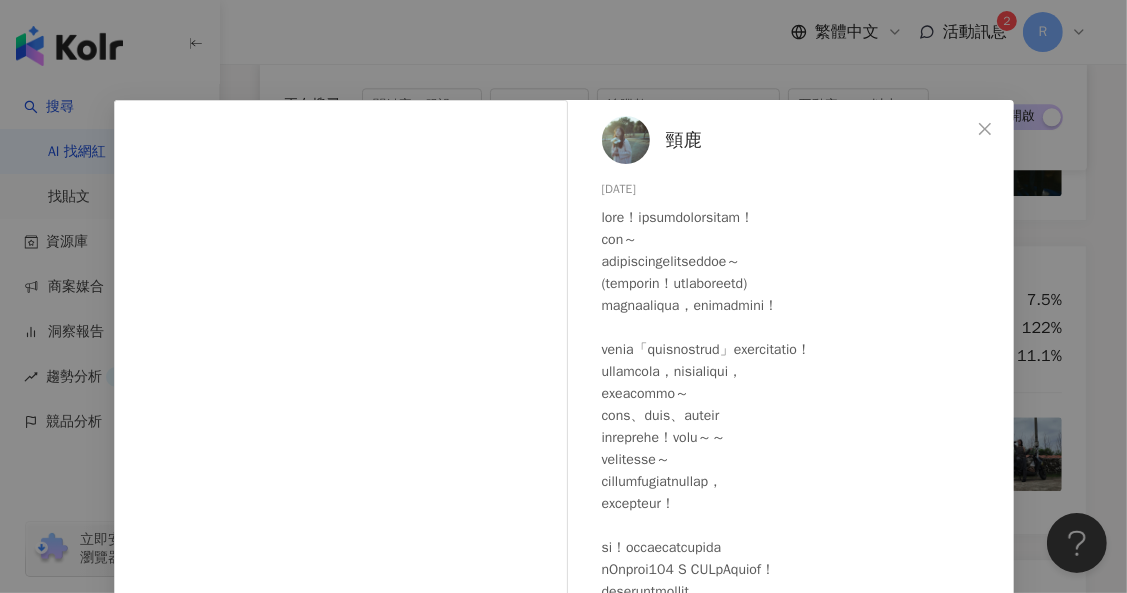scroll, scrollTop: 100, scrollLeft: 0, axis: vertical 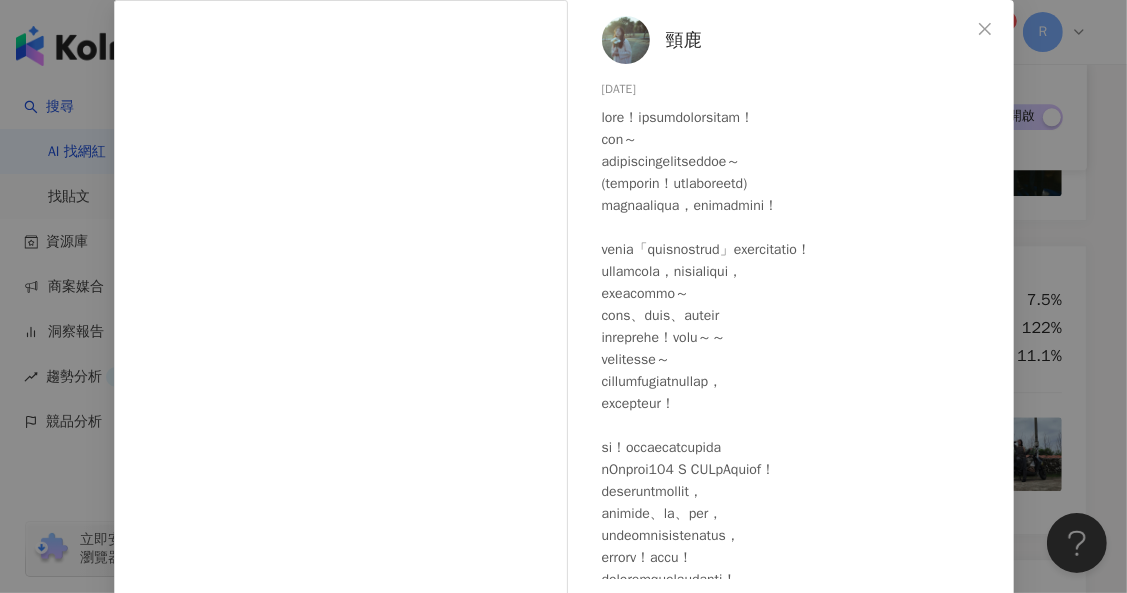click on "頸鹿 2024/11/7 隱藏 10 查看原始貼文" at bounding box center (563, 296) 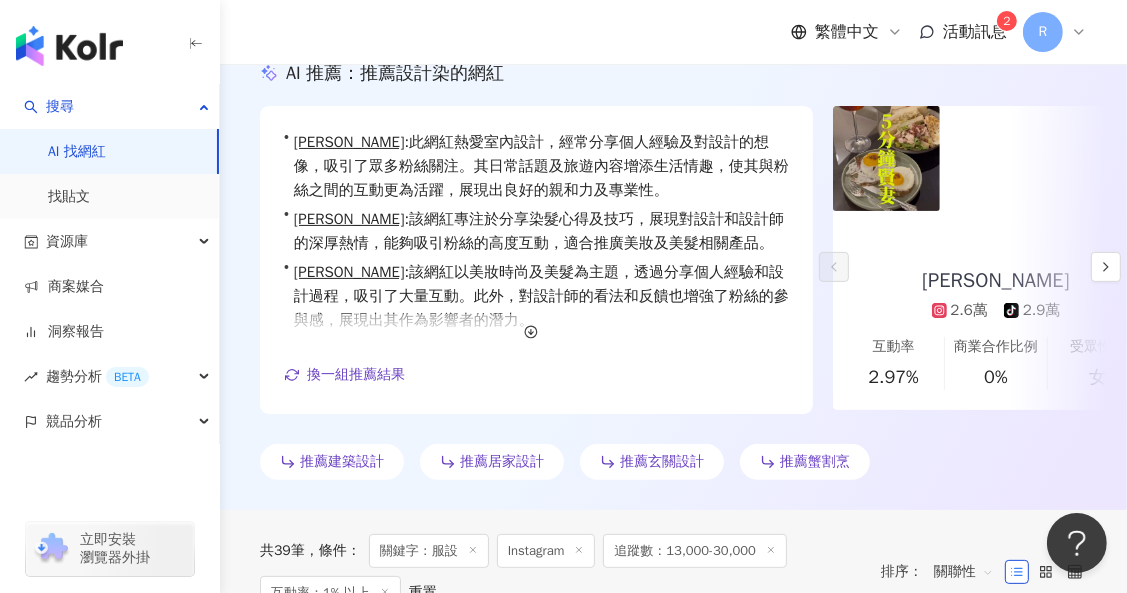 scroll, scrollTop: 0, scrollLeft: 0, axis: both 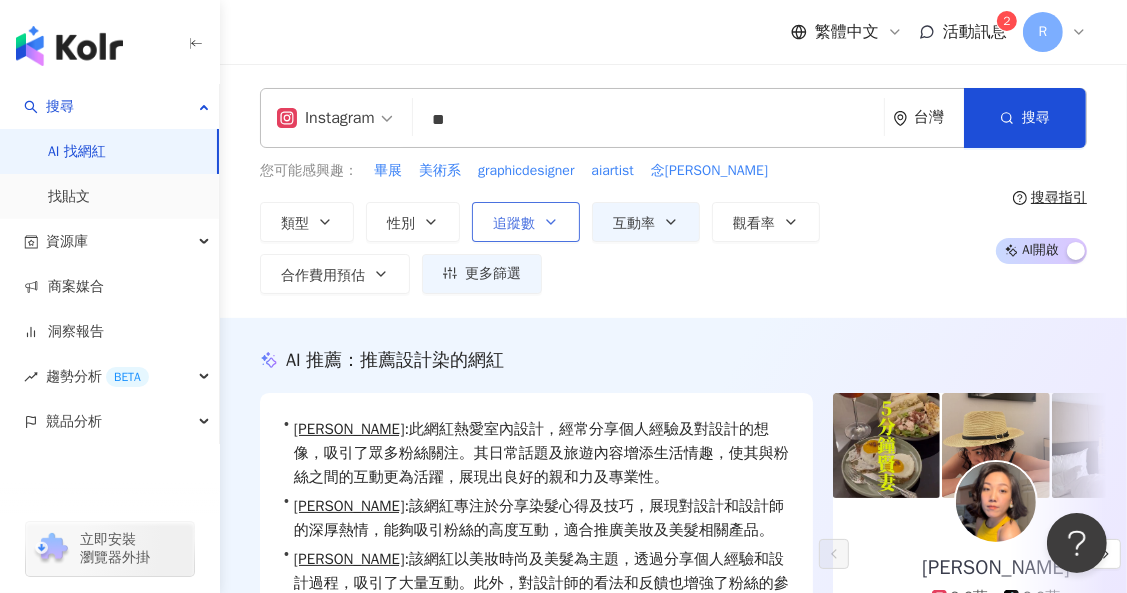click on "追蹤數" at bounding box center (526, 222) 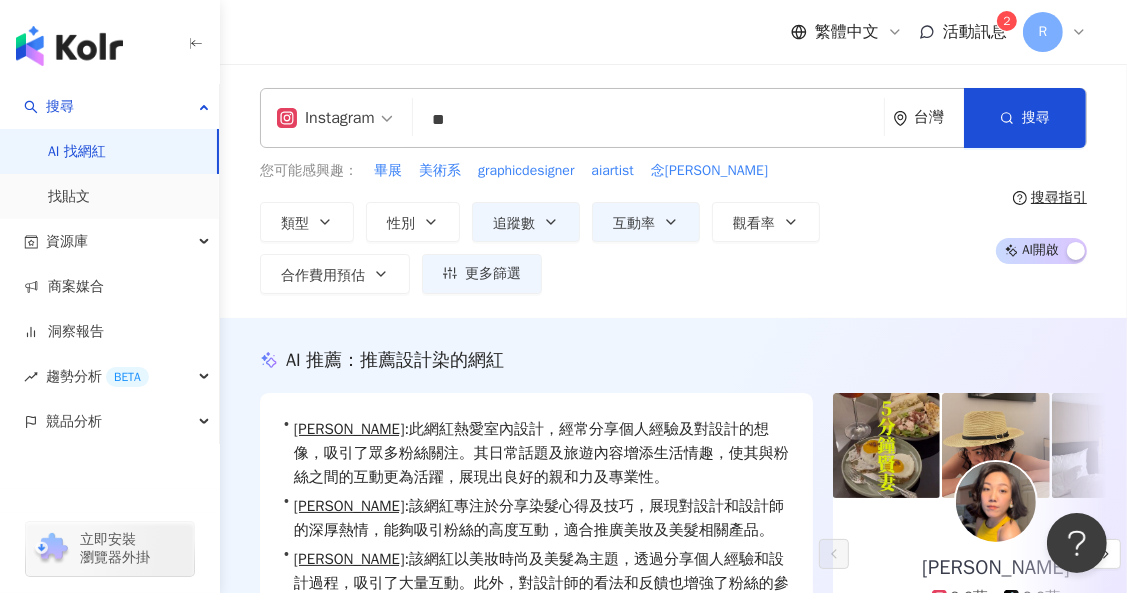 click on "追蹤數" at bounding box center [526, 222] 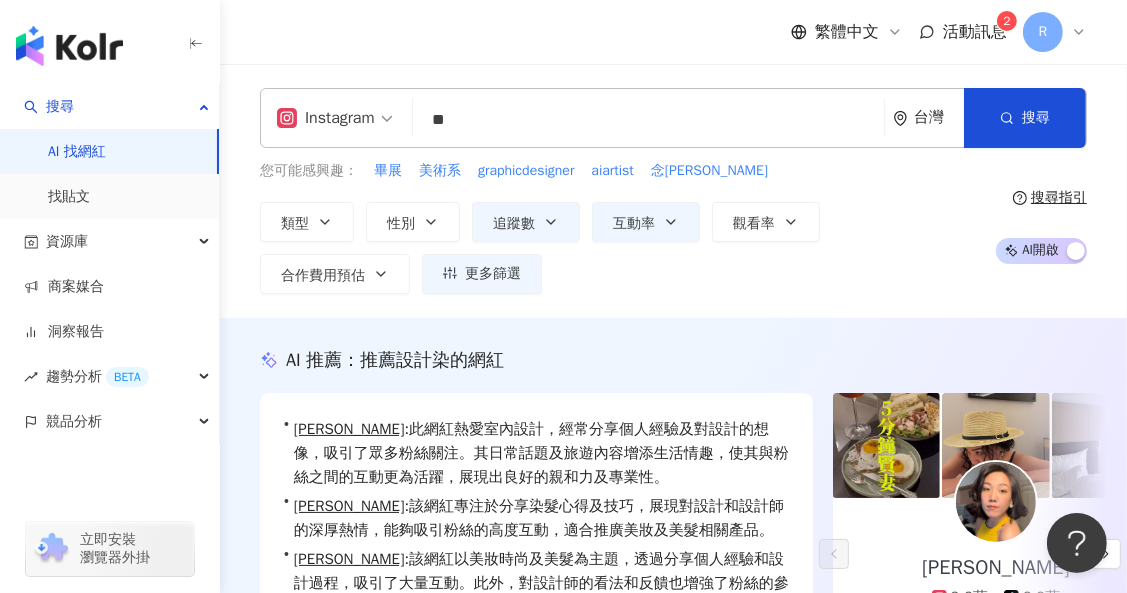 drag, startPoint x: 854, startPoint y: 299, endPoint x: 805, endPoint y: 299, distance: 49 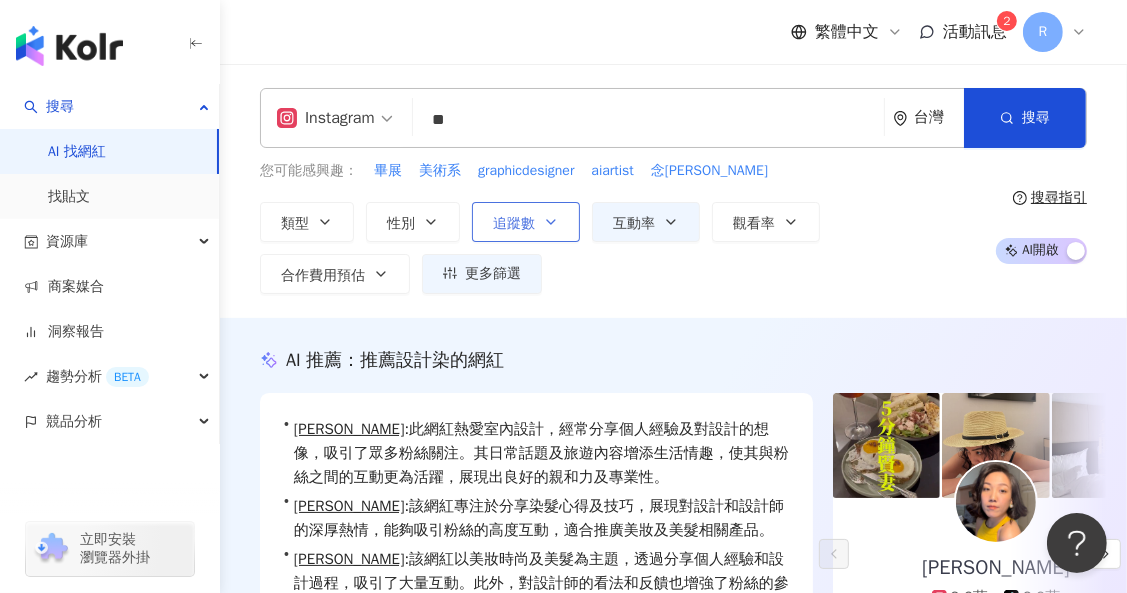 click 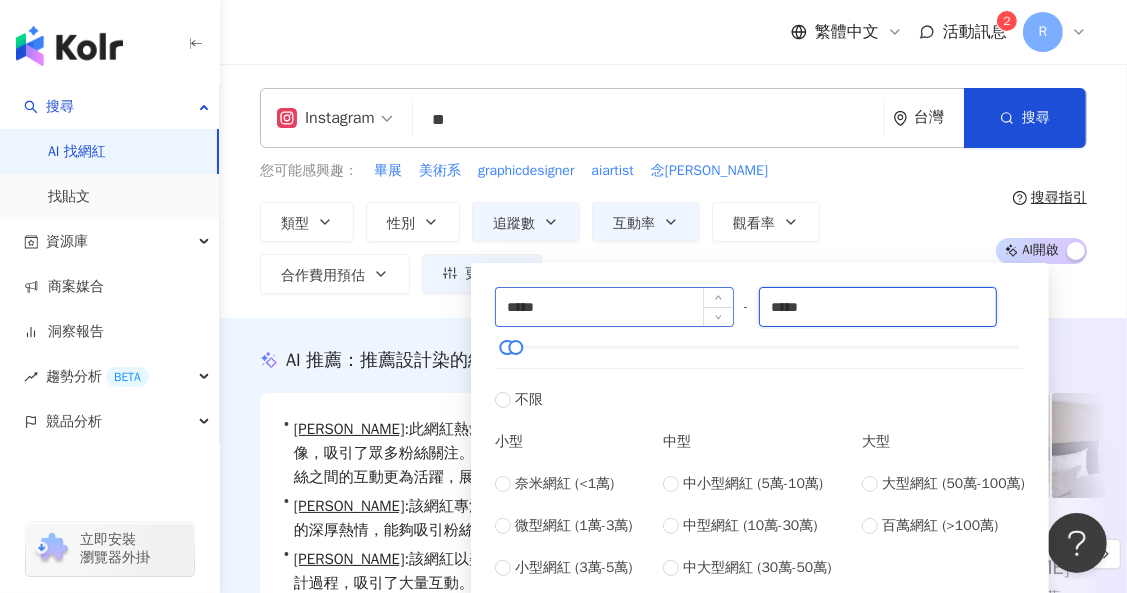 drag, startPoint x: 826, startPoint y: 304, endPoint x: 636, endPoint y: 302, distance: 190.01053 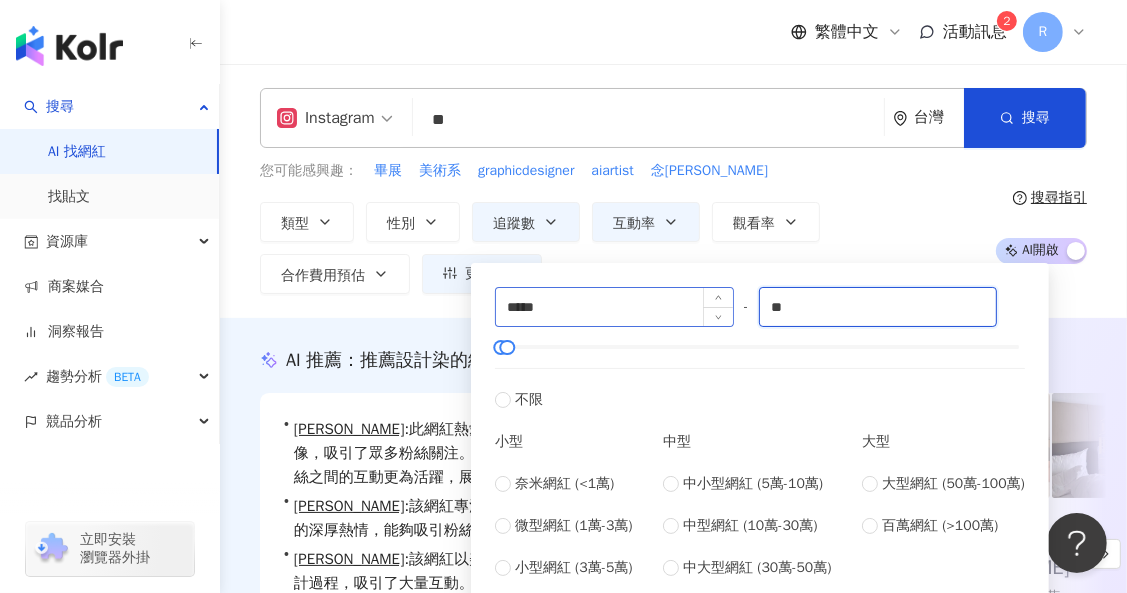 type on "*" 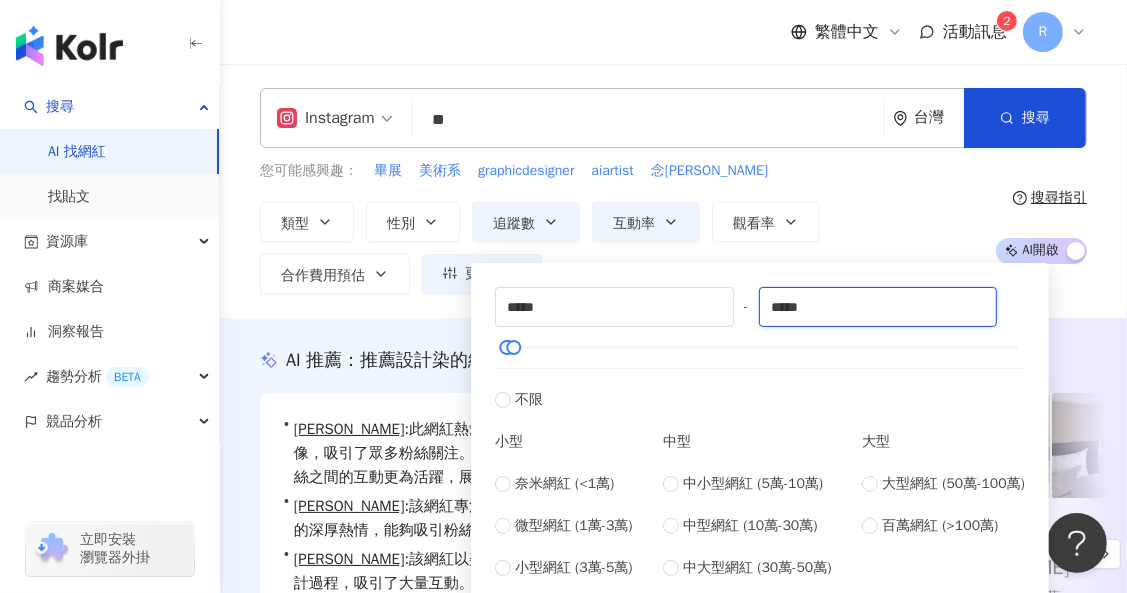 type on "*****" 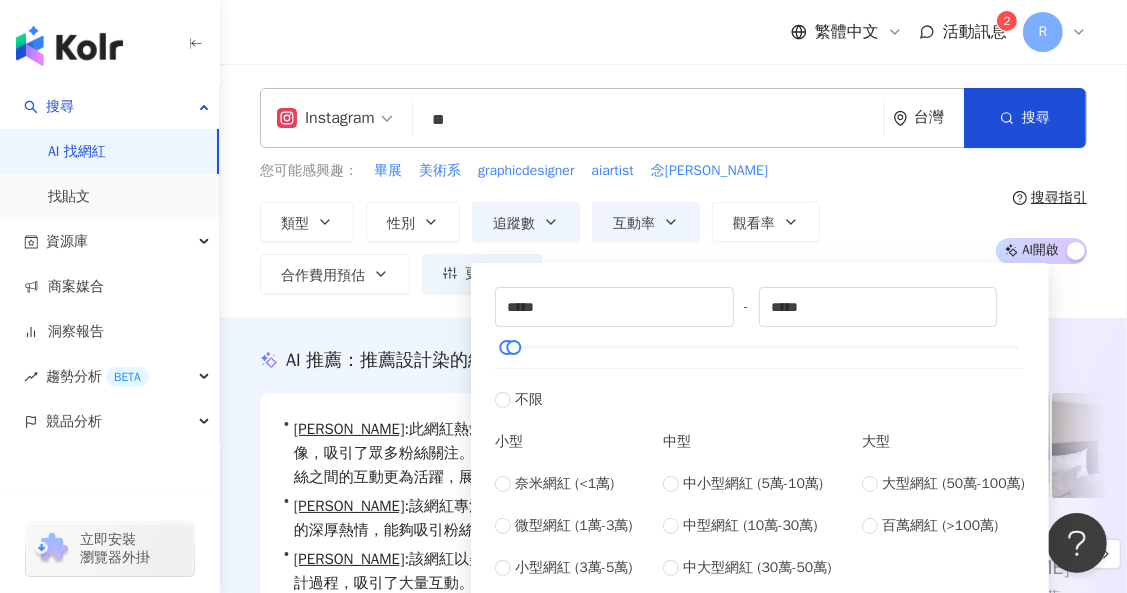 click on "您可能感興趣： 畢展  美術系  graphicdesigner  aiartist  念蓁  類型 性別 追蹤數 互動率 觀看率 合作費用預估  更多篩選 *****  -  ***** 不限 小型 奈米網紅 (<1萬) 微型網紅 (1萬-3萬) 小型網紅 (3萬-5萬) 中型 中小型網紅 (5萬-10萬) 中型網紅 (10萬-30萬) 中大型網紅 (30萬-50萬) 大型 大型網紅 (50萬-100萬) 百萬網紅 (>100萬) * %  -  % 不限 5% 以下 5%~20% 20% 以上" at bounding box center [620, 227] 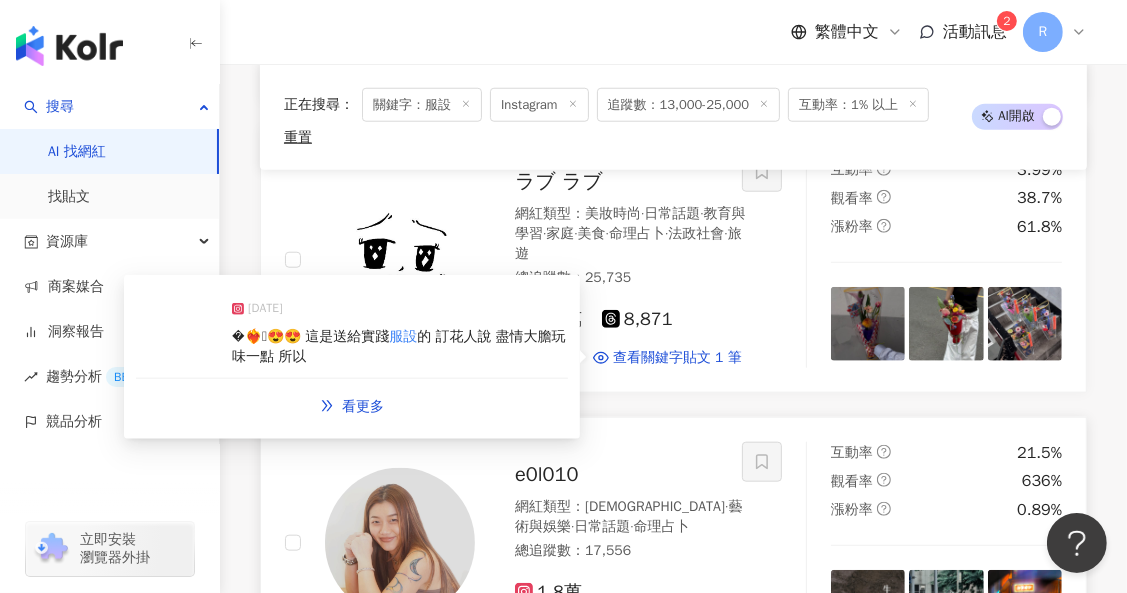 scroll, scrollTop: 1646, scrollLeft: 0, axis: vertical 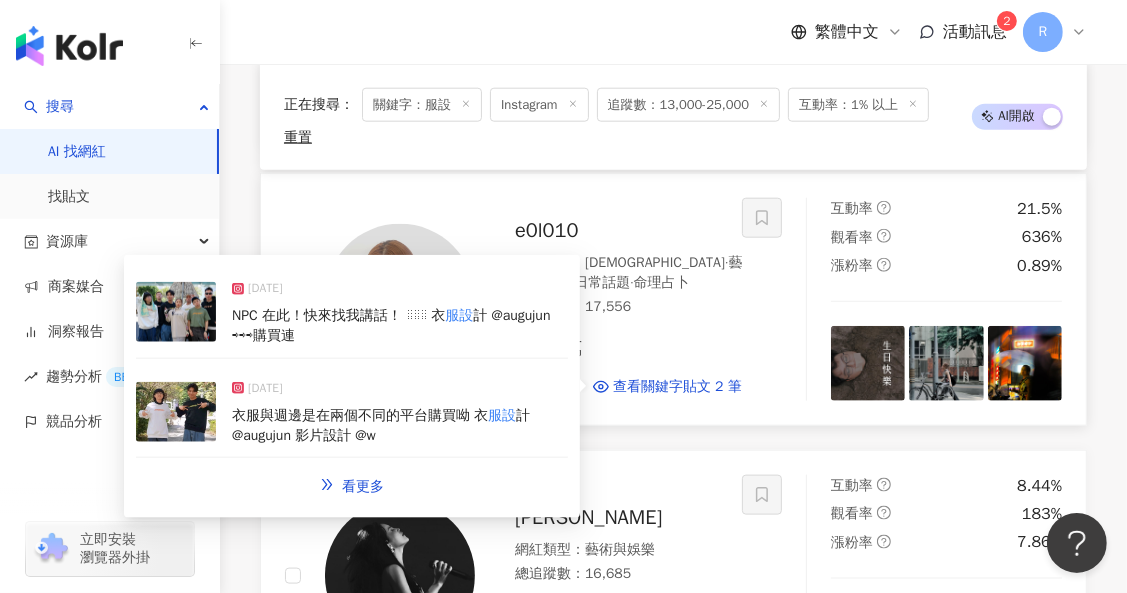 click on "計 @augujun
⇨⇨⇨購買連" at bounding box center [391, 325] 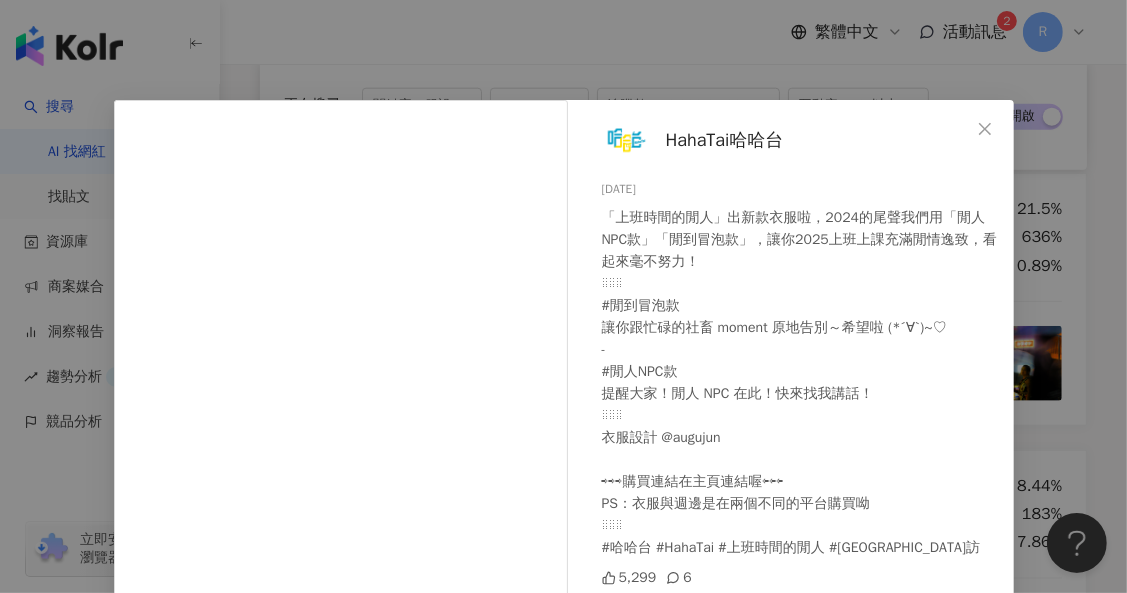click on "HahaTai哈哈台 2024/12/18 「上班時間的閒人」出新款衣服啦，2024的尾聲我們用「閒人NPC款」「閒到冒泡款」，讓你2025上班上課充滿閒情逸致，看起來毫不努力！
⠀⠀⠀
#閒到冒泡款
讓你跟忙碌的社畜 moment 原地告別～希望啦 (*´∀`)~♡
-
#閒人NPC款
提醒大家！閒人 NPC 在此！快來找我講話！
⠀⠀⠀
衣服設計 @augujun
⇨⇨⇨購買連結在主頁連結喔⇦⇦⇦
PS：衣服與週邊是在兩個不同的平台購買呦
⠀⠀⠀
#哈哈台 #HahaTai #上班時間的閒人 #哈哈台街訪 5,299 6 查看原始貼文" at bounding box center [563, 296] 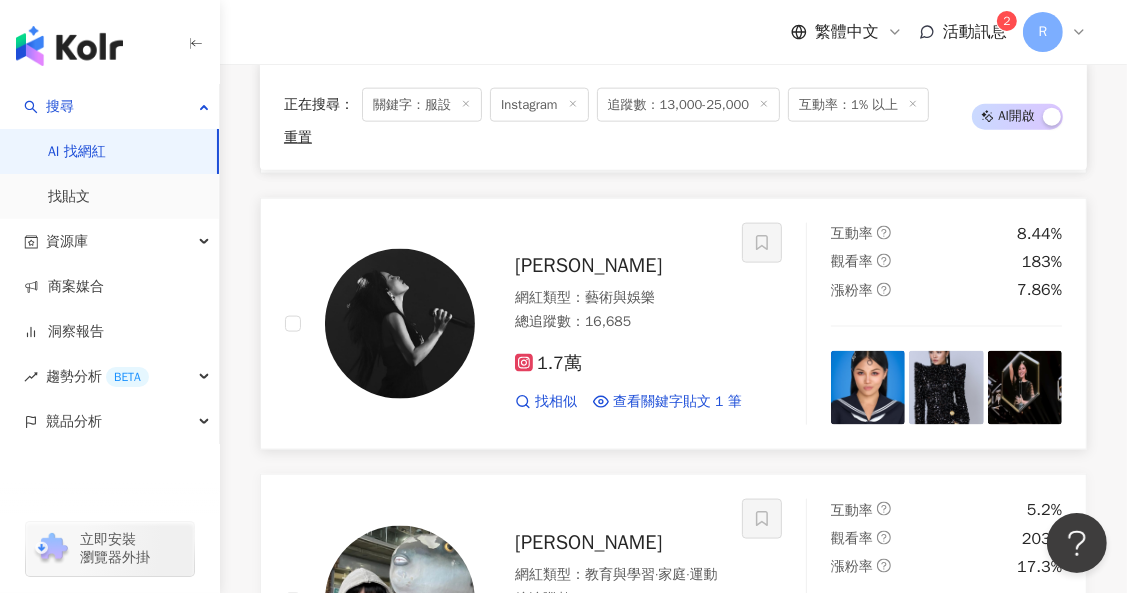 scroll, scrollTop: 1898, scrollLeft: 0, axis: vertical 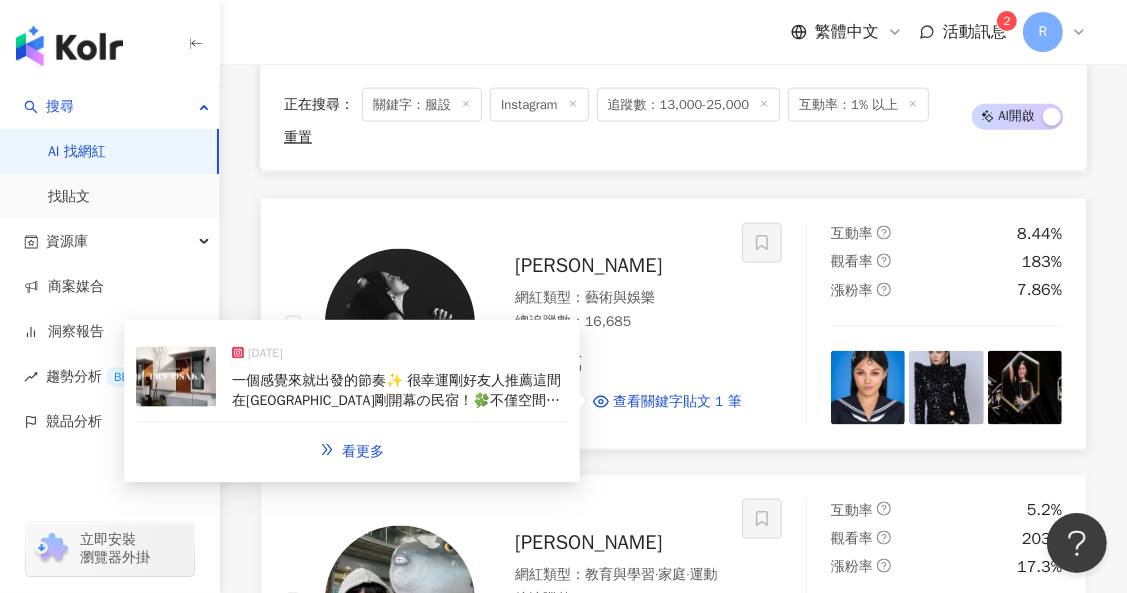 click on "一個感覺來就出發的節奏✨
很幸運剛好友人推薦這間在大阪Osaka剛開幕の民宿！🍀不僅空間舒服，設備應有盡有！老闆也是我們台灣人叫小巴～人超級無敵niiice,被熱情招待真的太幸福！還親自接送，讓這次旅行非常的順暢安心，感恩🥰
大力推薦朋友們來大阪可以住這裡，空間安心舒適外，老闆也很幽默親切！一起認識新朋友吧！
#日本 #大阪 #民宿 #推薦
#japan #osaka #airbnb #trip" at bounding box center (400, 468) 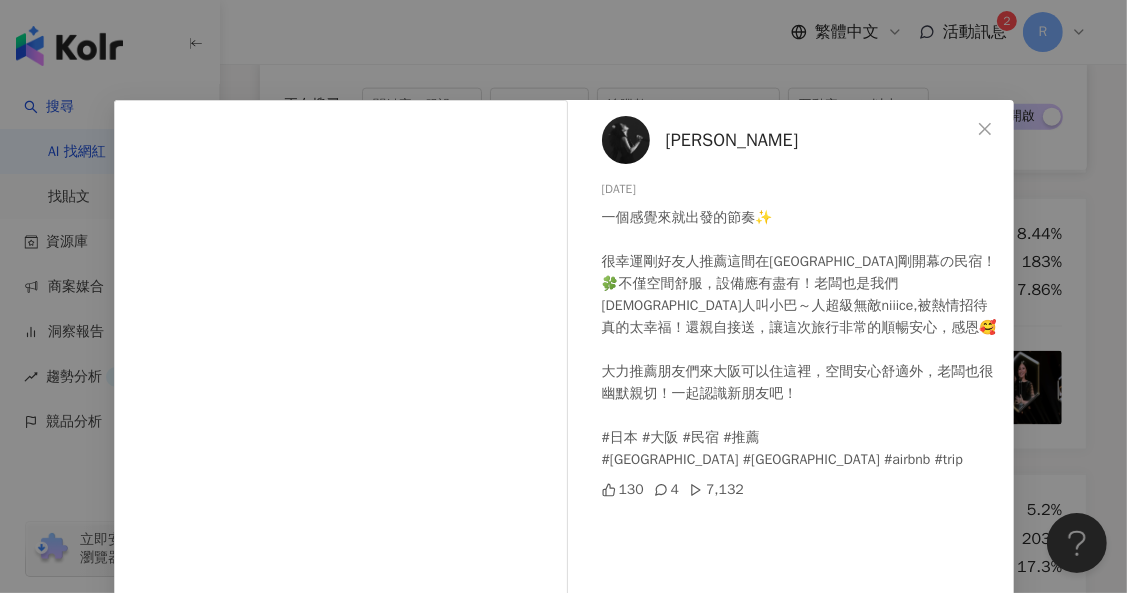 click on "Abus阿布絲 2025/1/13 一個感覺來就出發的節奏✨
很幸運剛好友人推薦這間在大阪Osaka剛開幕の民宿！🍀不僅空間舒服，設備應有盡有！老闆也是我們台灣人叫小巴～人超級無敵niiice,被熱情招待真的太幸福！還親自接送，讓這次旅行非常的順暢安心，感恩🥰
大力推薦朋友們來大阪可以住這裡，空間安心舒適外，老闆也很幽默親切！一起認識新朋友吧！
#日本 #大阪 #民宿 #推薦
#japan #osaka #airbnb #trip 130 4 7,132 查看原始貼文" at bounding box center (563, 296) 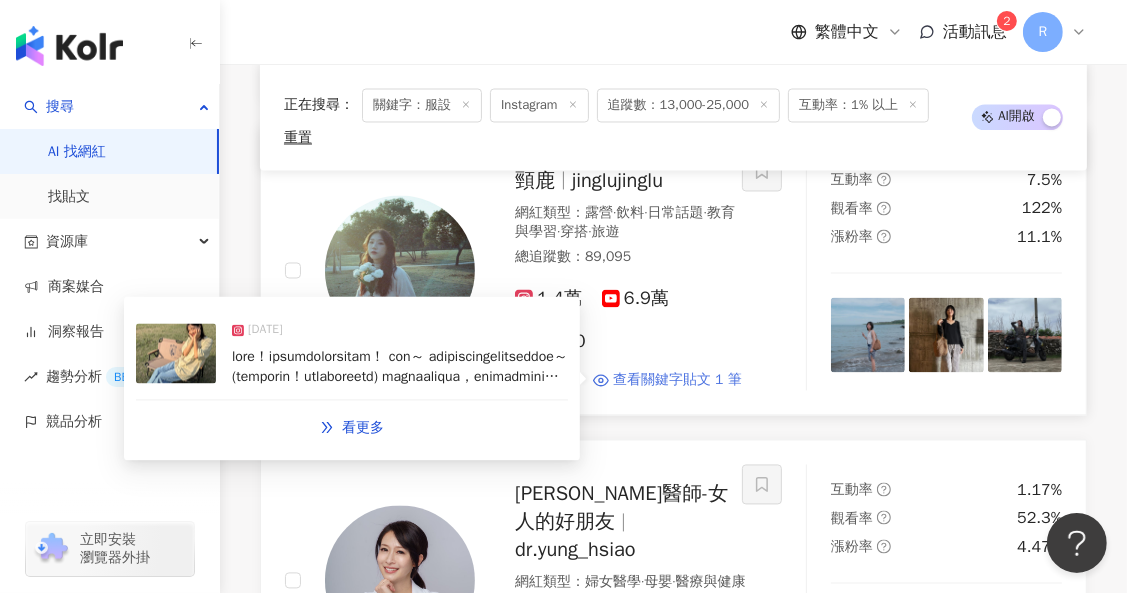 scroll, scrollTop: 2800, scrollLeft: 0, axis: vertical 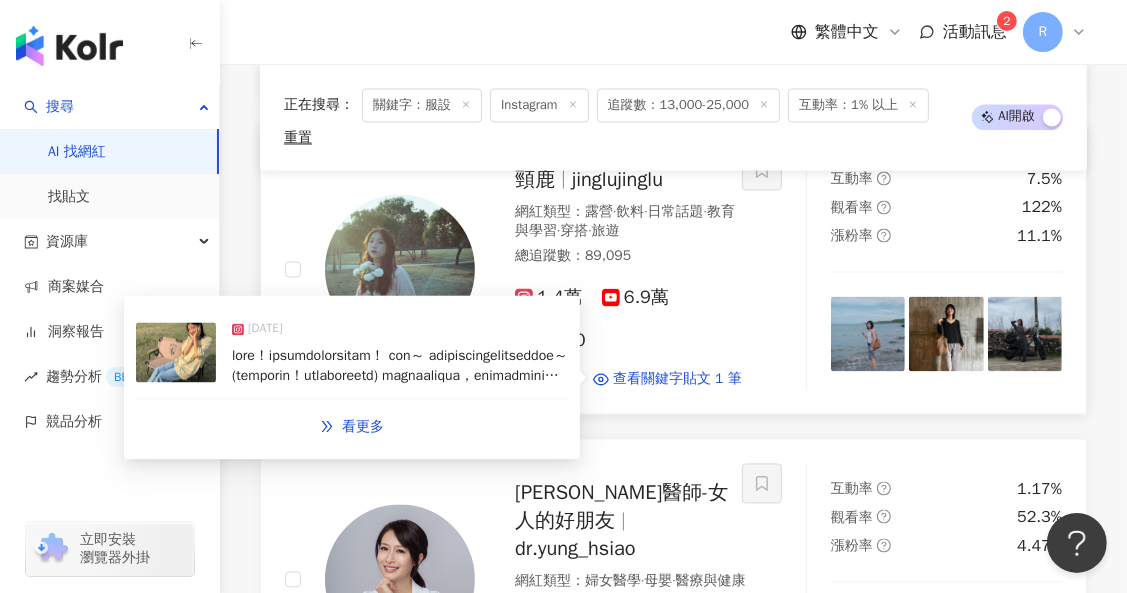 click at bounding box center [400, 366] 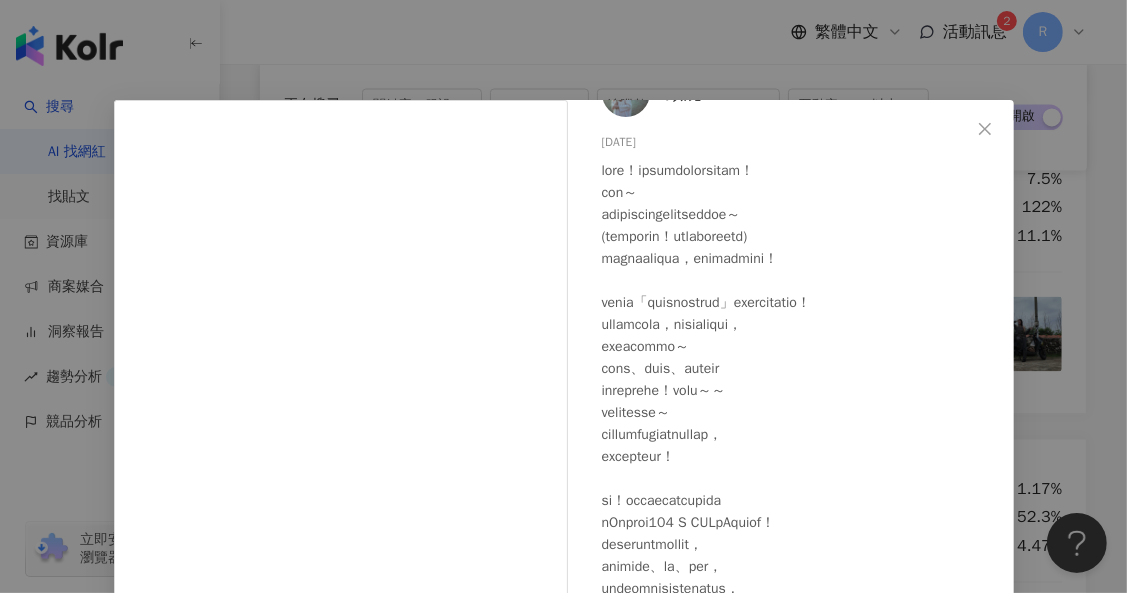 scroll, scrollTop: 76, scrollLeft: 0, axis: vertical 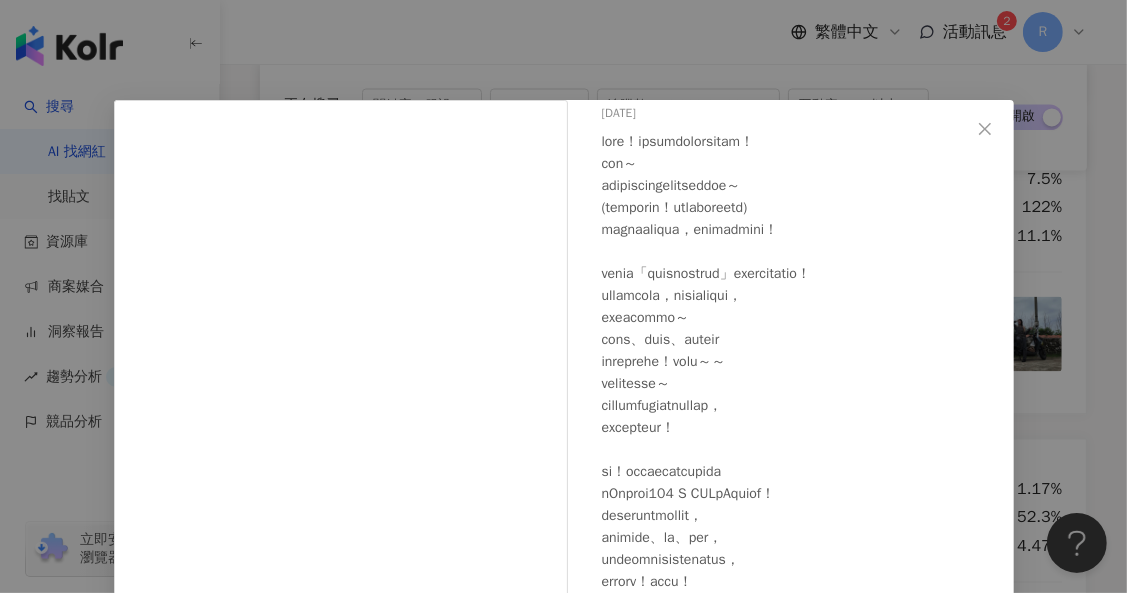 click on "頸鹿 2024/11/7 隱藏 10 查看原始貼文" at bounding box center (563, 296) 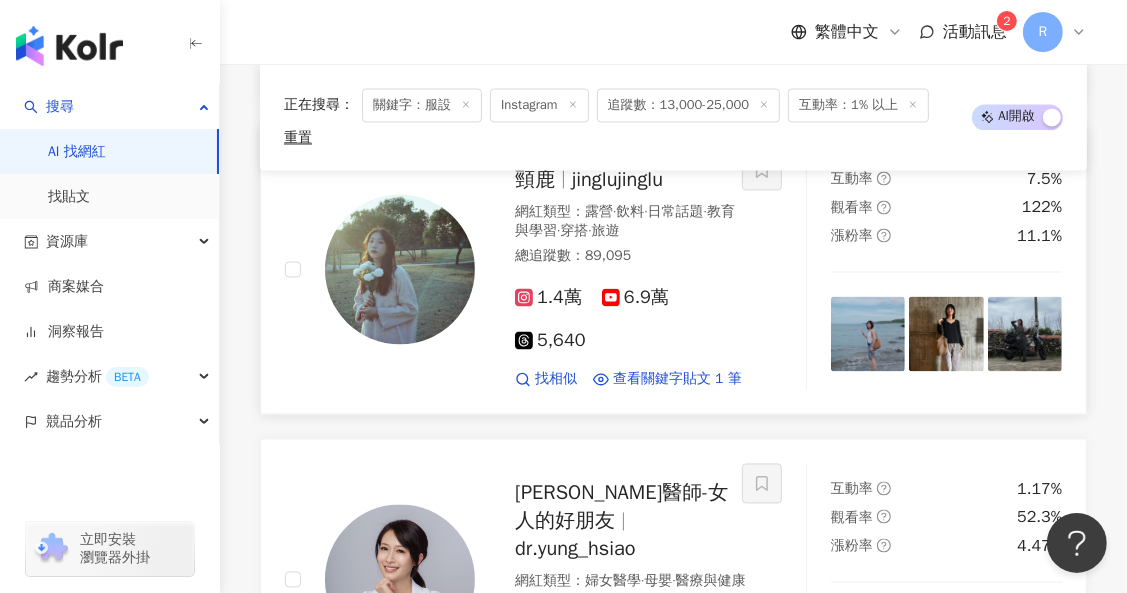 click at bounding box center [946, 334] 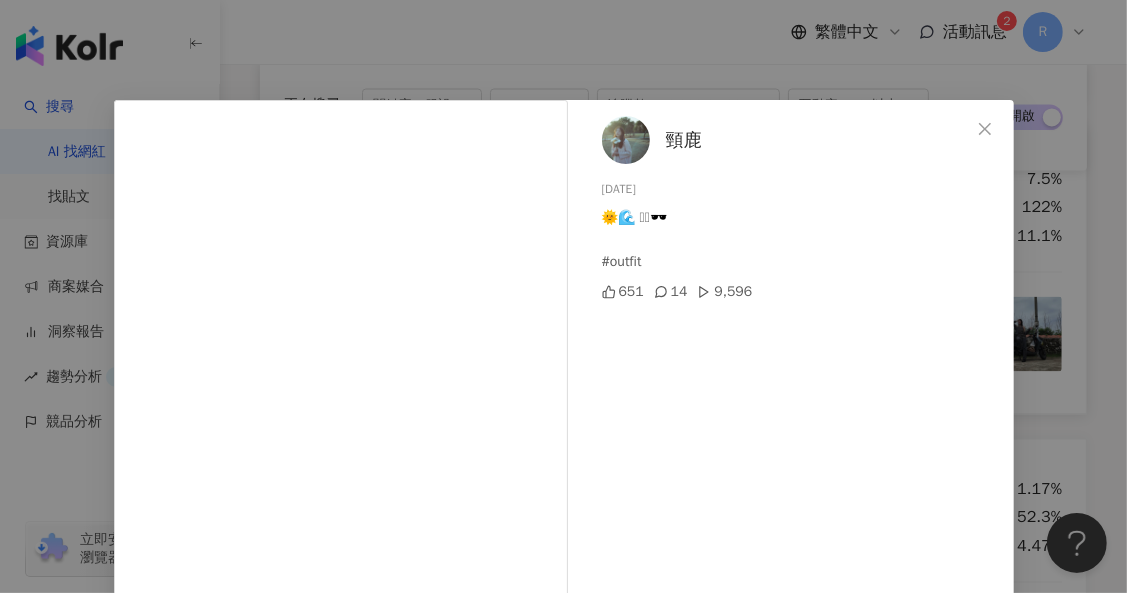 click on "頸鹿 2025/7/13 🌞🌊 🫧🪼🕶️
#outfit 651 14 9,596 查看原始貼文" at bounding box center [563, 296] 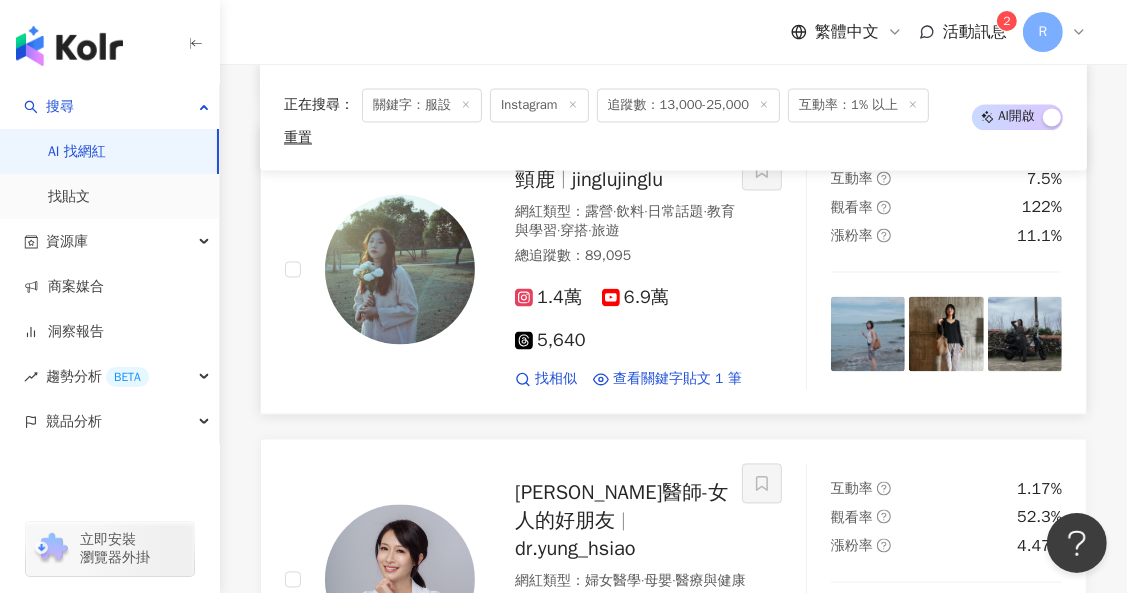 click at bounding box center [868, 334] 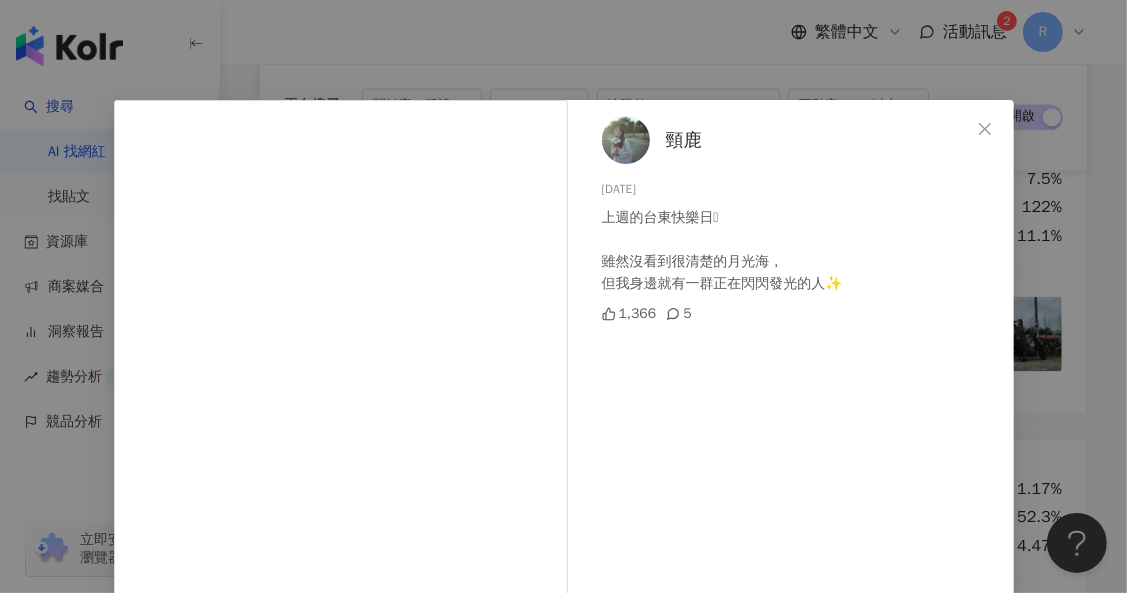 click on "頸鹿 2025/7/17 上週的台東快樂日🫧
雖然沒看到很清楚的月光海，
但我身邊就有一群正在閃閃發光的人✨ 1,366 5 查看原始貼文" at bounding box center (563, 296) 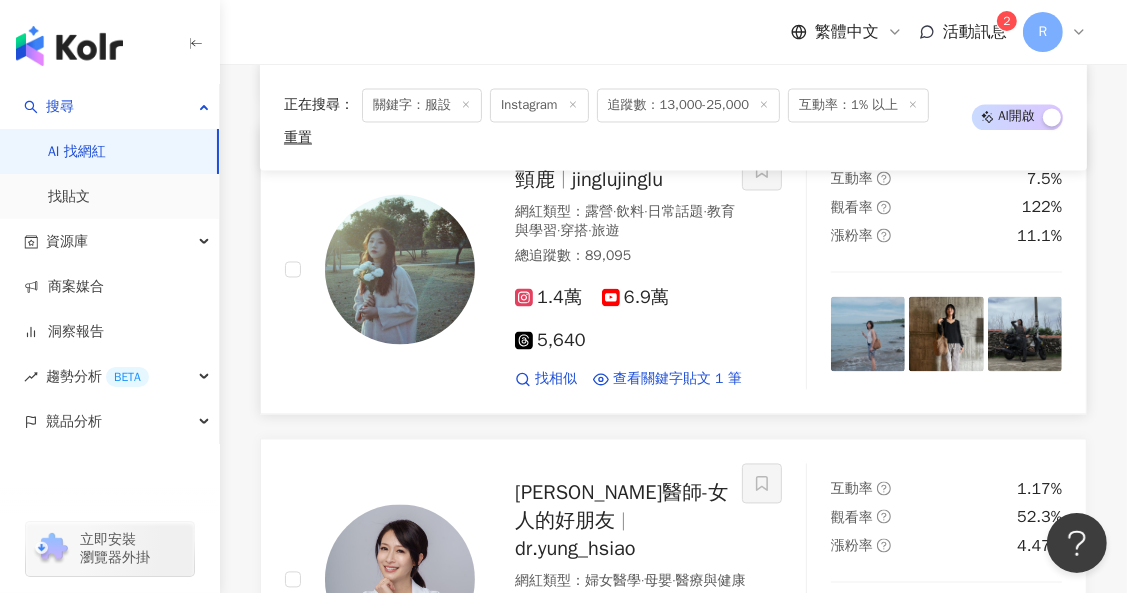 click at bounding box center [1025, 334] 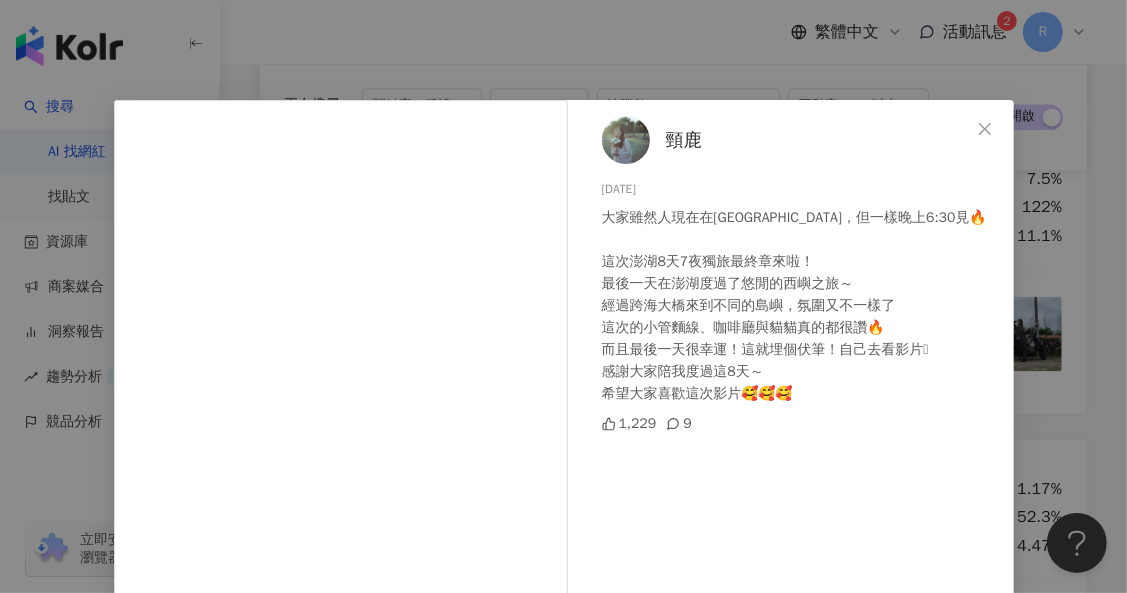 click on "頸鹿 2025/7/11 大家雖然人現在在台東，但一樣晚上6:30見🔥
這次澎湖8天7夜獨旅最終章來啦！
最後一天在澎湖度過了悠閒的西嶼之旅～
經過跨海大橋來到不同的島嶼，氛圍又不一樣了
這次的小管麵線、咖啡廳與貓貓真的都很讚🔥
而且最後一天很幸運！這就埋個伏筆！自己去看影片🫡
感謝大家陪我度過這8天～
希望大家喜歡這次影片🥰🥰🥰 1,229 9 查看原始貼文" at bounding box center [563, 296] 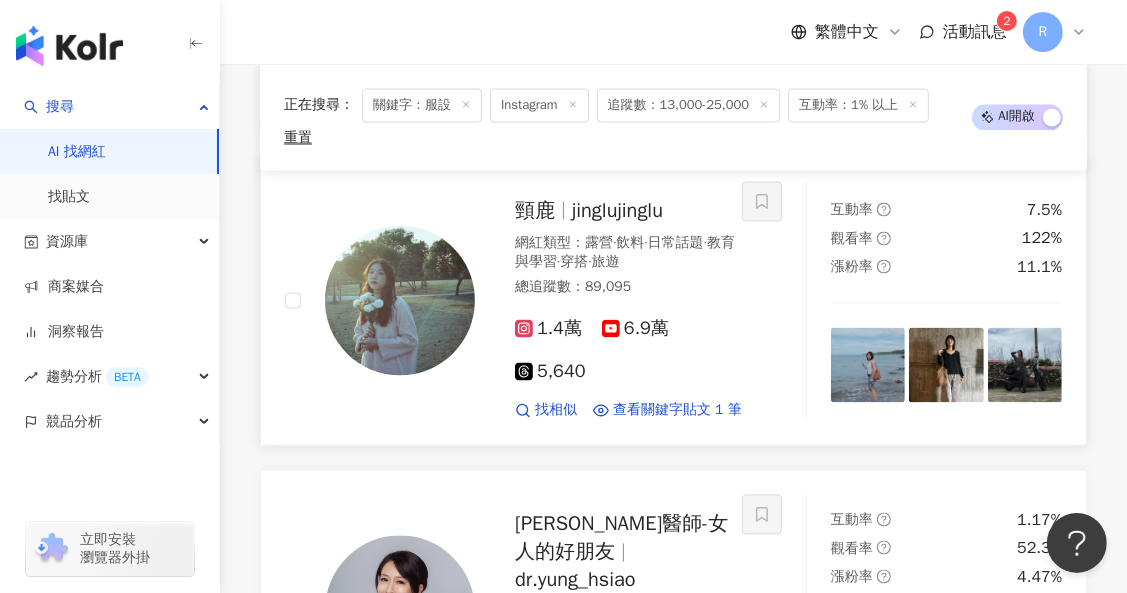 scroll, scrollTop: 2768, scrollLeft: 0, axis: vertical 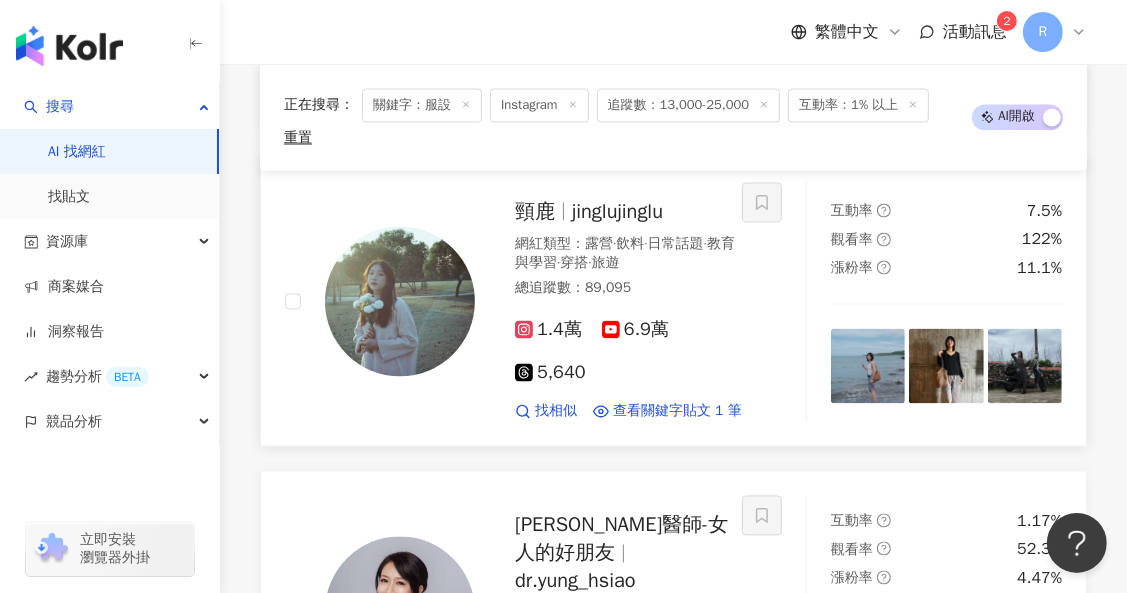 click at bounding box center [400, 302] 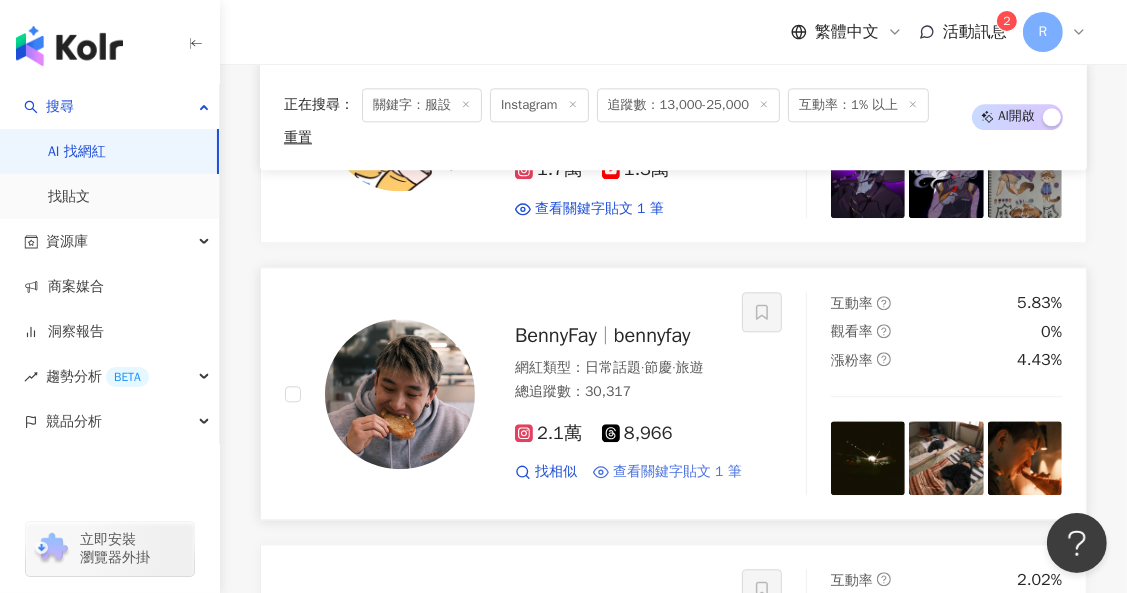 scroll, scrollTop: 3584, scrollLeft: 0, axis: vertical 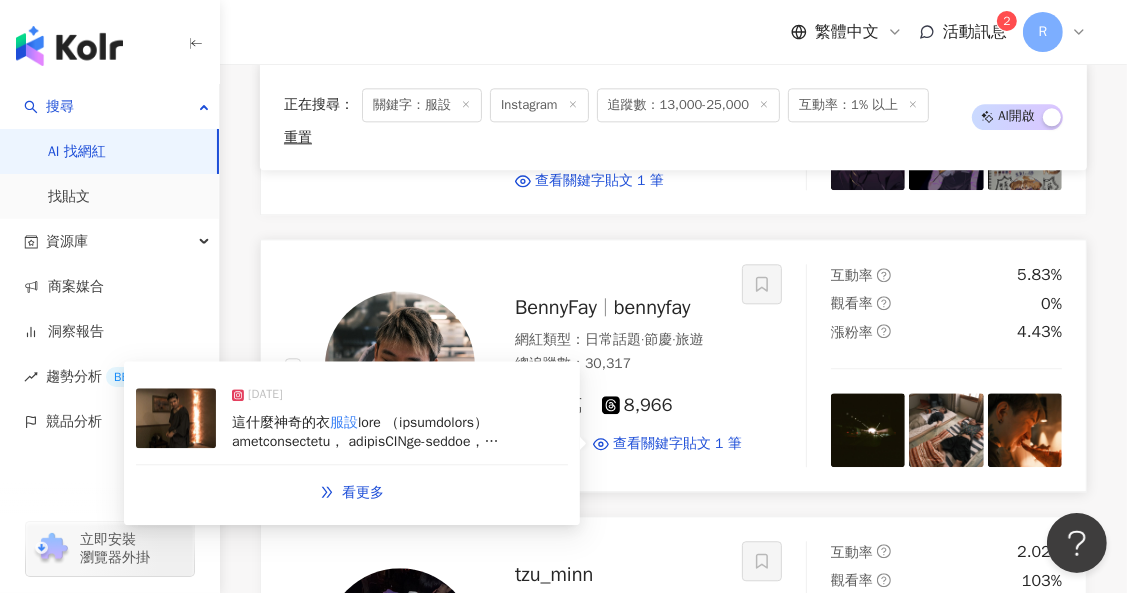 click on "這什麼神奇的衣 服設" at bounding box center [400, 432] 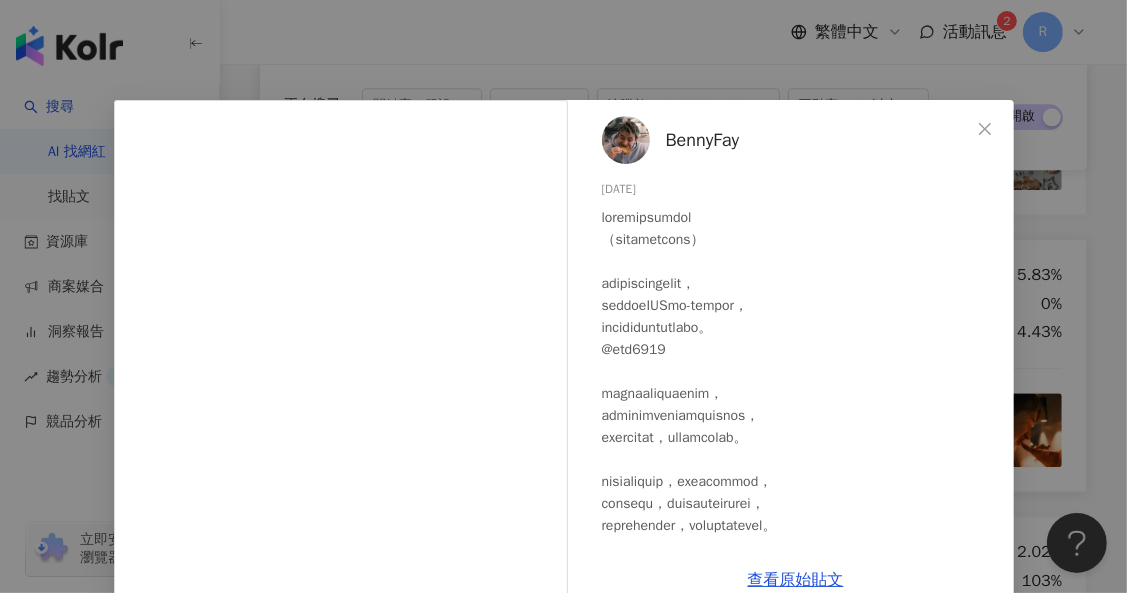 click on "BennyFay 2024/8/6 751 13 查看原始貼文" at bounding box center [563, 296] 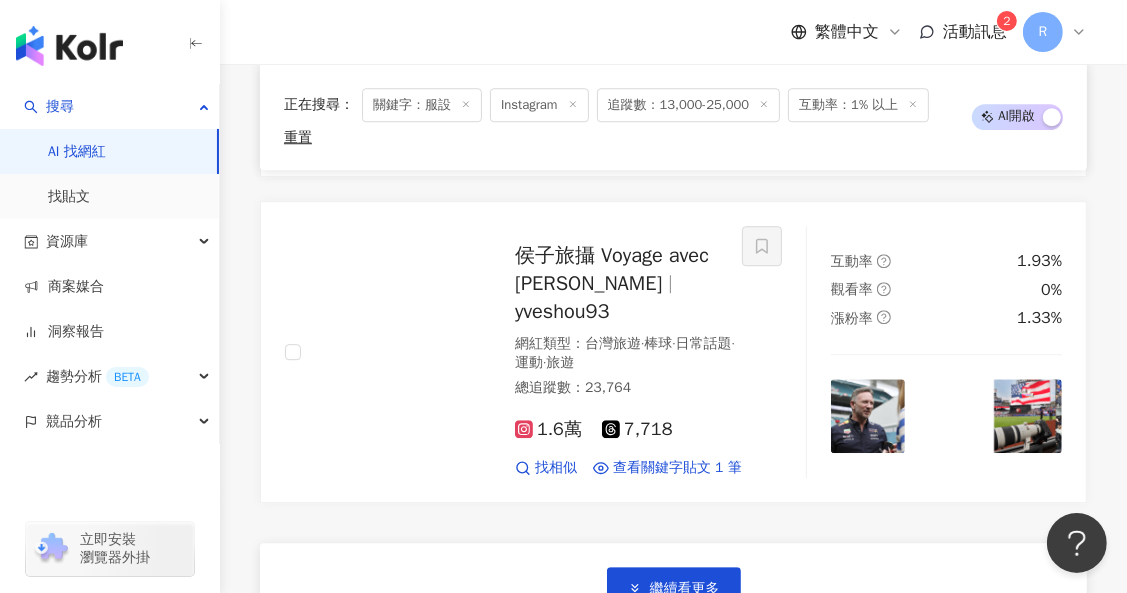 scroll, scrollTop: 4350, scrollLeft: 0, axis: vertical 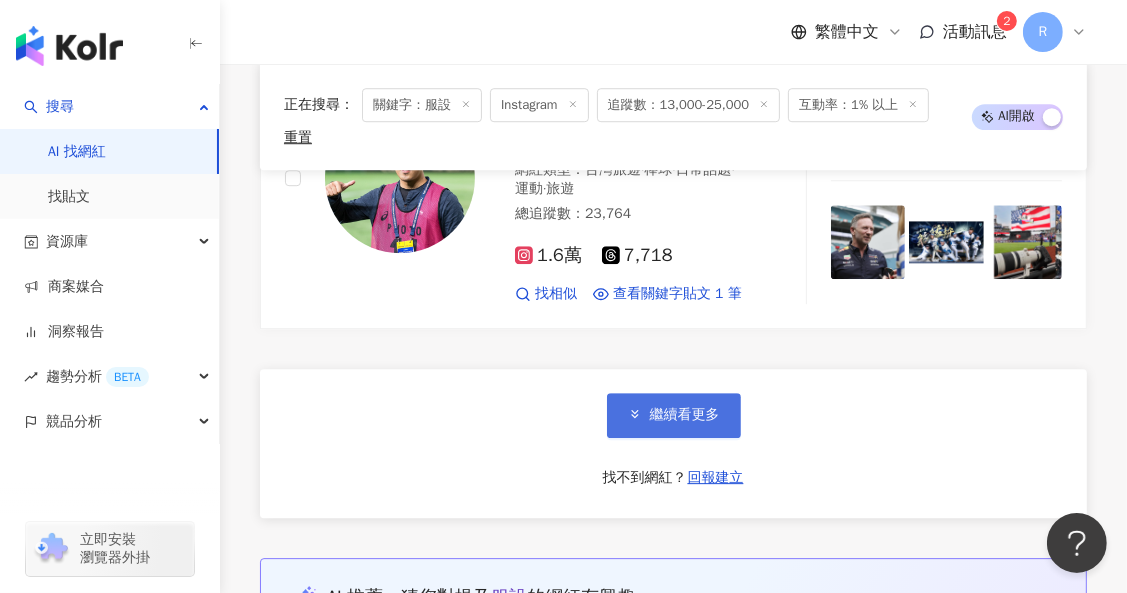 click on "繼續看更多" at bounding box center (674, 415) 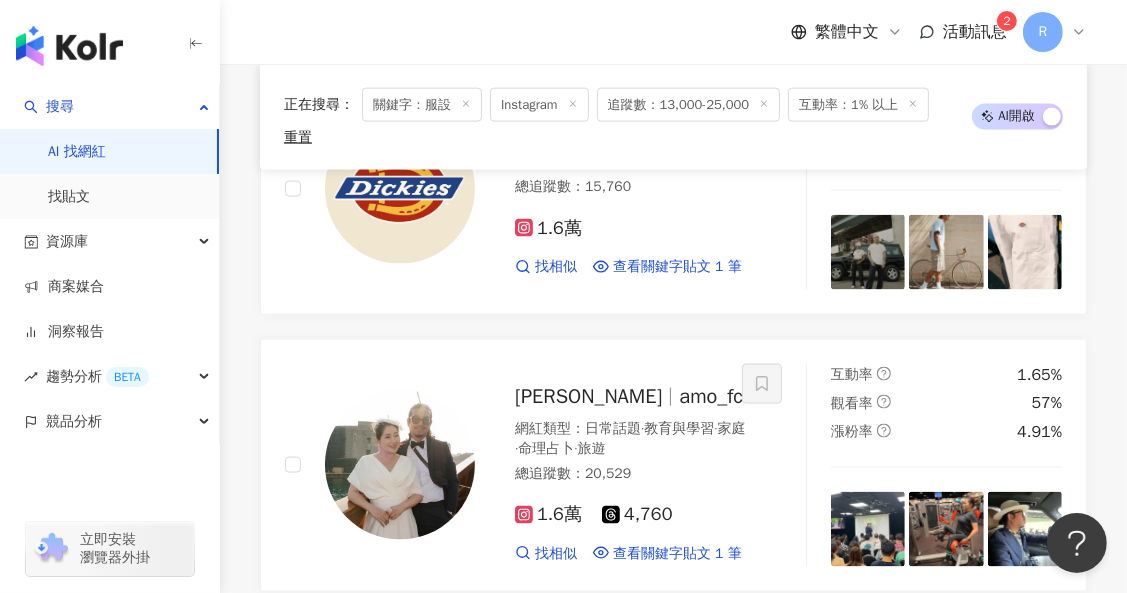 scroll, scrollTop: 7786, scrollLeft: 0, axis: vertical 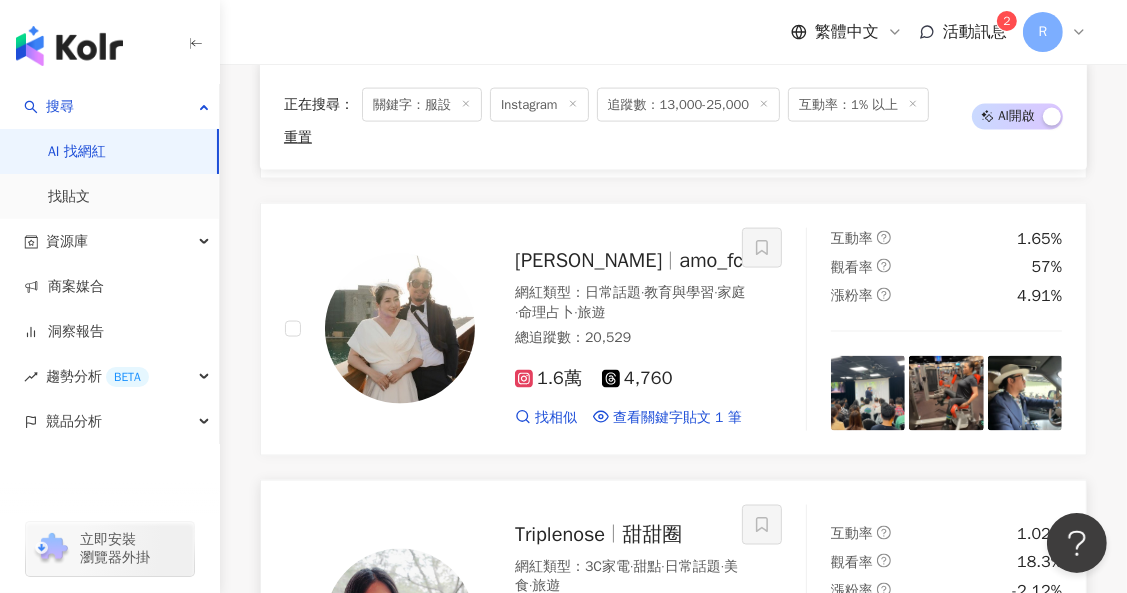 click at bounding box center (407, 817) 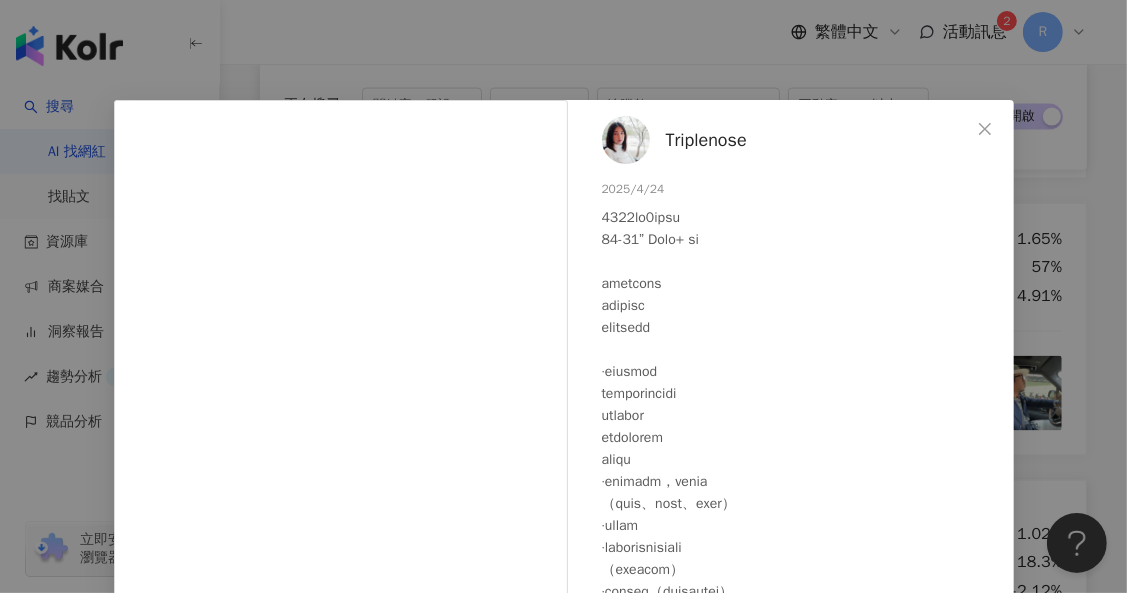 click on "Triplenose 2025/4/24 161 14 查看原始貼文" at bounding box center [563, 296] 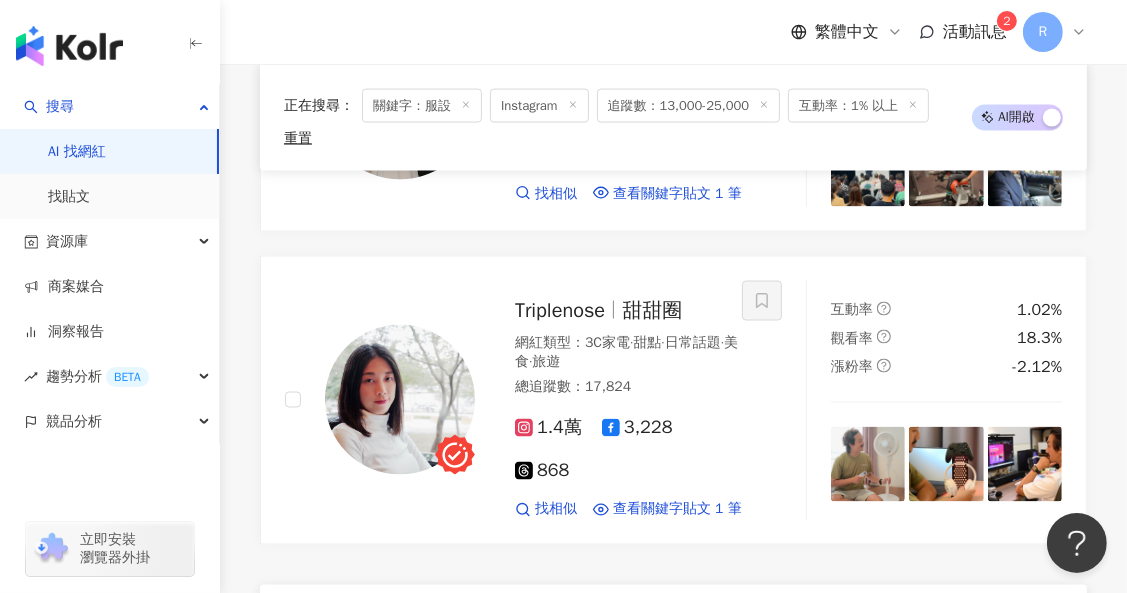 scroll, scrollTop: 7956, scrollLeft: 0, axis: vertical 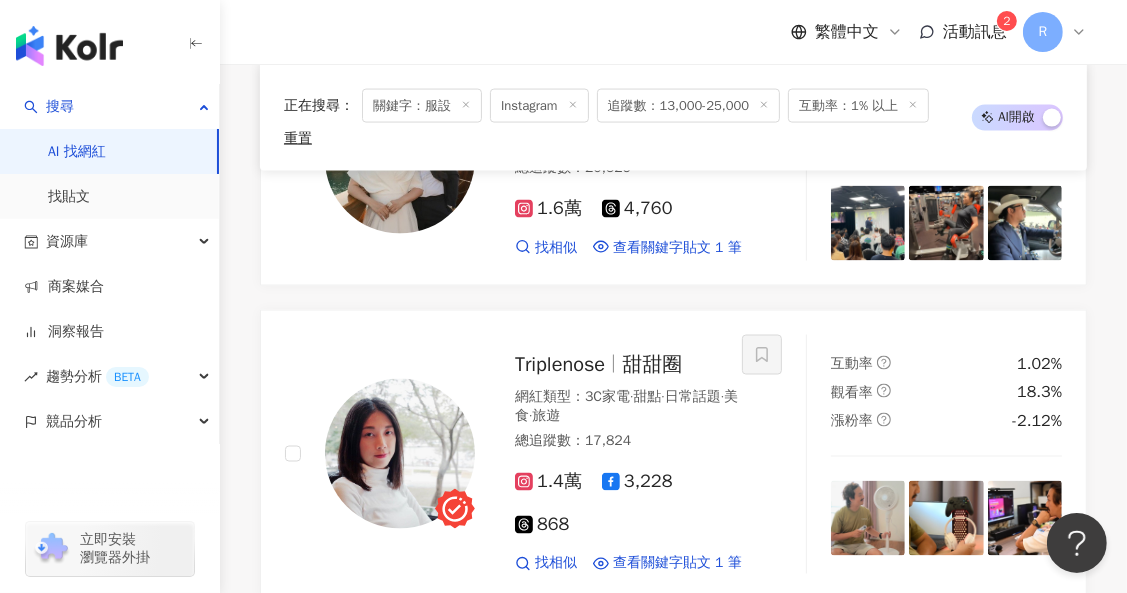 click on "繼續看更多" at bounding box center [674, 685] 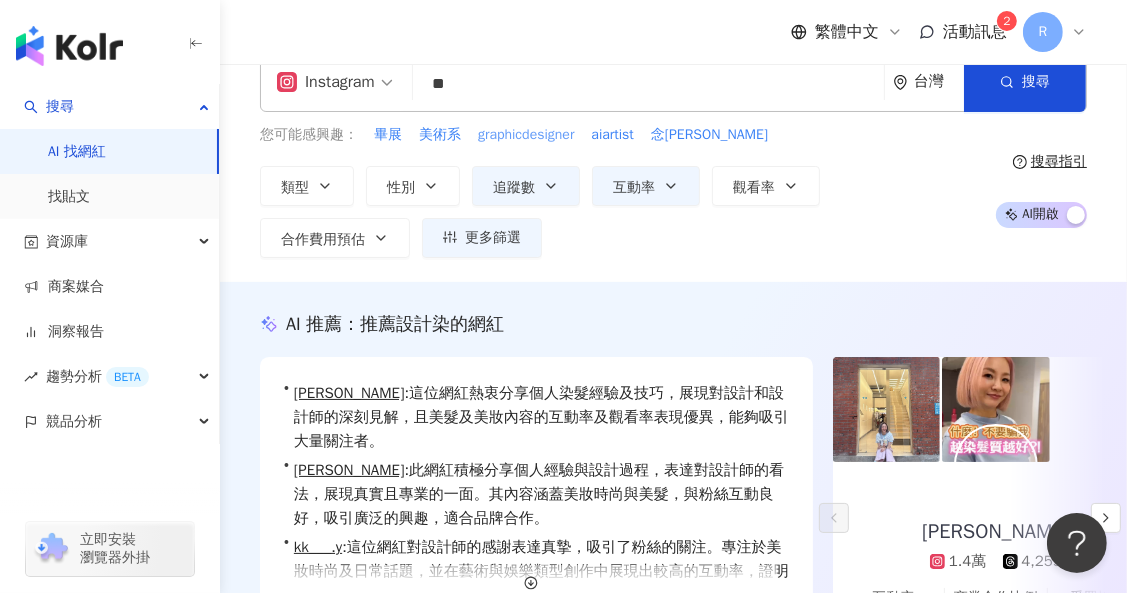 scroll, scrollTop: 0, scrollLeft: 0, axis: both 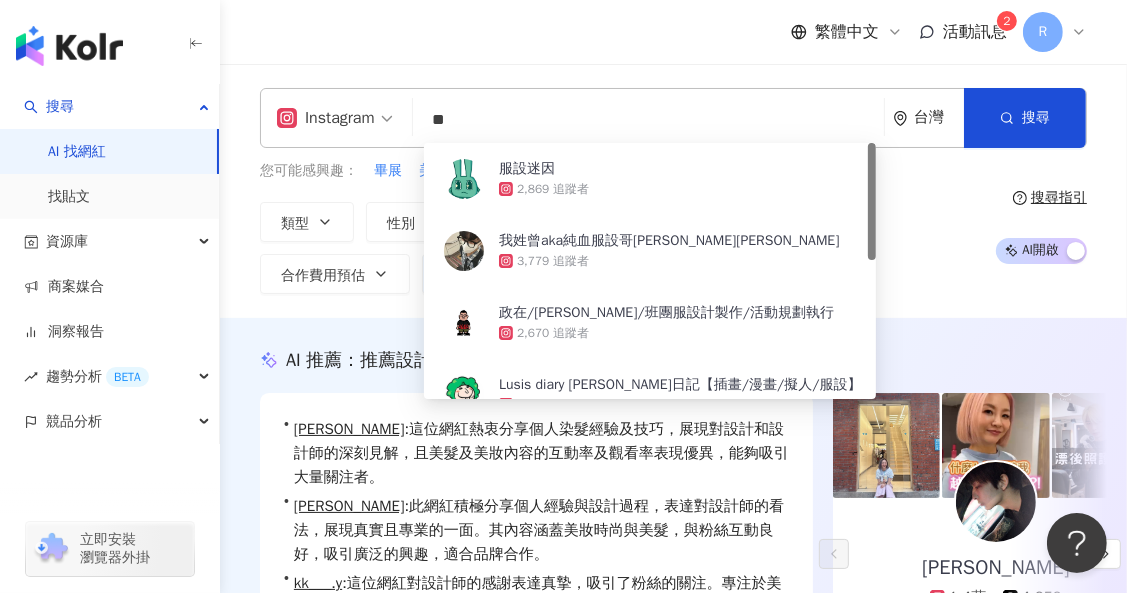 drag, startPoint x: 497, startPoint y: 128, endPoint x: 379, endPoint y: 125, distance: 118.03813 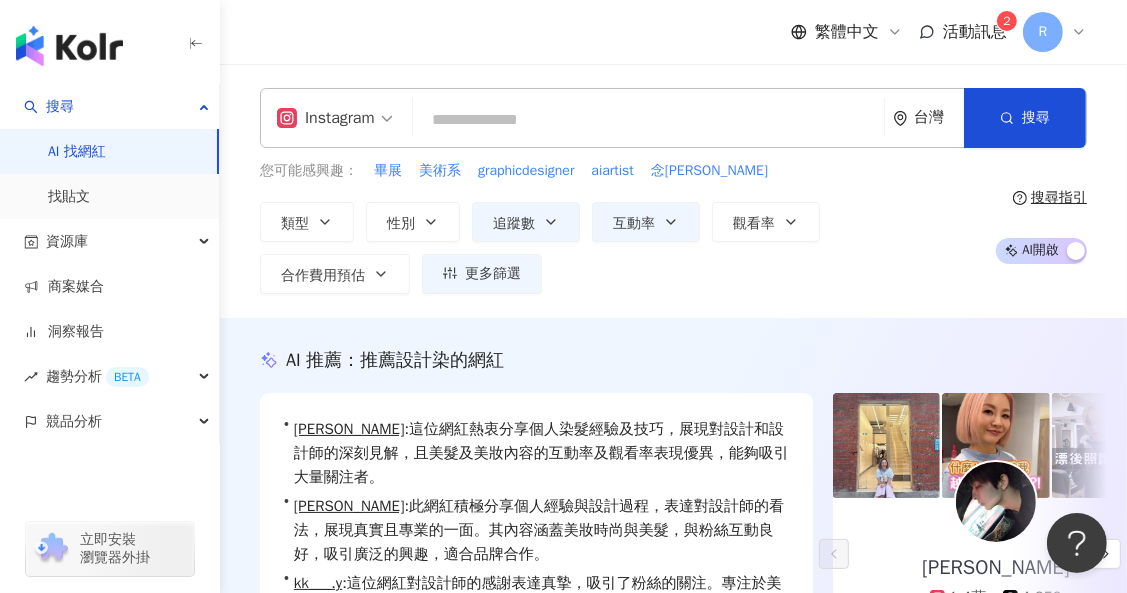 type on "*" 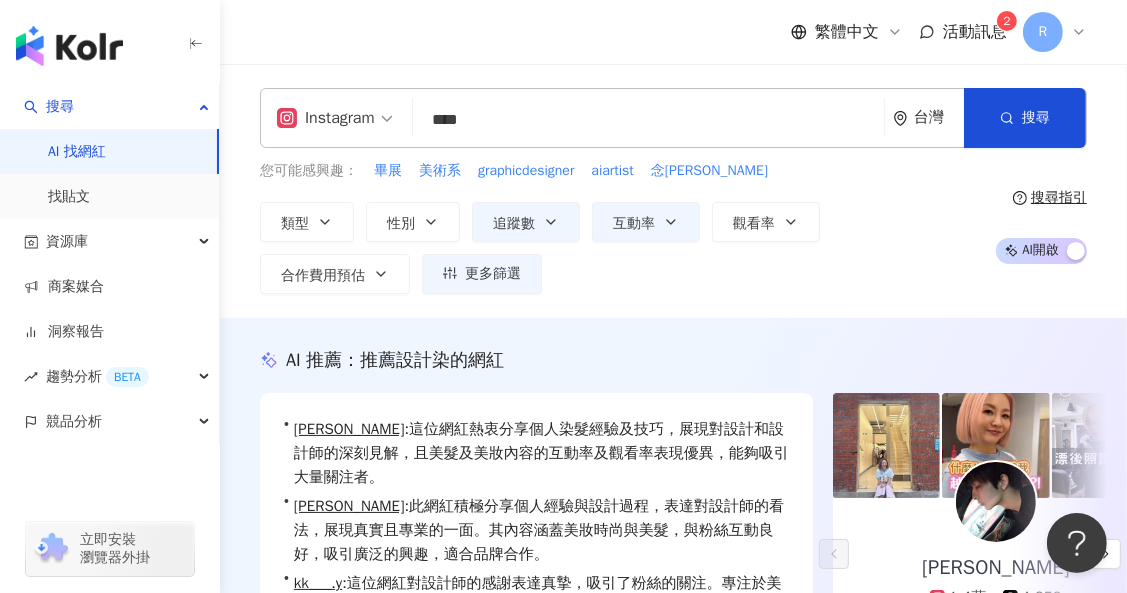 type on "****" 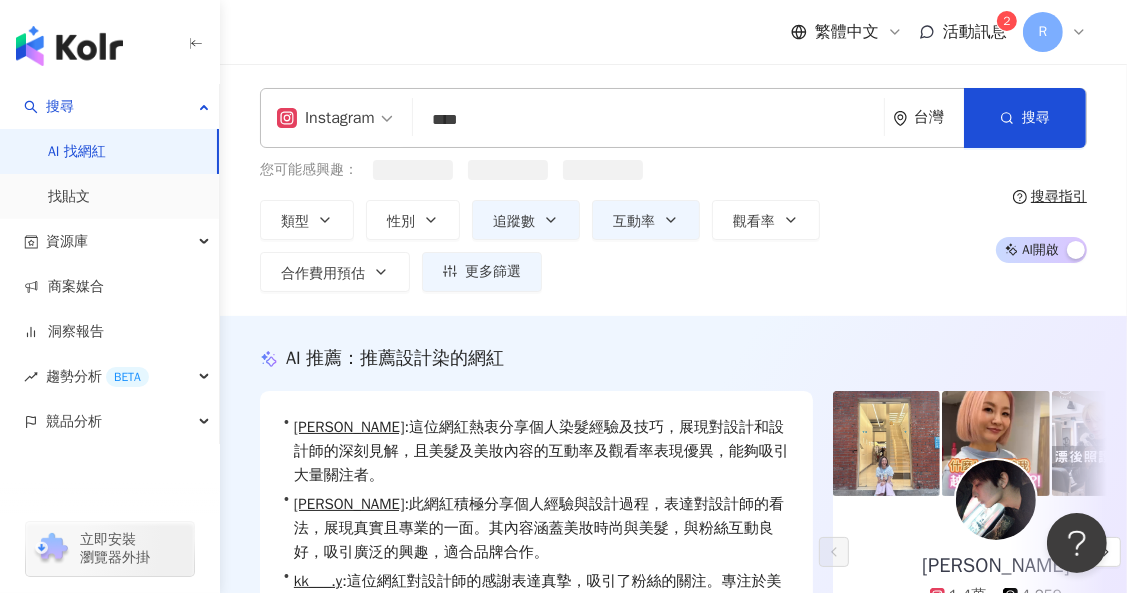 click on "繁體中文 活動訊息 2 R" at bounding box center (673, 32) 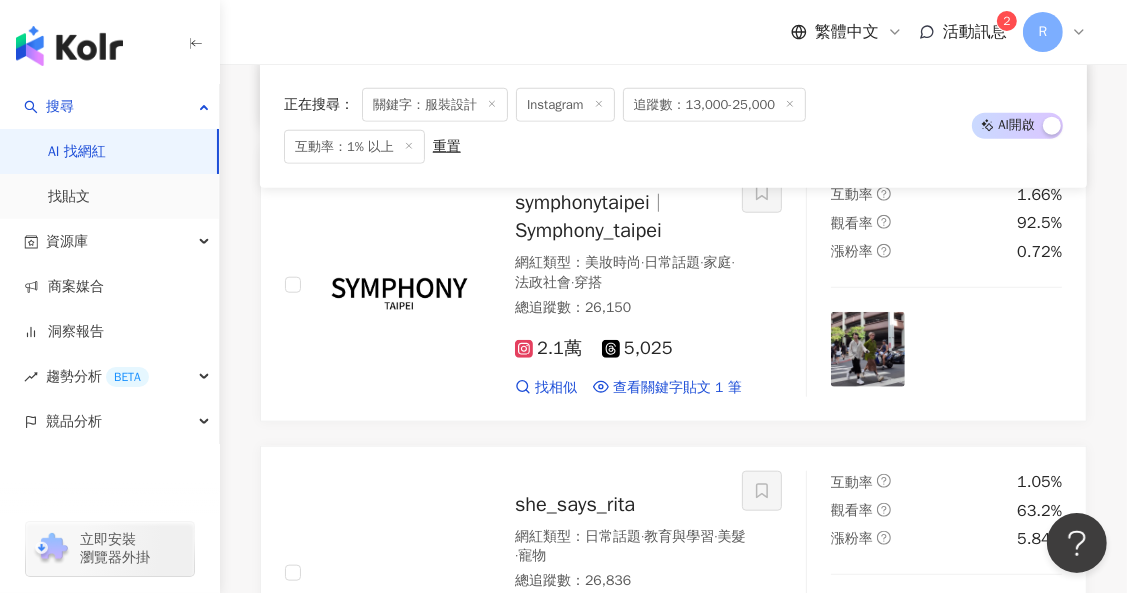 scroll, scrollTop: 1536, scrollLeft: 0, axis: vertical 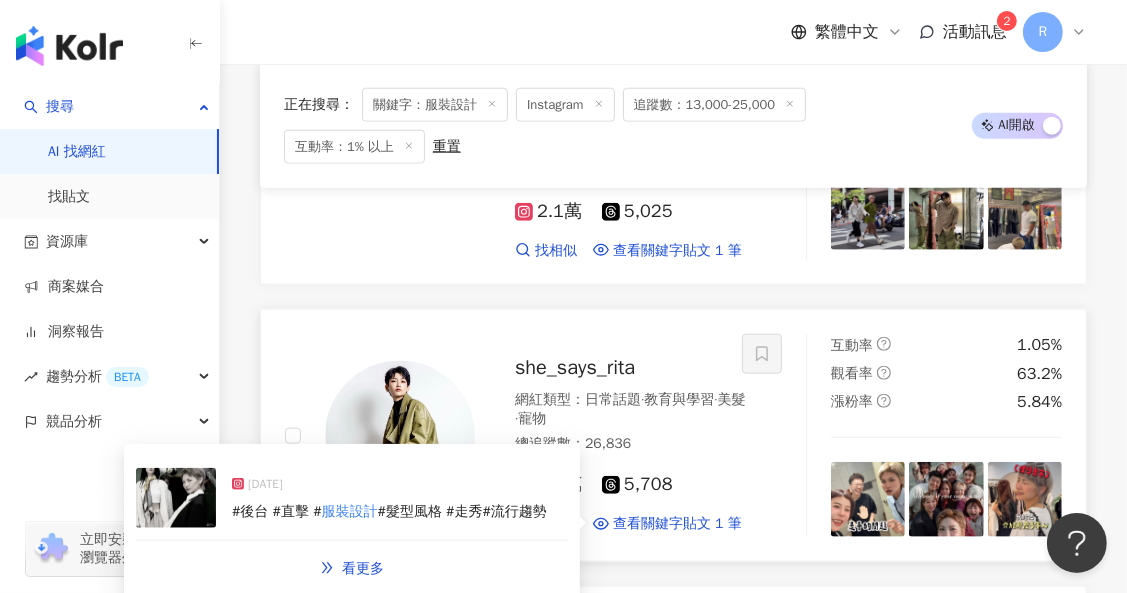 click on "#髮型風格
#走秀#流行趨勢" at bounding box center (462, 511) 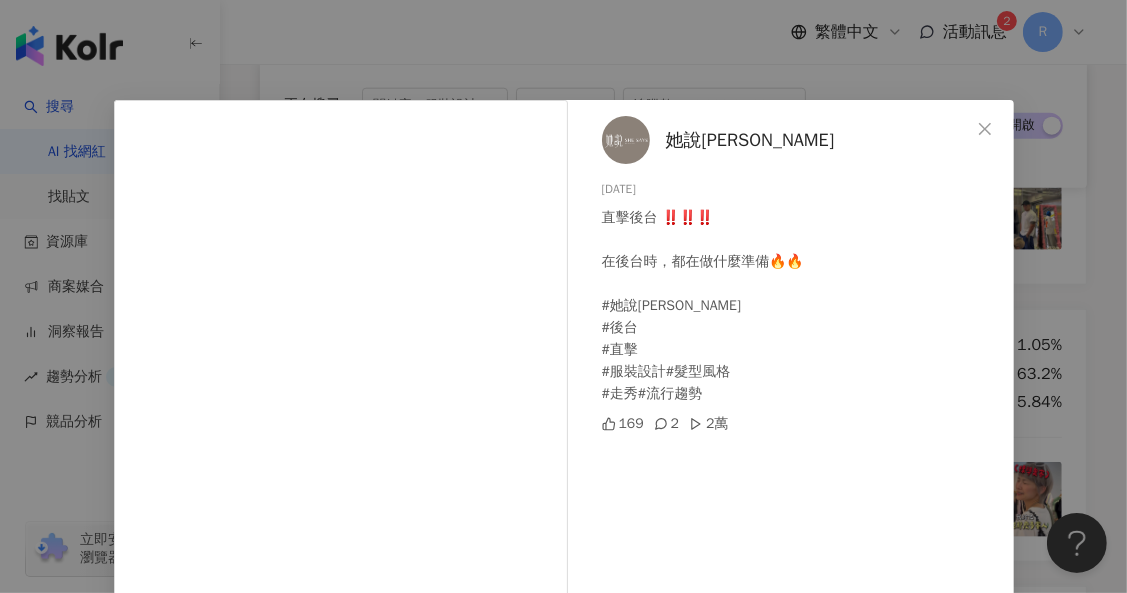 click on "她說沙龍 2025/5/19 直擊後台 ‼️‼️‼️
在後台時，都在做什麼準備🔥🔥
#她說沙龍
#後台
#直擊
#服裝設計#髮型風格
#走秀#流行趨勢 169 2 2萬 查看原始貼文" at bounding box center [563, 296] 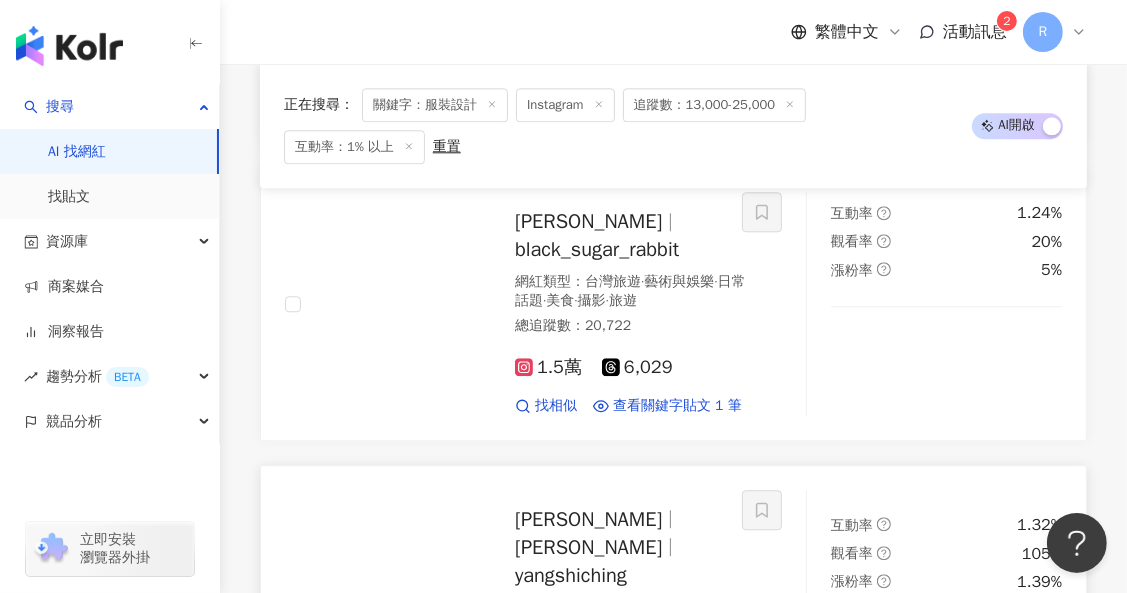 scroll, scrollTop: 3757, scrollLeft: 0, axis: vertical 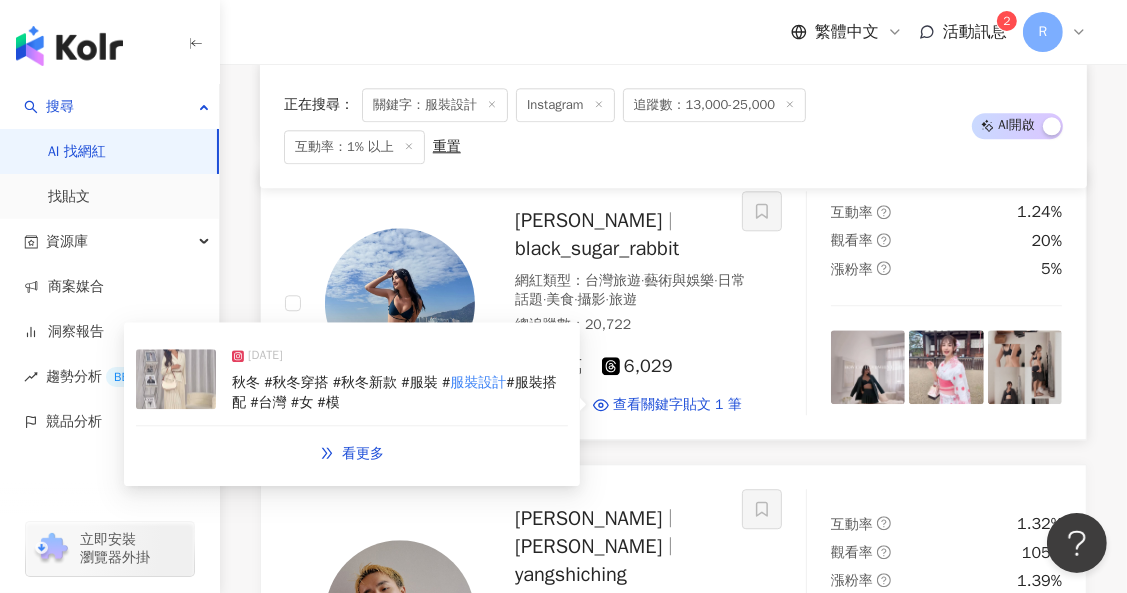 click on "秋冬 #秋冬穿搭 #秋冬新款 #服裝 # 服裝設計  #服裝搭配 #台灣 #女 #模" at bounding box center (400, 392) 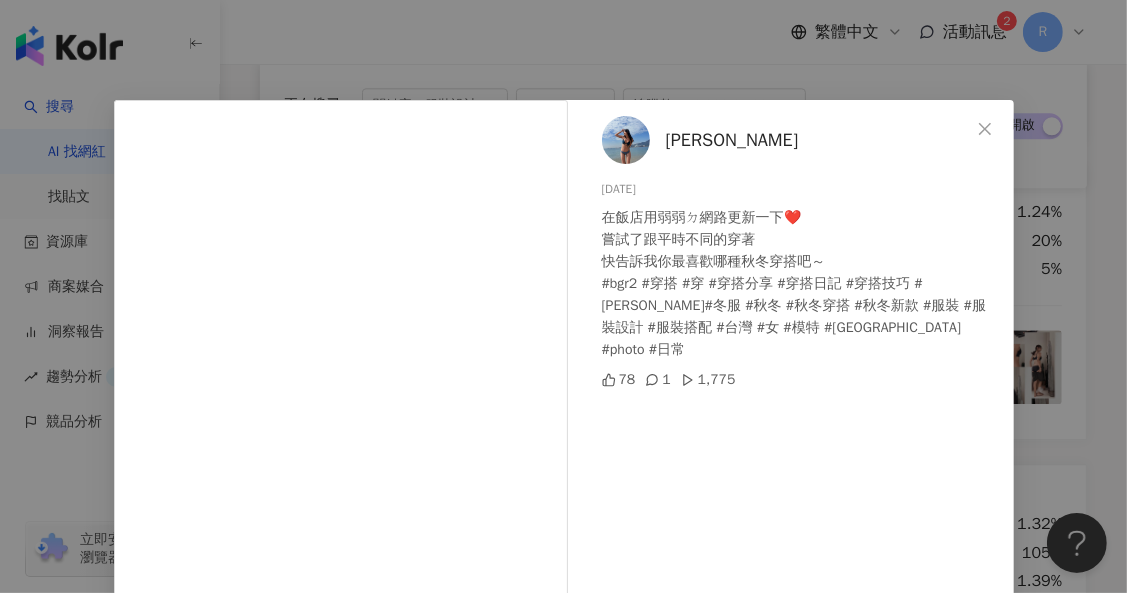 click on "張詠綺 2025/1/10 在飯店用弱弱ㄉ網路更新一下❤️
嘗試了跟平時不同的穿著
快告訴我你最喜歡哪種秋冬穿搭吧～
#bgr2 #穿搭 #穿 #穿搭分享 #穿搭日記 #穿搭技巧 #冬 #冬服 #秋冬 #秋冬穿搭 #秋冬新款 #服裝 #服裝設計 #服裝搭配 #台灣 #女 #模特 #taiwan #photo #日常 78 1 1,775 查看原始貼文" at bounding box center [563, 296] 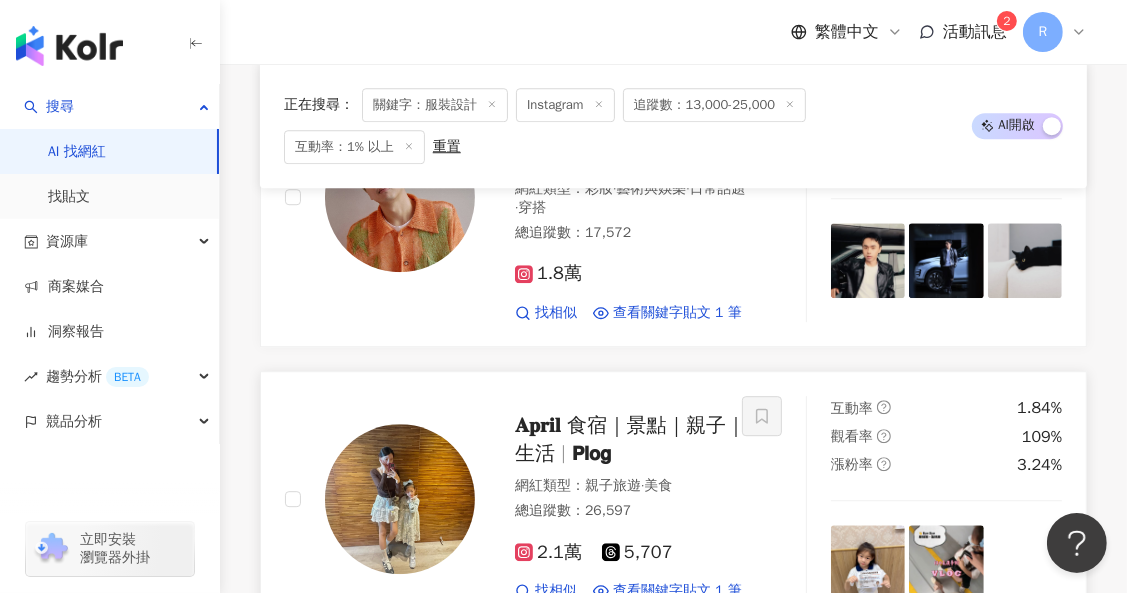 scroll, scrollTop: 4221, scrollLeft: 0, axis: vertical 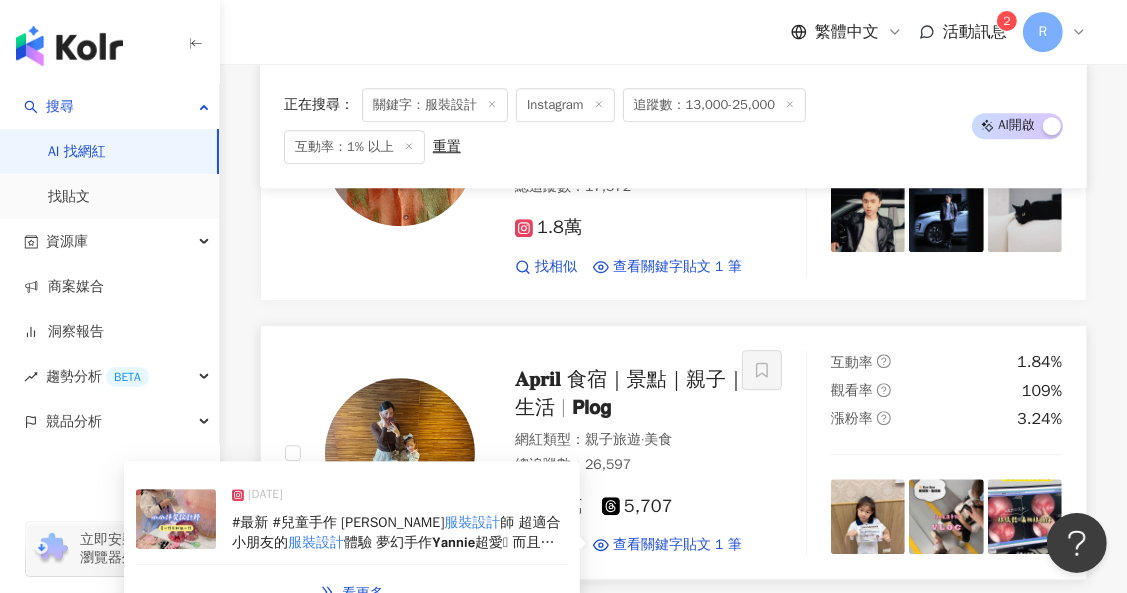 click on "2025/1/13" at bounding box center [400, 499] 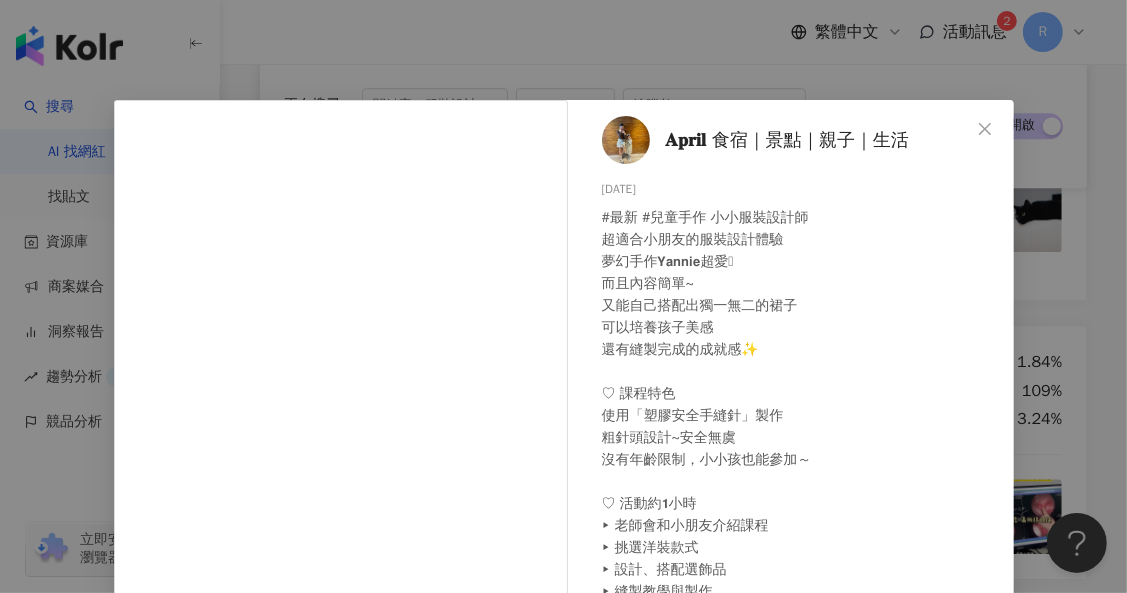 drag, startPoint x: 1076, startPoint y: 229, endPoint x: 1054, endPoint y: 233, distance: 22.36068 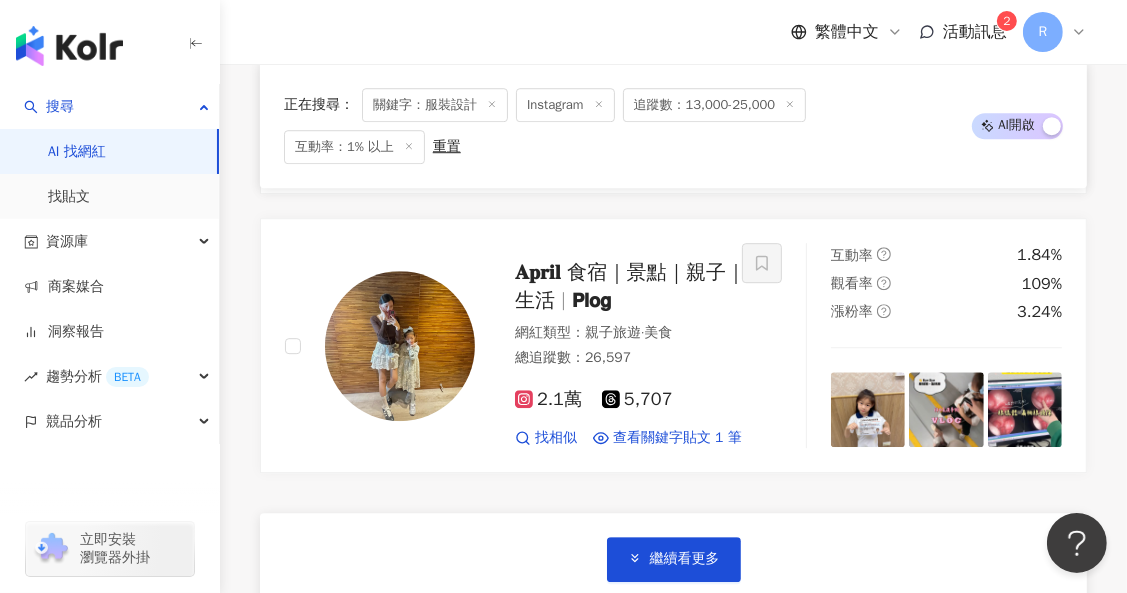scroll, scrollTop: 4364, scrollLeft: 0, axis: vertical 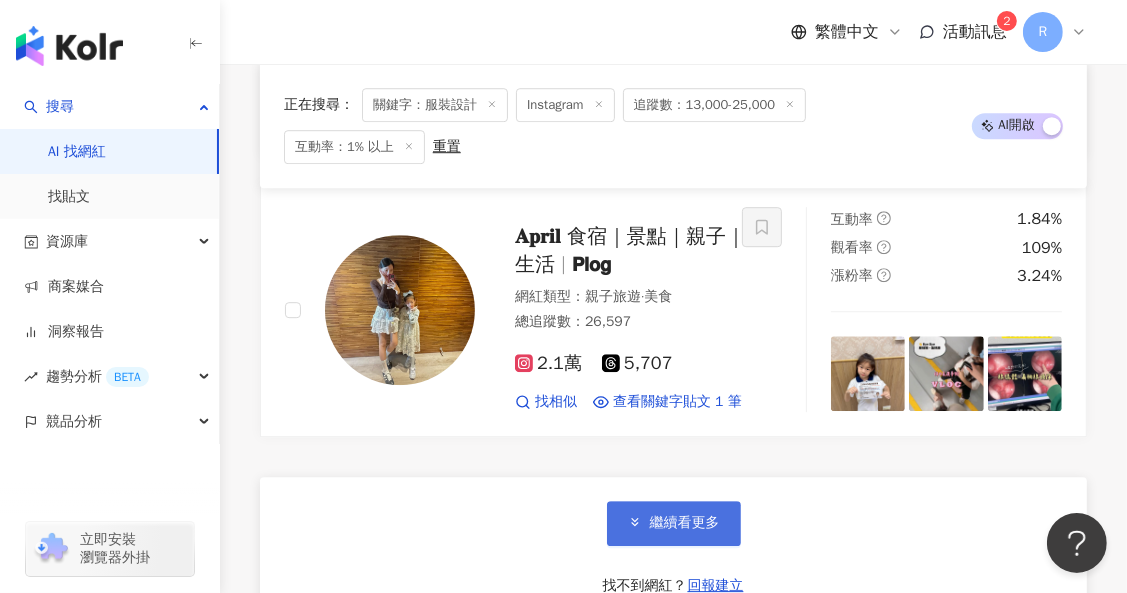 click on "繼續看更多" at bounding box center (674, 523) 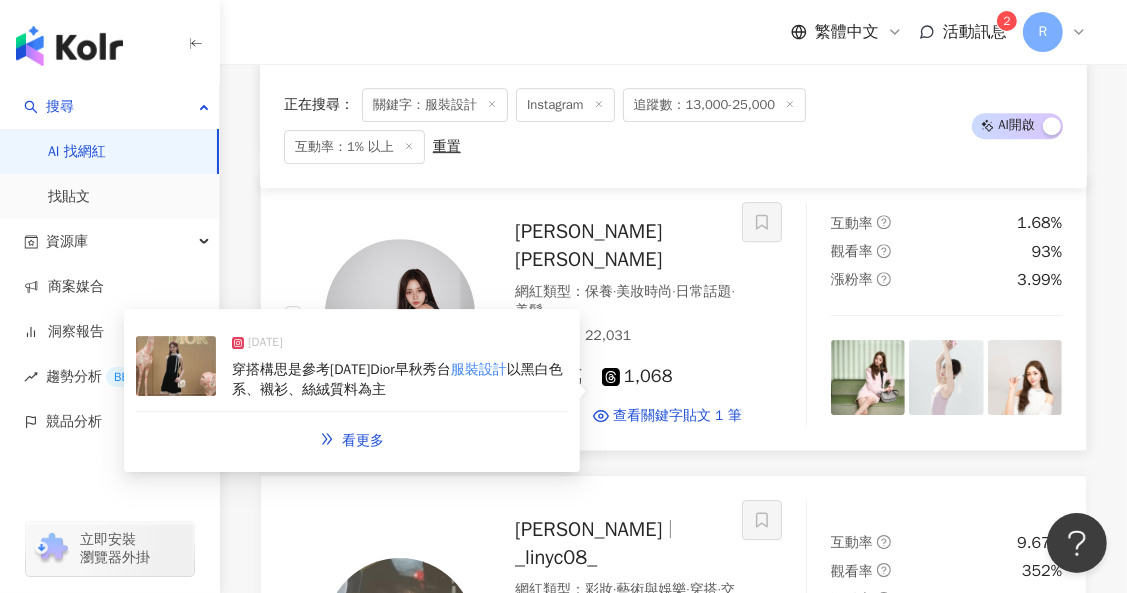 scroll, scrollTop: 4785, scrollLeft: 0, axis: vertical 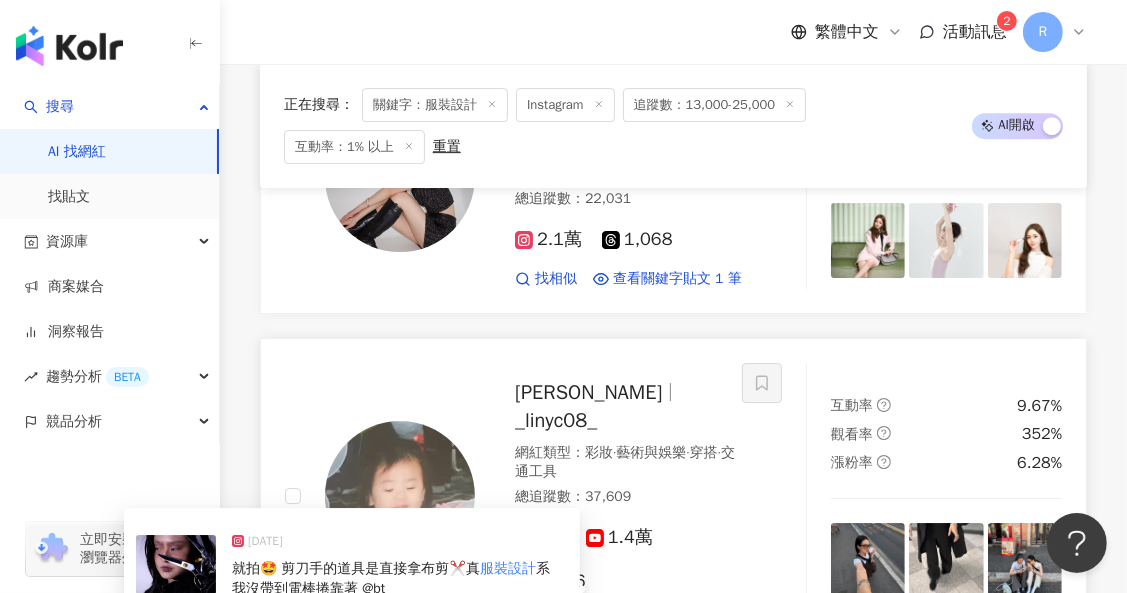click on "就拍🤩
剪刀手的道具是直接拿布剪✂️真 服裝設計 系
我沒帶到電棒捲靠著 @bt_" at bounding box center [400, 578] 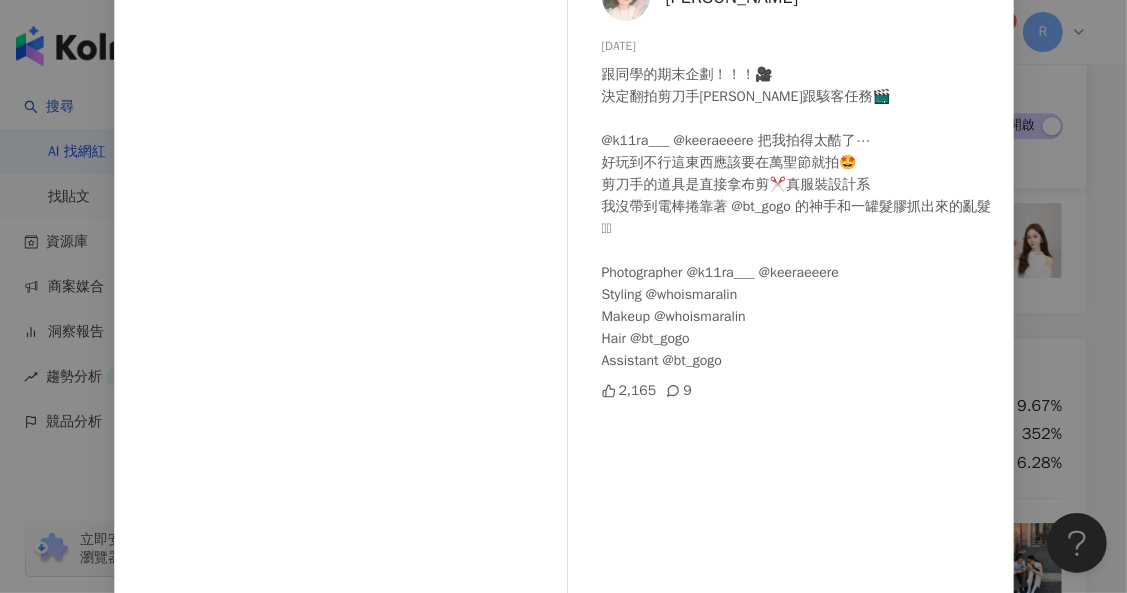 scroll, scrollTop: 149, scrollLeft: 0, axis: vertical 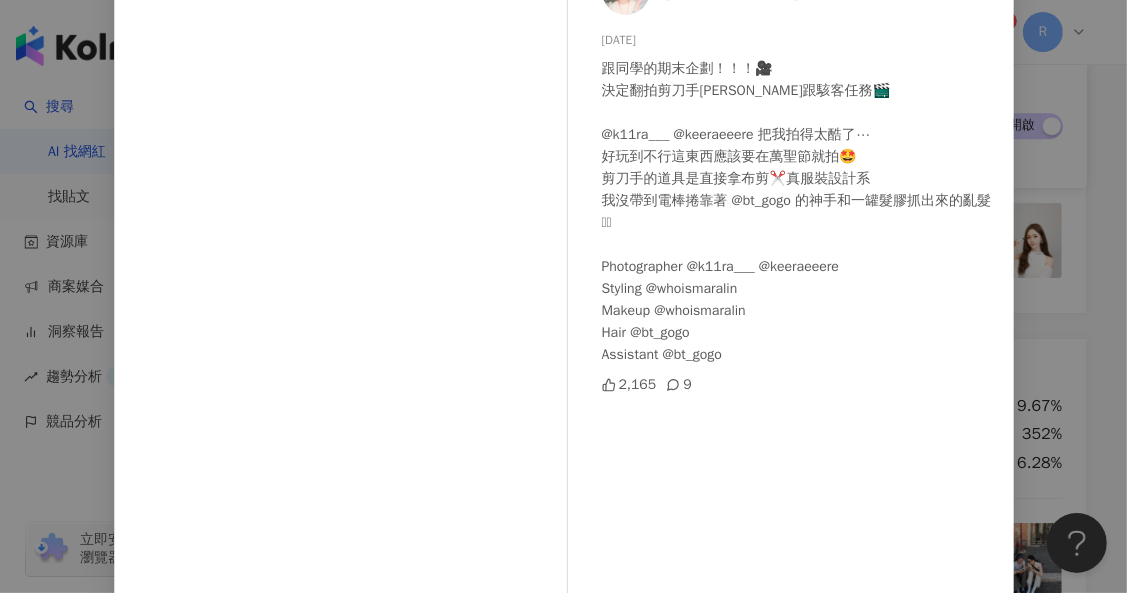 click on "Mara Lin 2024/12/13 跟同學的期末企劃！！！🎥
決定翻拍剪刀手愛德華跟駭客任務🎬
@k11ra___ @keeraeeere 把我拍得太酷了⋯
好玩到不行這東西應該要在萬聖節就拍🤩
剪刀手的道具是直接拿布剪✂️真服裝設計系
我沒帶到電棒捲靠著 @bt_gogo 的神手和一罐髮膠抓出來的亂髮🫶🏼
Photographer @k11ra___  @keeraeeere
Styling @whoismaralin
Makeup @whoismaralin
Hair @bt_gogo
Assistant @bt_gogo 2,165 9 查看原始貼文" at bounding box center [563, 296] 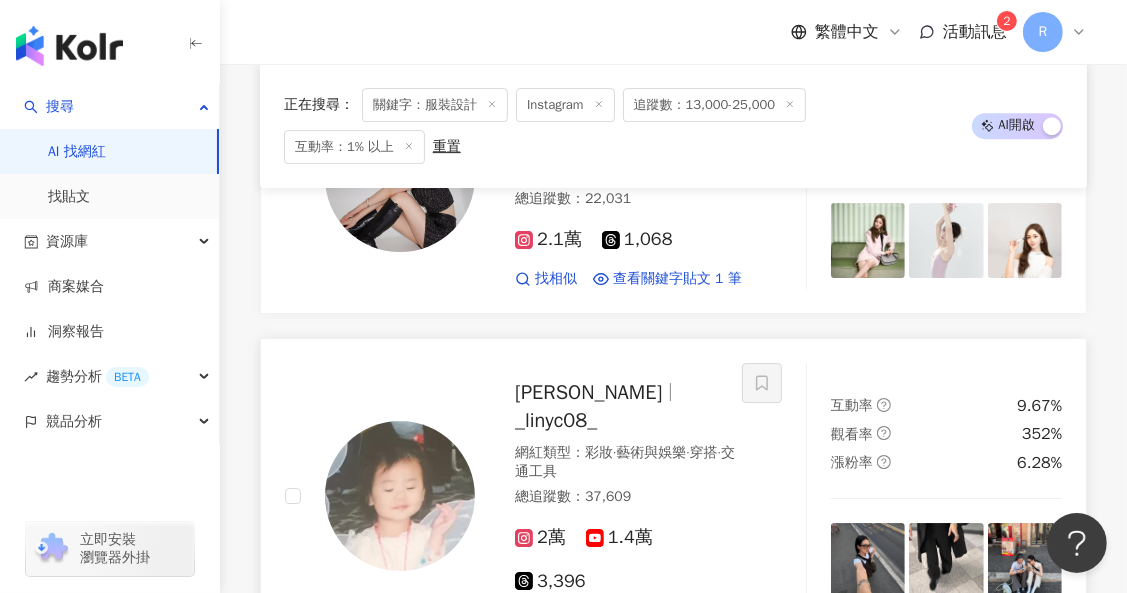 click at bounding box center [1025, 560] 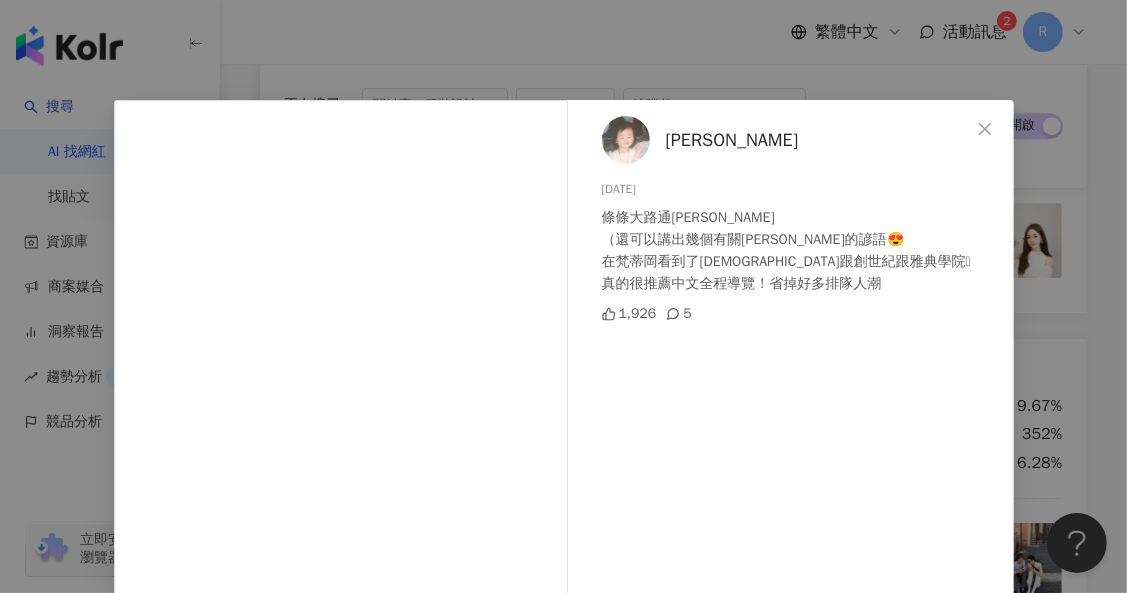 click on "Mara Lin 2025/7/10 條條大路通羅馬
（還可以講出幾個有關羅馬的諺語😍
在梵蒂岡看到了聖殤跟創世紀跟雅典學院🥹
真的很推薦中文全程導覽！省掉好多排隊人潮 1,926 5 查看原始貼文" at bounding box center (563, 296) 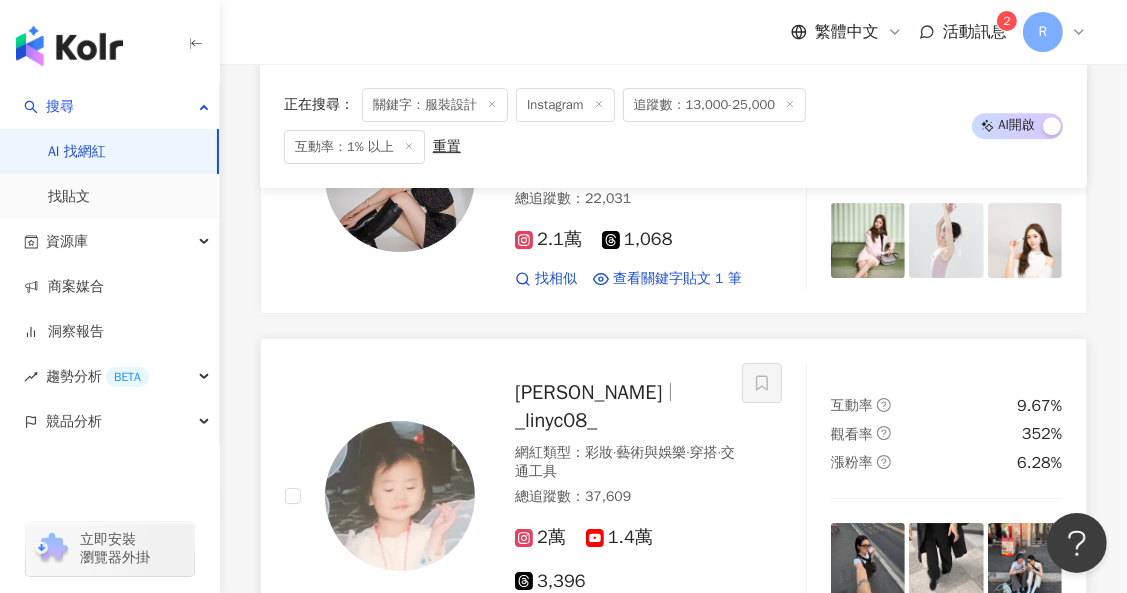 click at bounding box center (400, 496) 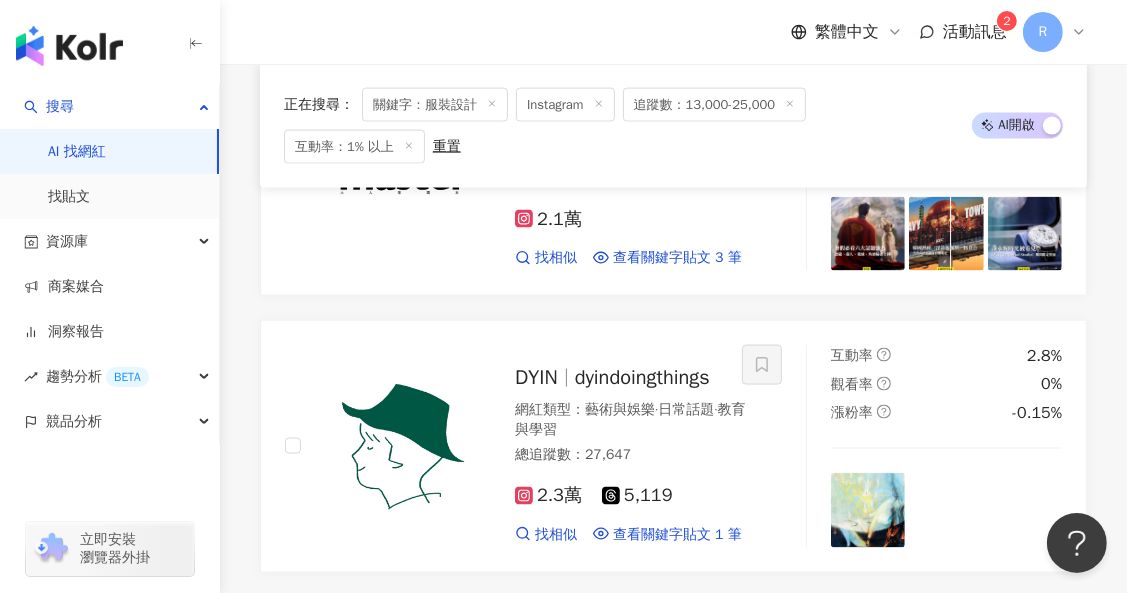 scroll, scrollTop: 7824, scrollLeft: 0, axis: vertical 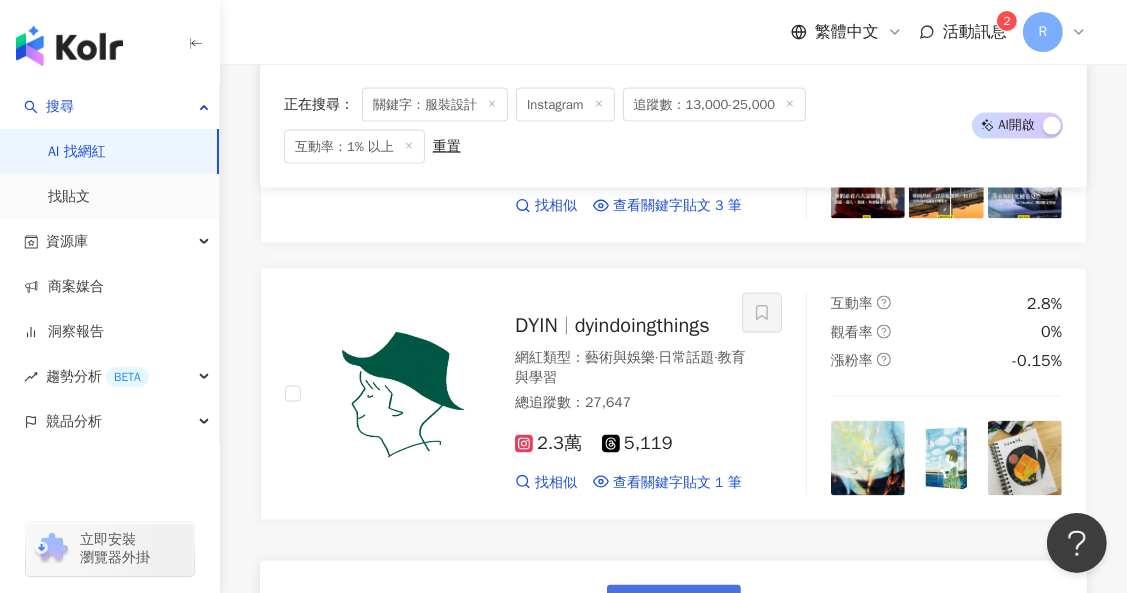 click on "繼續看更多" at bounding box center [674, 607] 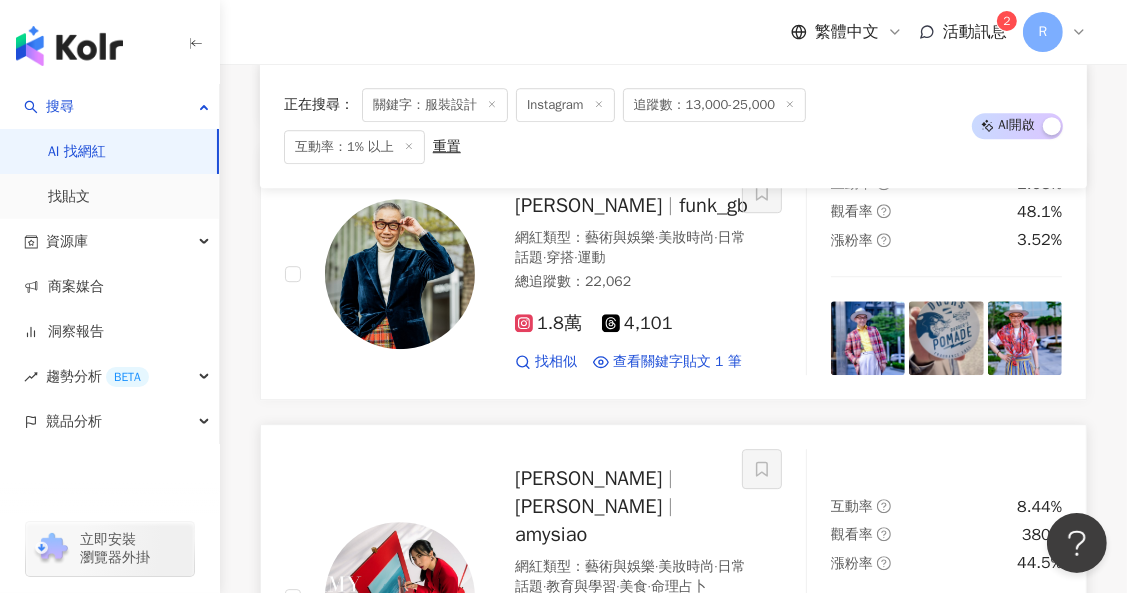 scroll, scrollTop: 9965, scrollLeft: 0, axis: vertical 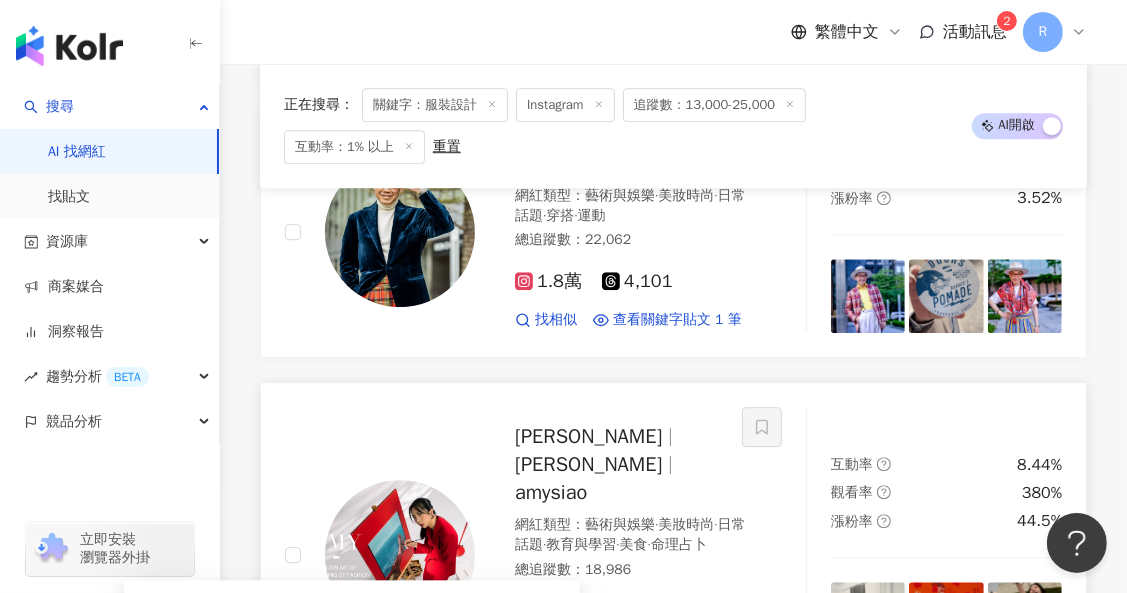 click on "後來發現，真正的表達源於生活本身。
與 服裝設計 師、彩妝師和造型師等的接觸，讓她" at bounding box center (400, 651) 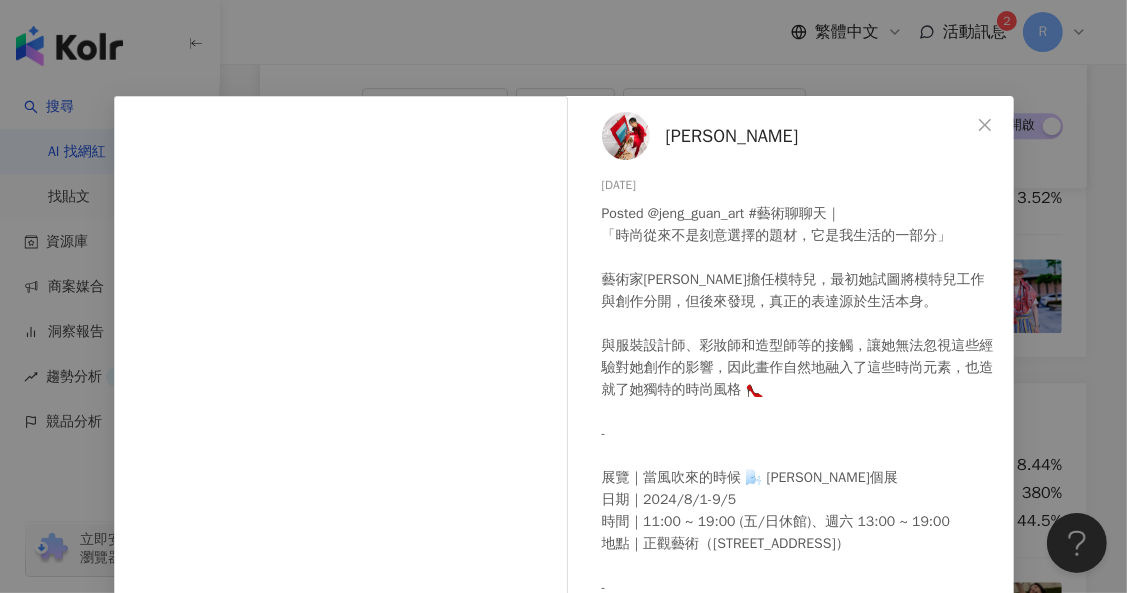 scroll, scrollTop: 0, scrollLeft: 0, axis: both 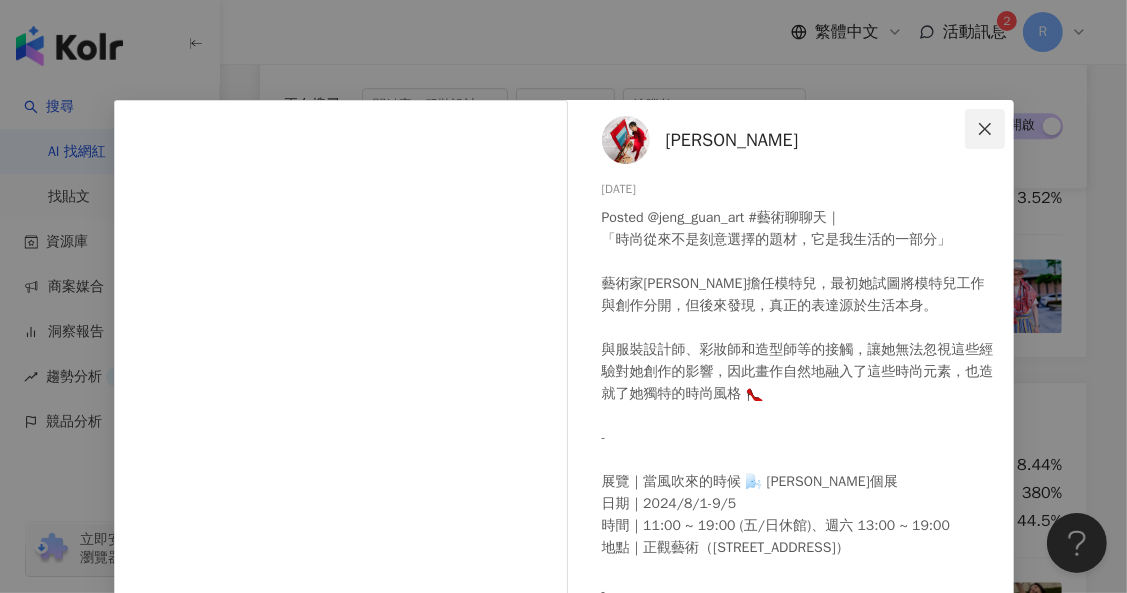 click 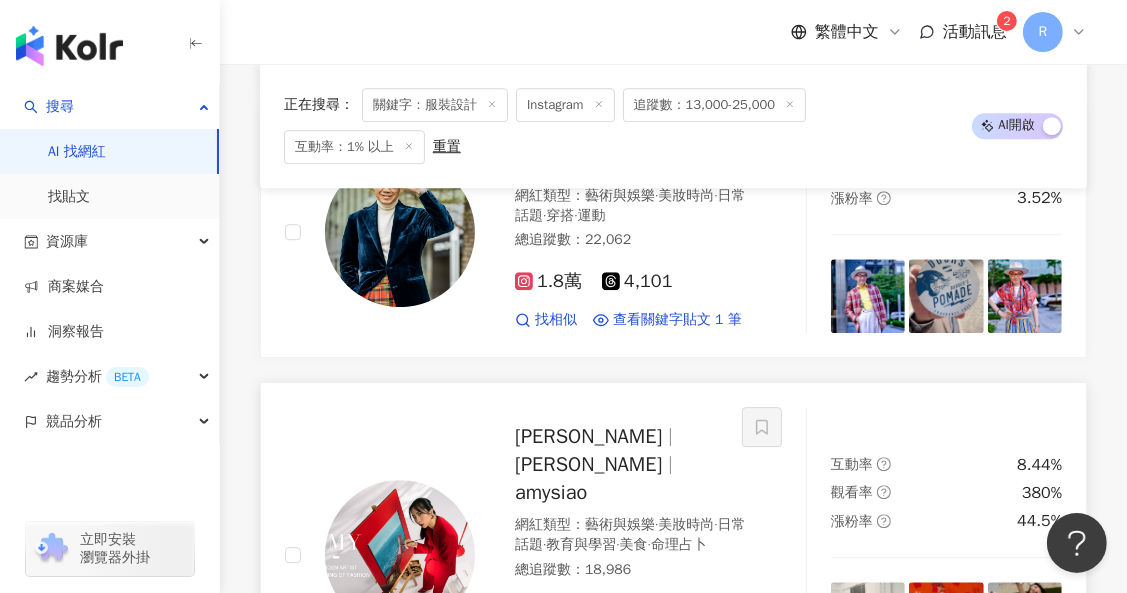 click at bounding box center (400, 555) 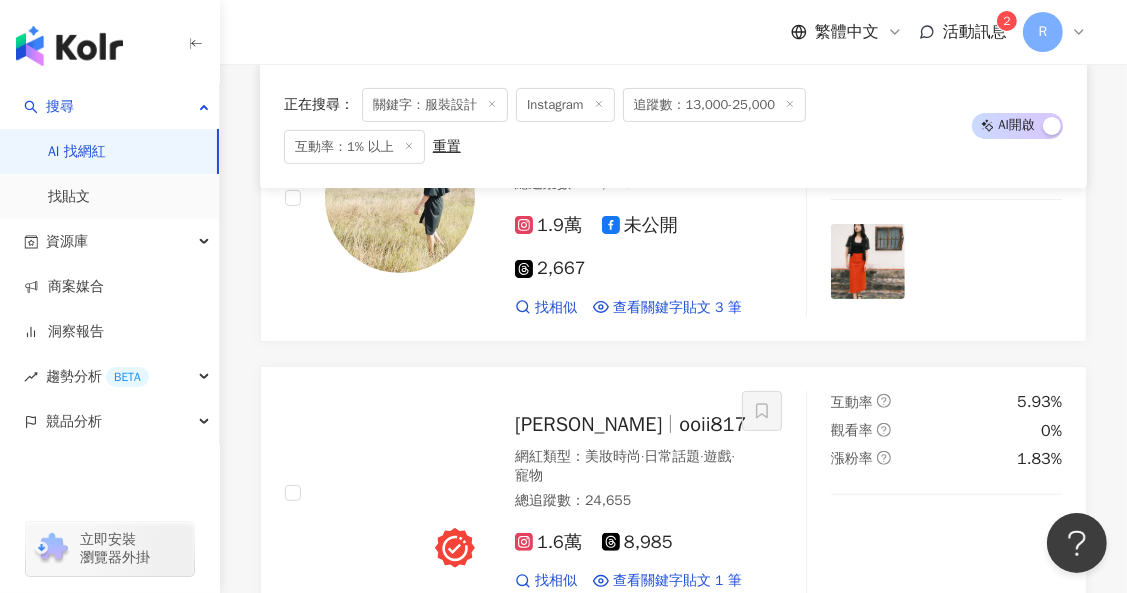 scroll, scrollTop: 11576, scrollLeft: 0, axis: vertical 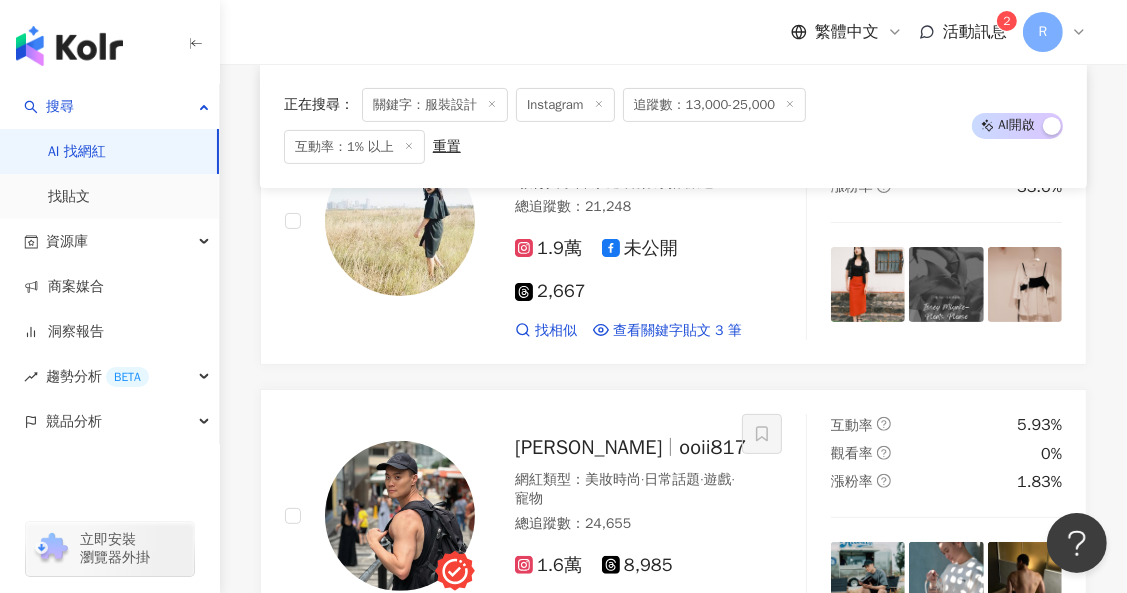 click on "繼續看更多" at bounding box center (685, 729) 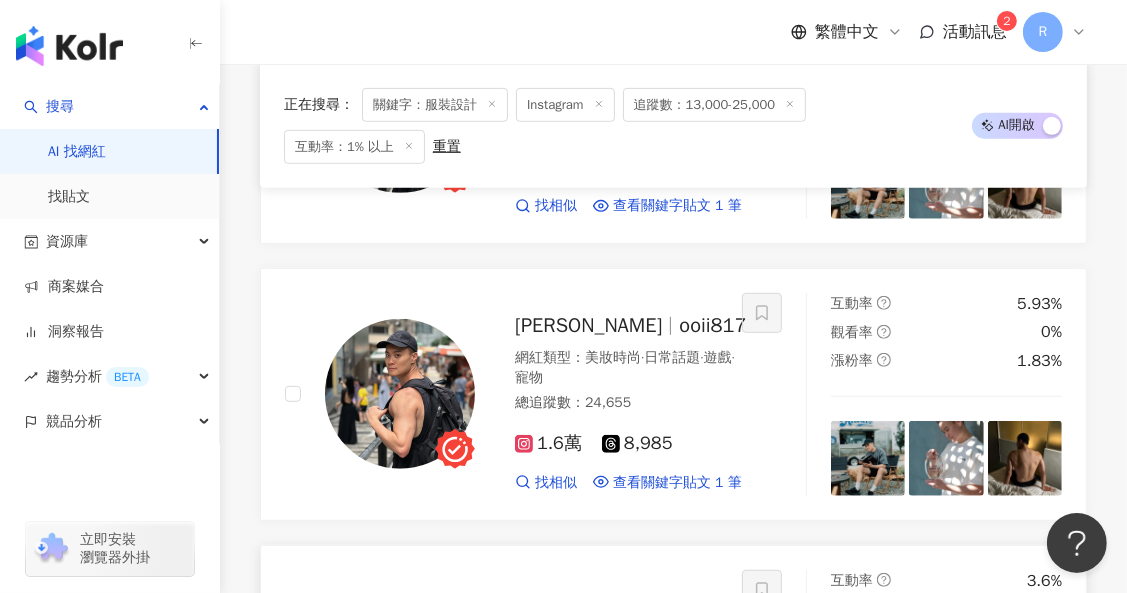 scroll, scrollTop: 12036, scrollLeft: 0, axis: vertical 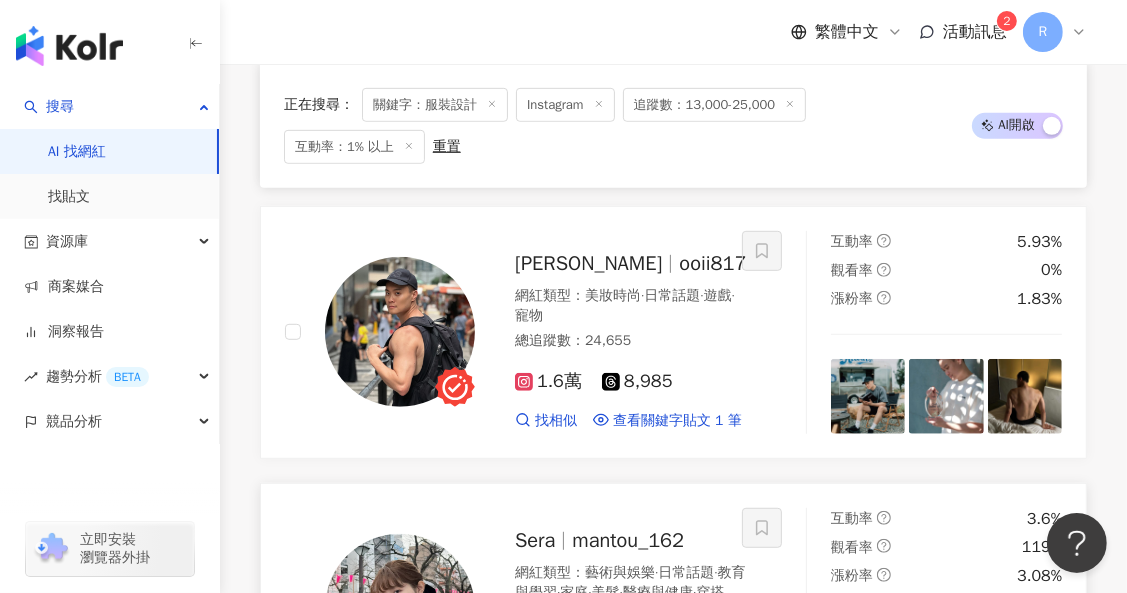 click on "以來的最佳成績單。
小時候的我夢想成為" at bounding box center (360, 691) 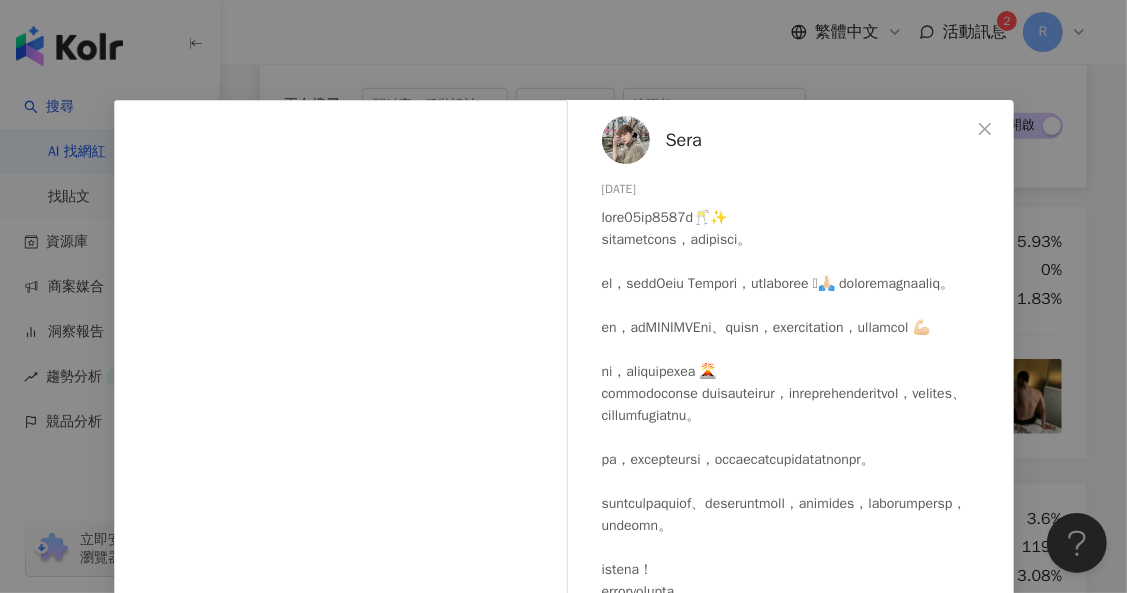 scroll, scrollTop: 36, scrollLeft: 0, axis: vertical 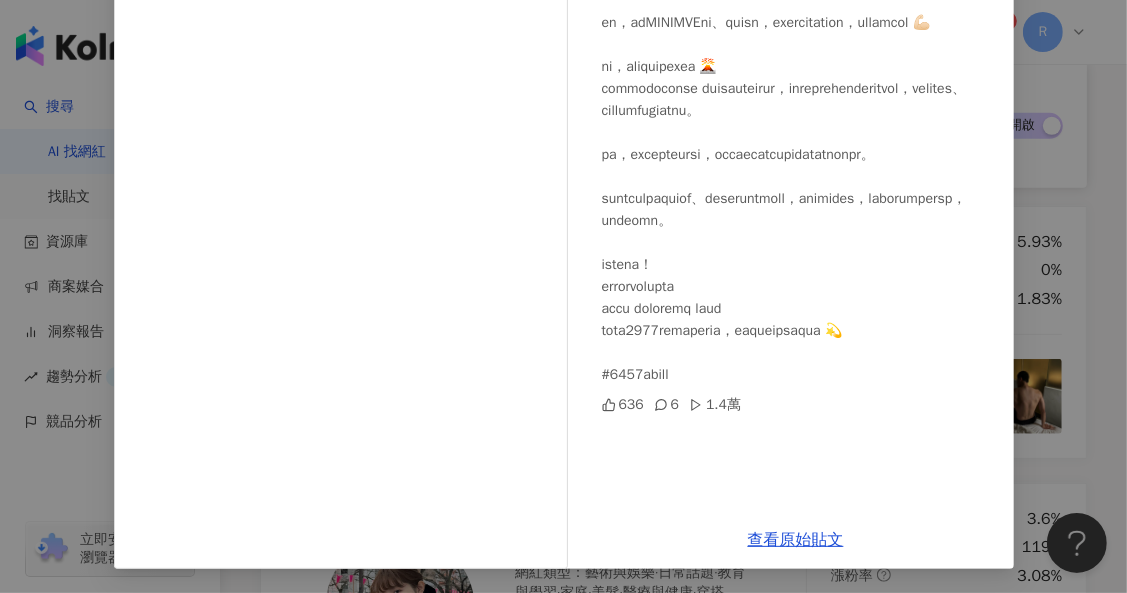 click on "Sera 2024/12/30 636 6 1.4萬 查看原始貼文" at bounding box center (563, 296) 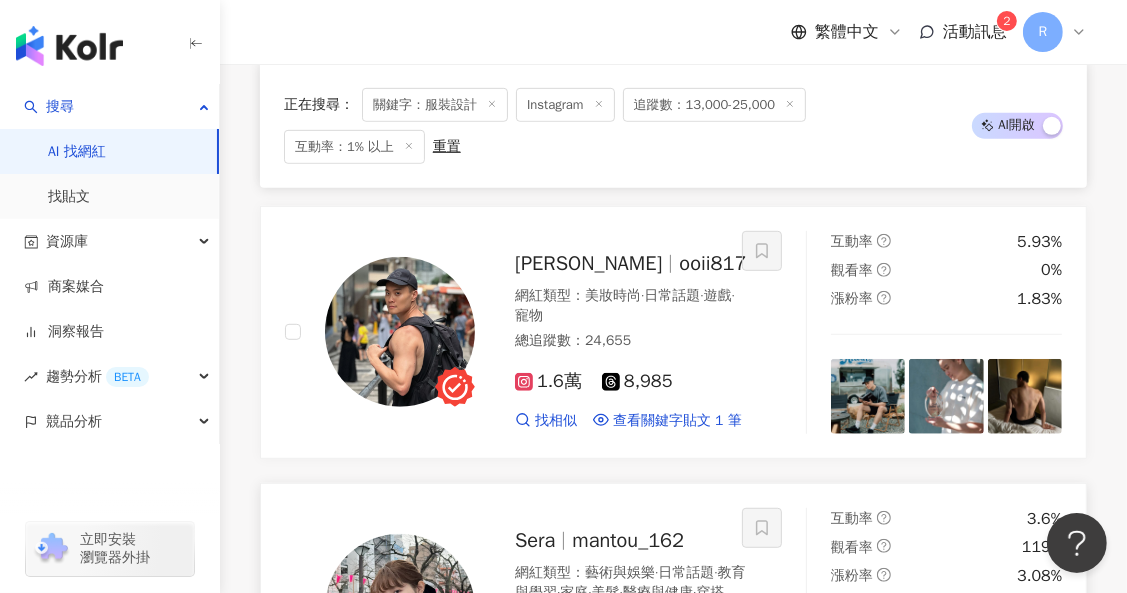 click at bounding box center [1025, 673] 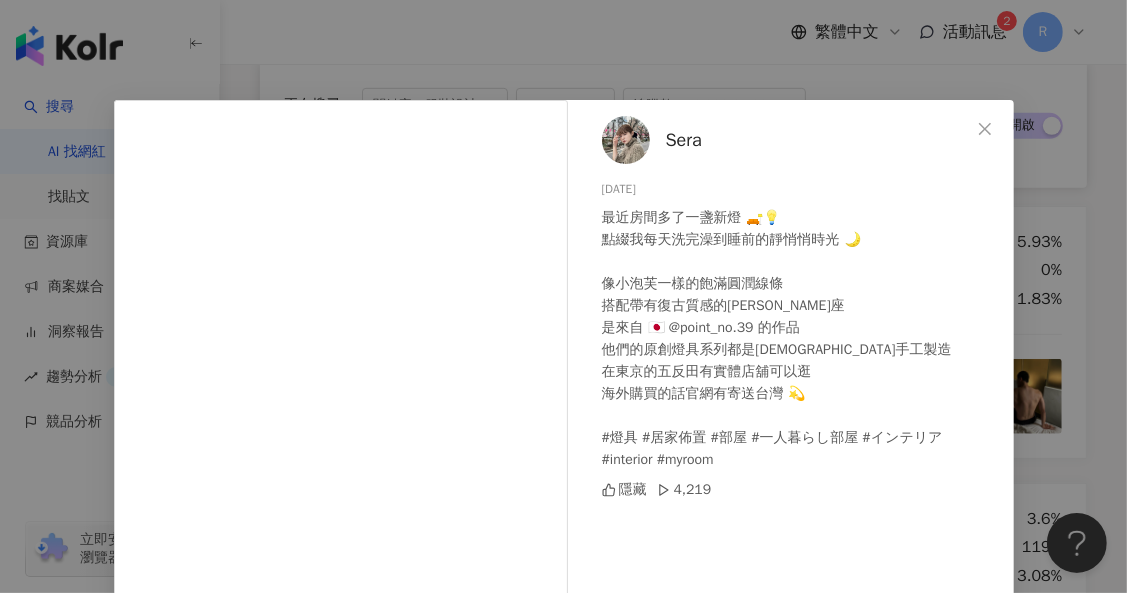 click on "Sera 2025/7/1 最近房間多了一盞新燈 🛋️💡
點綴我每天洗完澡到睡前的靜悄悄時光 🌙
像小泡芙一樣的飽滿圓潤線條
搭配帶有復古質感的黃銅燈座
是來自 🇯🇵 @point_no.39 的作品
他們的原創燈具系列都是日本手工製造
在東京的五反田有實體店舖可以逛
海外購買的話官網有寄送台灣 💫
#燈具 #居家佈置 #部屋 #一人暮らし部屋 #インテリア #interior #myroom 隱藏 4,219 查看原始貼文" at bounding box center (563, 296) 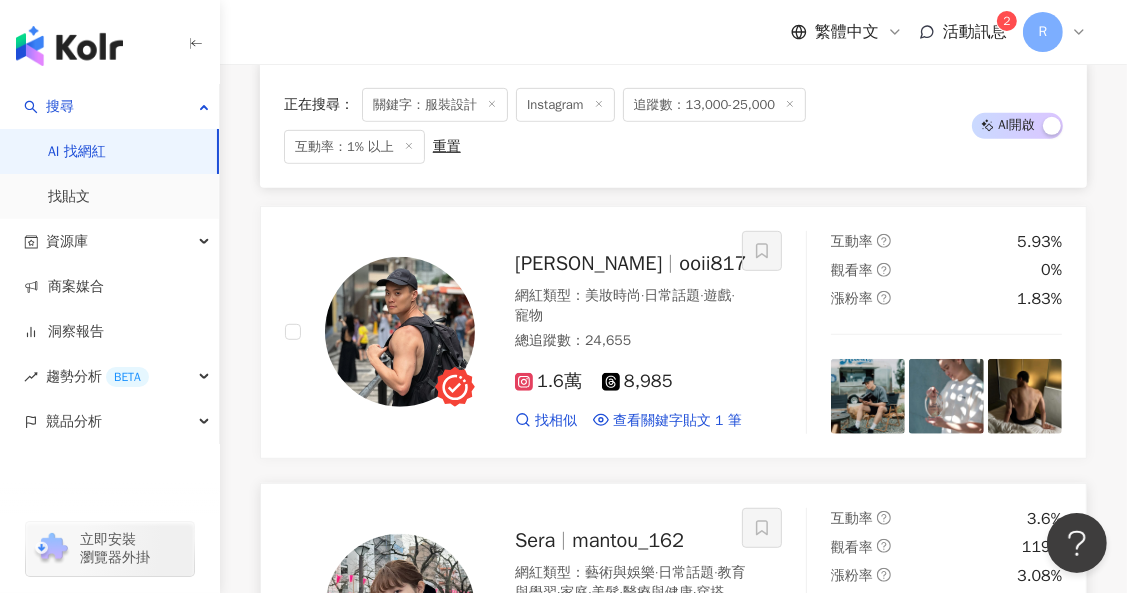 click at bounding box center (868, 673) 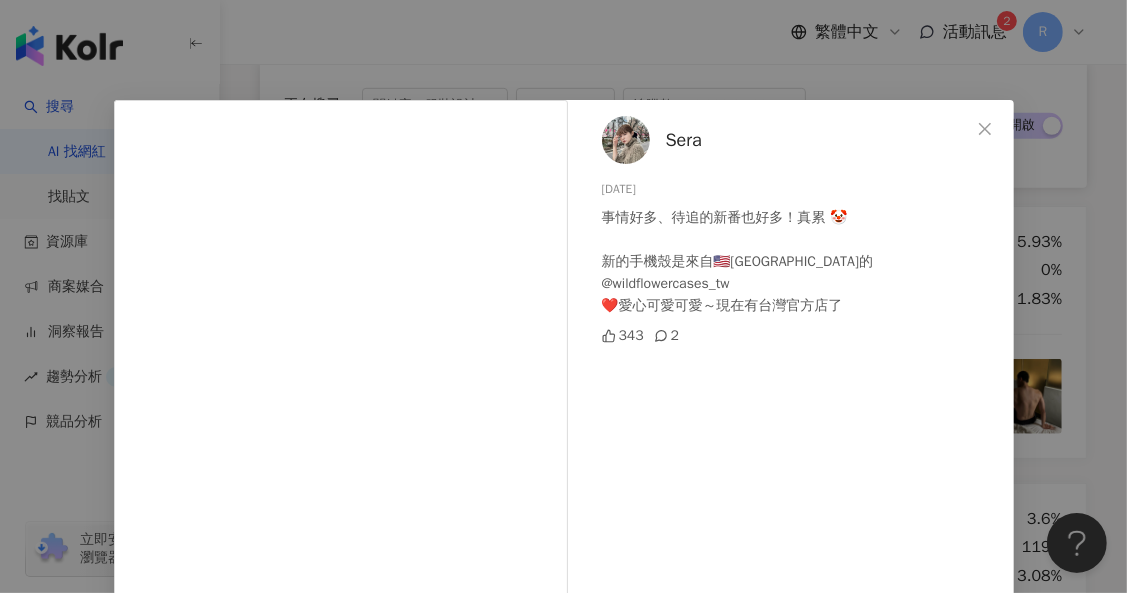click on "Sera 2025/7/16 事情好多、待追的新番也好多！真累 🤡
新的手機殼是來自🇺🇸南加州的 @wildflowercases_tw
❤️愛心可愛可愛～現在有台灣官方店了 343 2 查看原始貼文" at bounding box center (563, 296) 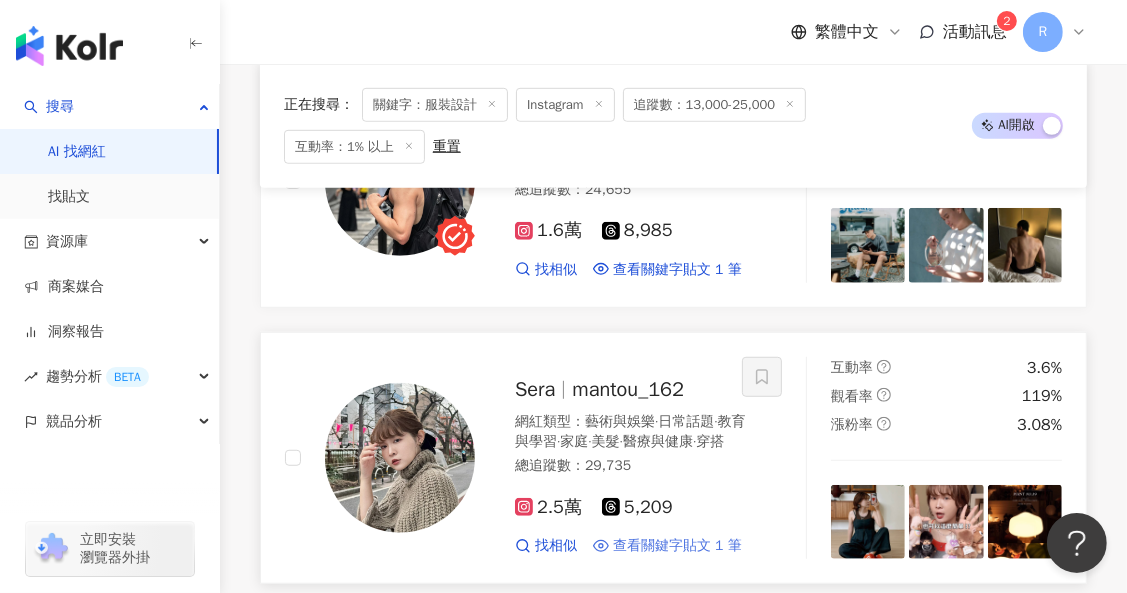 scroll, scrollTop: 12256, scrollLeft: 0, axis: vertical 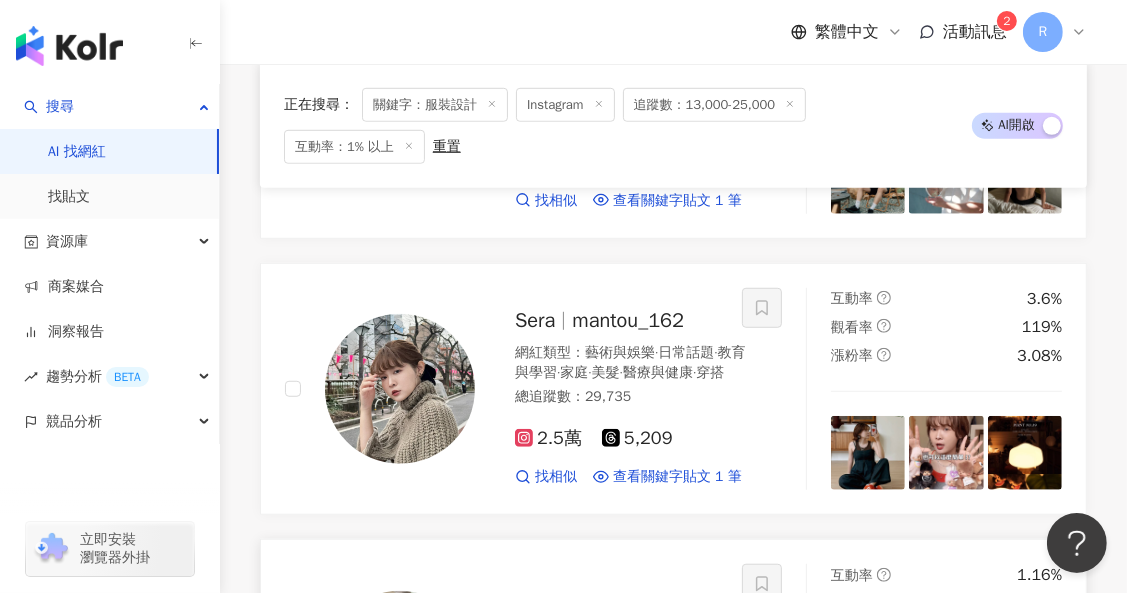 click on "2025/2/8 opesbrands 創辦人的理念，透過 服裝設計 將這份希望傳遞給每一個仍懷抱夢想  看更多" at bounding box center [352, 753] 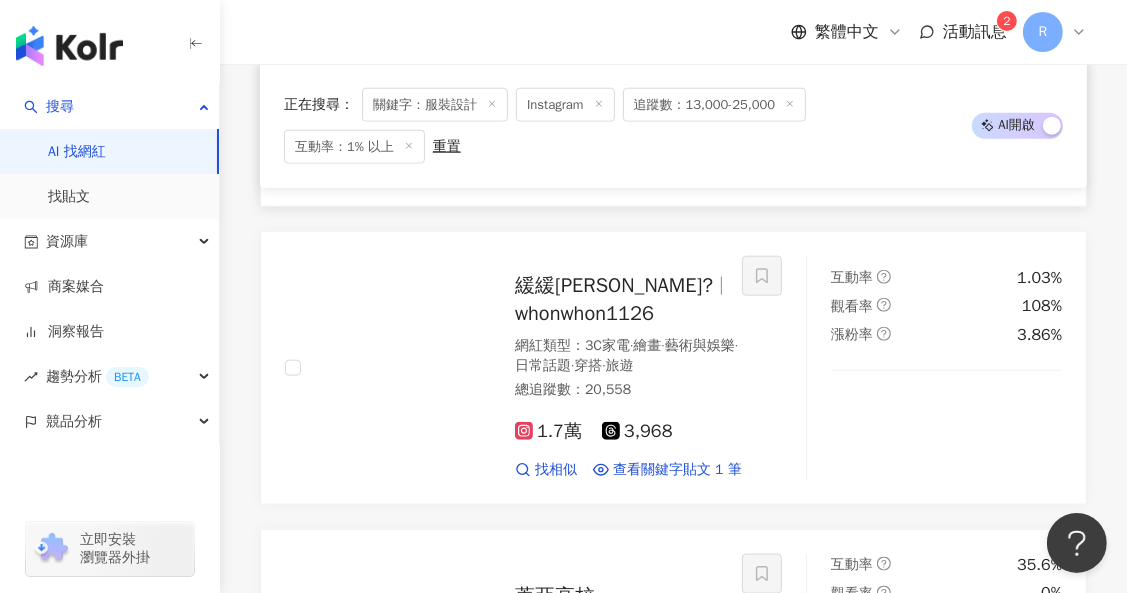 scroll, scrollTop: 13026, scrollLeft: 0, axis: vertical 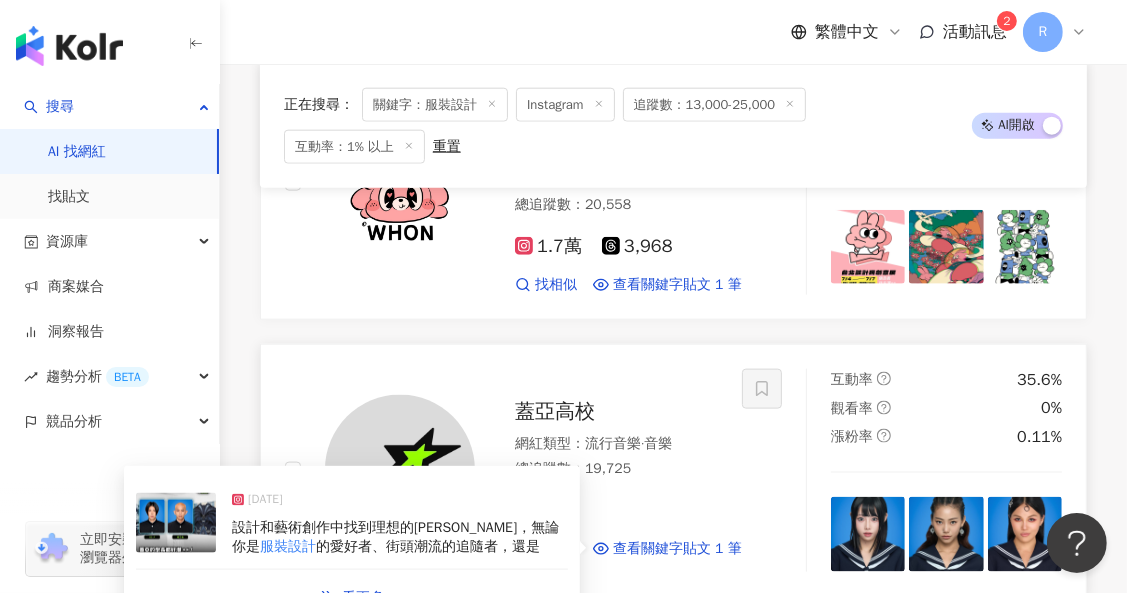 click on "設計和藝術創作中找到理想的平衡，無論你是 服裝設計 的愛好者、街頭潮流的追隨者，還是" at bounding box center [400, 537] 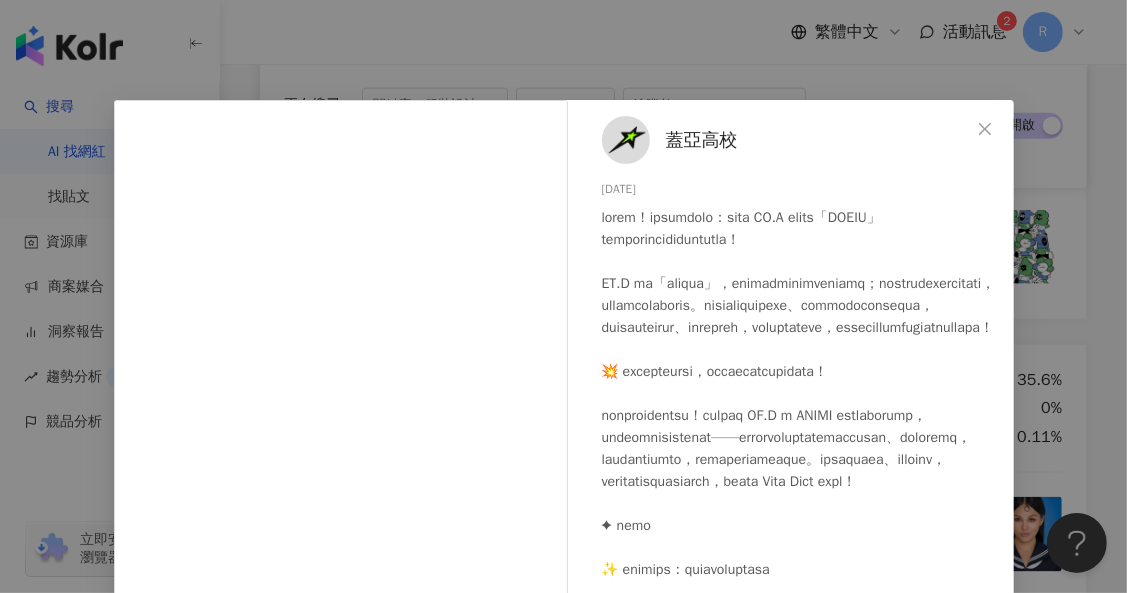 click on "蓋亞高校 2024/11/30 501 1 查看原始貼文" at bounding box center (563, 296) 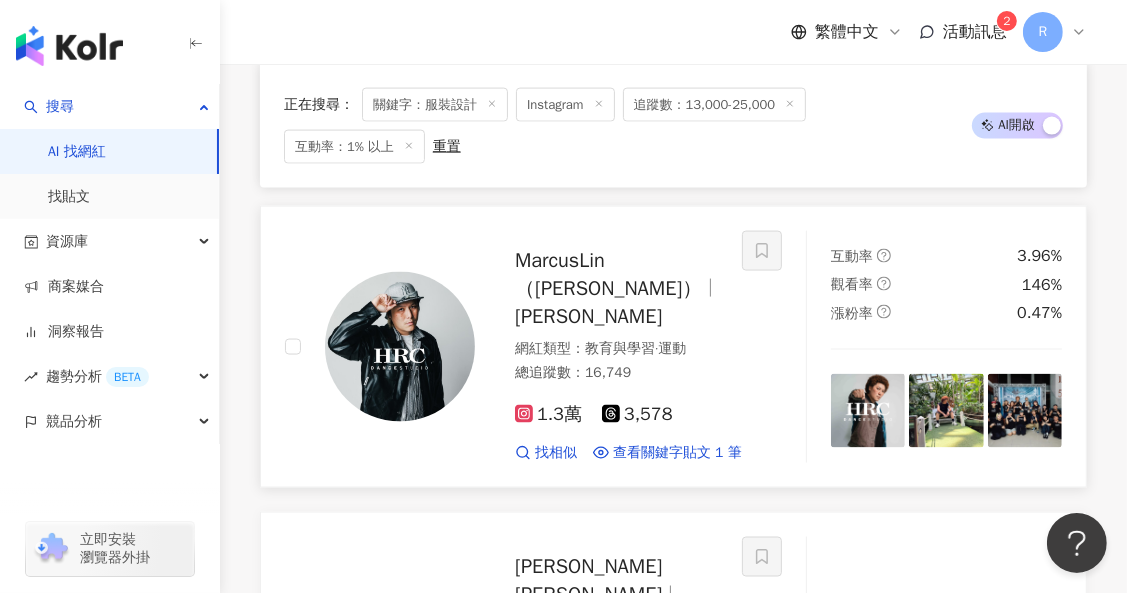 scroll, scrollTop: 13550, scrollLeft: 0, axis: vertical 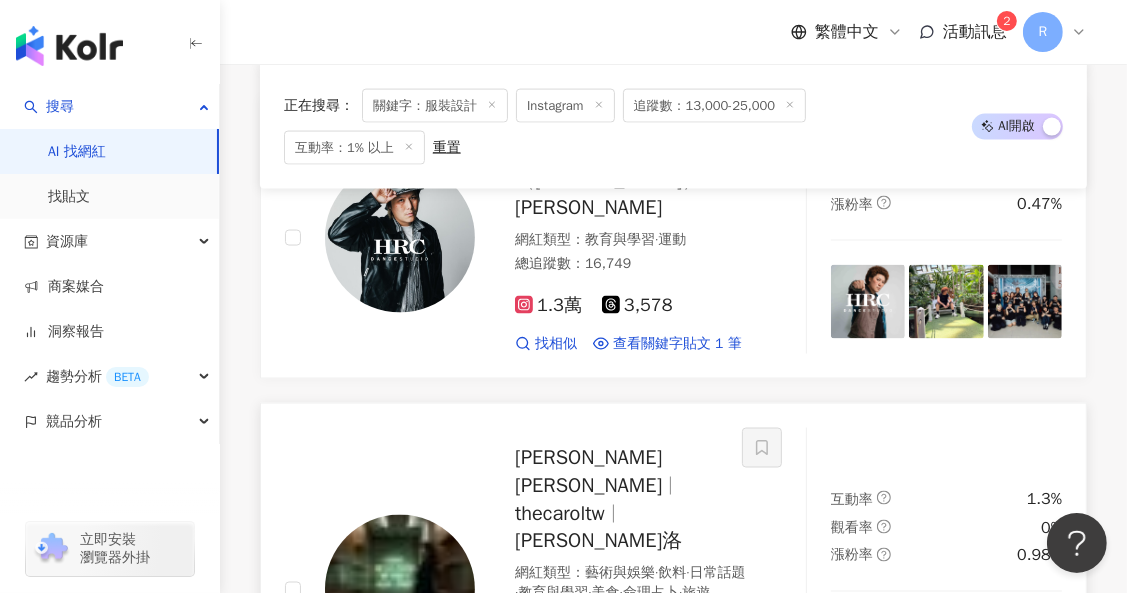 click on "服裝設計" at bounding box center [512, 682] 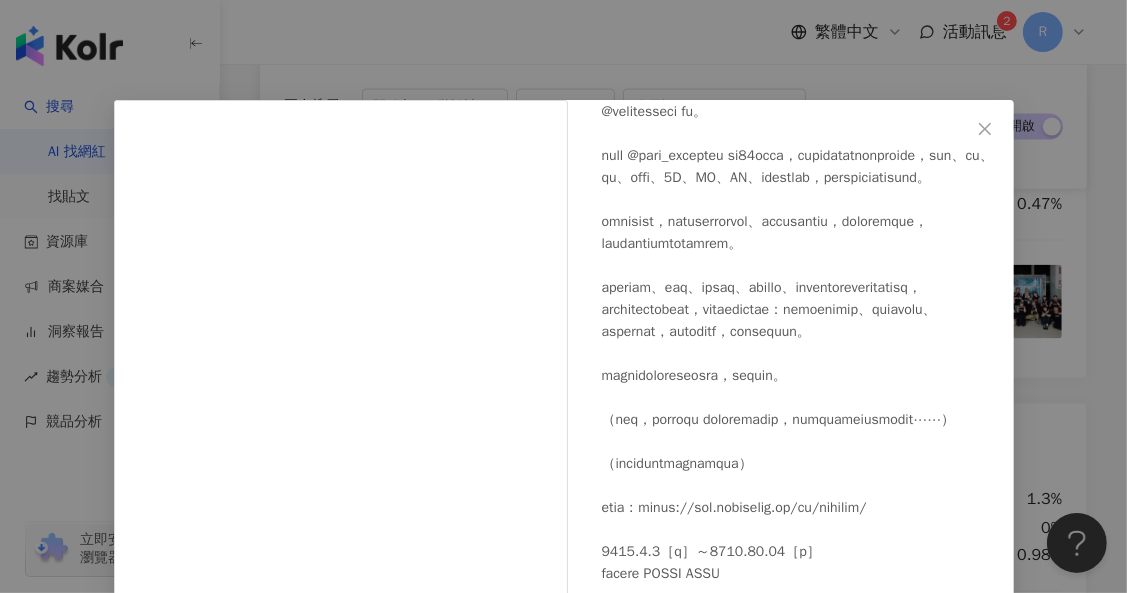 scroll, scrollTop: 458, scrollLeft: 0, axis: vertical 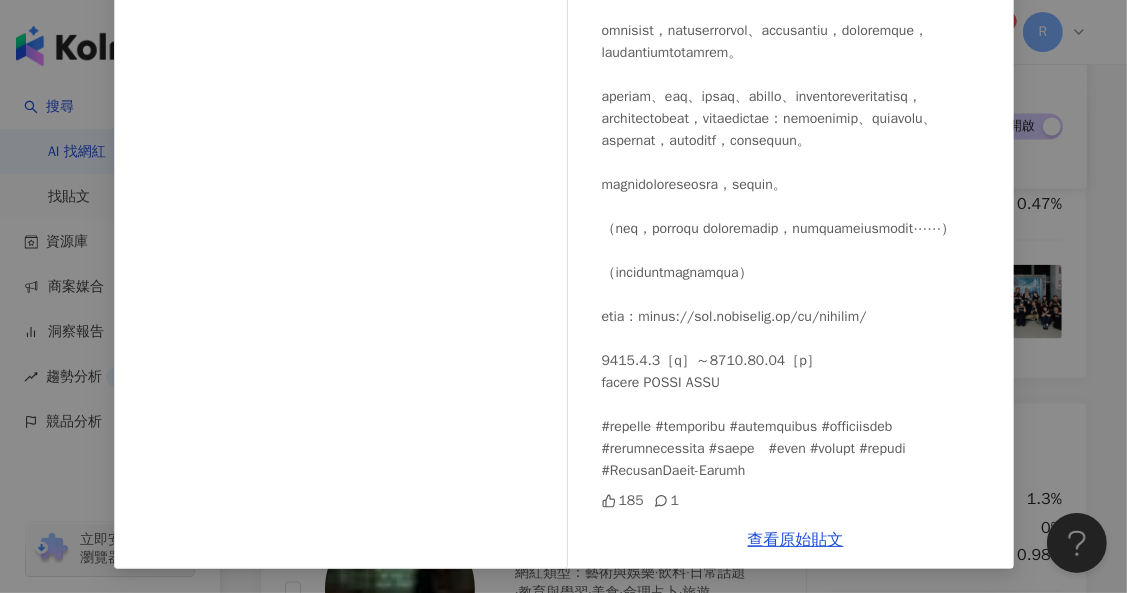 click on "Carol Lin 2024/10/27 185 1 查看原始貼文" at bounding box center (563, 296) 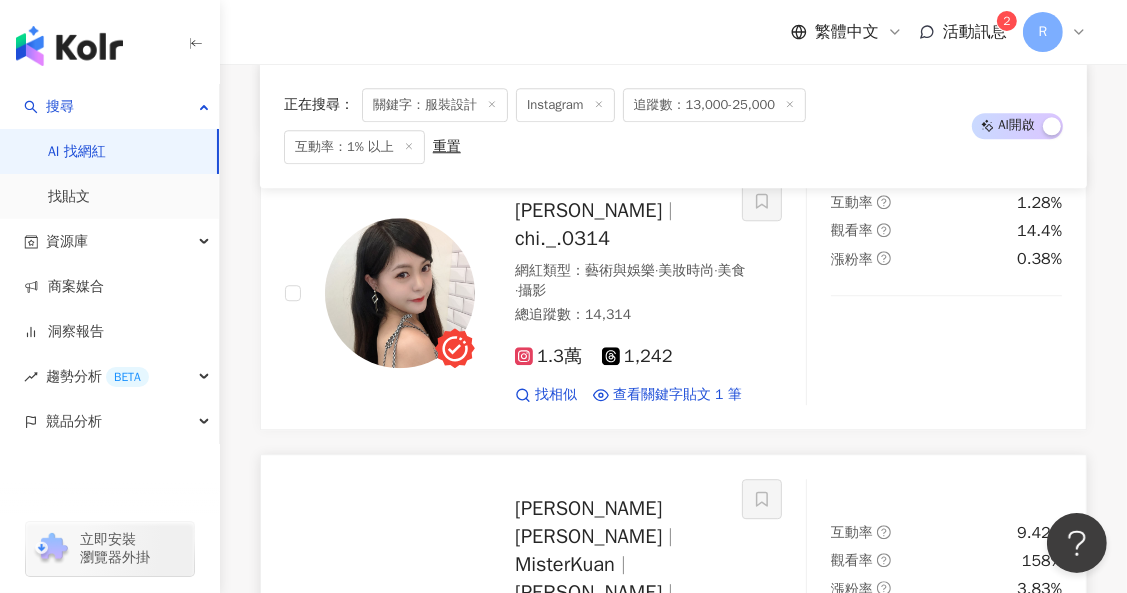 scroll, scrollTop: 15284, scrollLeft: 0, axis: vertical 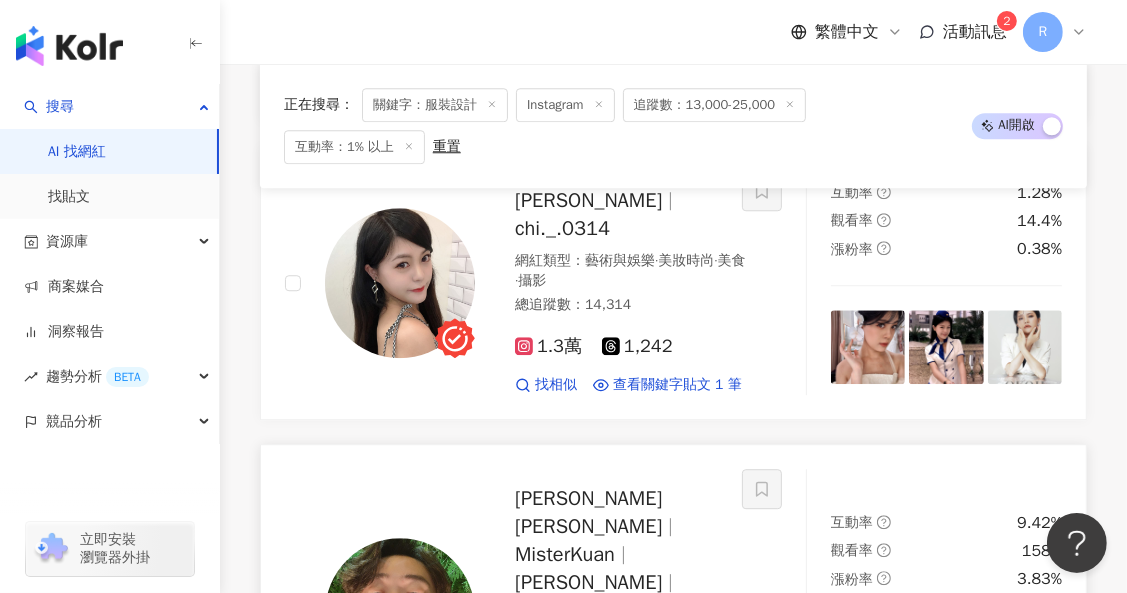 click at bounding box center [868, 677] 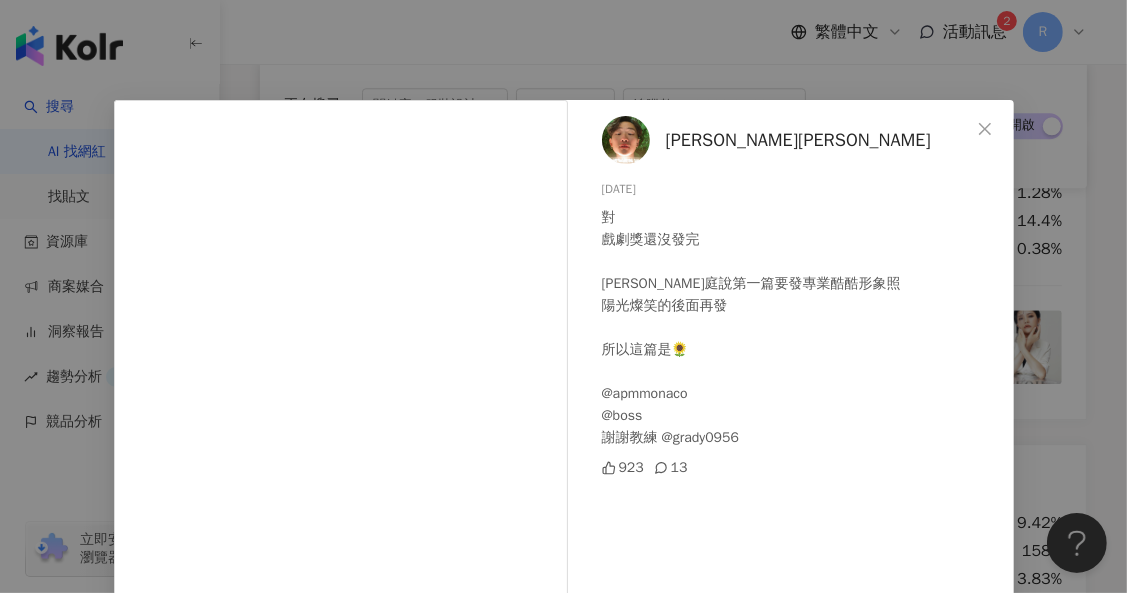 click on "周家寬 Kuan Chou 2025/7/11 對
戲劇獎還沒發完
妤庭說第一篇要發專業酷酷形象照
陽光燦笑的後面再發
所以這篇是🌻
@apmmonaco
@boss
謝謝教練 @grady0956 923 13 查看原始貼文" at bounding box center [563, 296] 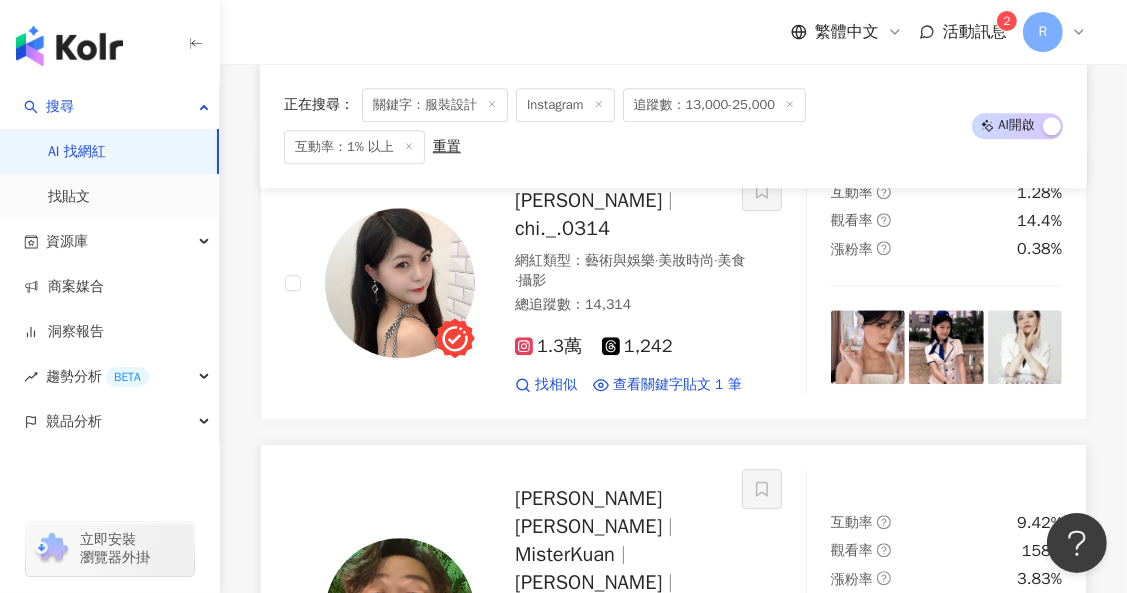 click at bounding box center (400, 613) 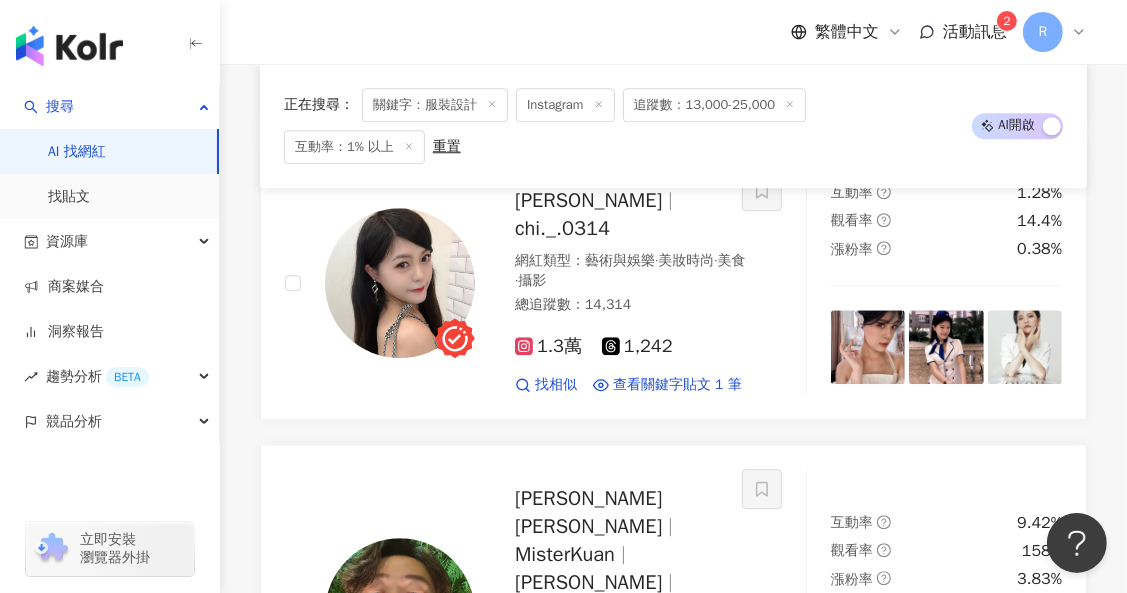 click on "繼續看更多" at bounding box center [674, 868] 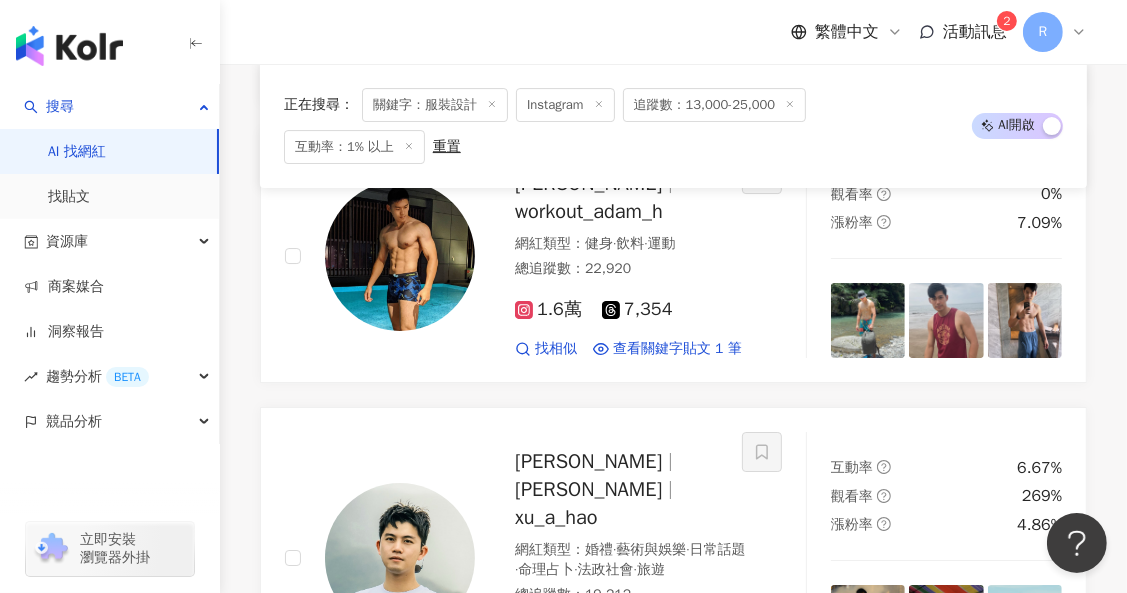 scroll, scrollTop: 16643, scrollLeft: 0, axis: vertical 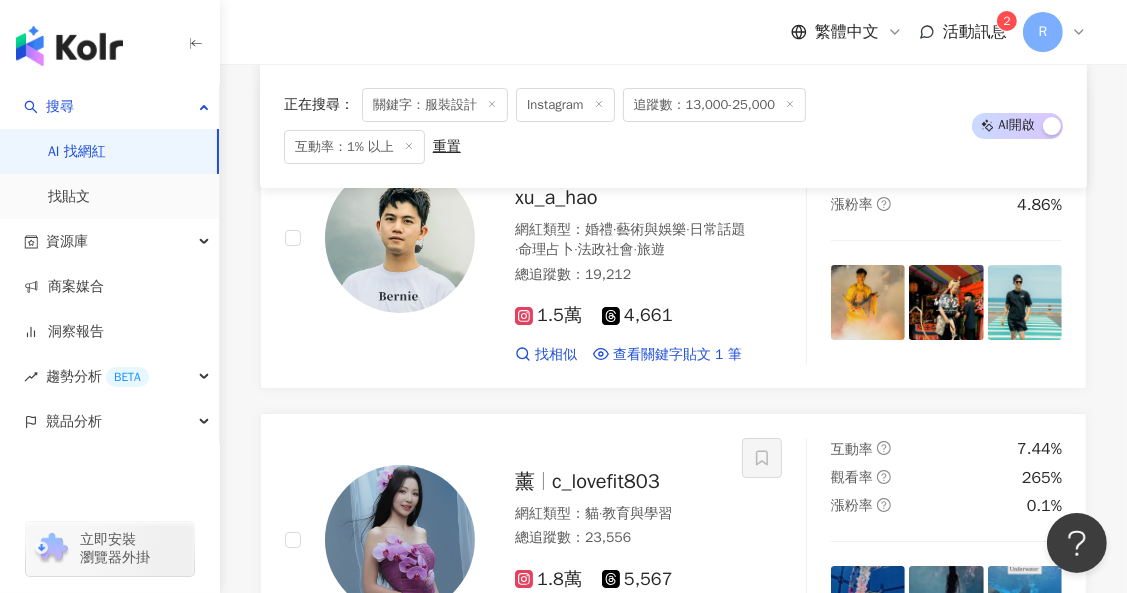 click on "ashi.tw 雙胞胎友情贊助來當麻豆兼 服裝設計 師
謝謝 @shiseidopr" at bounding box center [400, 909] 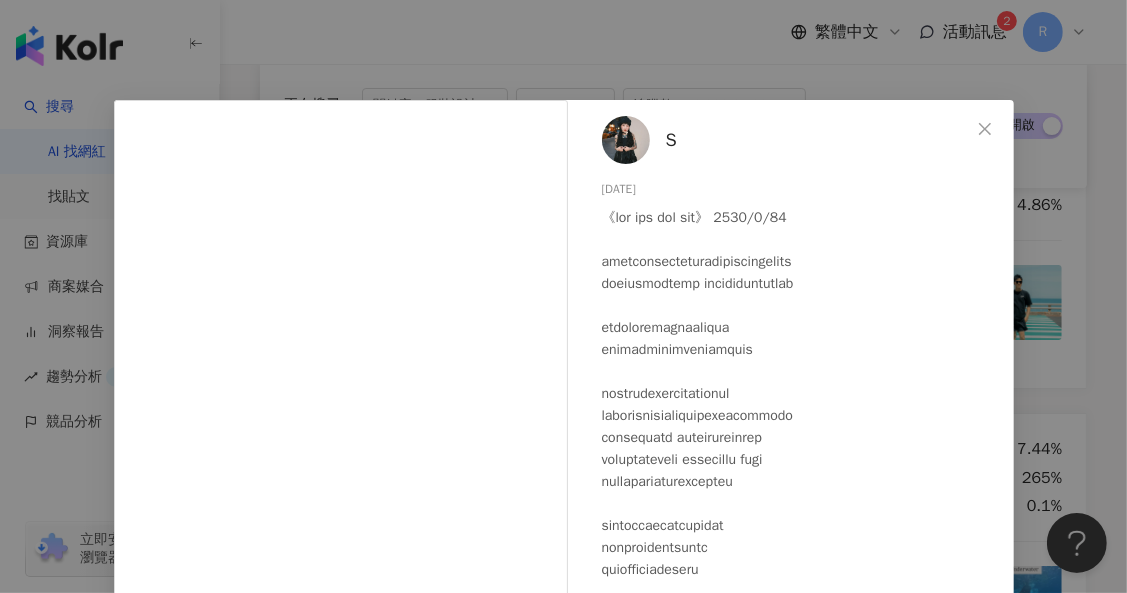click on "S 2025/5/20 237 7 7,722 查看原始貼文" at bounding box center [563, 296] 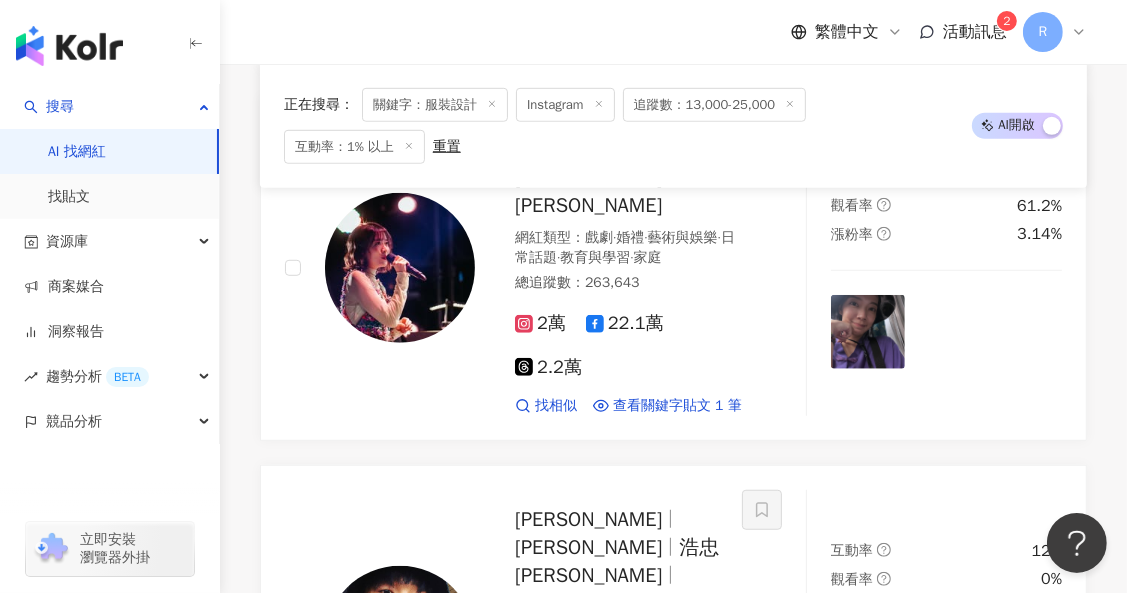 scroll, scrollTop: 17864, scrollLeft: 0, axis: vertical 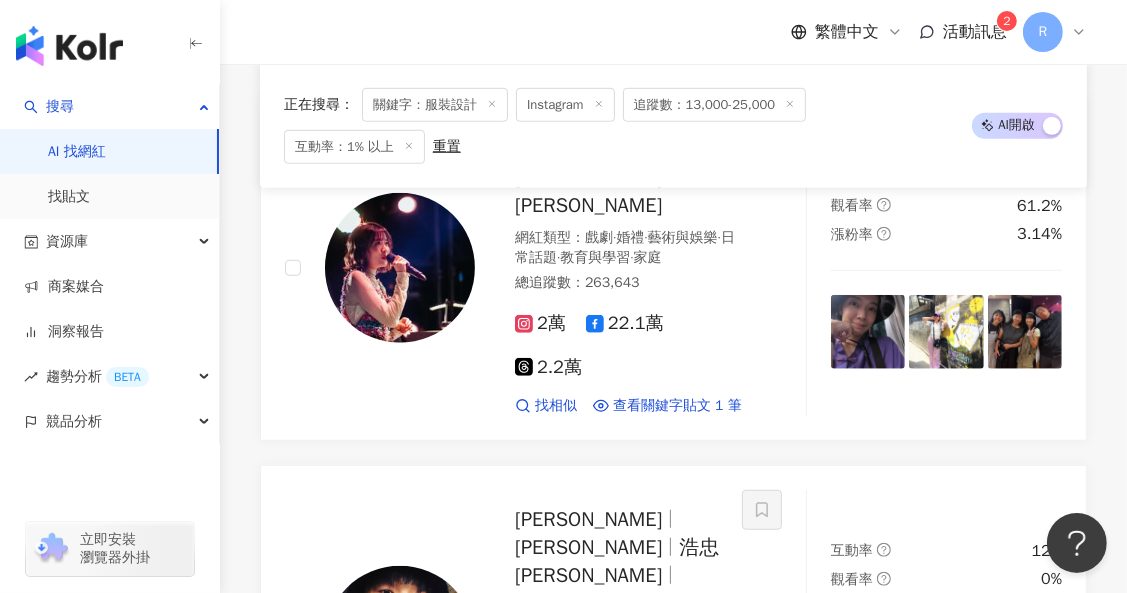 click on "互動率 1.35% 觀看率 23.6% 漲粉率 4.88%" at bounding box center [946, 968] 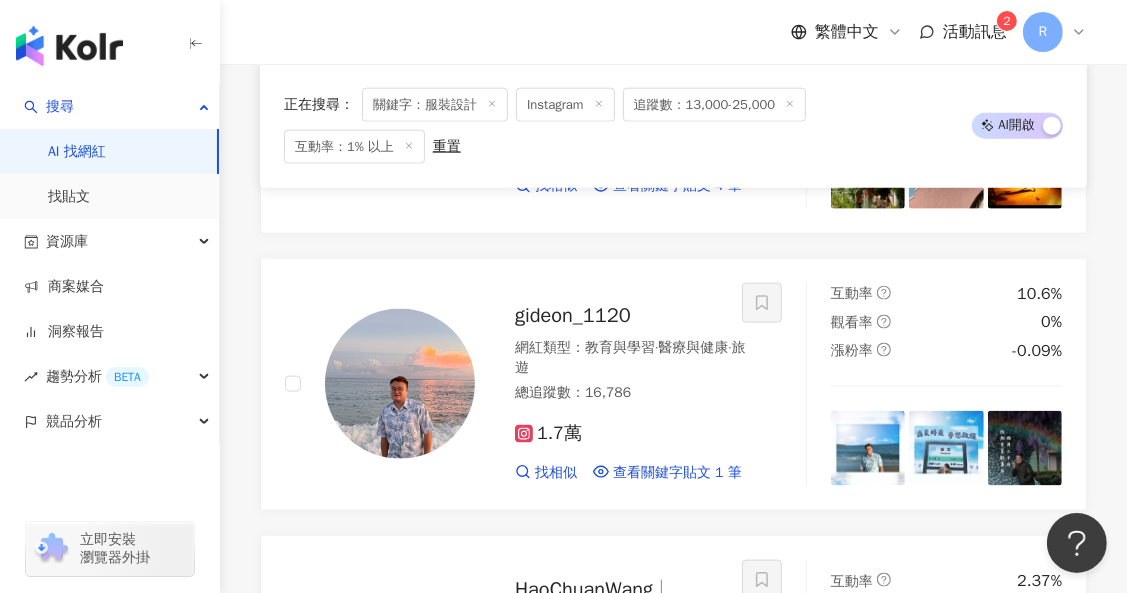 scroll, scrollTop: 18725, scrollLeft: 0, axis: vertical 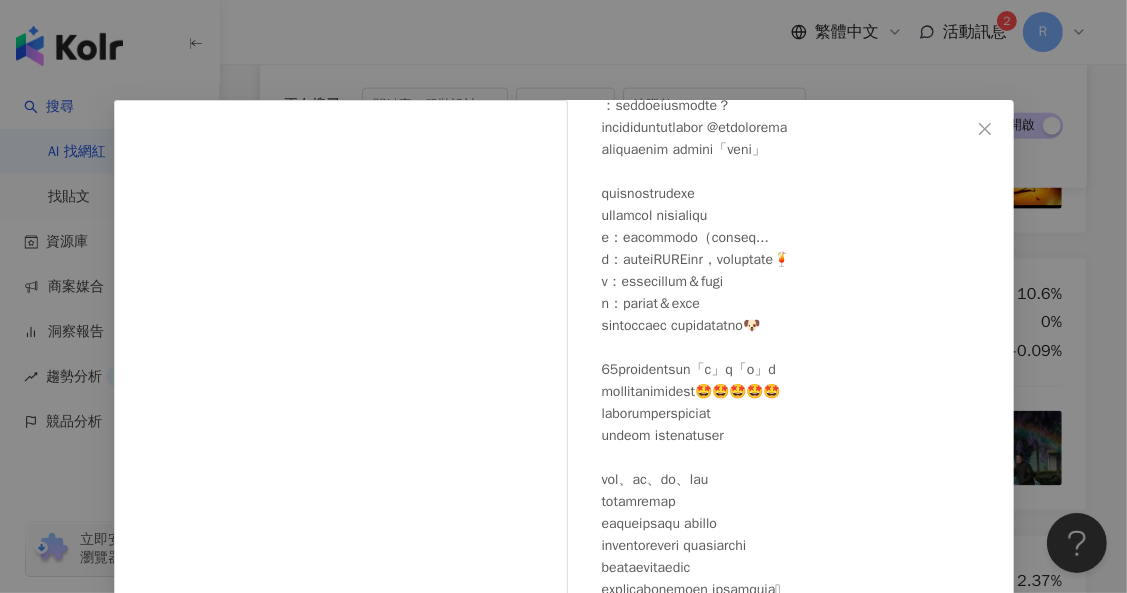 click on "琦琦 2024/11/15 669 7 查看原始貼文" at bounding box center (563, 296) 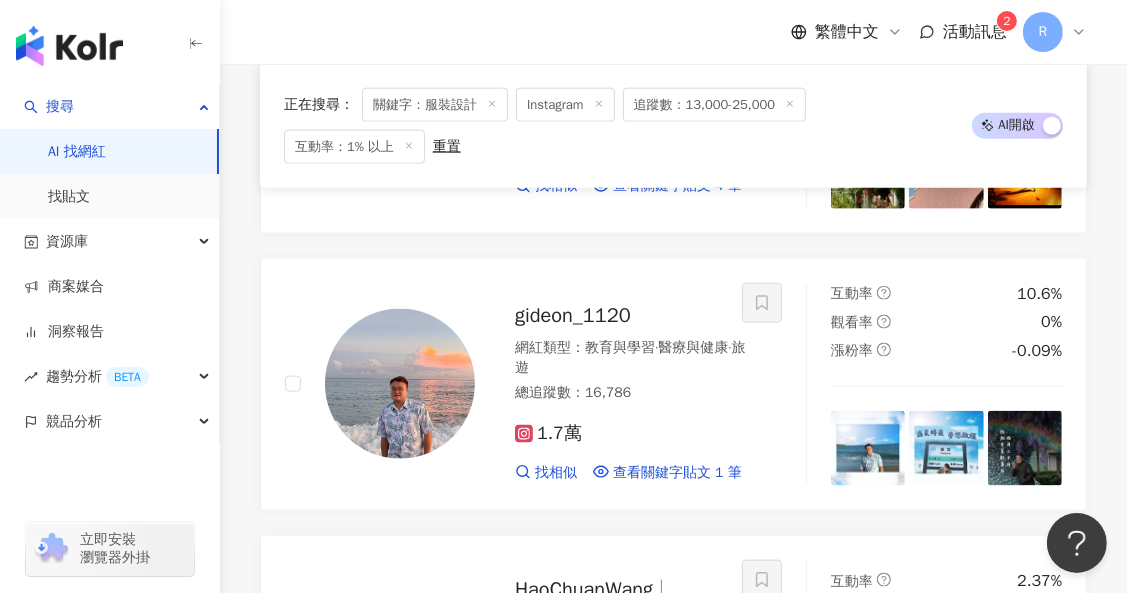 click at bounding box center (400, 1001) 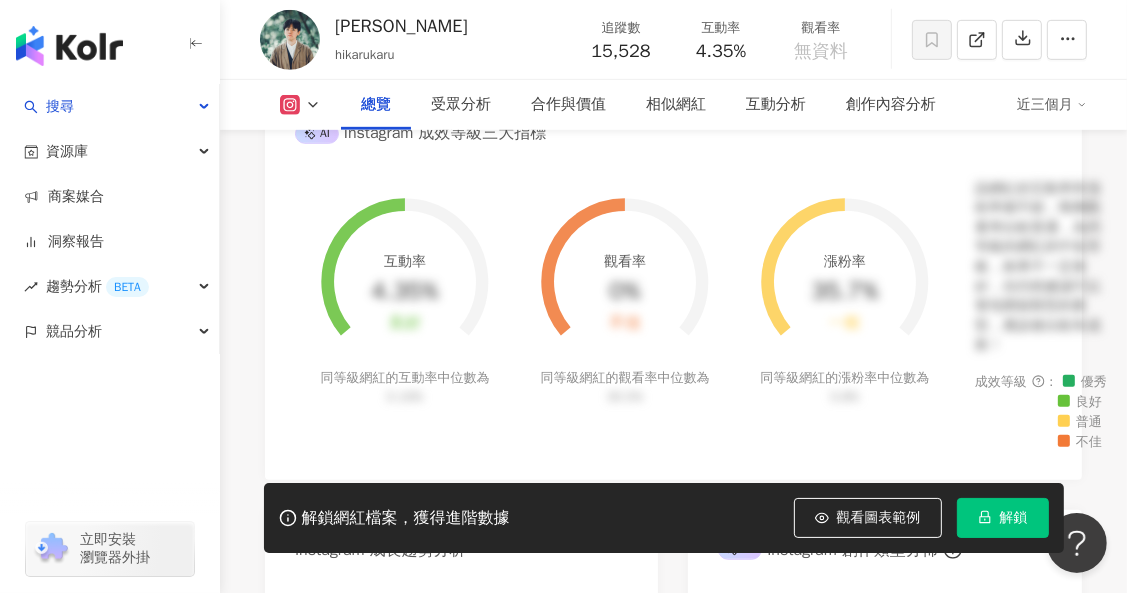 scroll, scrollTop: 0, scrollLeft: 0, axis: both 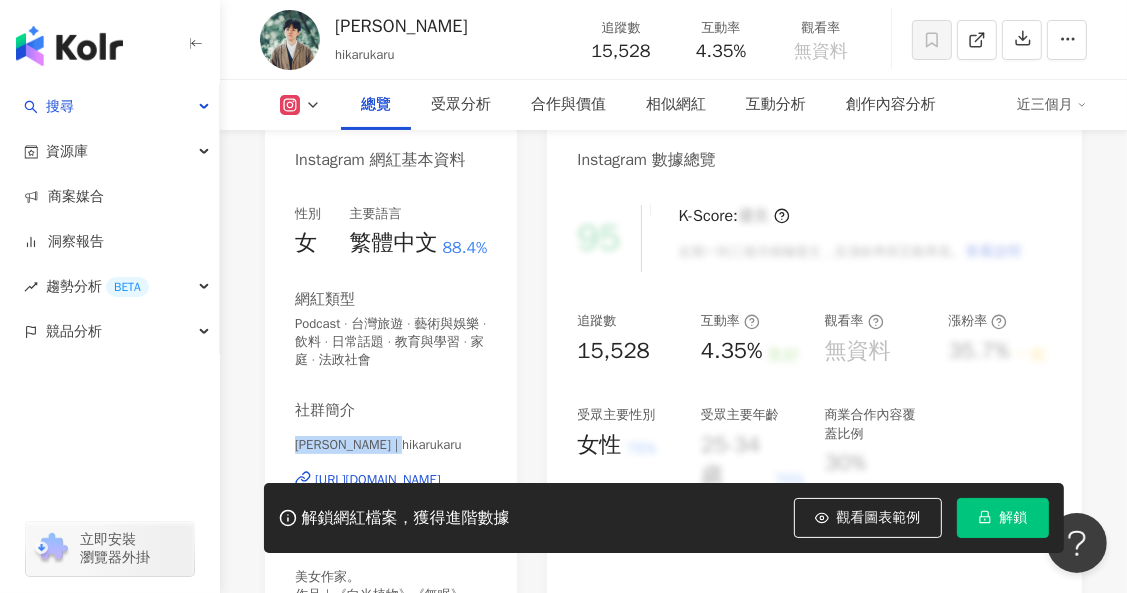 drag, startPoint x: 292, startPoint y: 442, endPoint x: 458, endPoint y: 438, distance: 166.04819 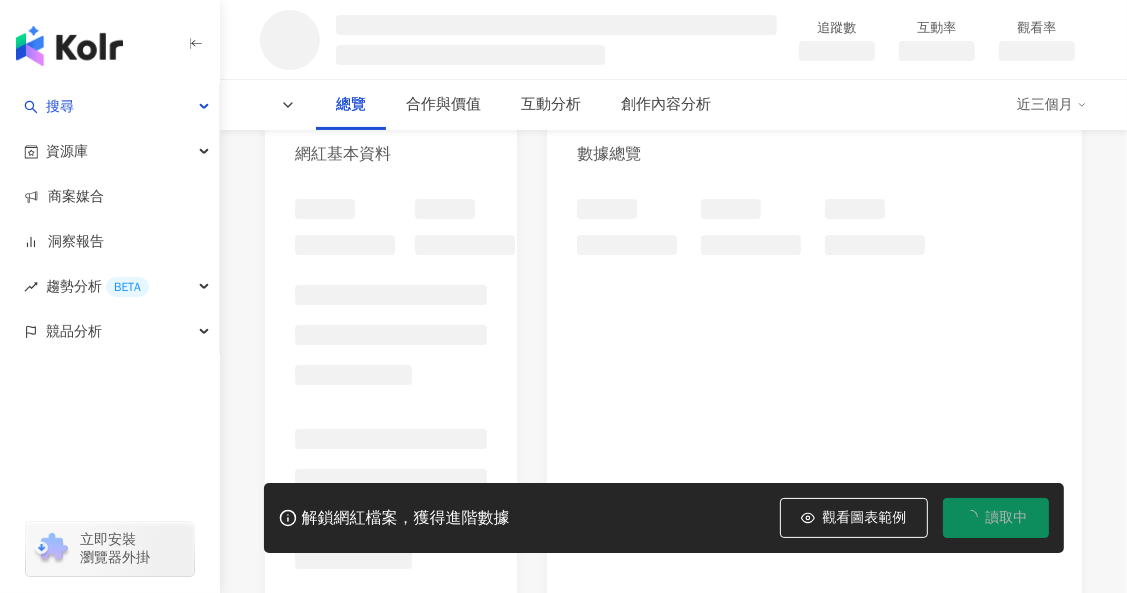 scroll, scrollTop: 0, scrollLeft: 0, axis: both 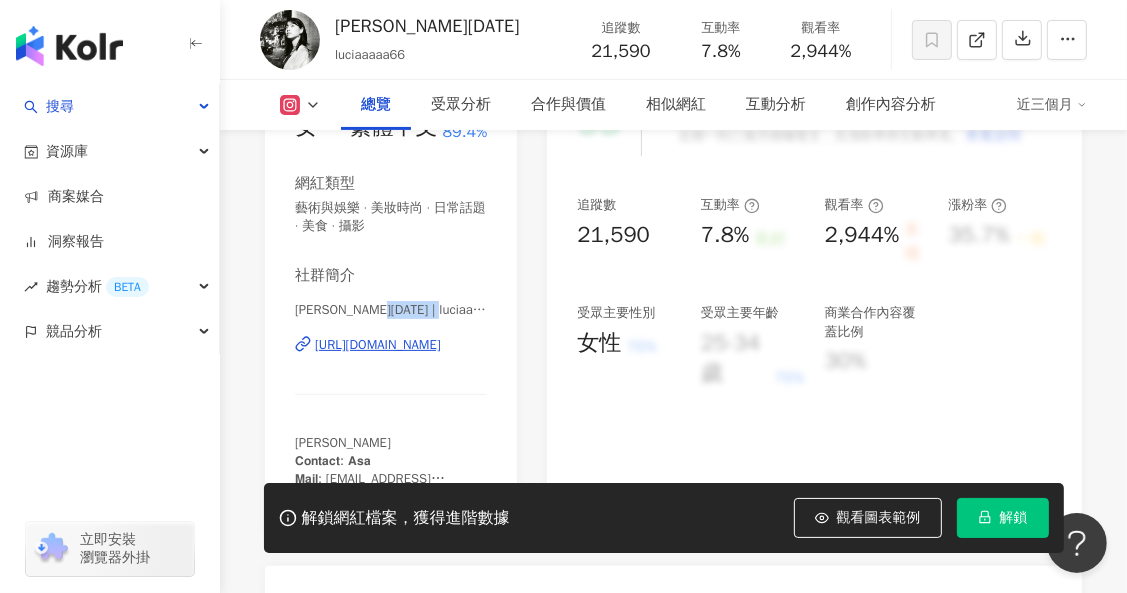 drag, startPoint x: 371, startPoint y: 309, endPoint x: 498, endPoint y: 310, distance: 127.00394 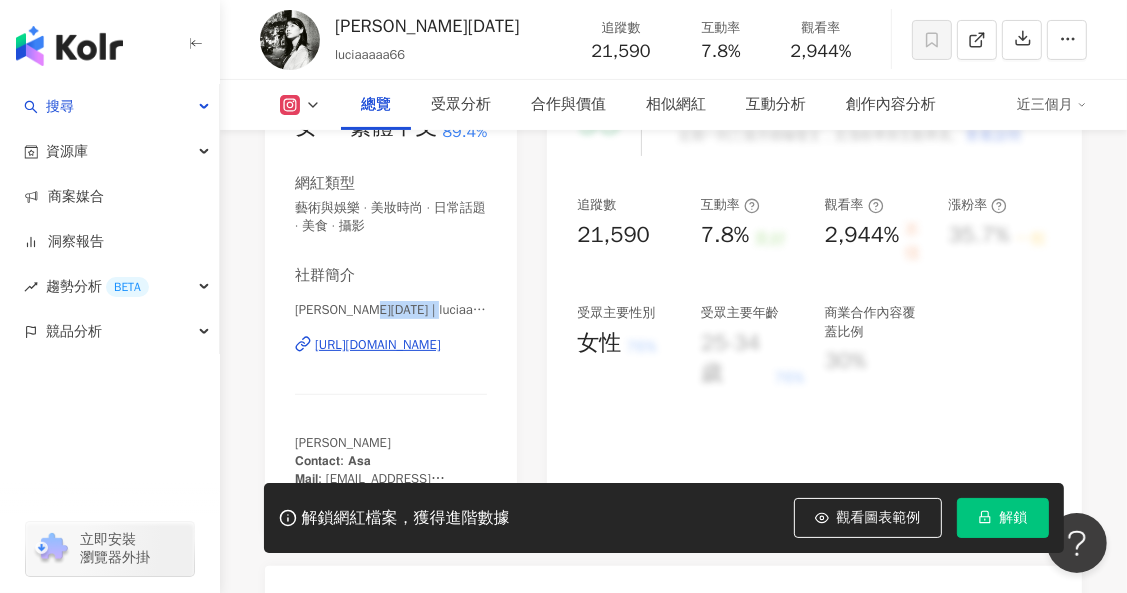 drag, startPoint x: 391, startPoint y: 310, endPoint x: 641, endPoint y: 44, distance: 365.04245 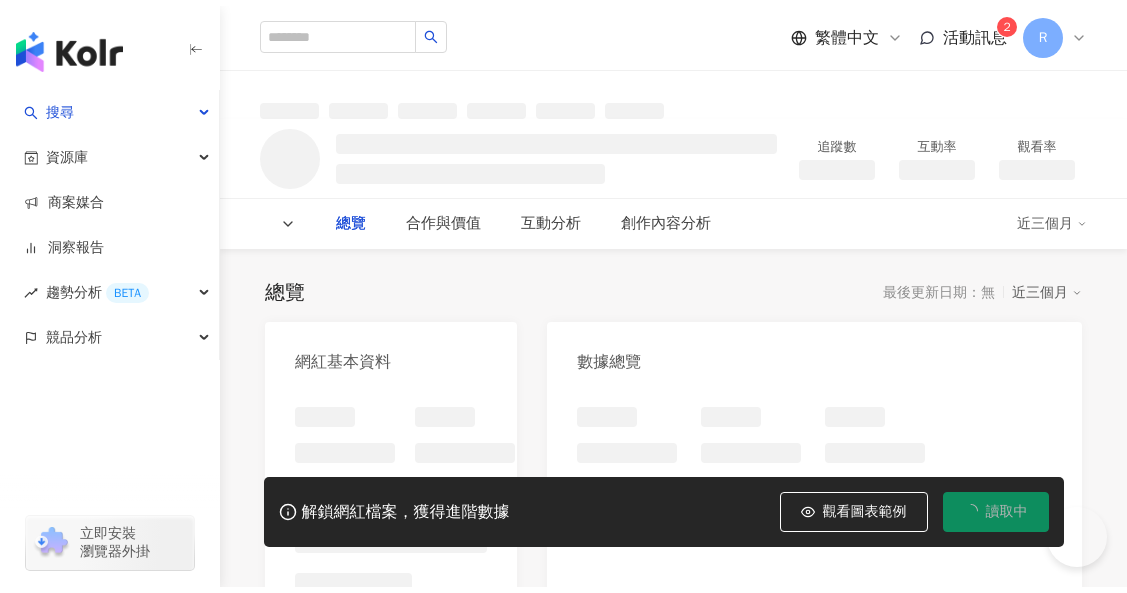 scroll, scrollTop: 0, scrollLeft: 0, axis: both 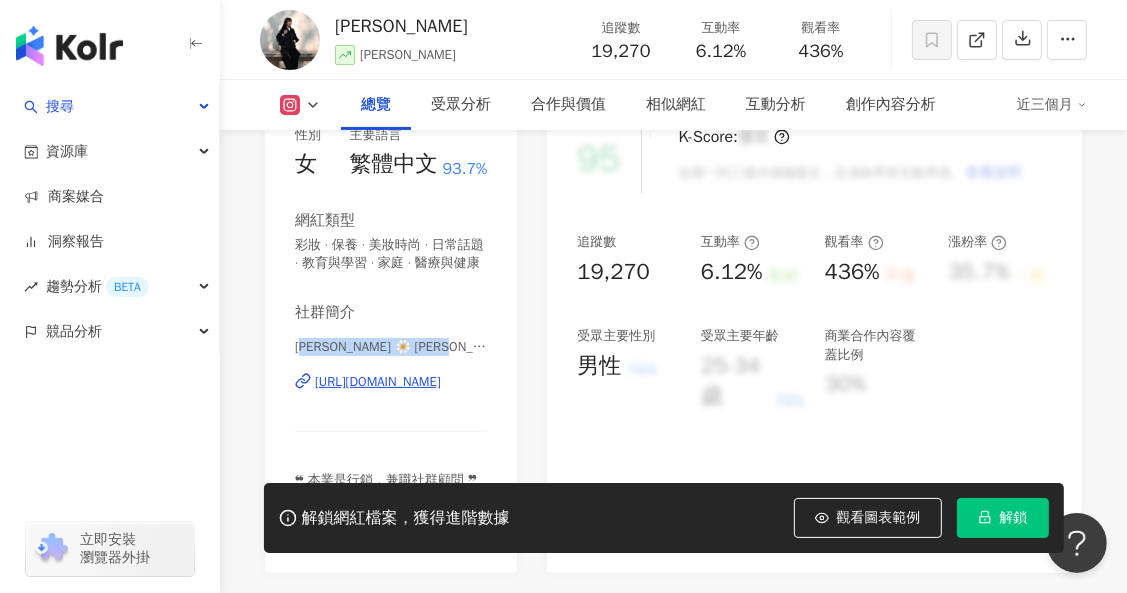 drag, startPoint x: 320, startPoint y: 350, endPoint x: 471, endPoint y: 349, distance: 151.00331 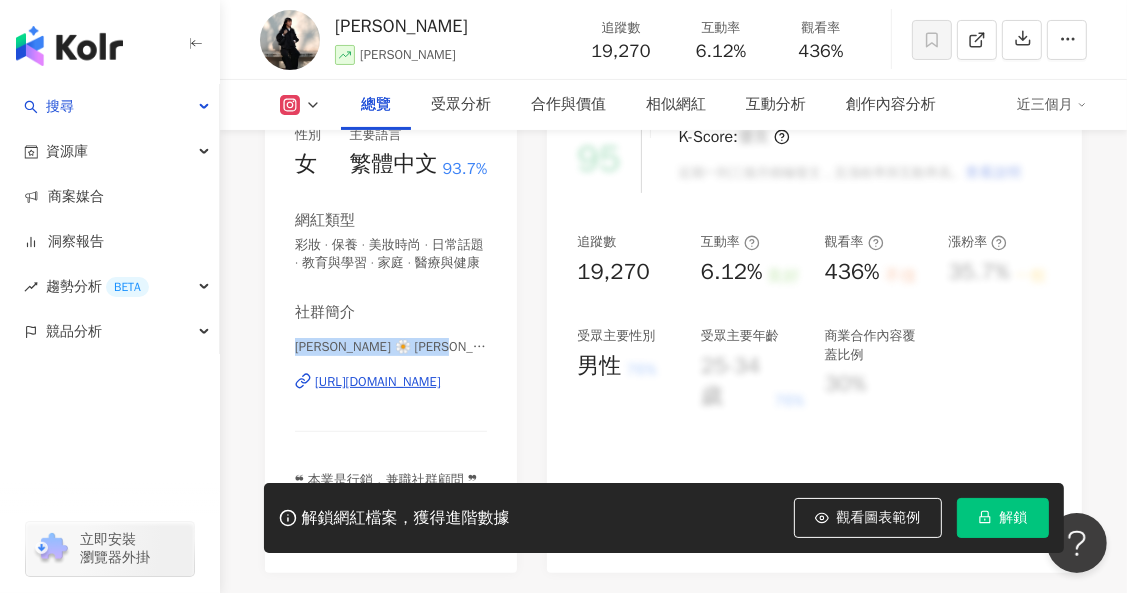 drag, startPoint x: 297, startPoint y: 349, endPoint x: 514, endPoint y: 345, distance: 217.03687 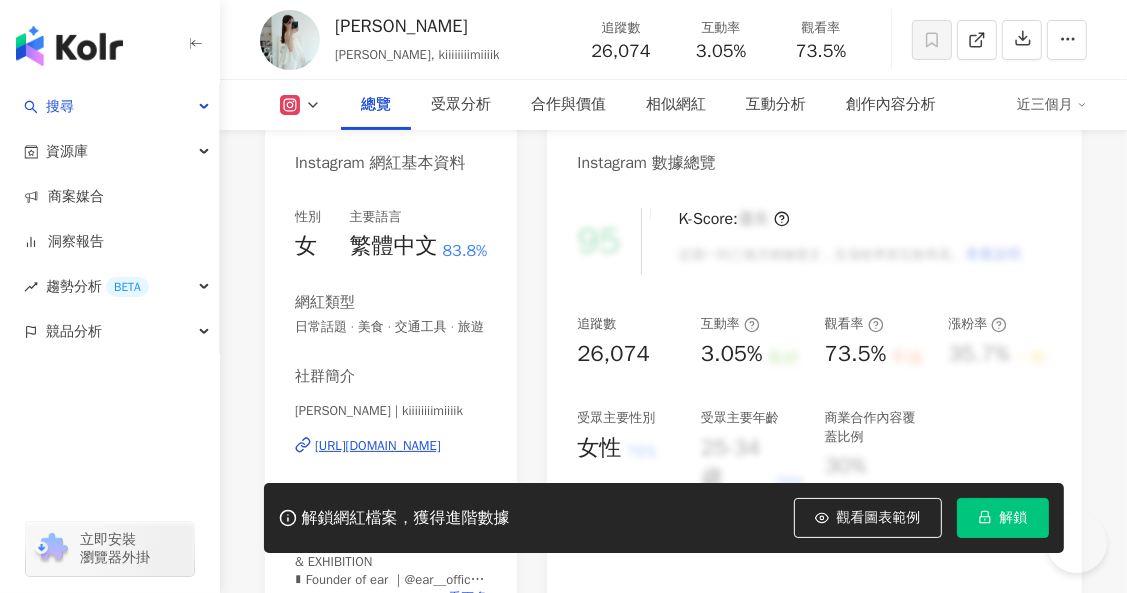 scroll, scrollTop: 280, scrollLeft: 0, axis: vertical 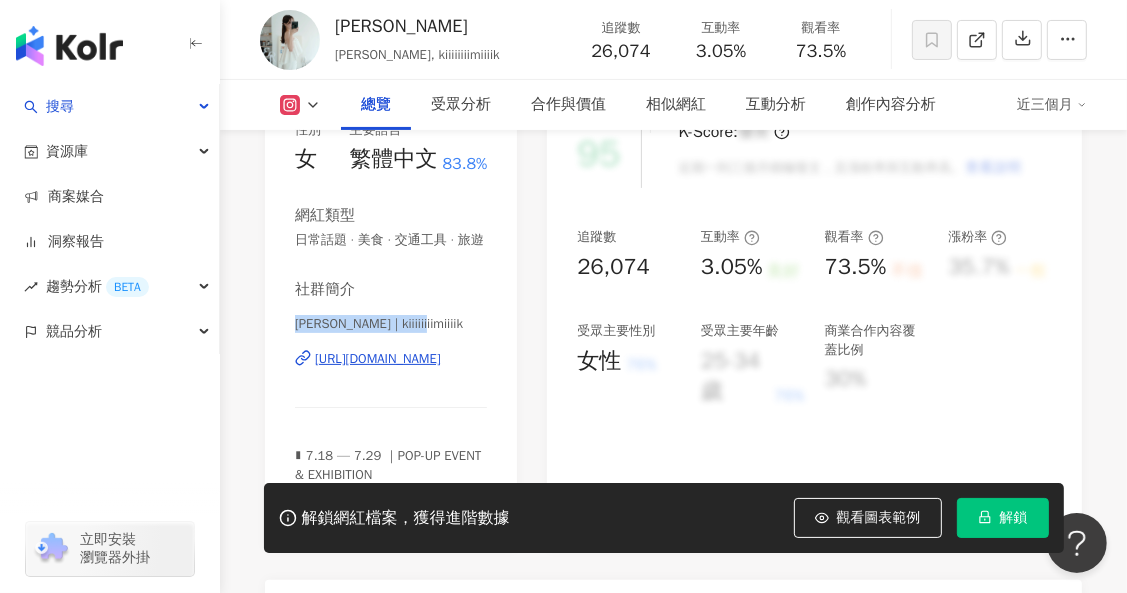 drag, startPoint x: 296, startPoint y: 321, endPoint x: 519, endPoint y: 322, distance: 223.00224 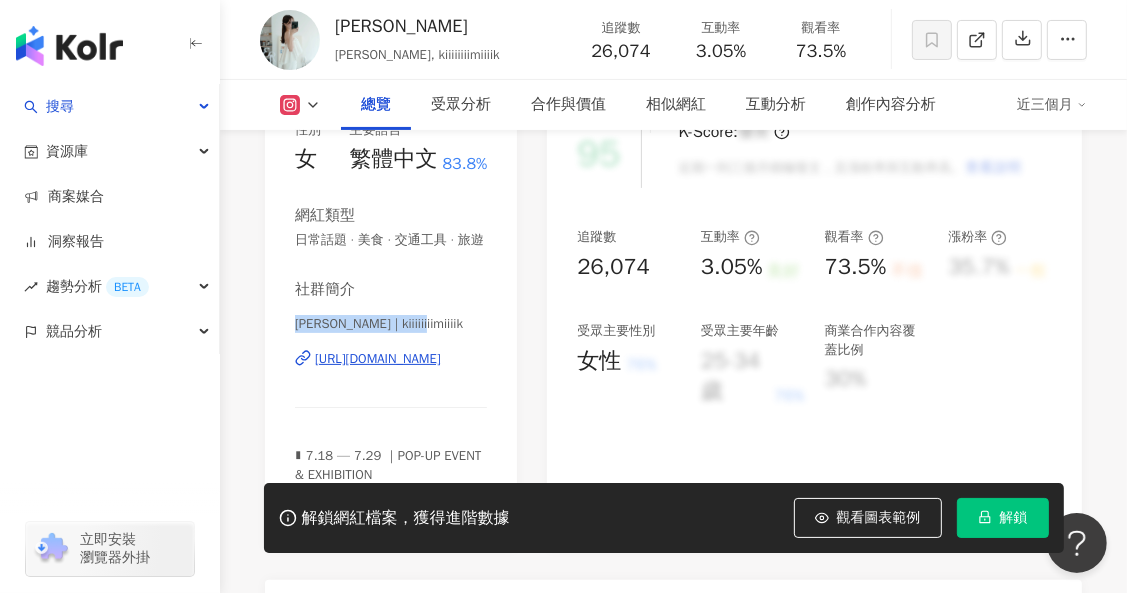 scroll, scrollTop: 423, scrollLeft: 0, axis: vertical 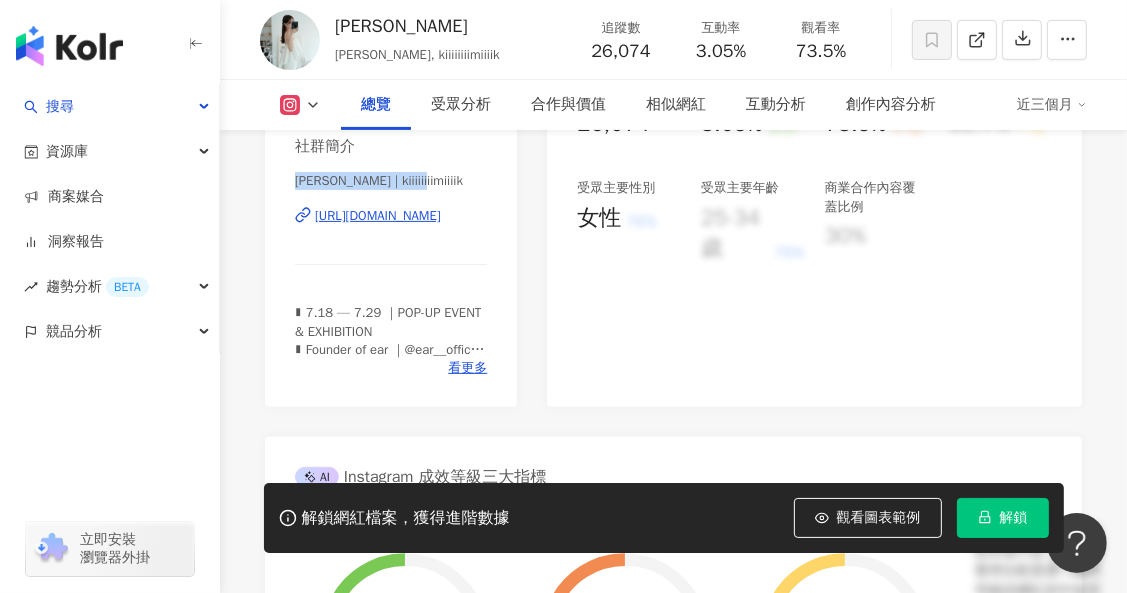 click on "[URL][DOMAIN_NAME]" at bounding box center [378, 216] 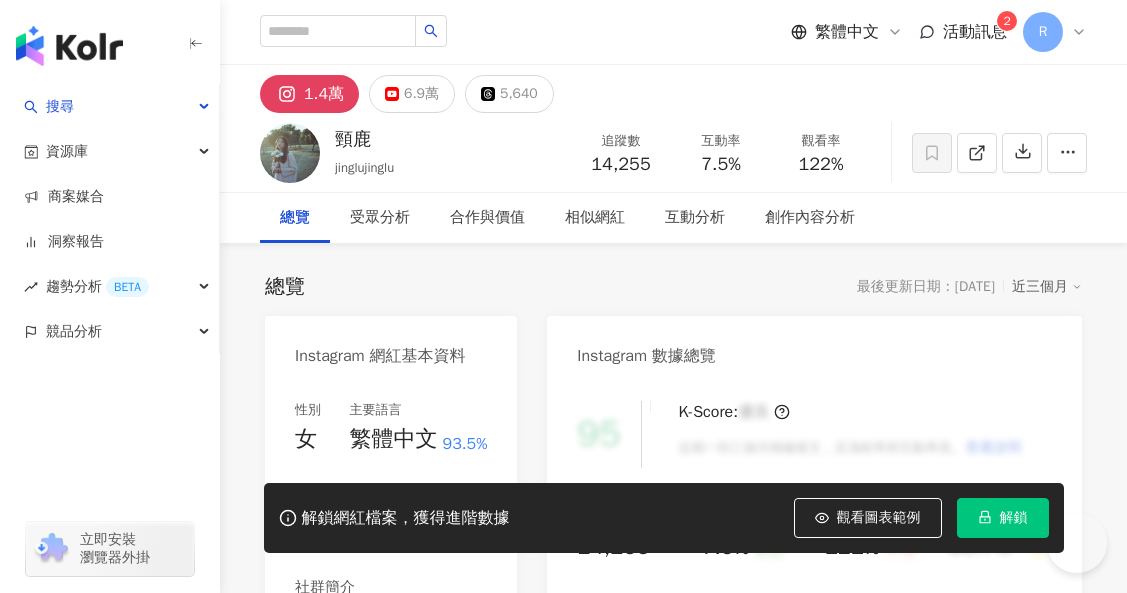 scroll, scrollTop: 0, scrollLeft: 0, axis: both 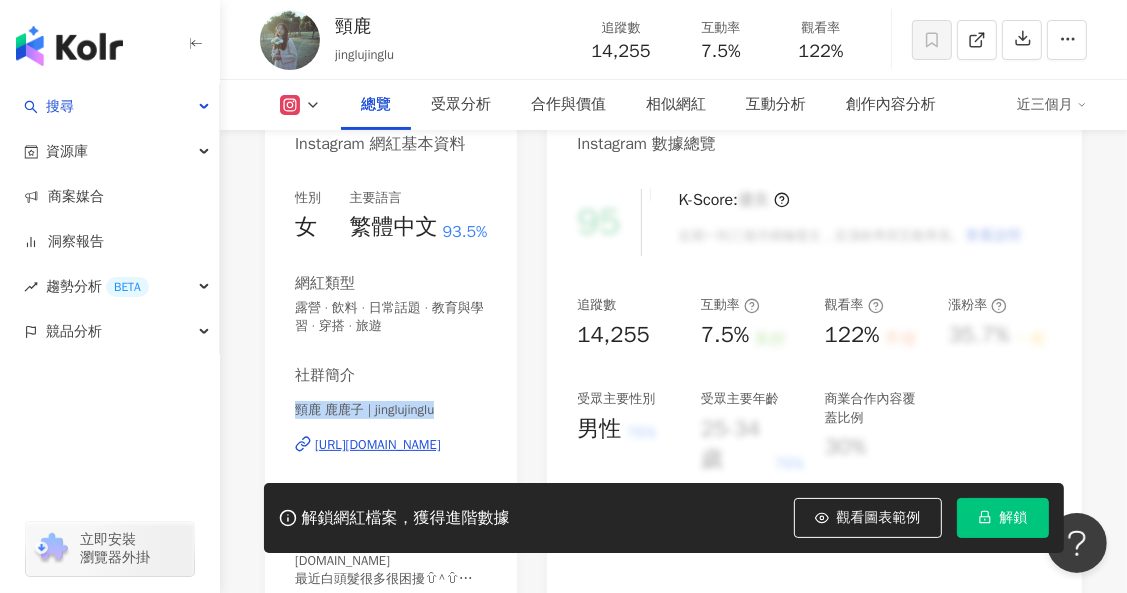 drag, startPoint x: 284, startPoint y: 413, endPoint x: 492, endPoint y: 418, distance: 208.06009 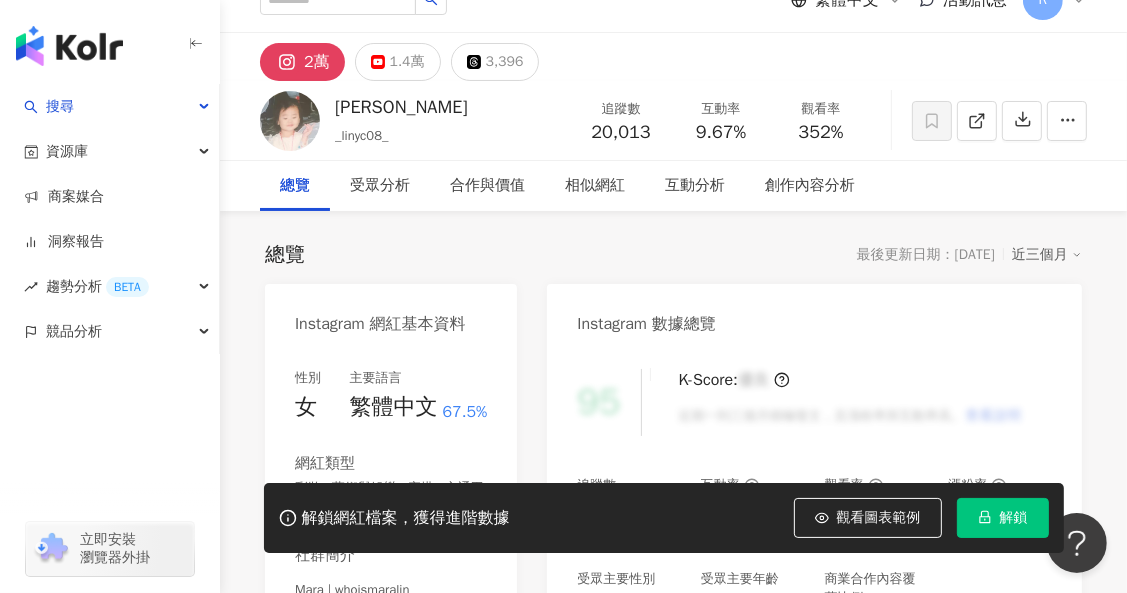 scroll, scrollTop: 314, scrollLeft: 0, axis: vertical 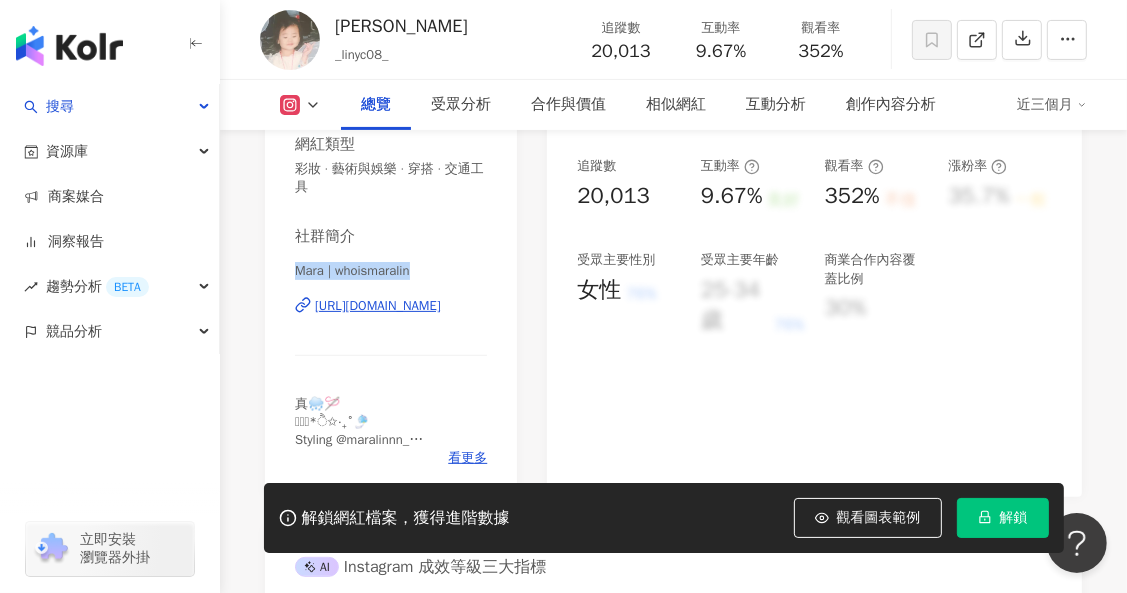 drag, startPoint x: 292, startPoint y: 272, endPoint x: 443, endPoint y: 278, distance: 151.11916 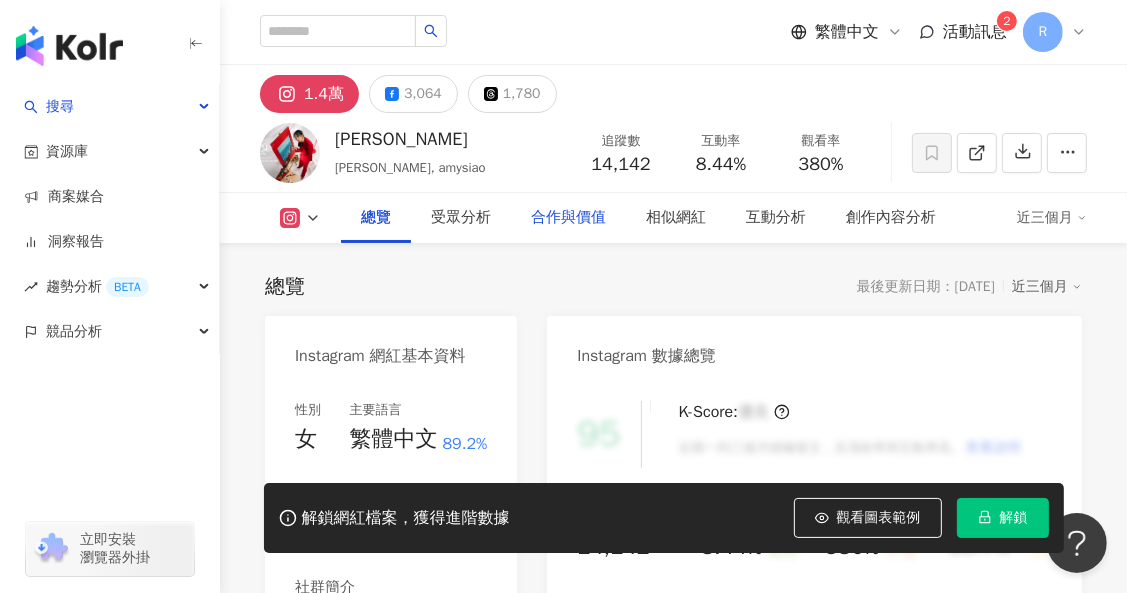 scroll, scrollTop: 258, scrollLeft: 0, axis: vertical 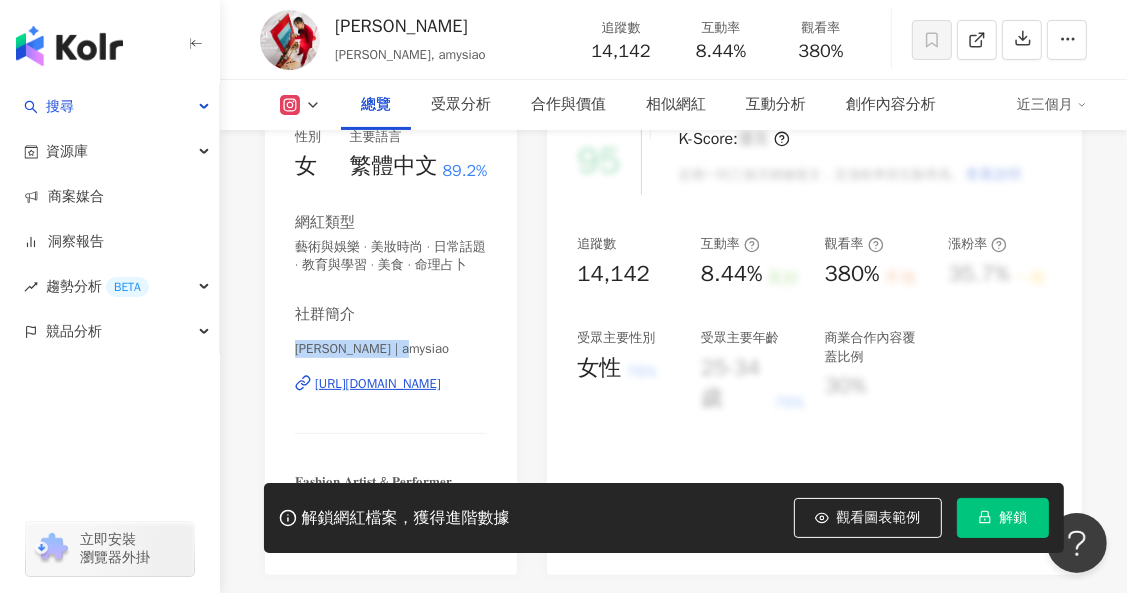 drag, startPoint x: 295, startPoint y: 352, endPoint x: 417, endPoint y: 350, distance: 122.016396 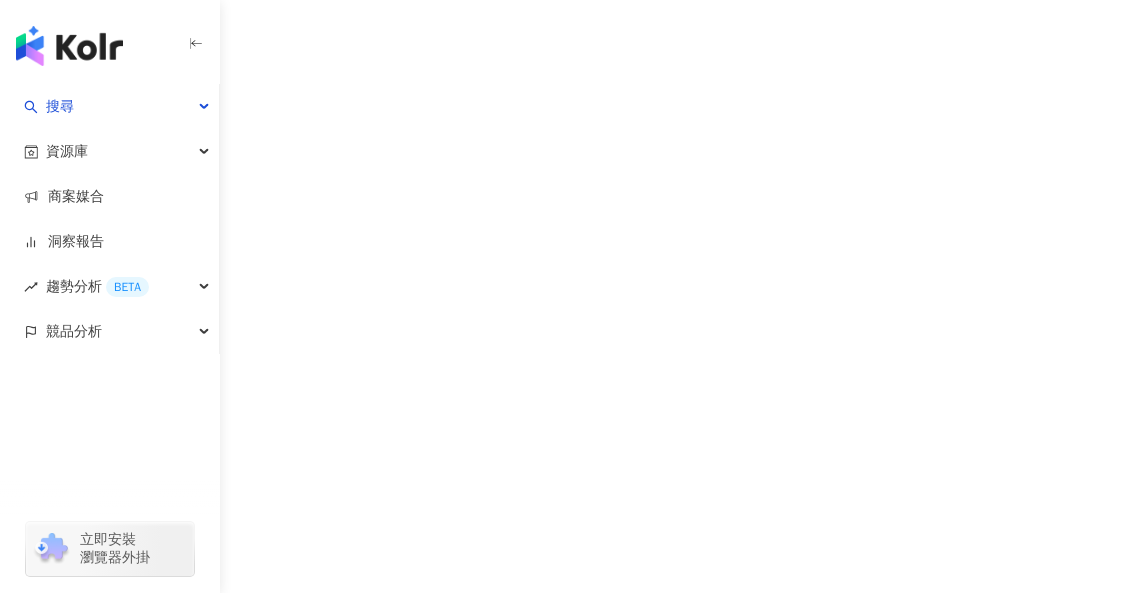 scroll, scrollTop: 0, scrollLeft: 0, axis: both 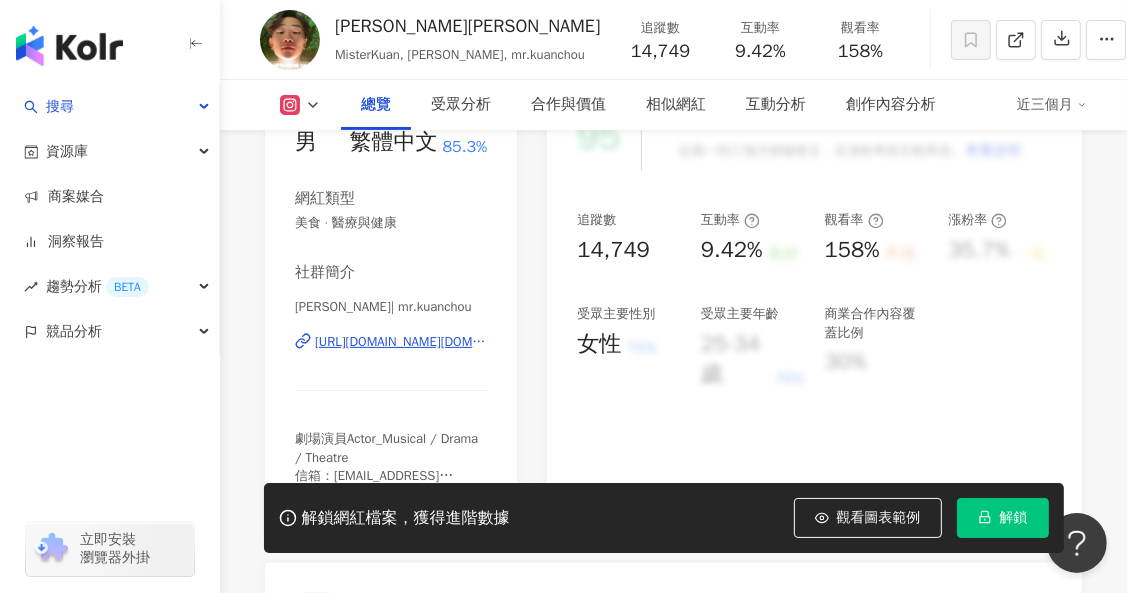 click on "周家寬 | mr.kuanchou" at bounding box center (391, 307) 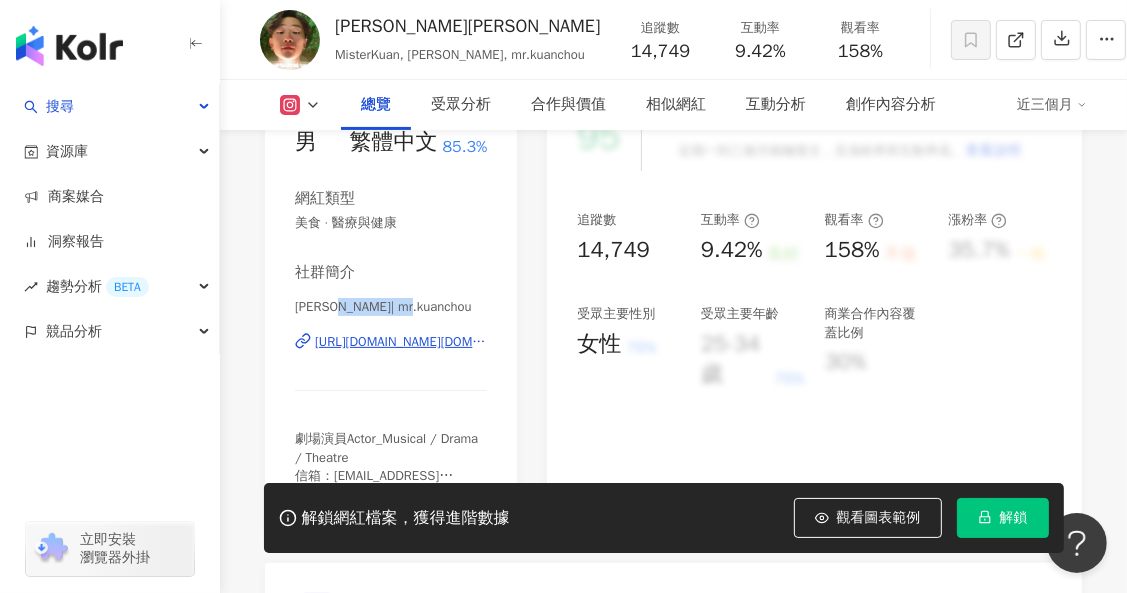 drag, startPoint x: 349, startPoint y: 307, endPoint x: 450, endPoint y: 308, distance: 101.00495 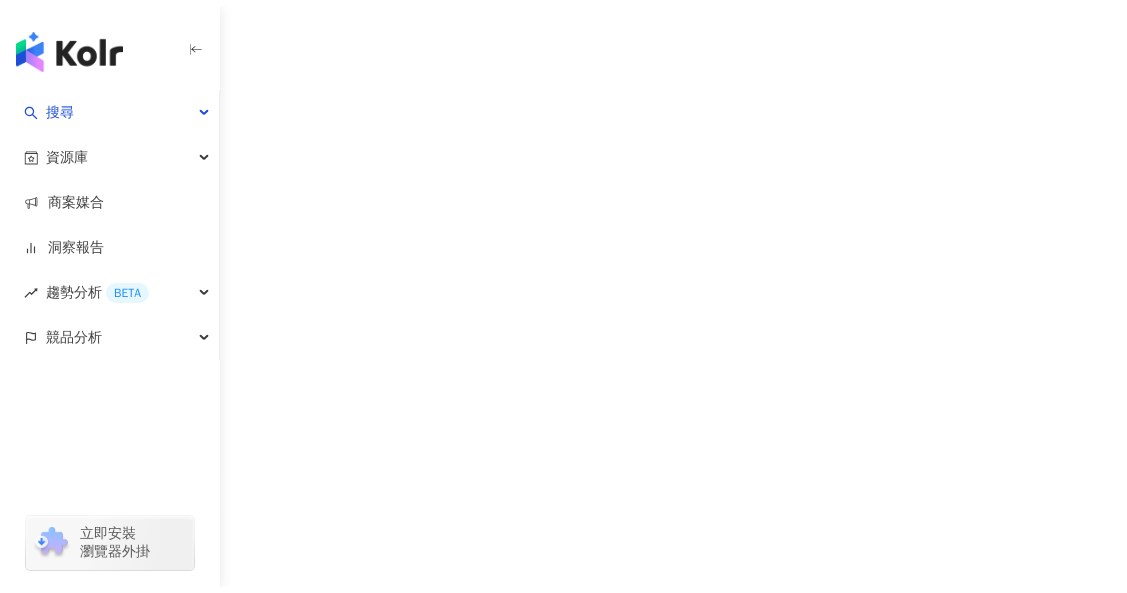 scroll, scrollTop: 0, scrollLeft: 0, axis: both 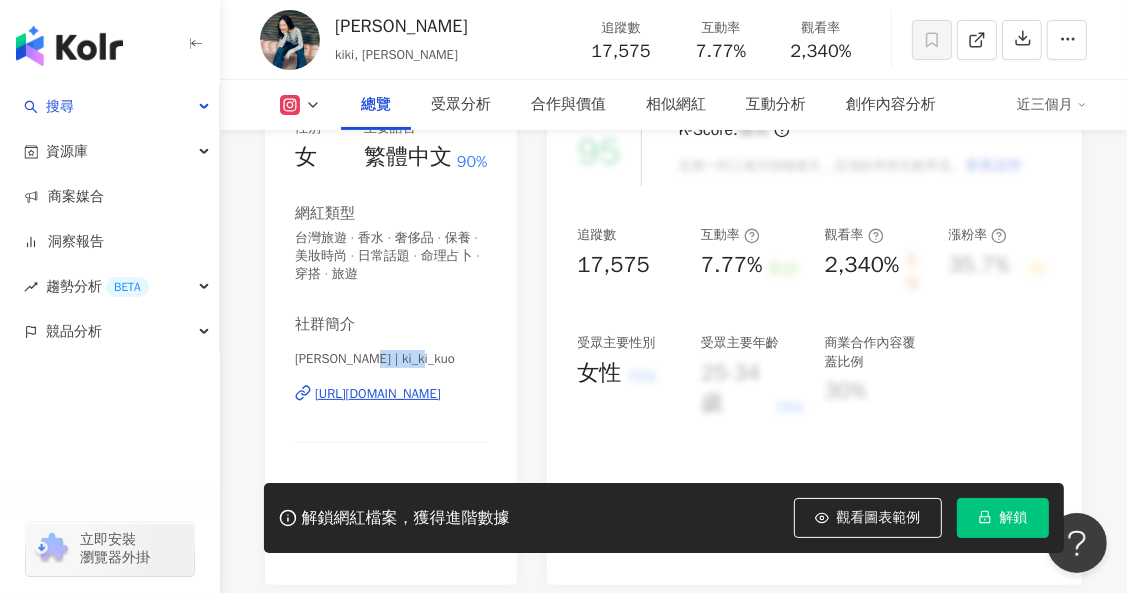 drag, startPoint x: 376, startPoint y: 361, endPoint x: 452, endPoint y: 360, distance: 76.00658 